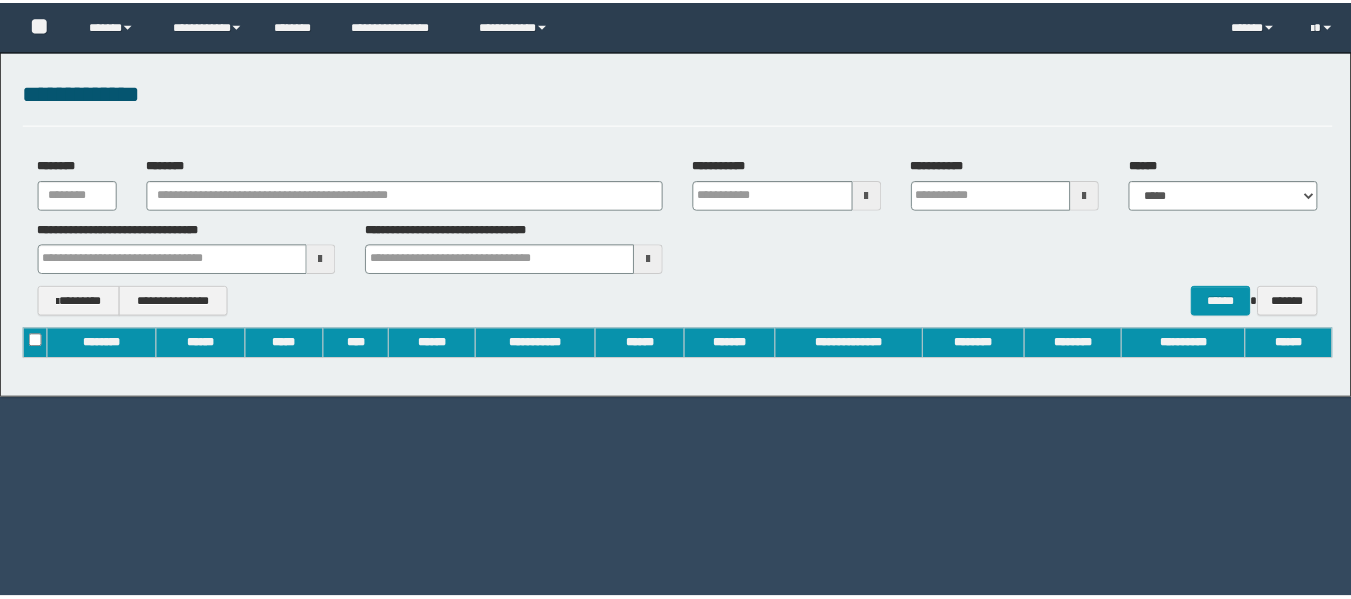 scroll, scrollTop: 0, scrollLeft: 0, axis: both 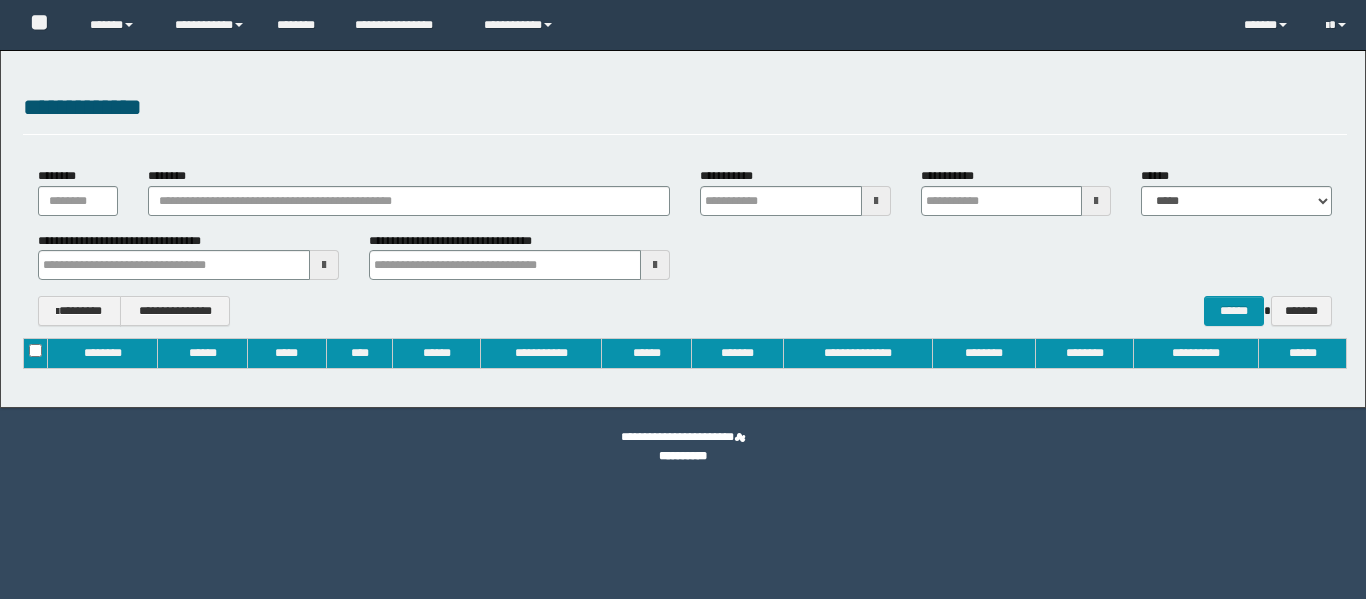 type on "**********" 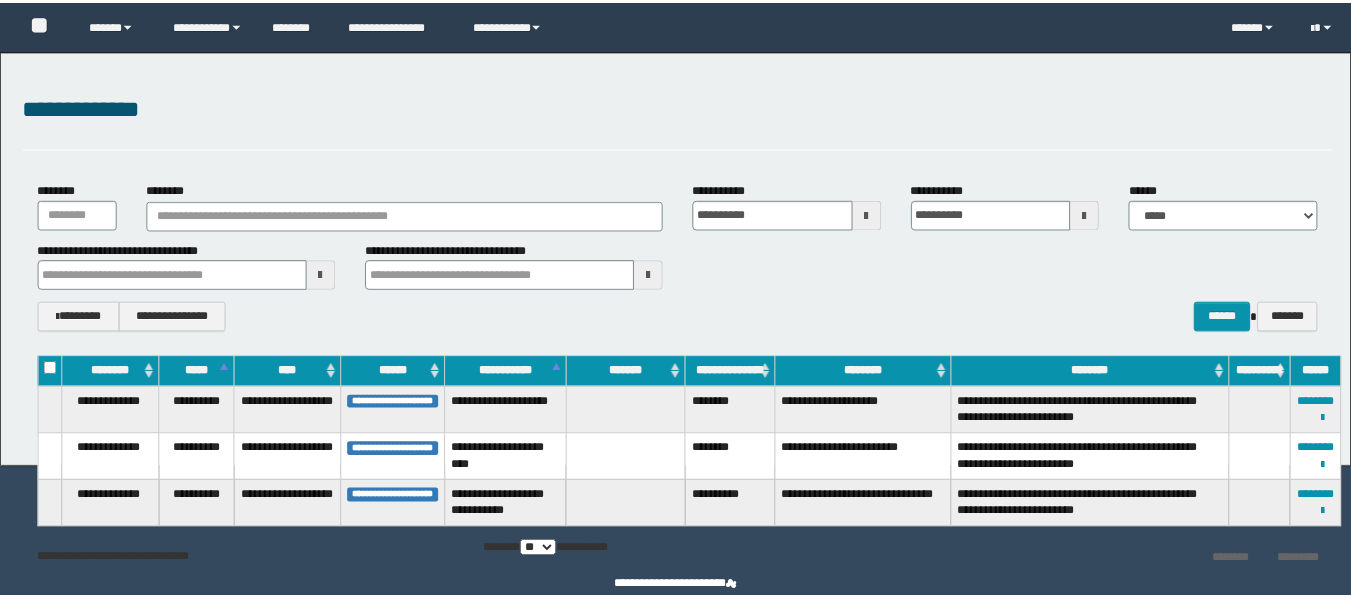 scroll, scrollTop: 0, scrollLeft: 0, axis: both 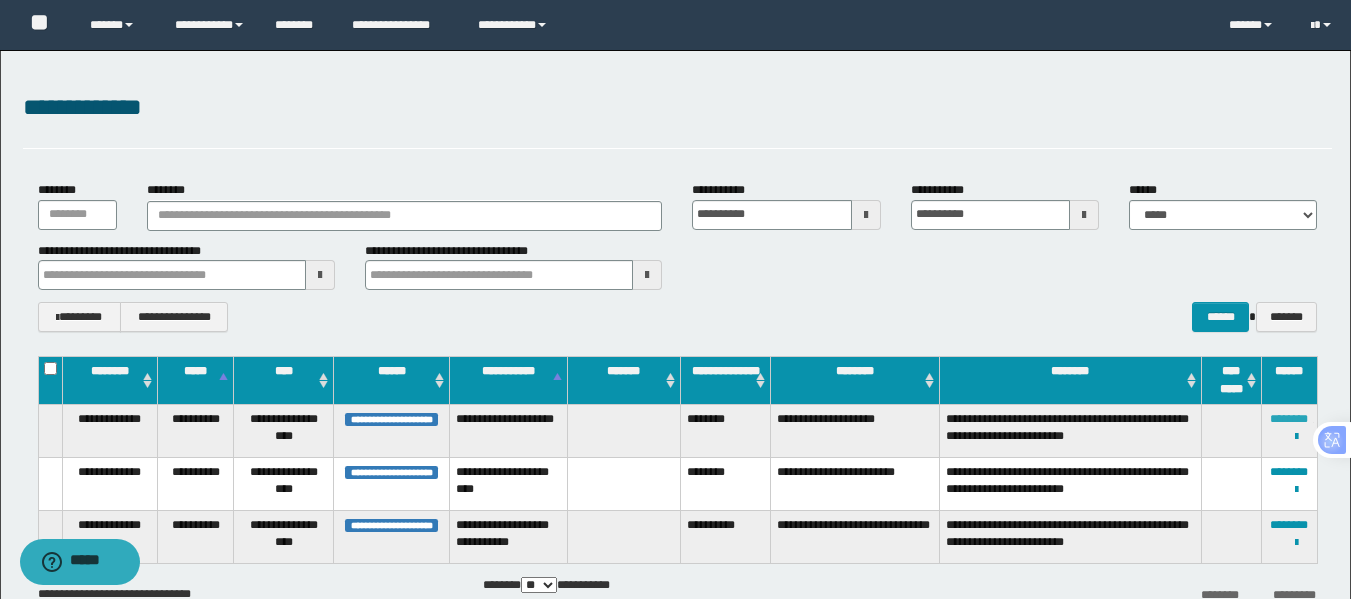 click on "********" at bounding box center [1289, 419] 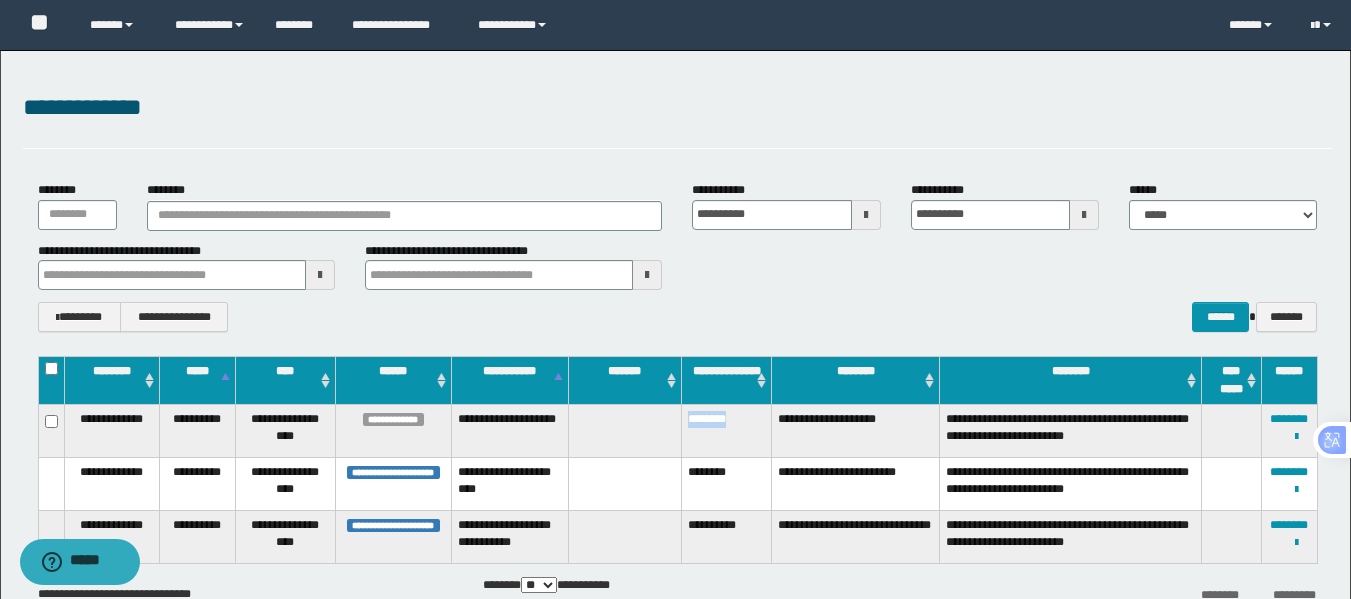 drag, startPoint x: 738, startPoint y: 424, endPoint x: 687, endPoint y: 428, distance: 51.156624 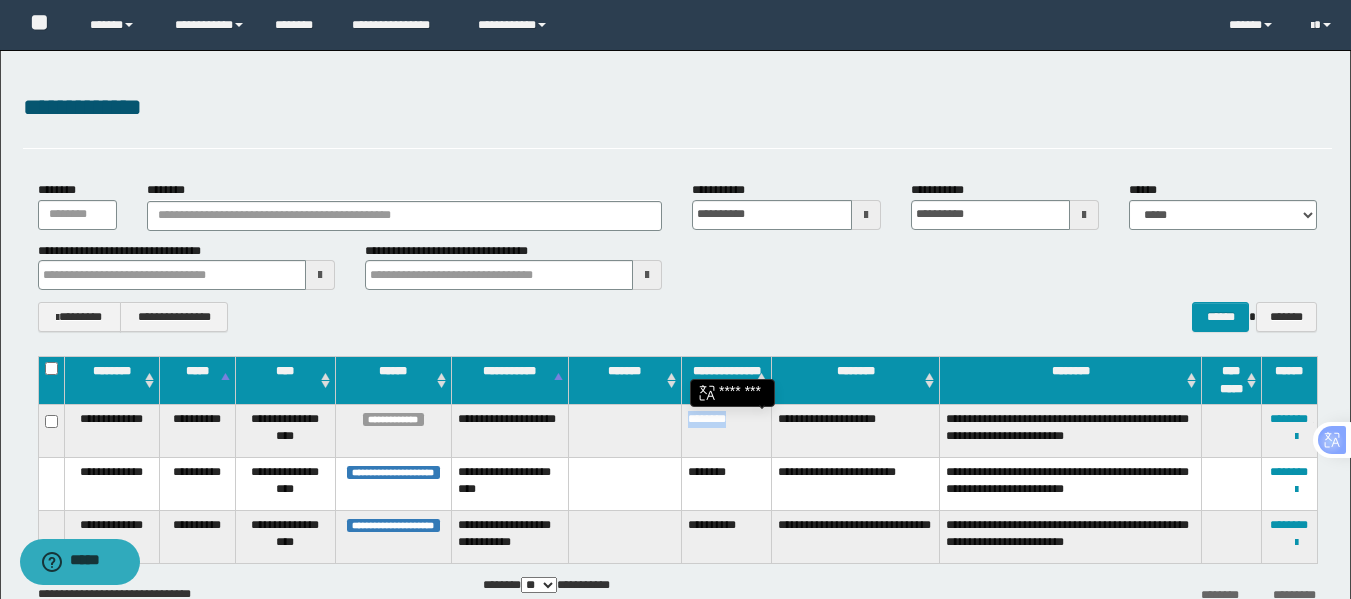 copy on "********" 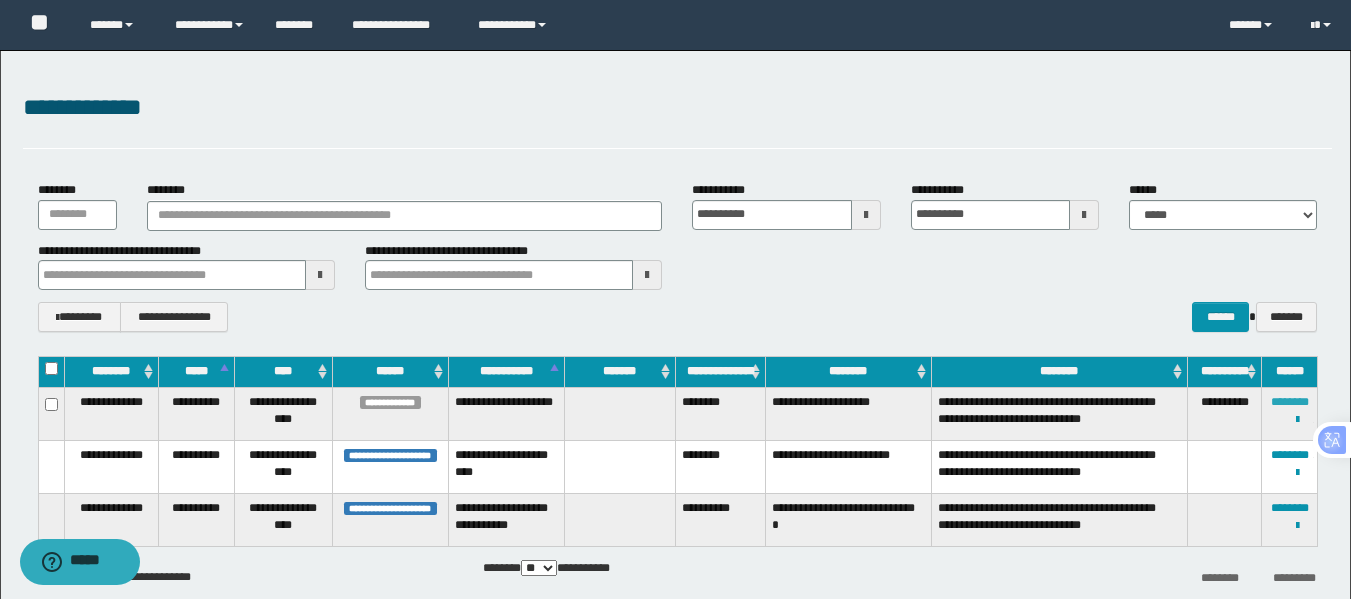 click on "********" at bounding box center [1290, 402] 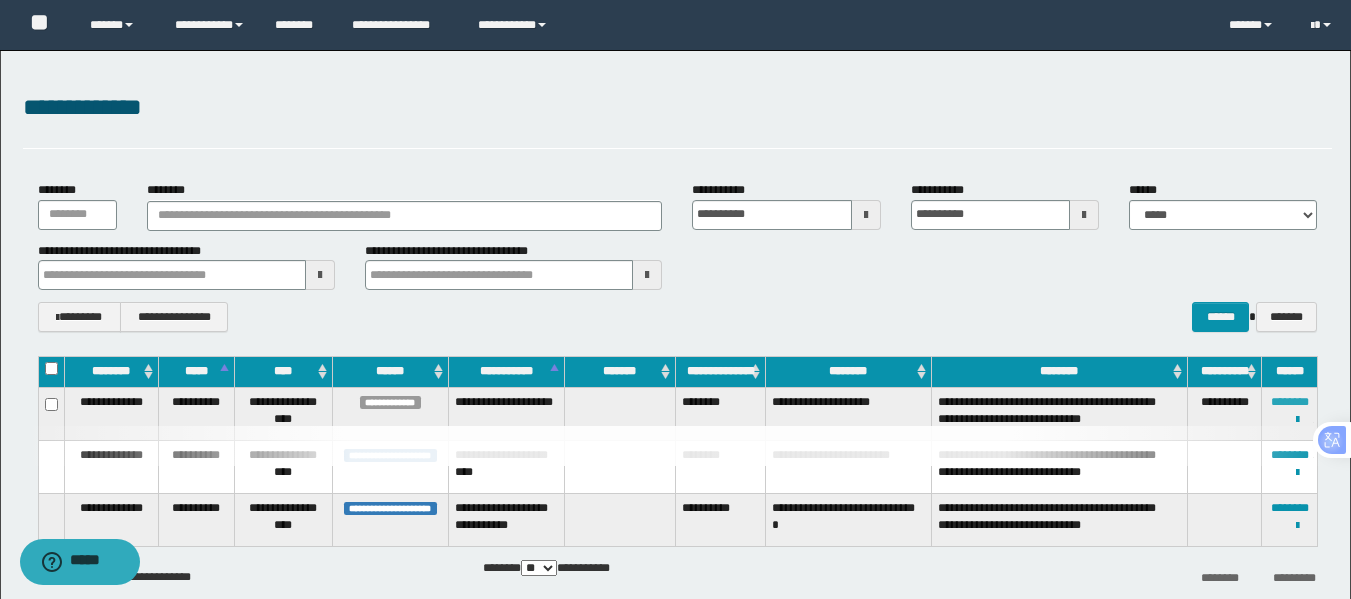 type 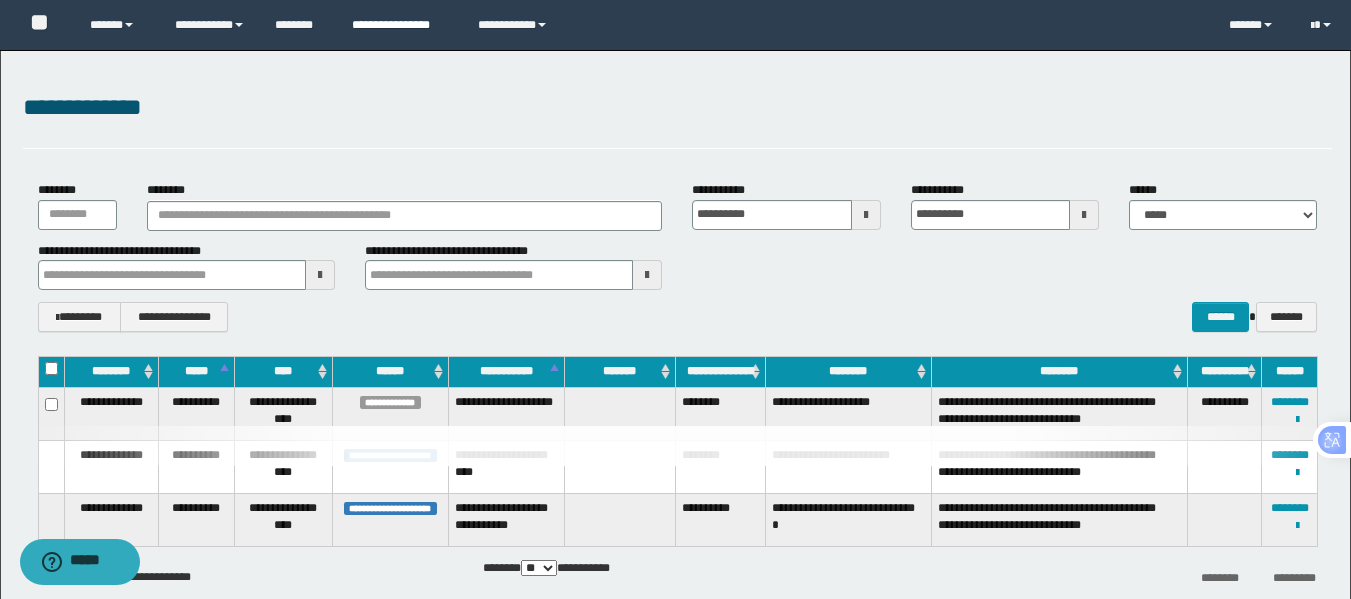 type 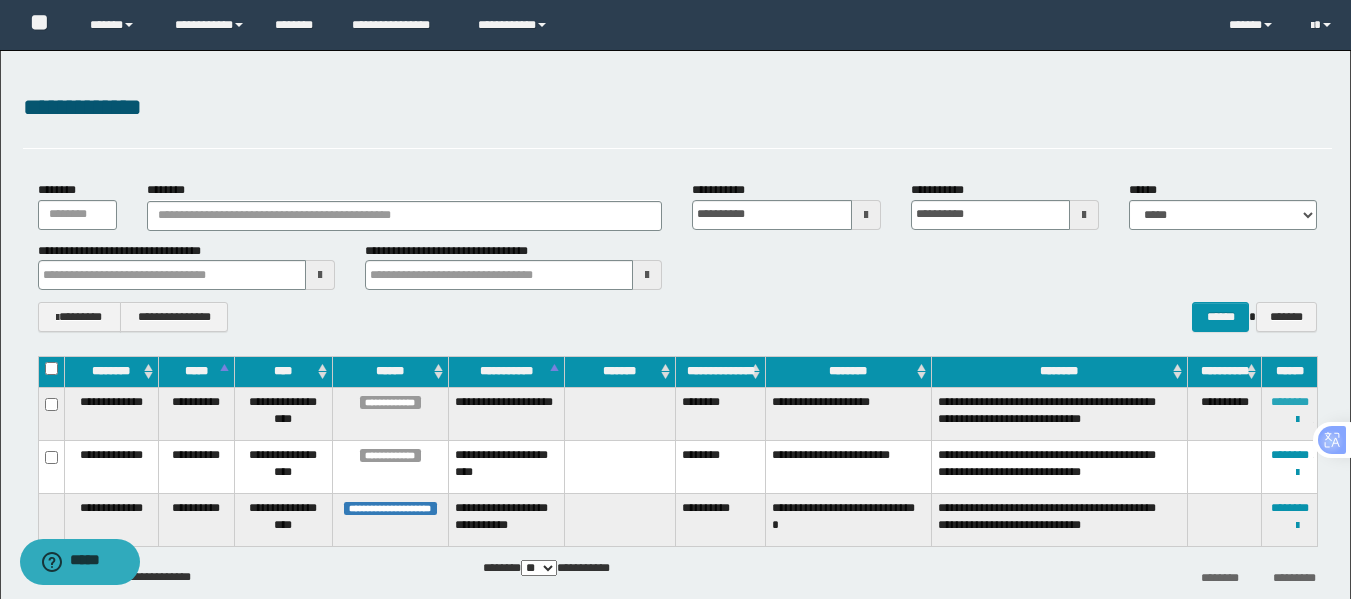 click on "********" at bounding box center [1290, 402] 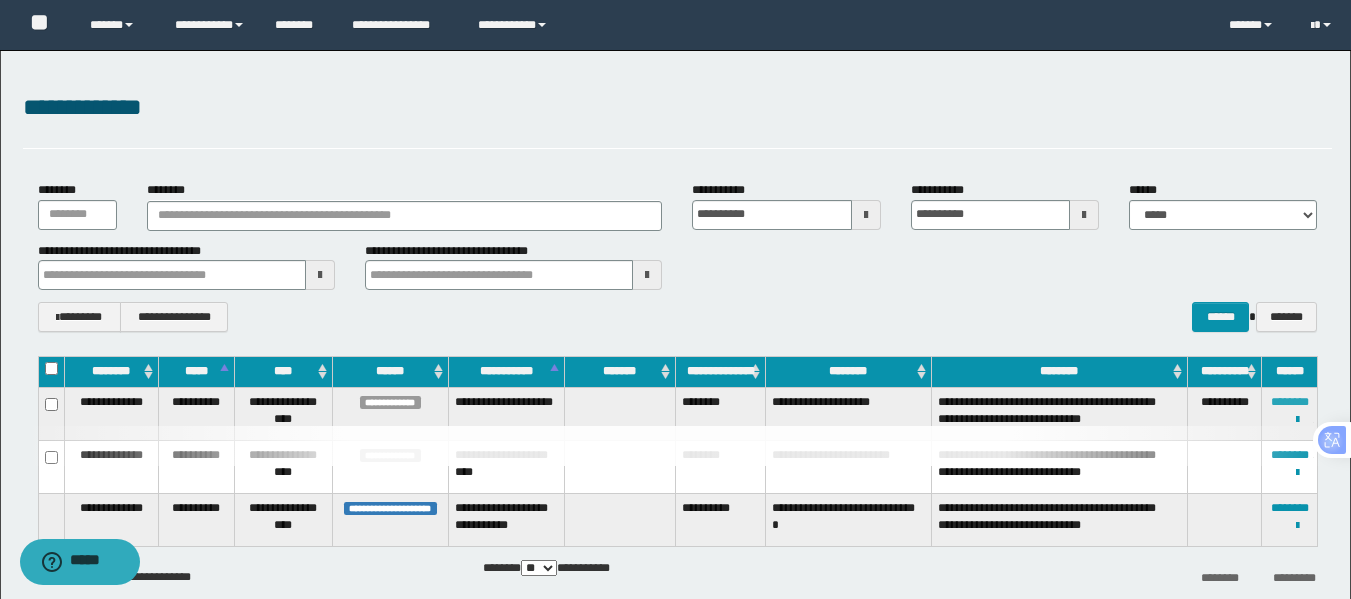 type 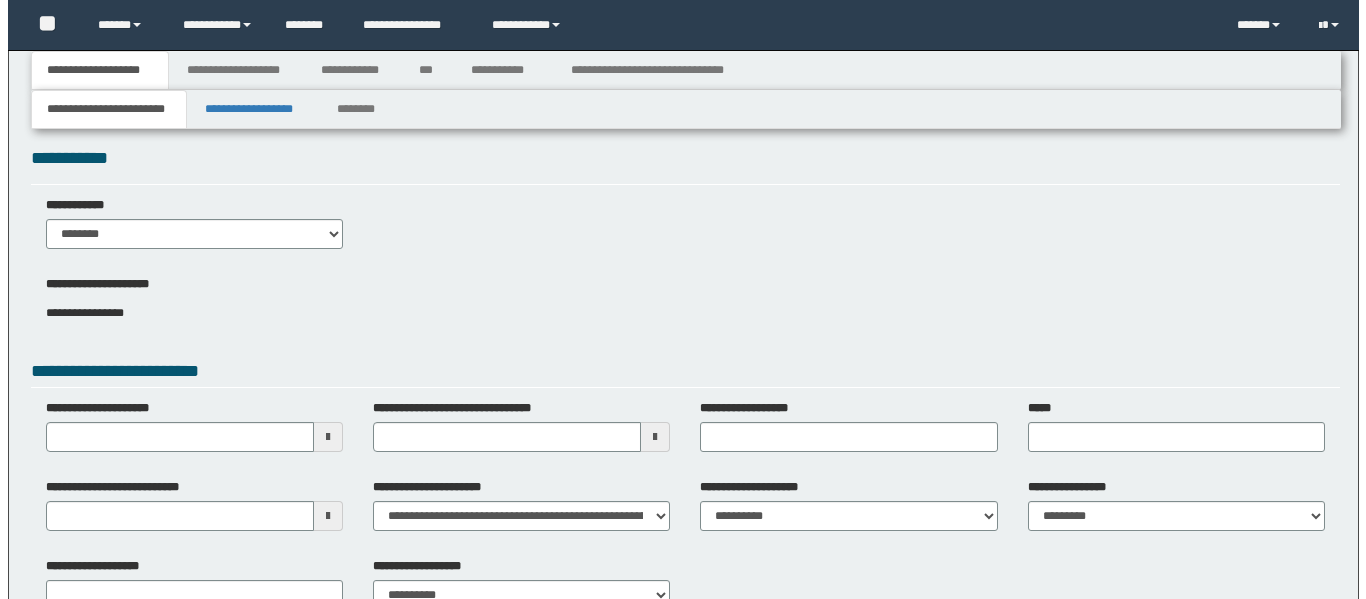 scroll, scrollTop: 0, scrollLeft: 0, axis: both 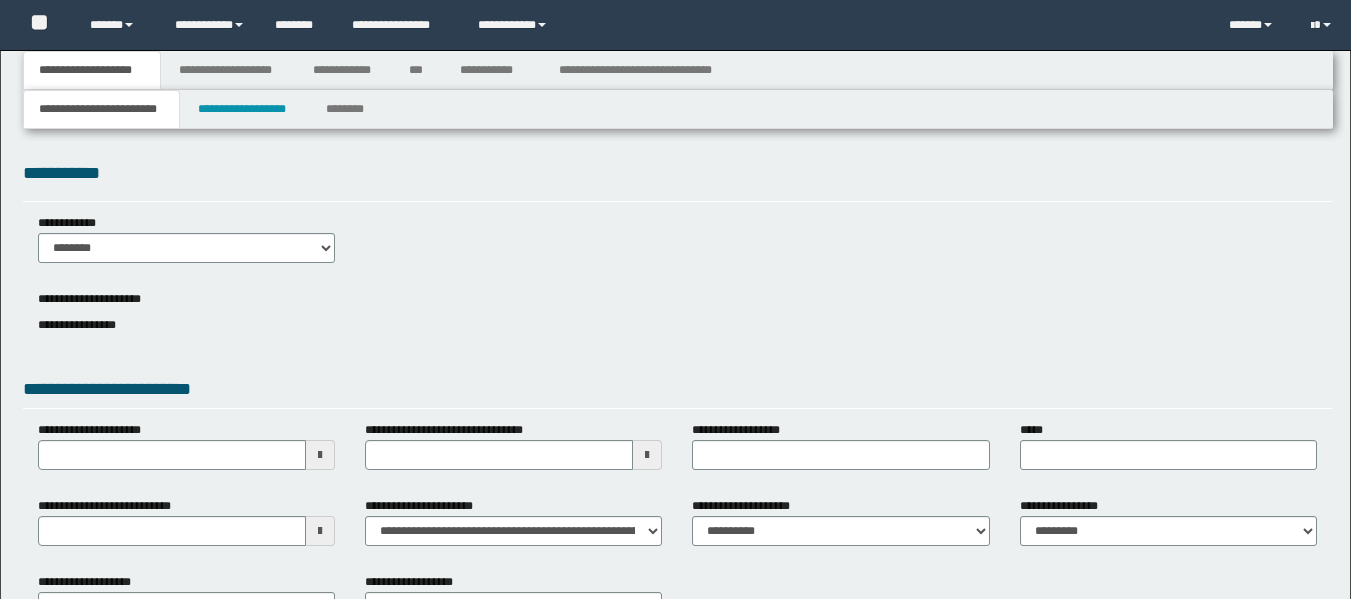 type 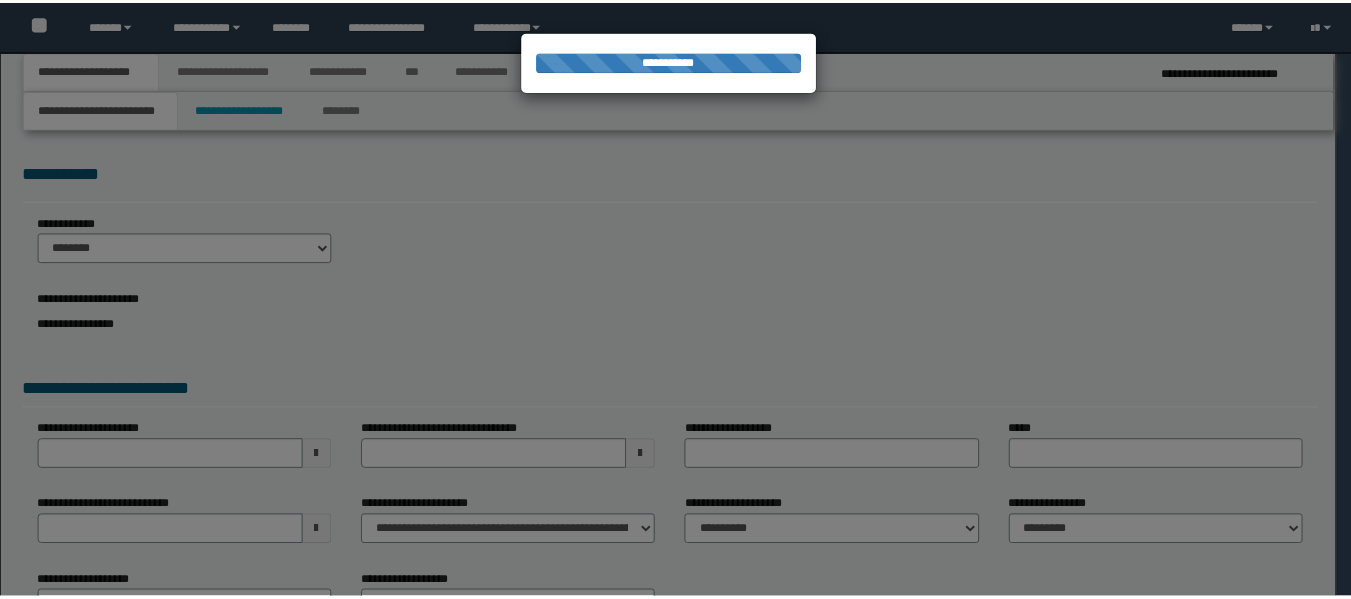 scroll, scrollTop: 0, scrollLeft: 0, axis: both 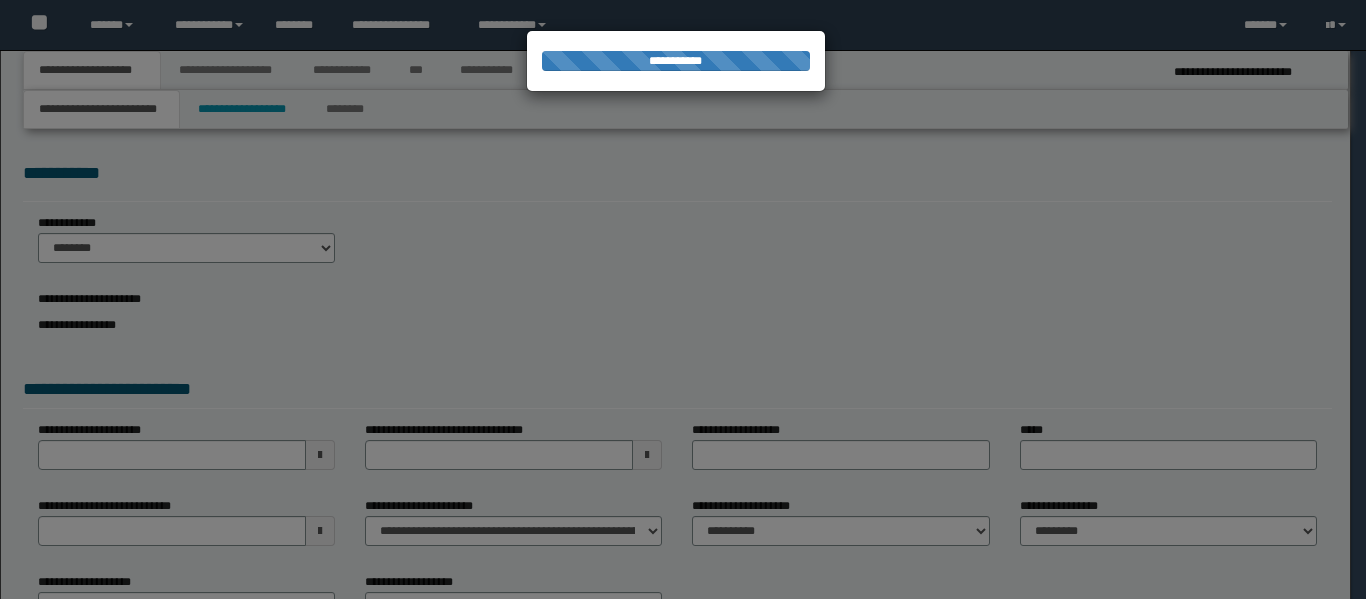 select on "*" 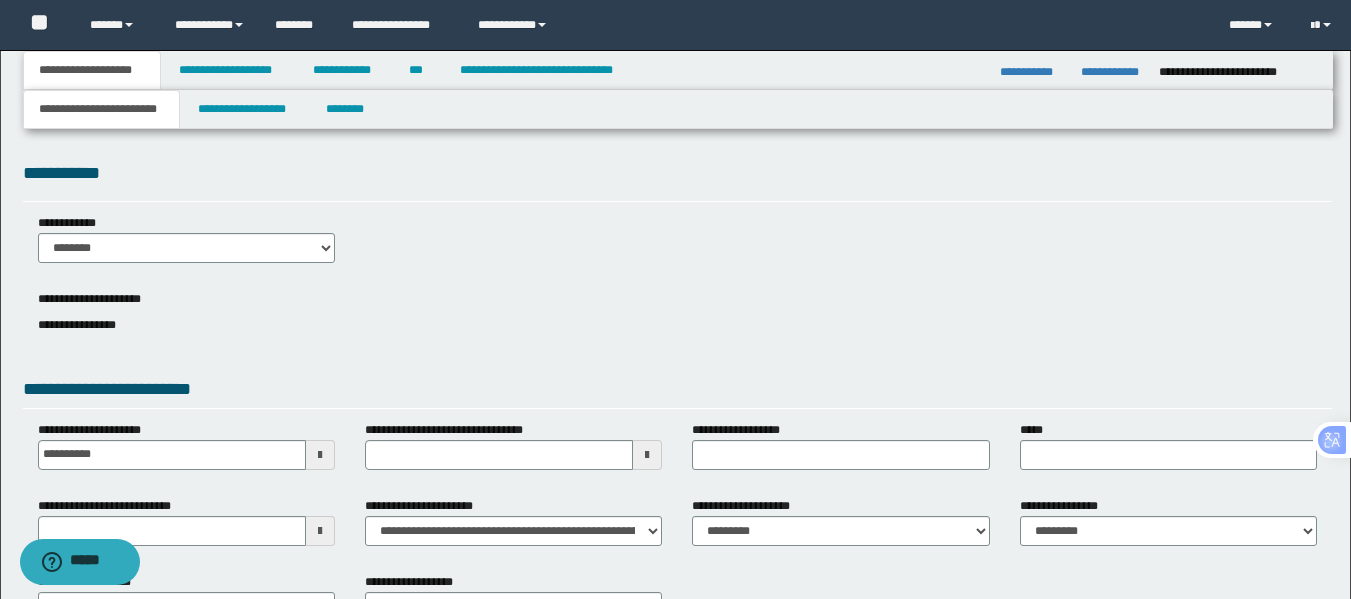 type 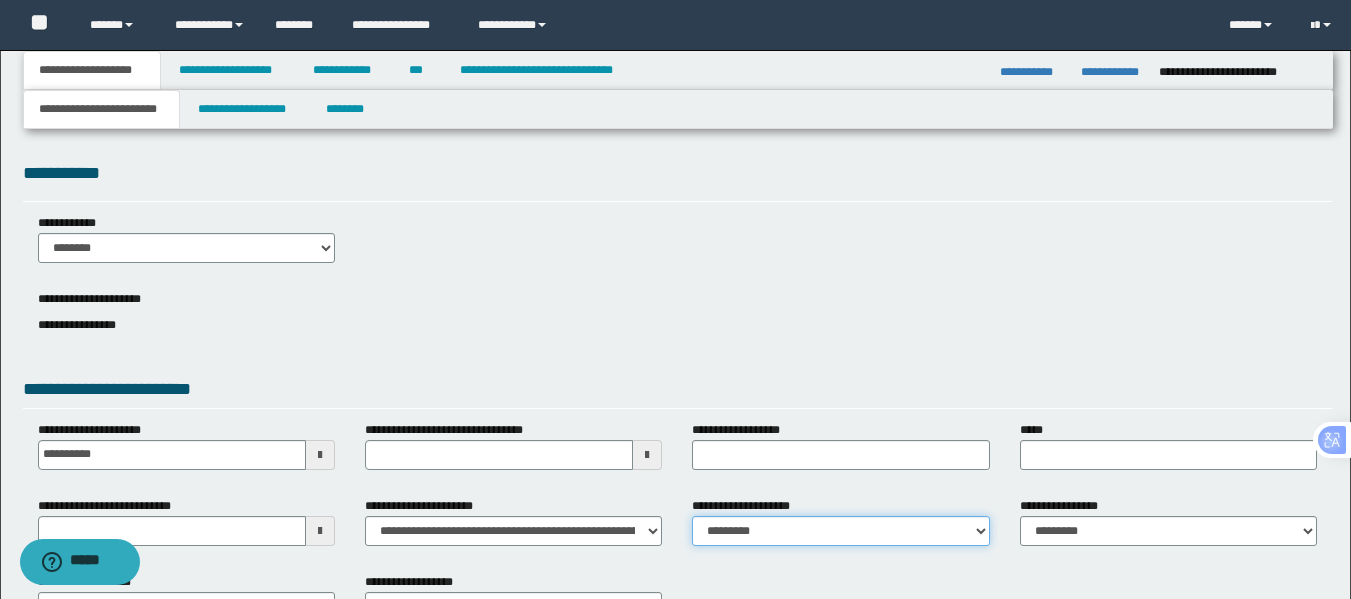 click on "**********" at bounding box center [840, 531] 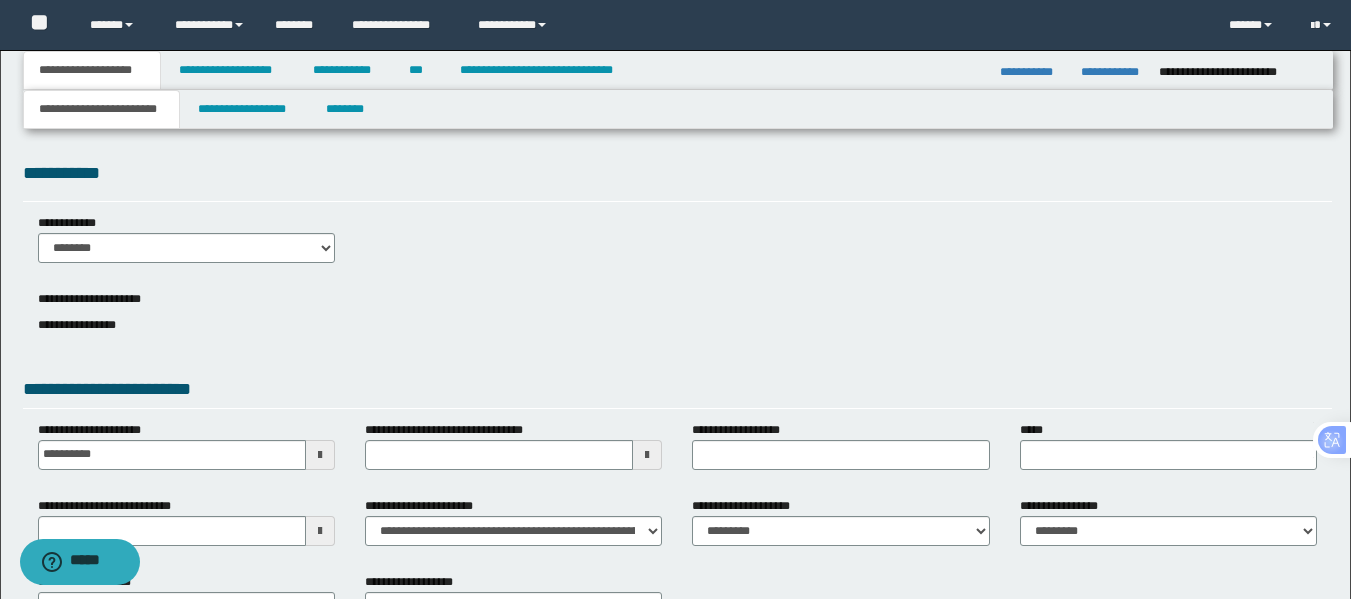click at bounding box center [320, 531] 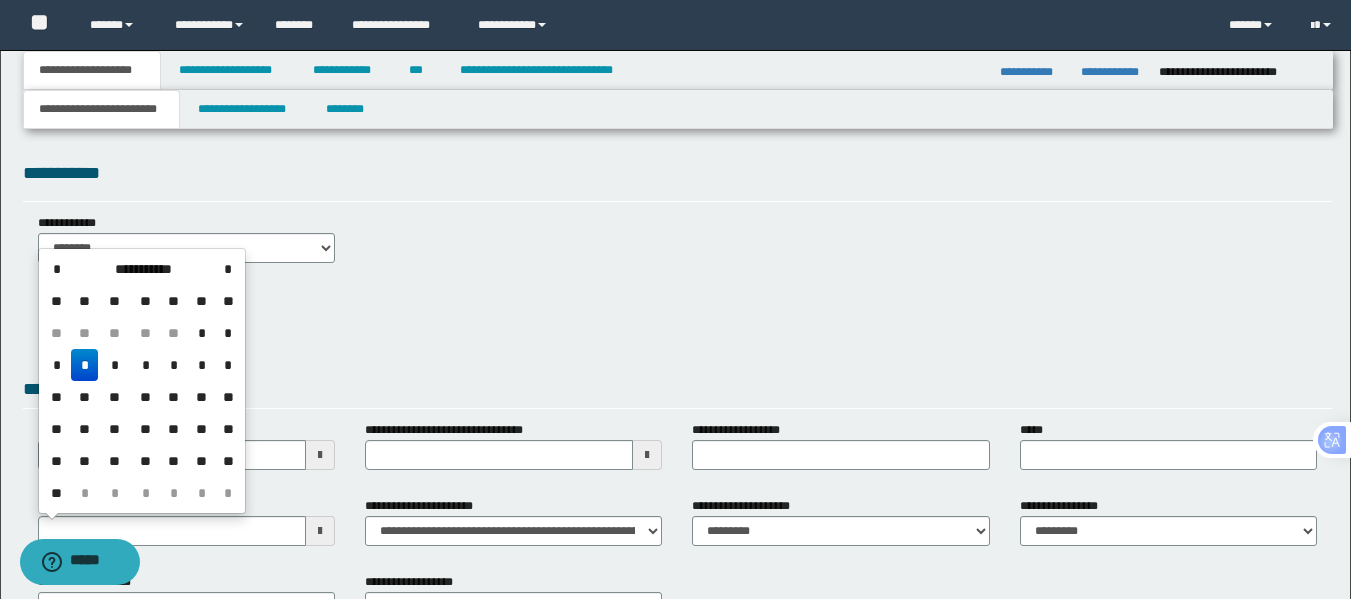 click on "*" at bounding box center [85, 365] 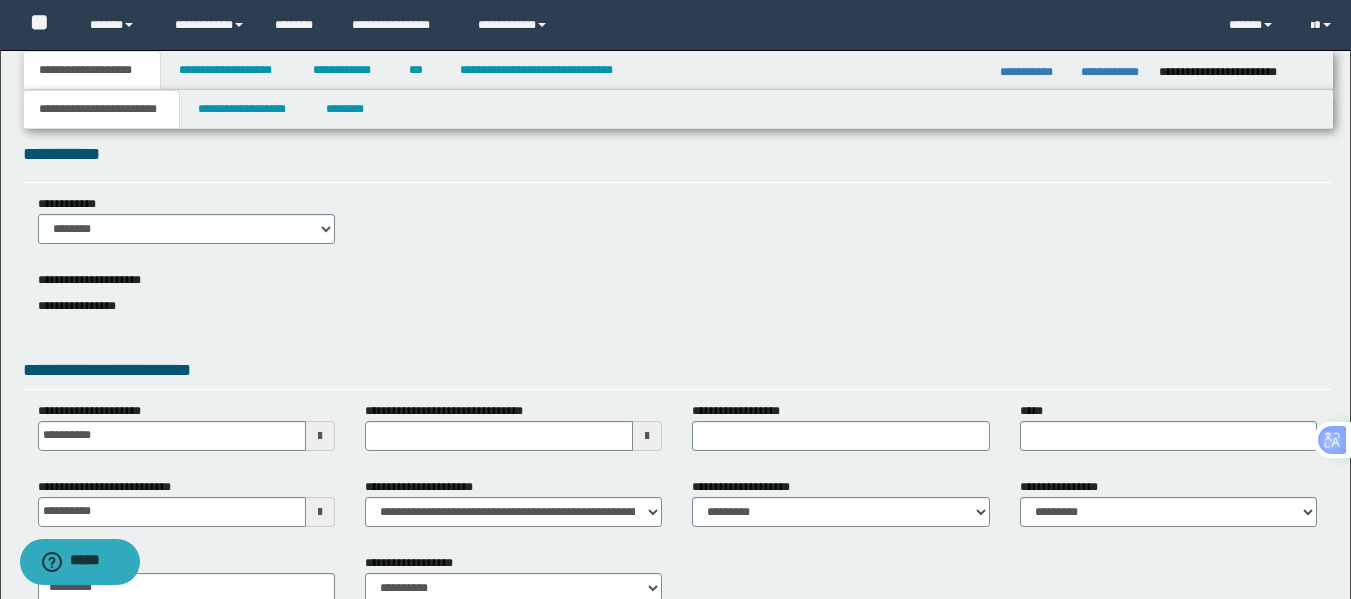 scroll, scrollTop: 0, scrollLeft: 0, axis: both 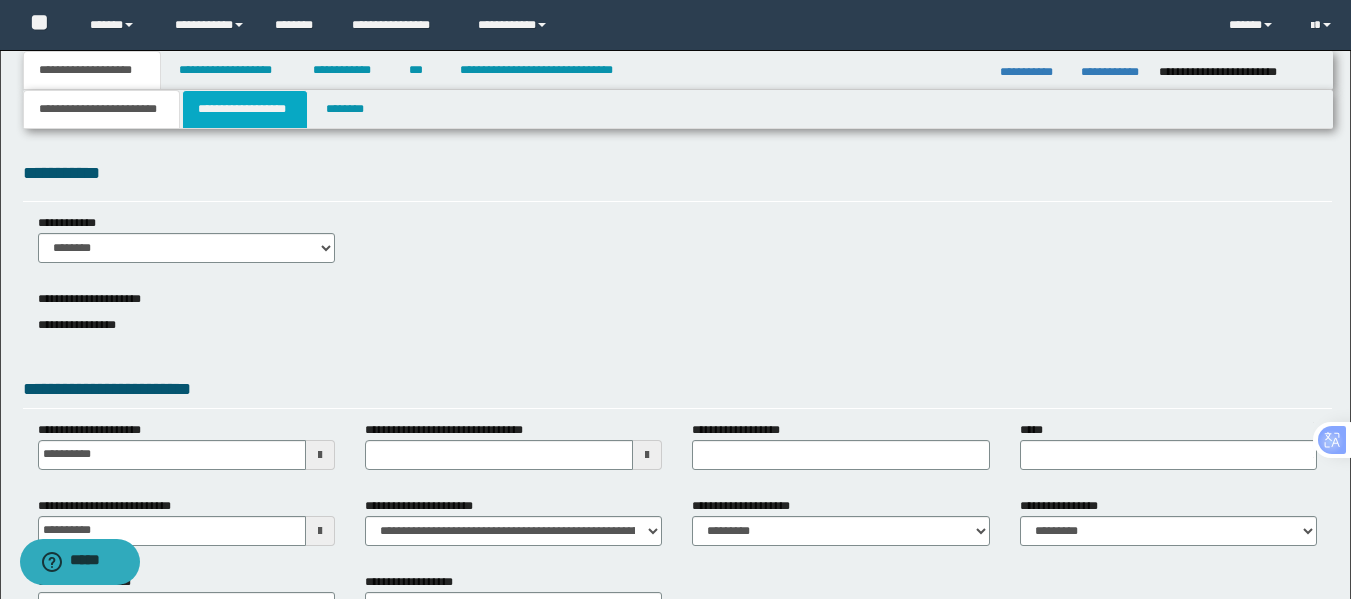 click on "**********" at bounding box center [245, 109] 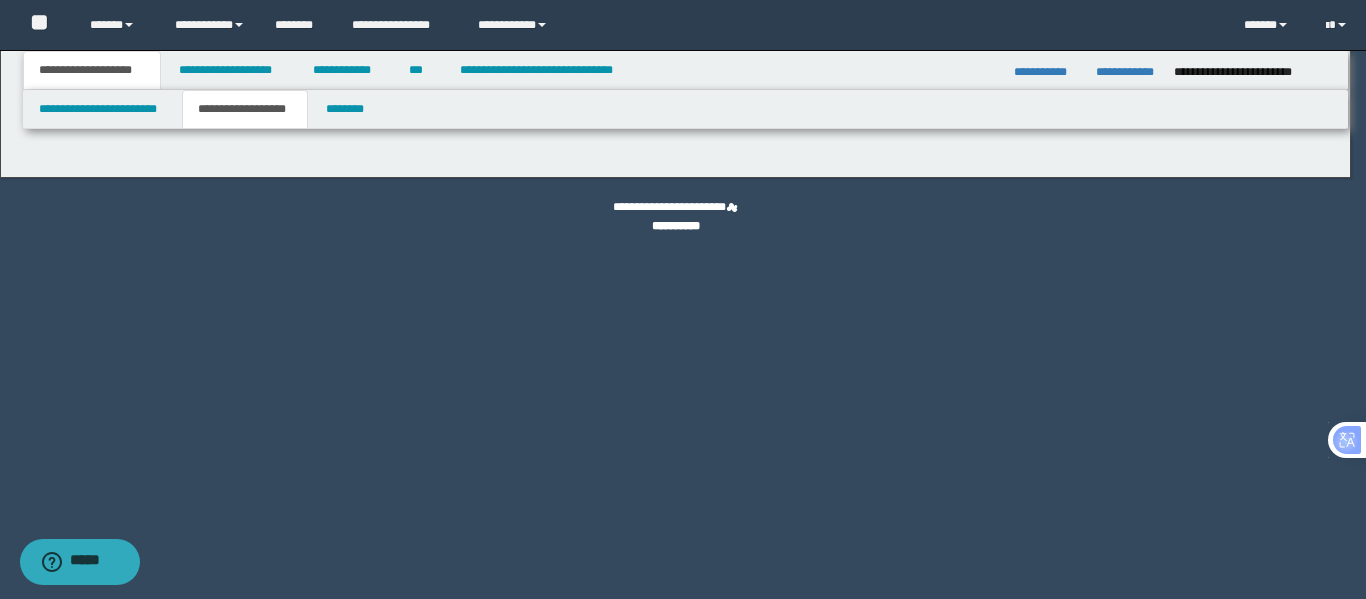 type on "********" 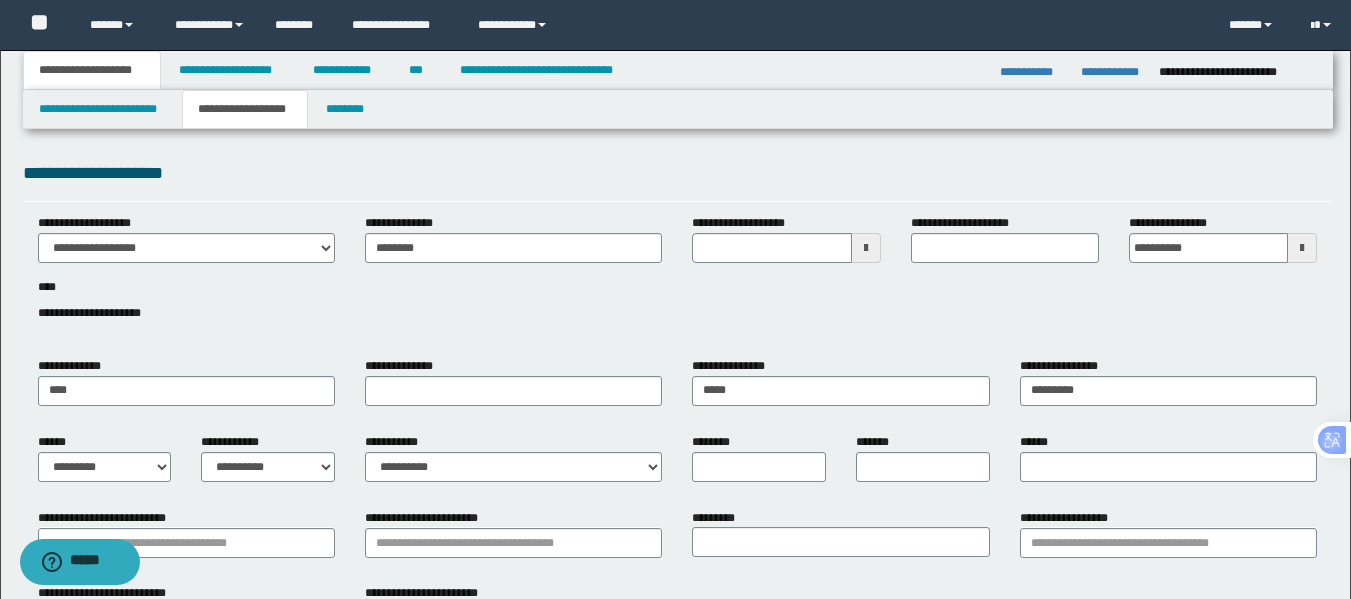 click at bounding box center (866, 248) 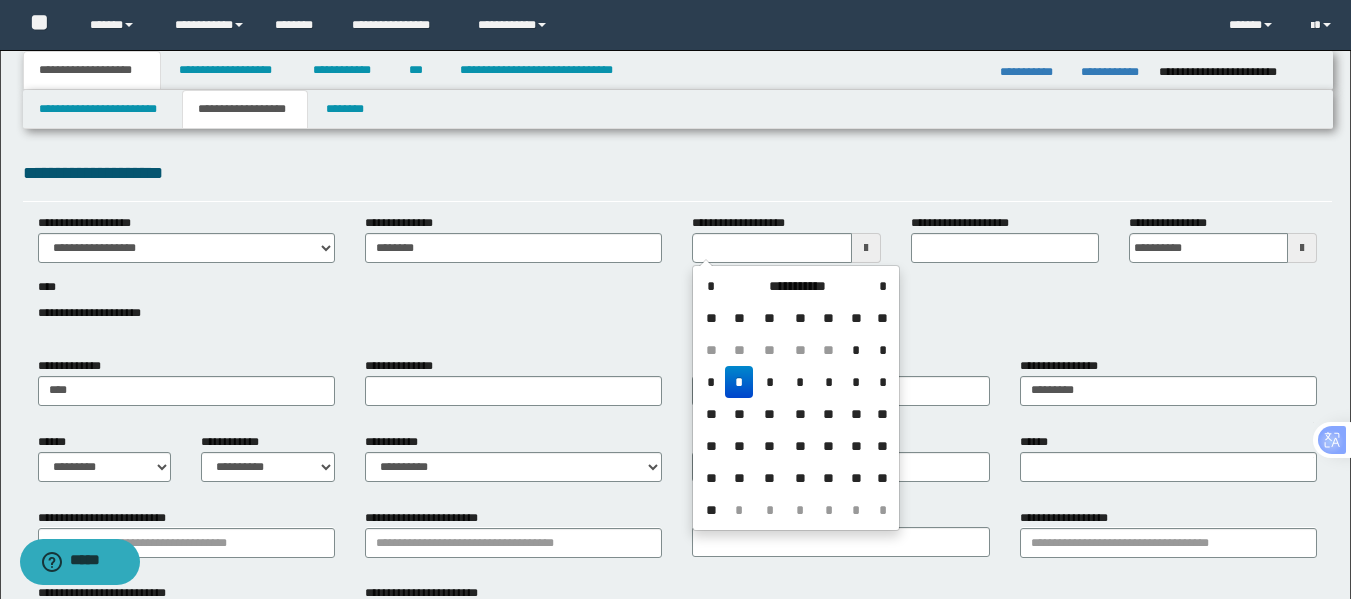 click on "*" at bounding box center [739, 382] 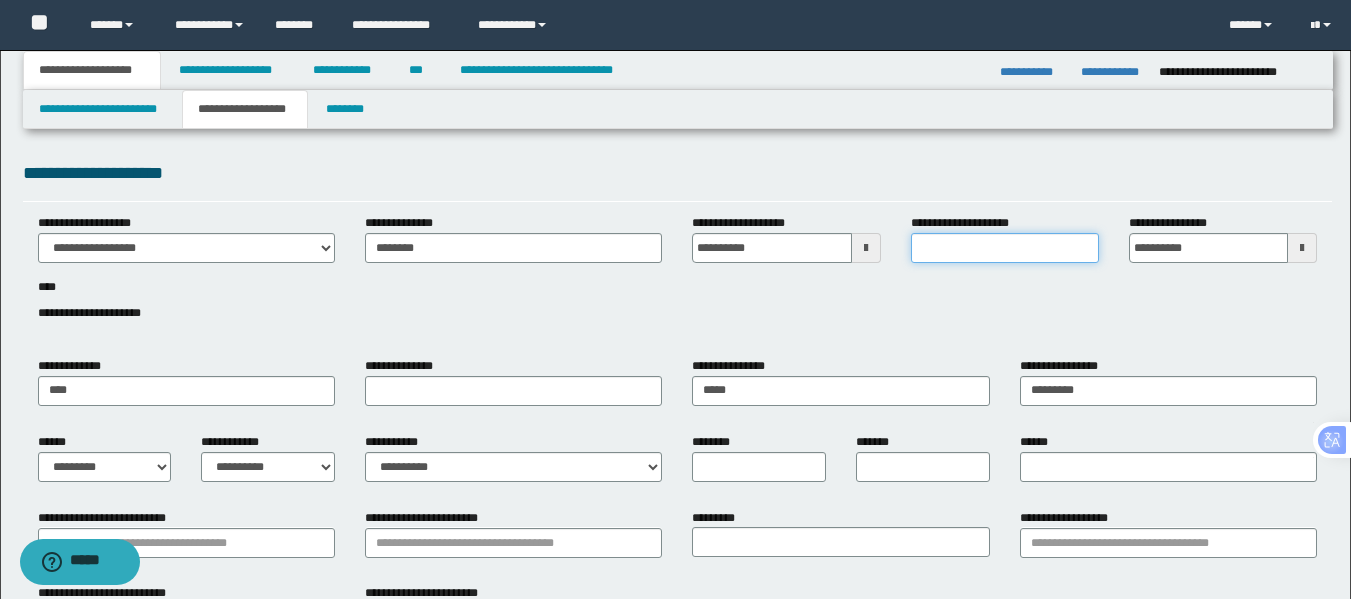 click on "**********" at bounding box center [1005, 248] 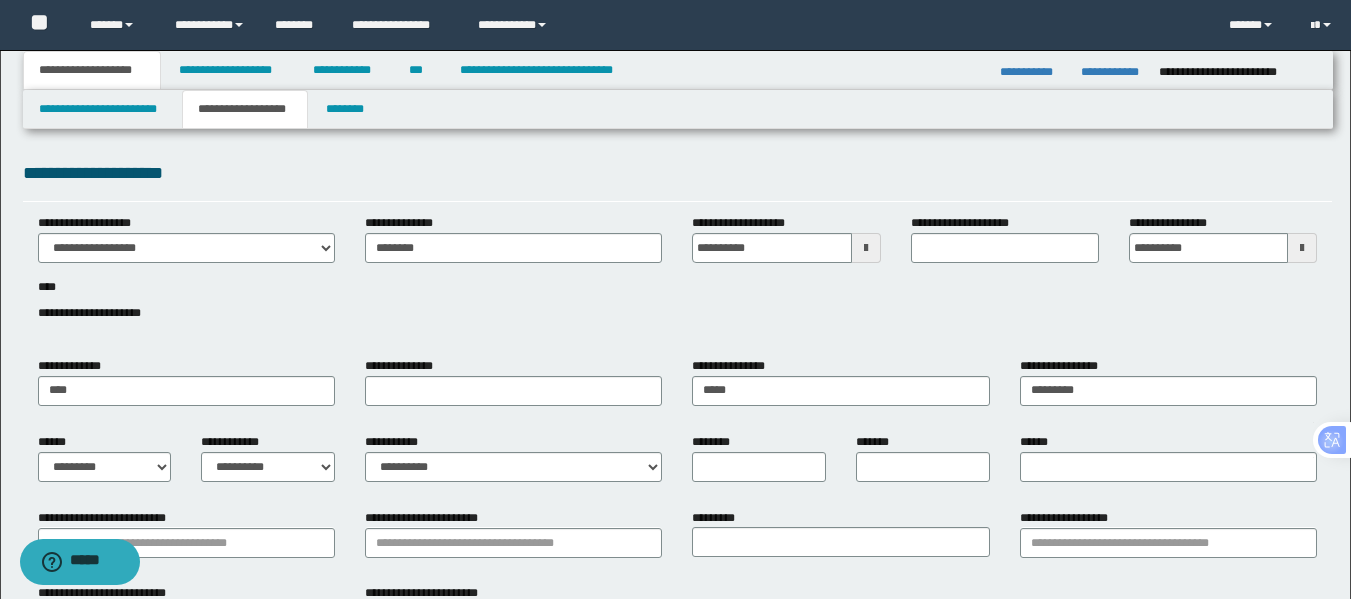 click on "**********" at bounding box center (677, 279) 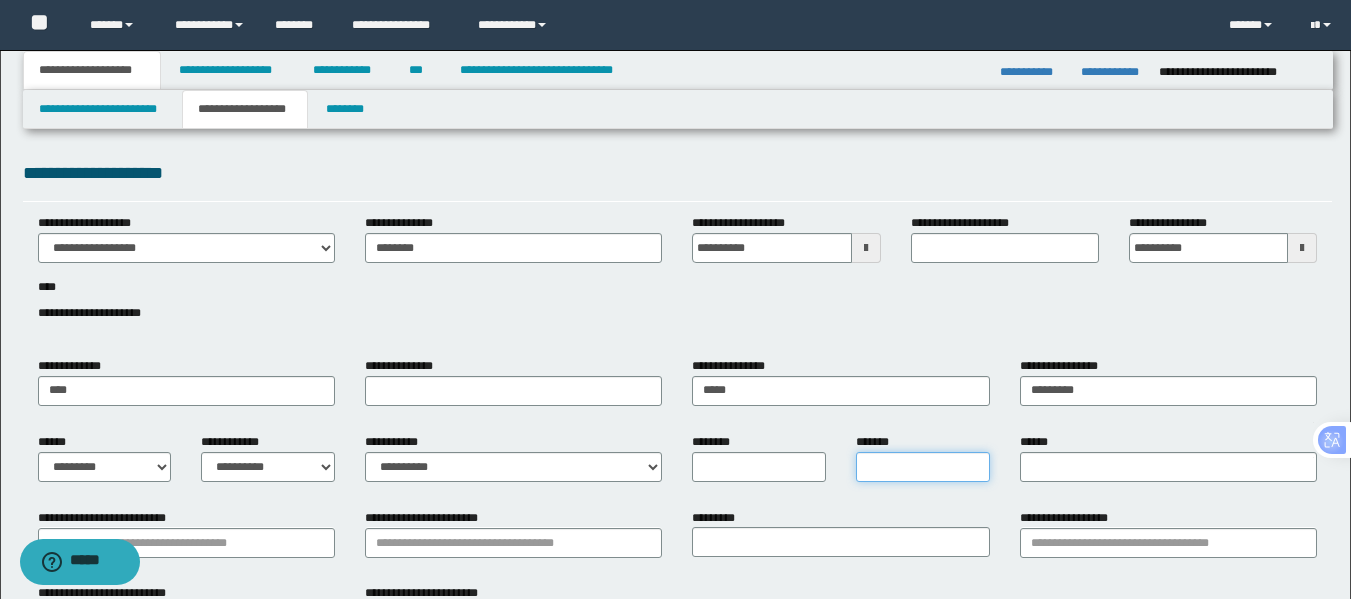 click on "*******" at bounding box center [923, 467] 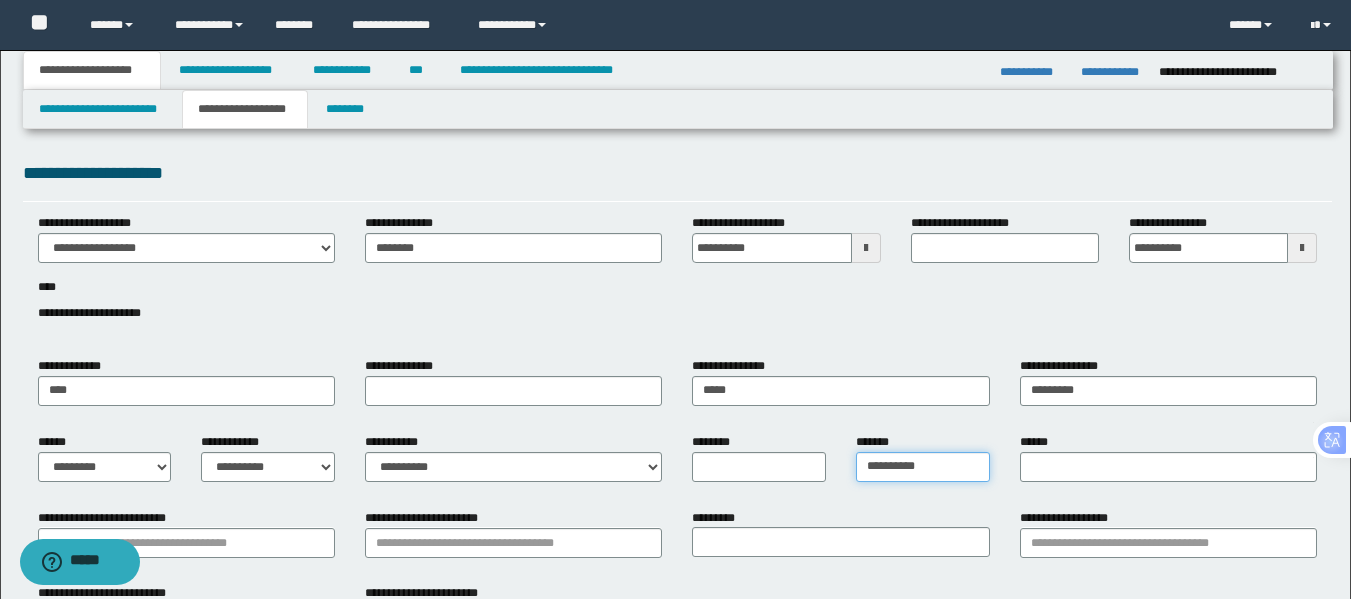type on "**********" 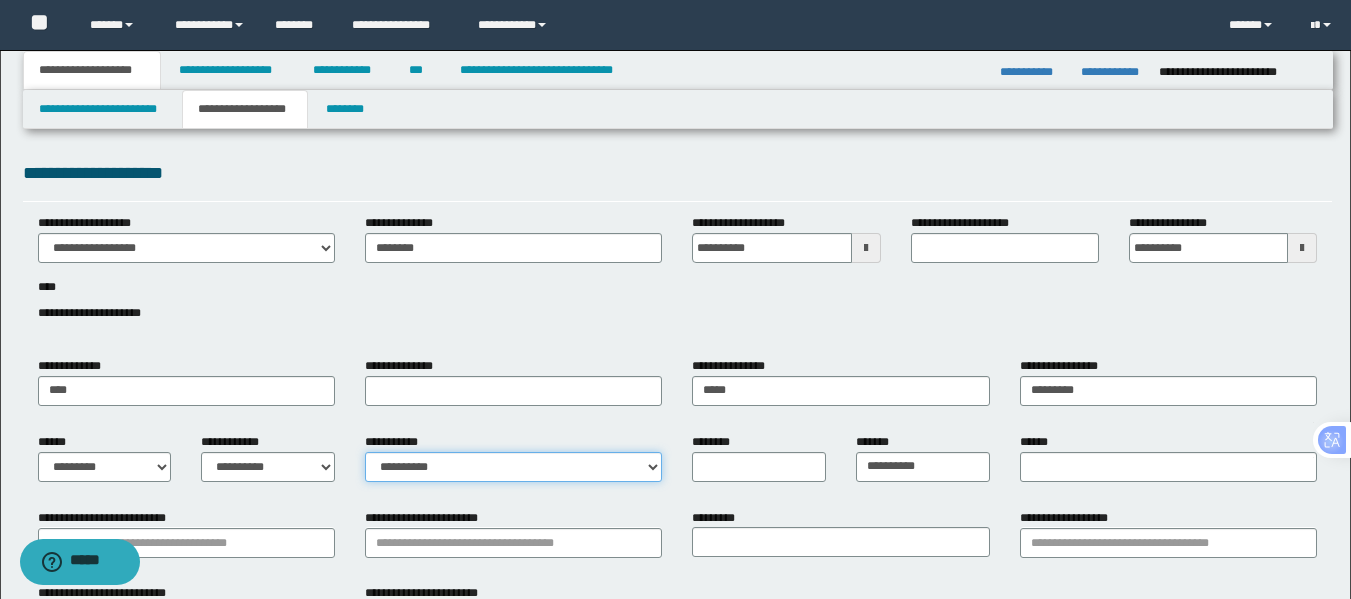 click on "**********" at bounding box center [513, 467] 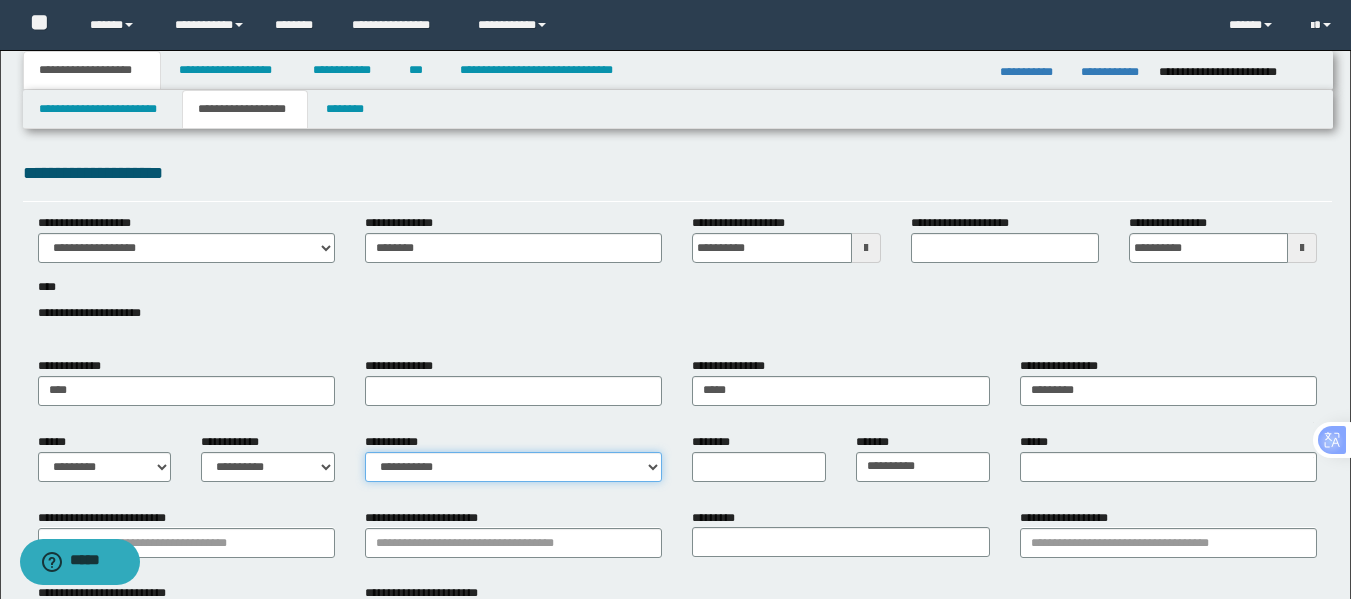 click on "**********" at bounding box center [513, 467] 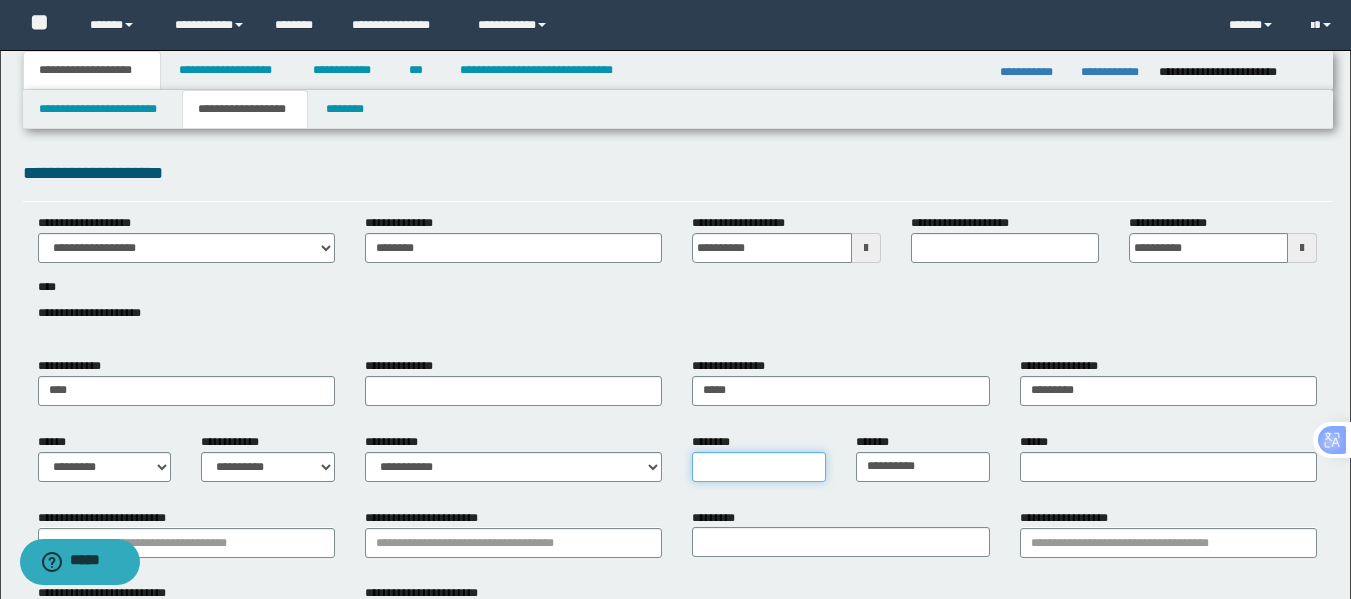 click on "********" at bounding box center (759, 467) 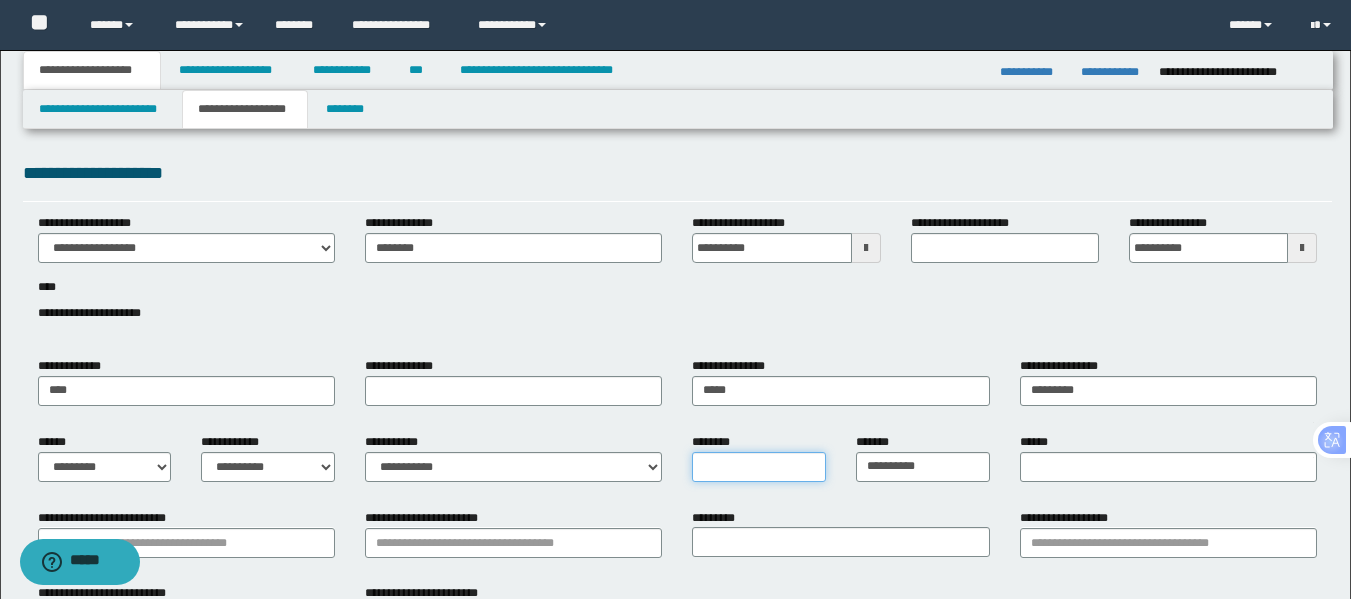 type on "*******" 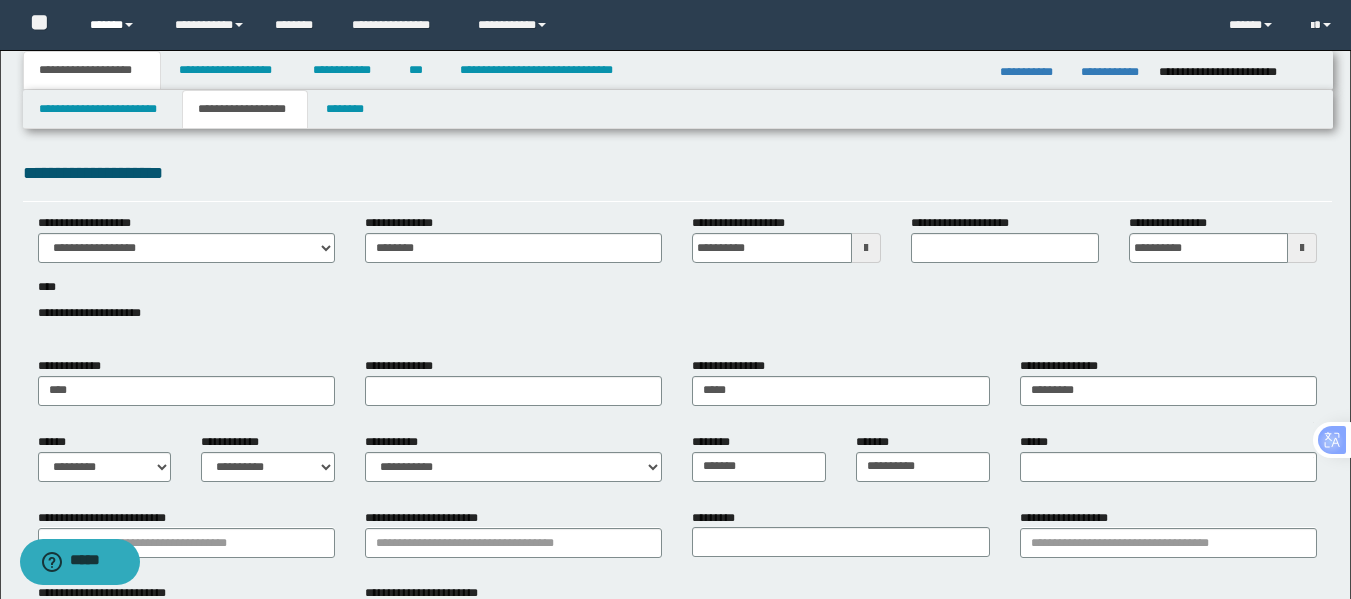 click on "******" at bounding box center [117, 25] 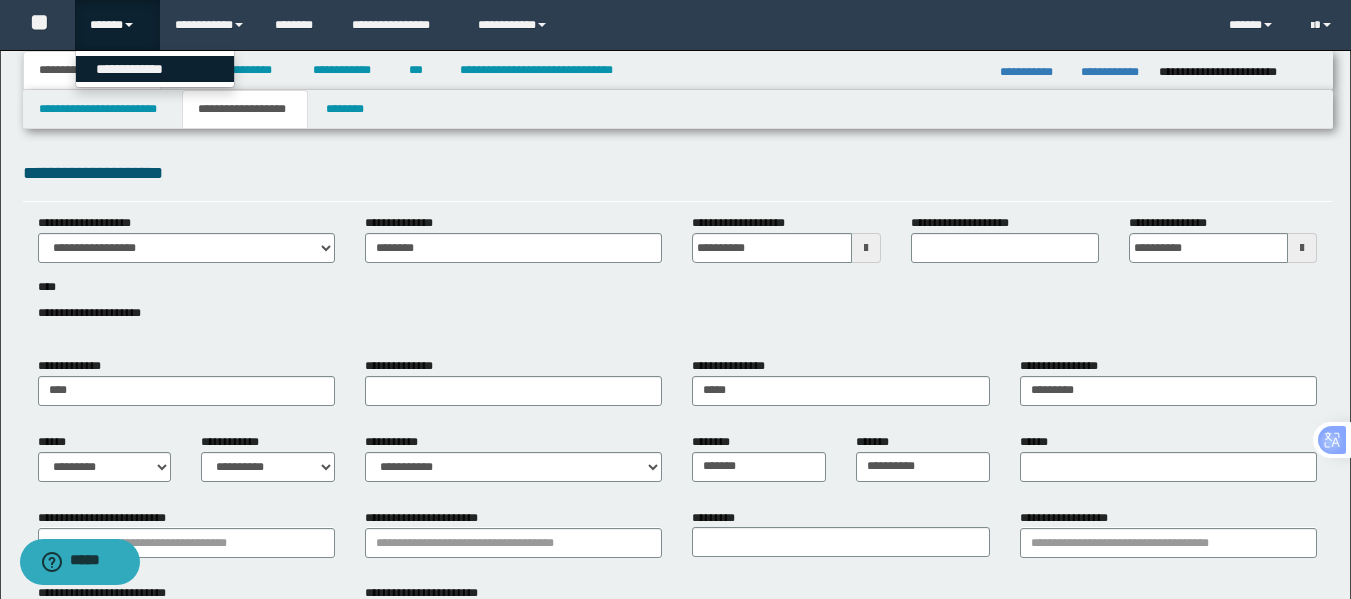 click on "**********" at bounding box center (155, 69) 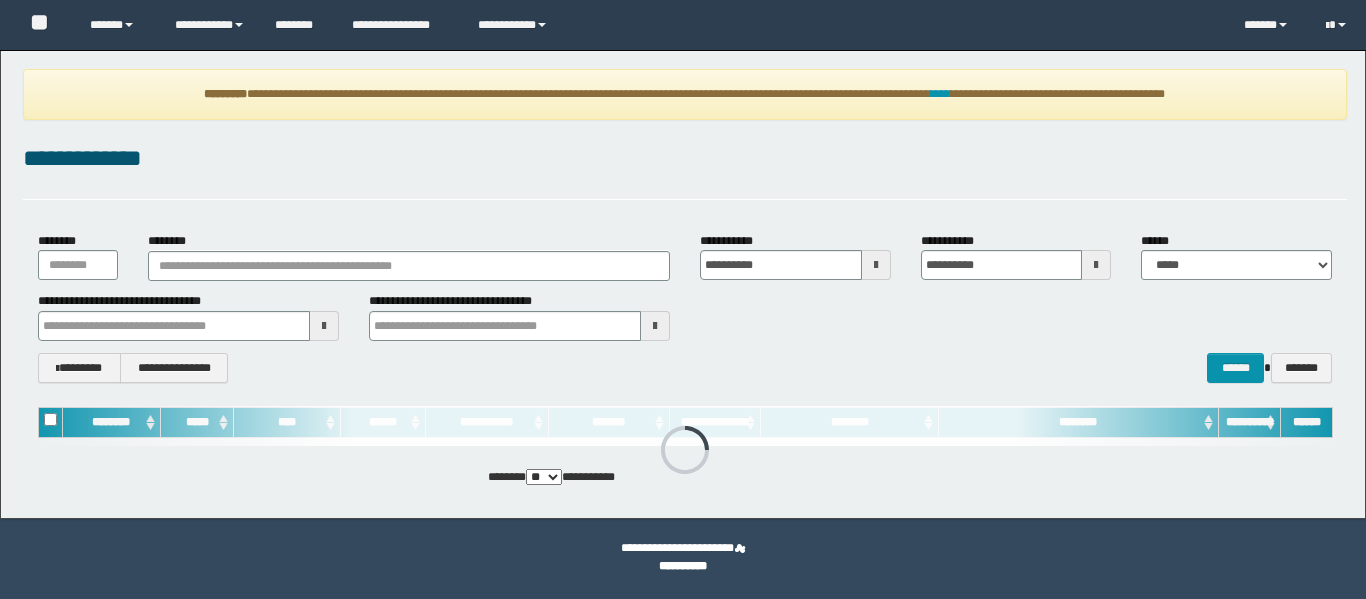 scroll, scrollTop: 0, scrollLeft: 0, axis: both 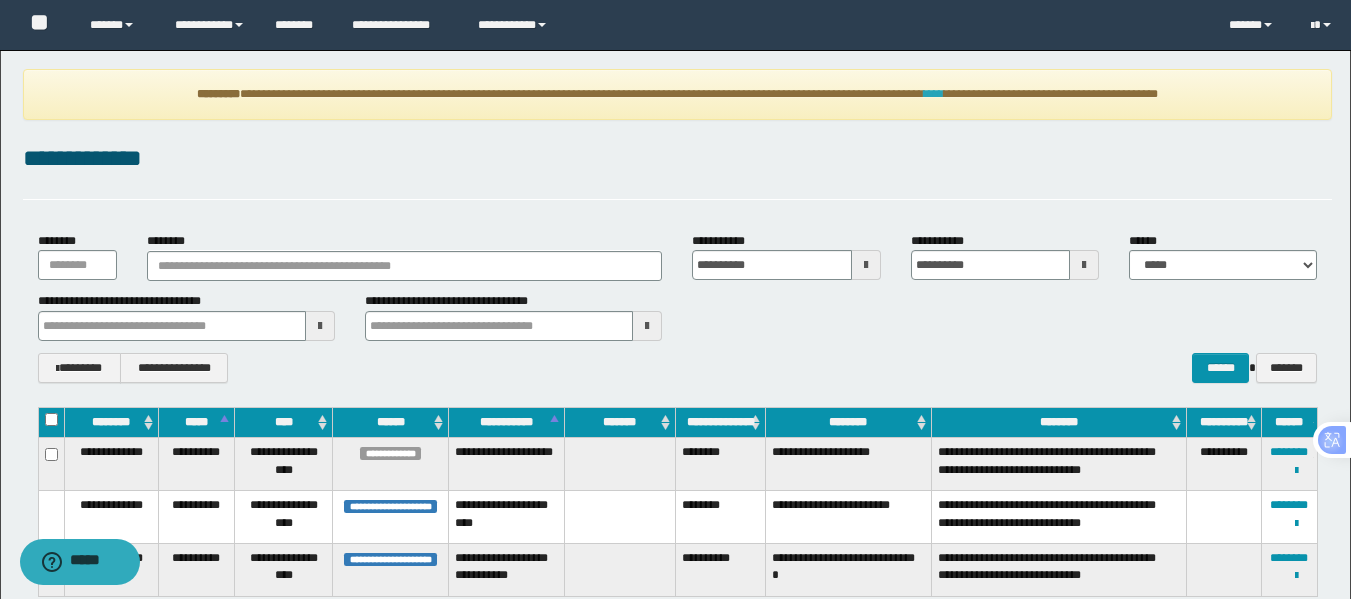click on "****" at bounding box center [934, 94] 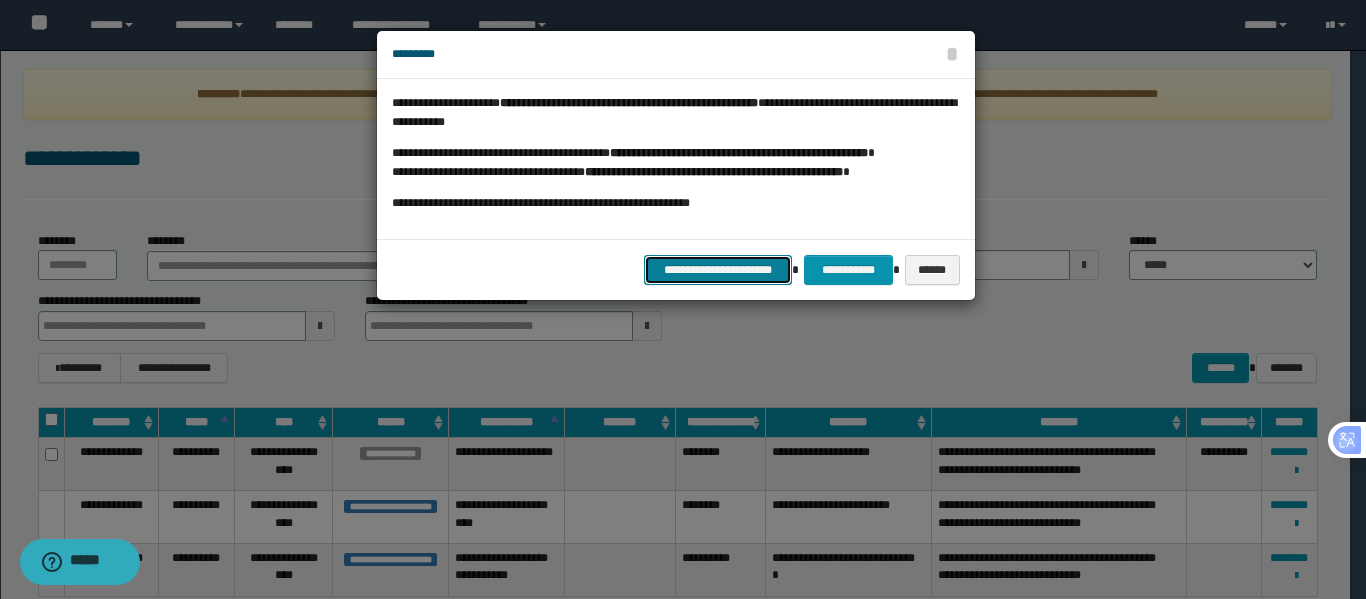 click on "**********" at bounding box center (718, 270) 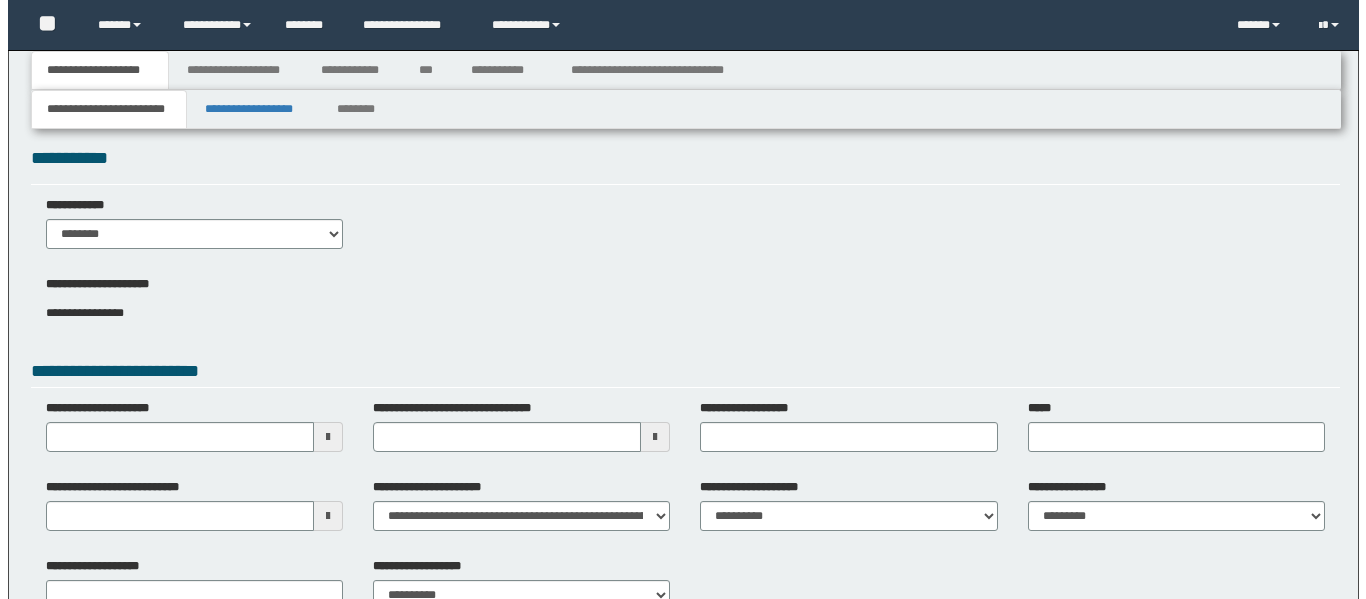 scroll, scrollTop: 0, scrollLeft: 0, axis: both 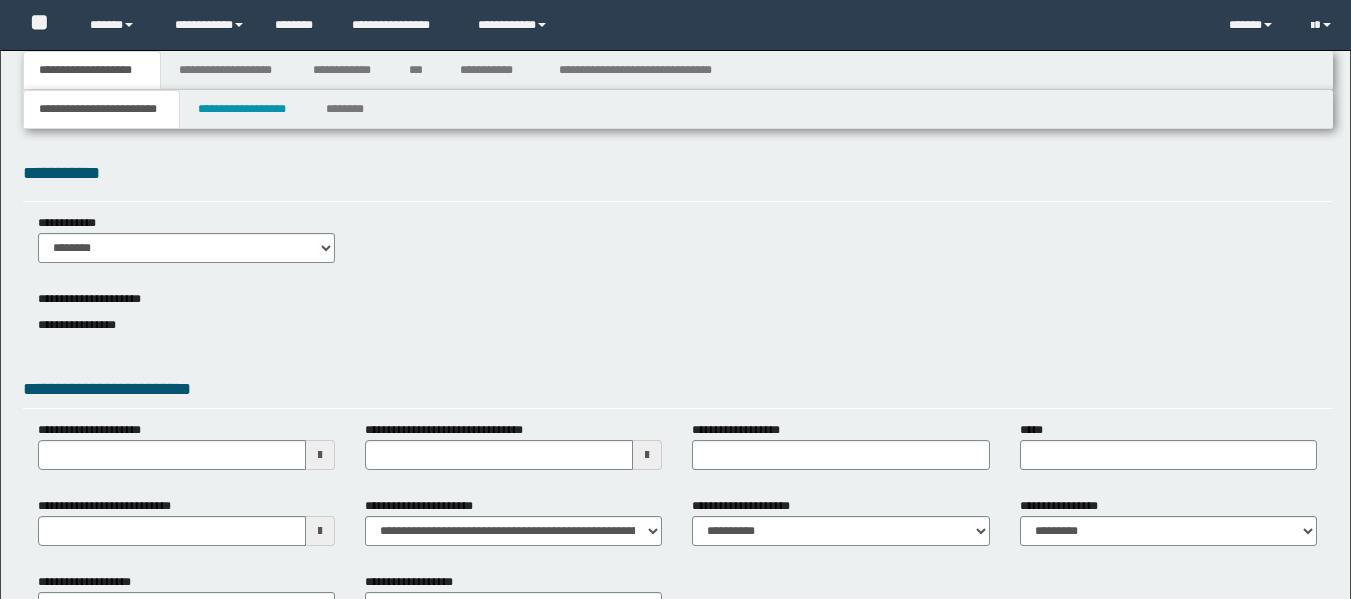 type 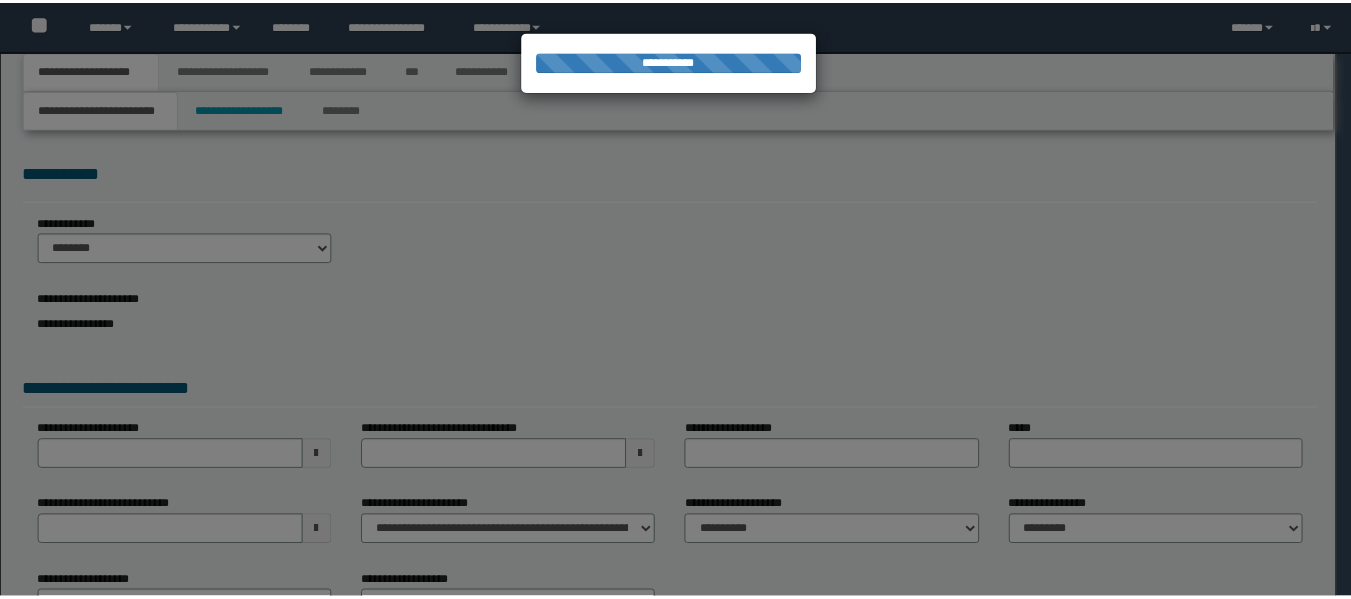 scroll, scrollTop: 0, scrollLeft: 0, axis: both 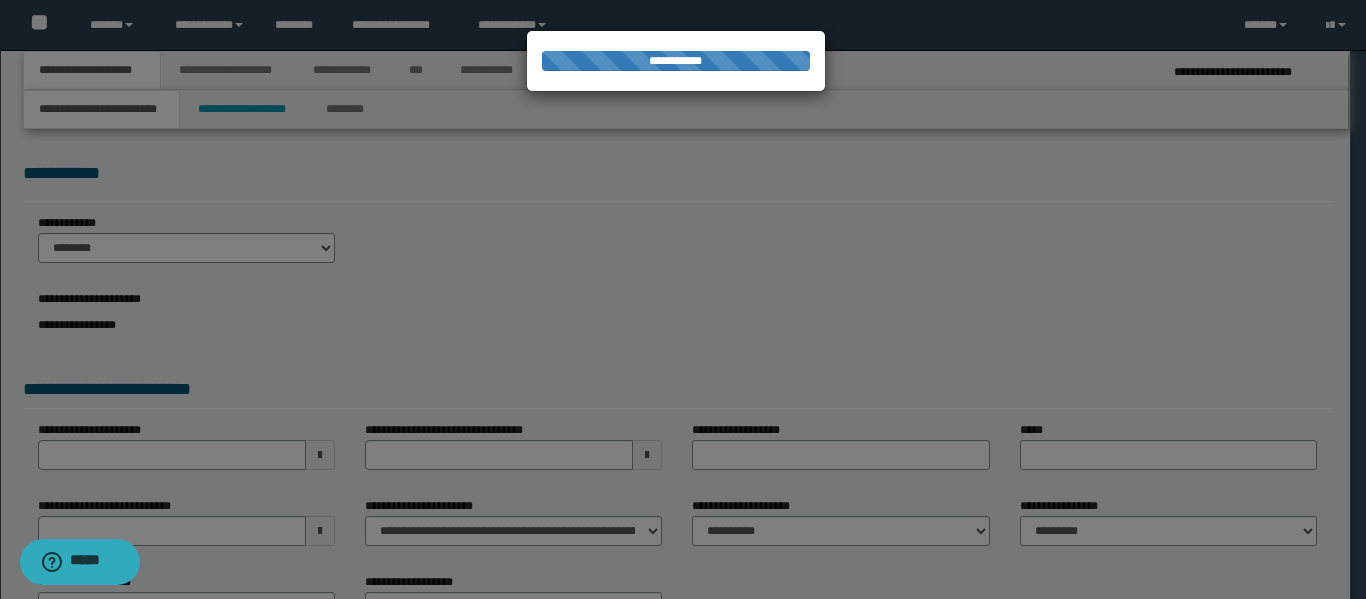 select on "*" 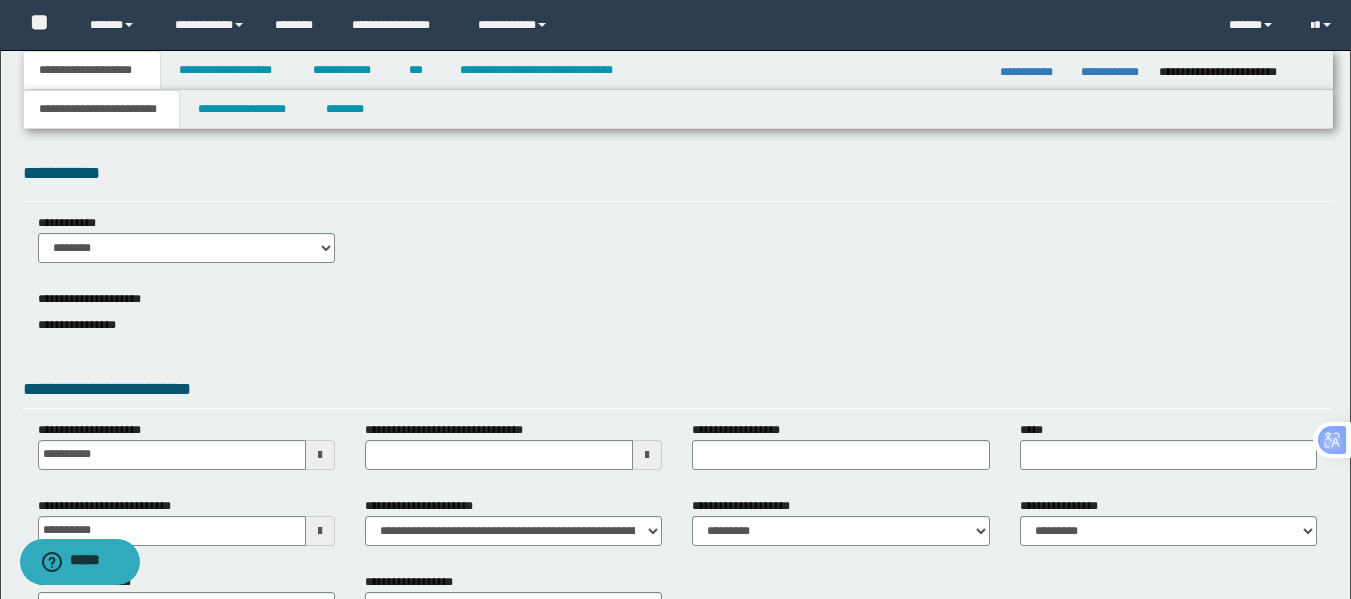 click on "**********" at bounding box center [1033, 72] 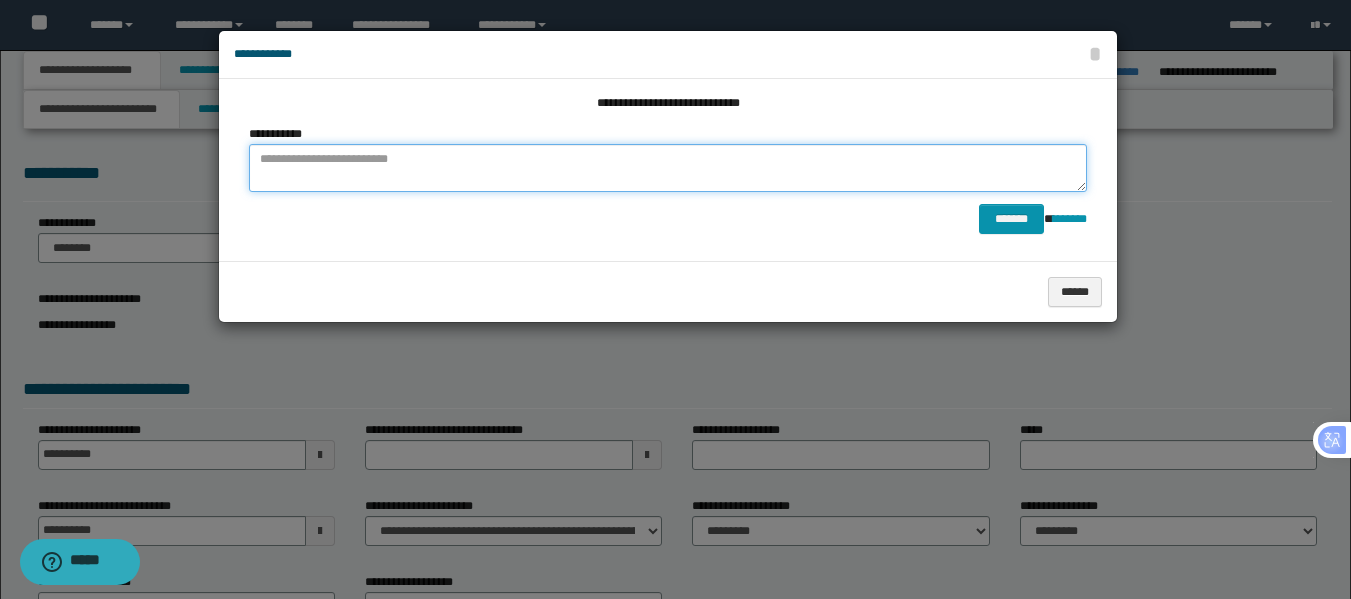 click at bounding box center (668, 168) 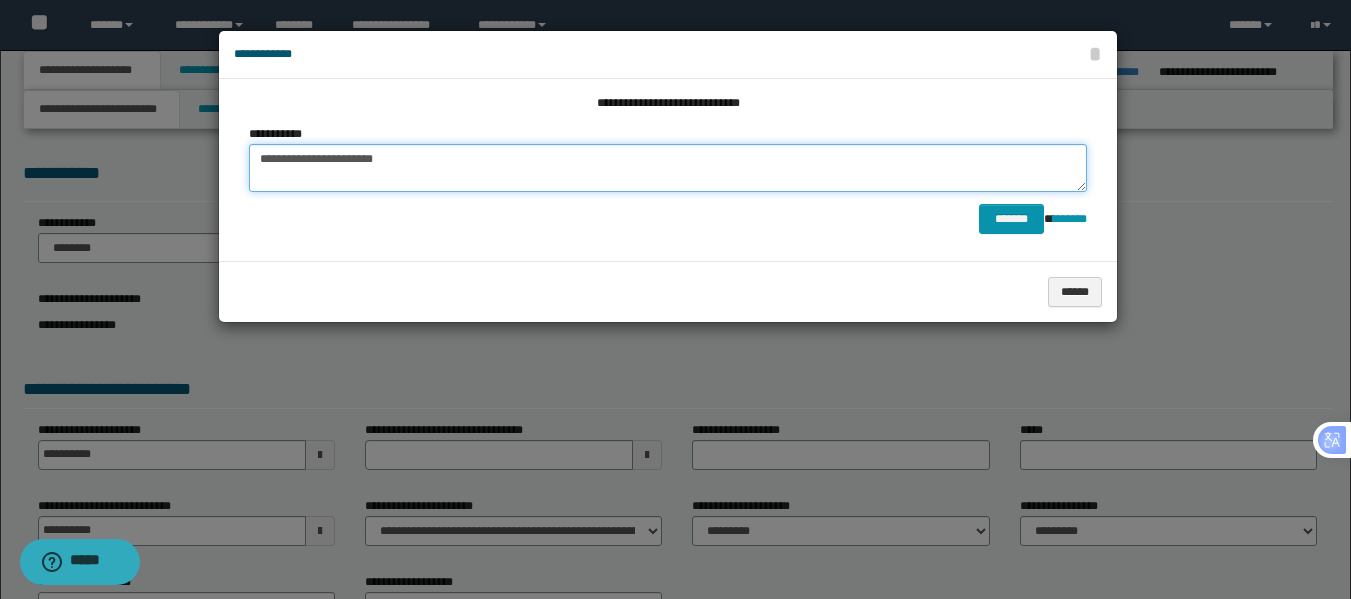 click on "**********" at bounding box center [668, 168] 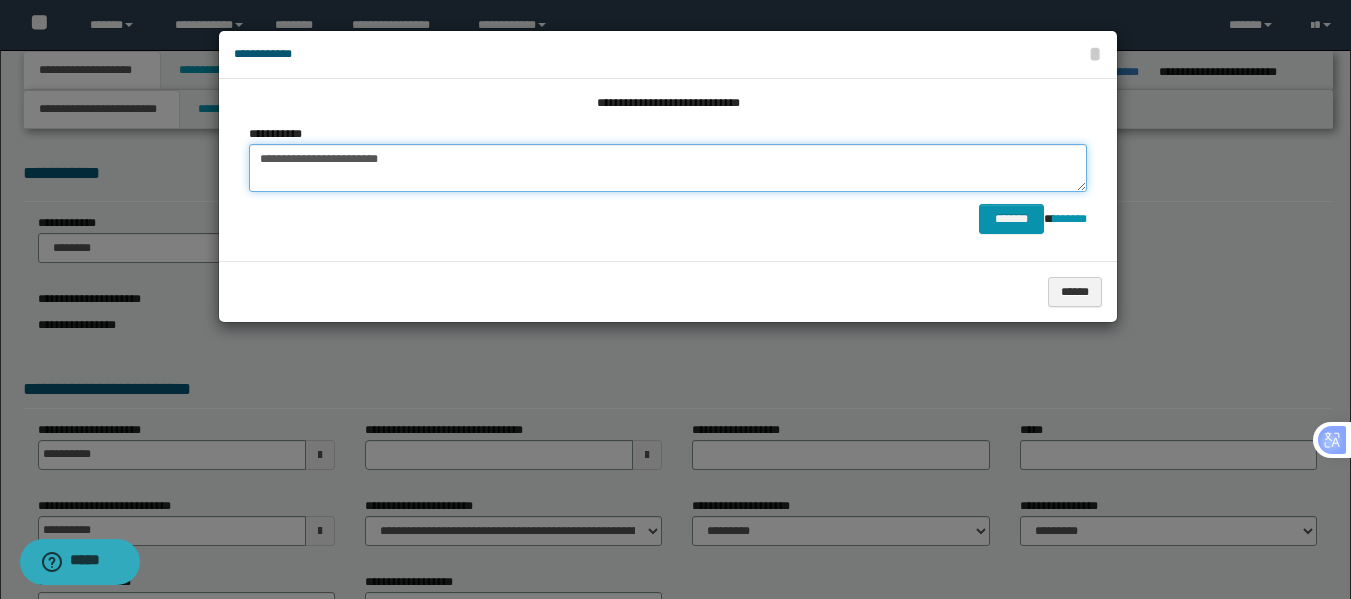 click on "**********" at bounding box center (668, 168) 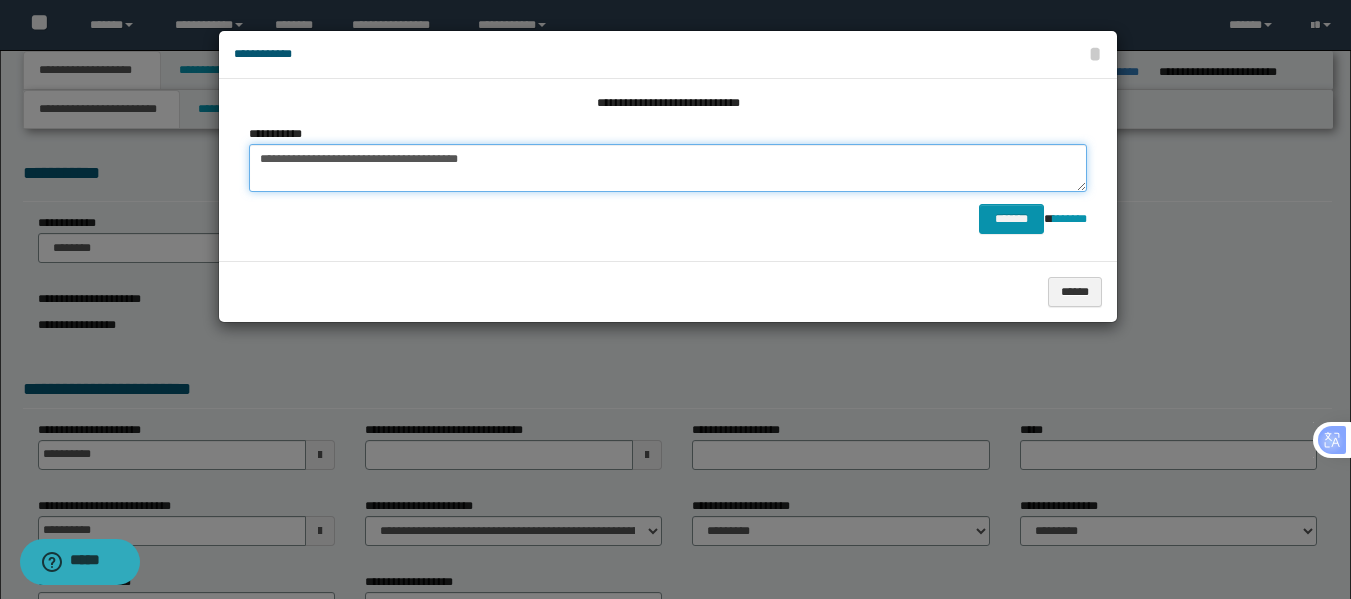 click on "**********" at bounding box center [668, 168] 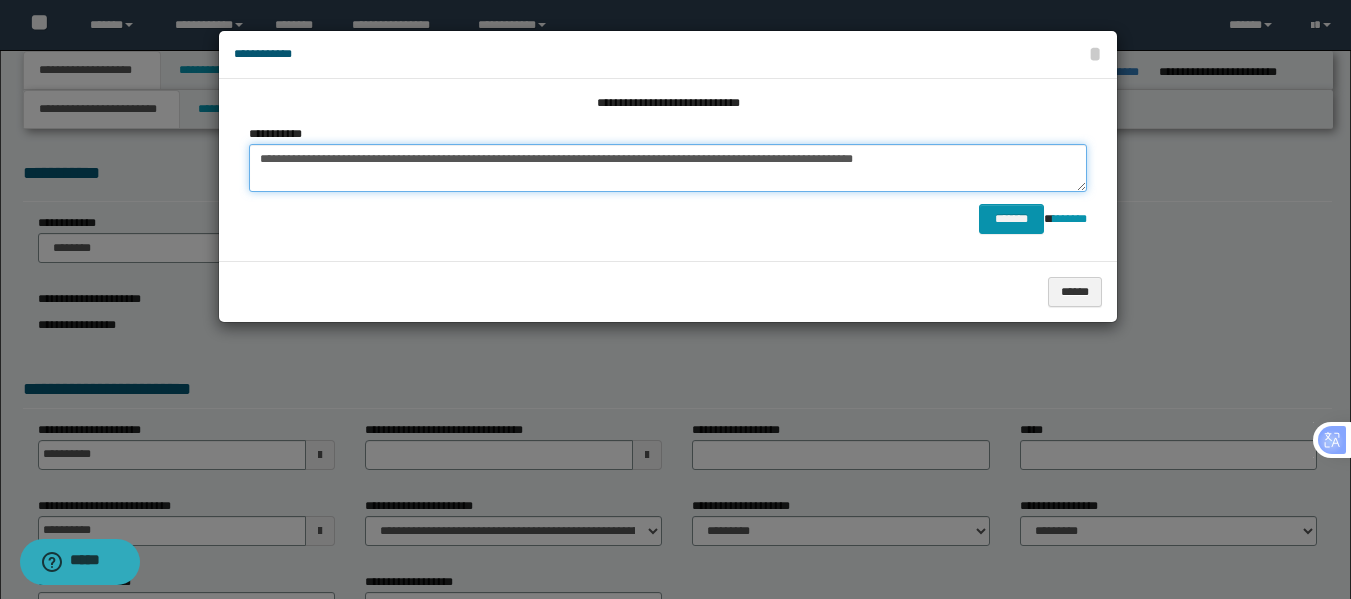 click on "**********" at bounding box center (668, 168) 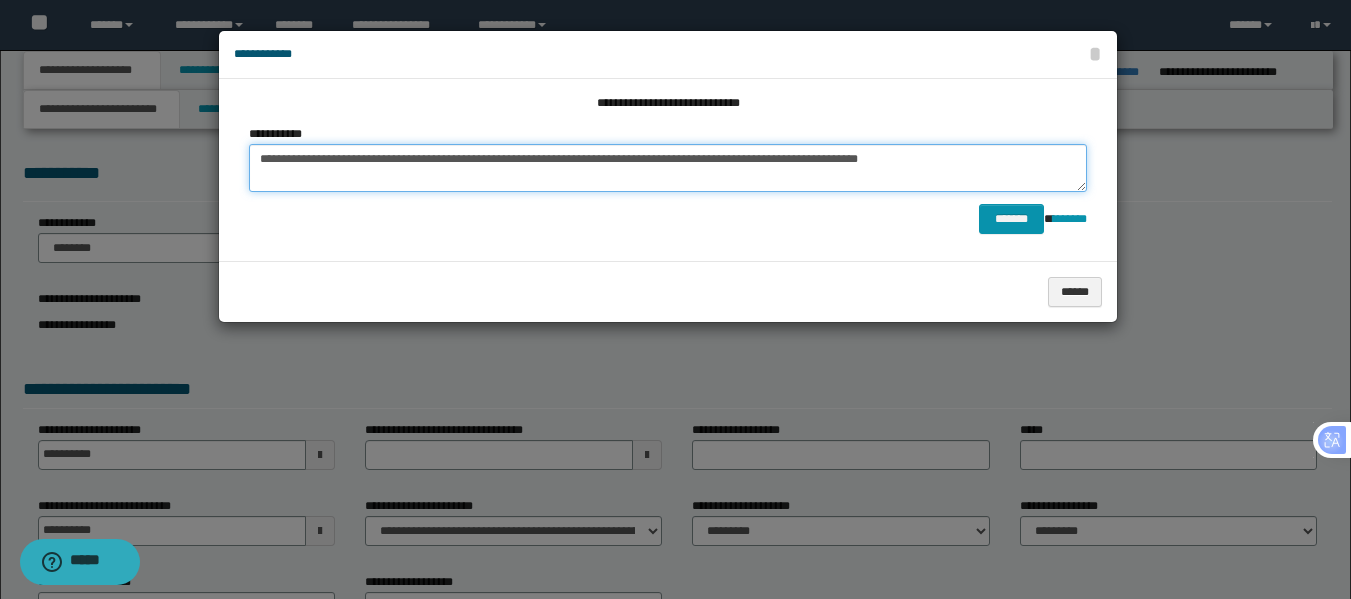 click on "**********" at bounding box center (668, 168) 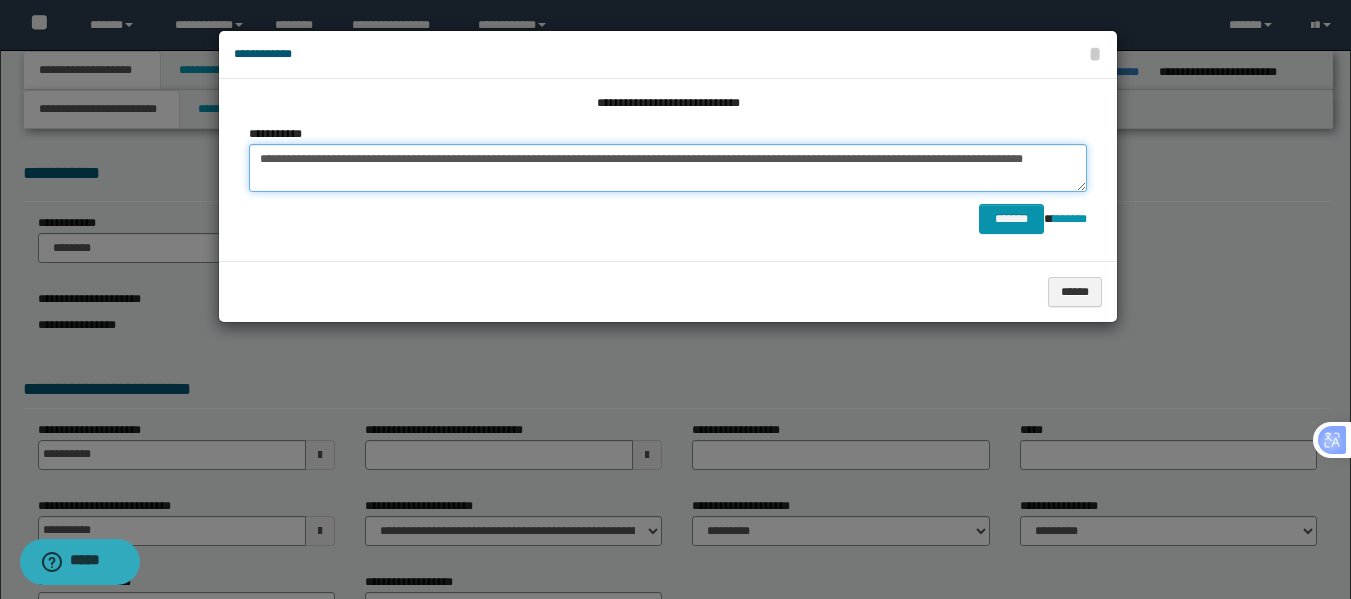 click on "**********" at bounding box center [668, 168] 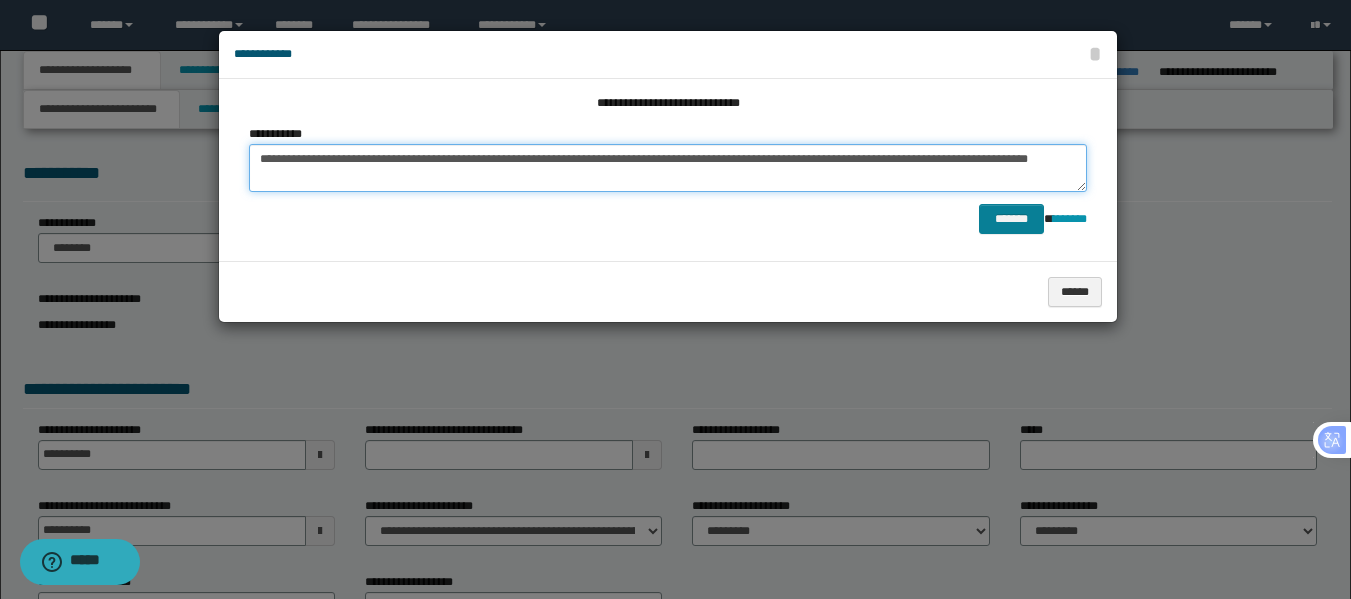 type on "**********" 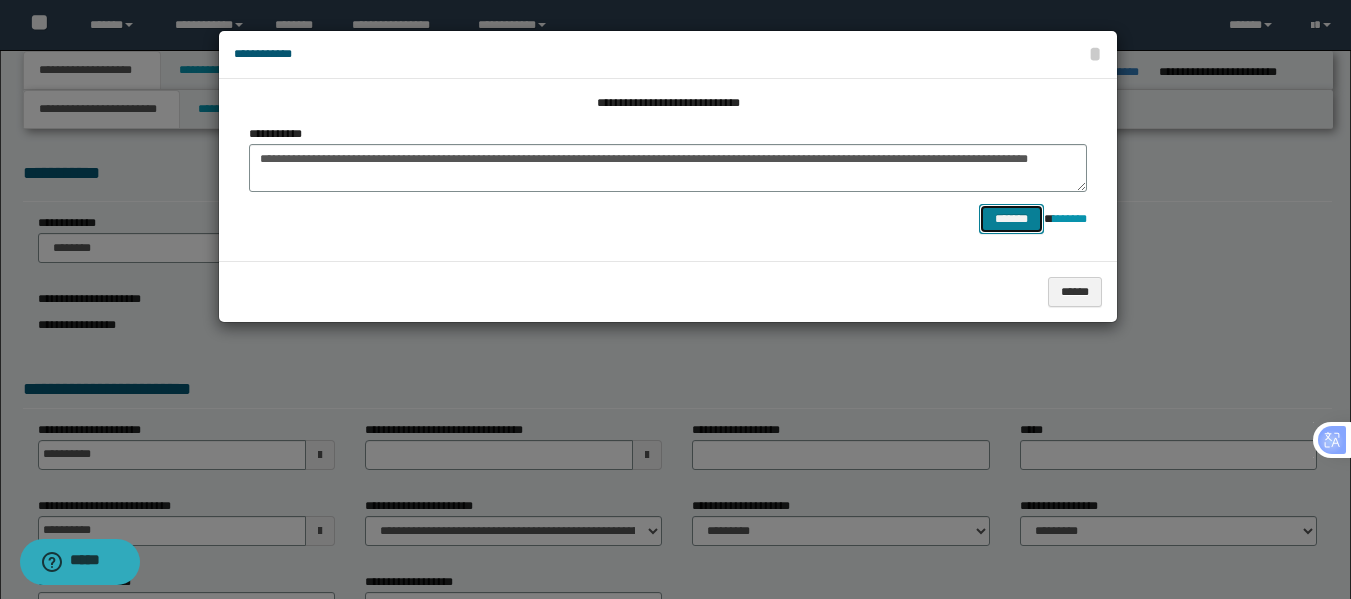 click on "*******" at bounding box center (1011, 219) 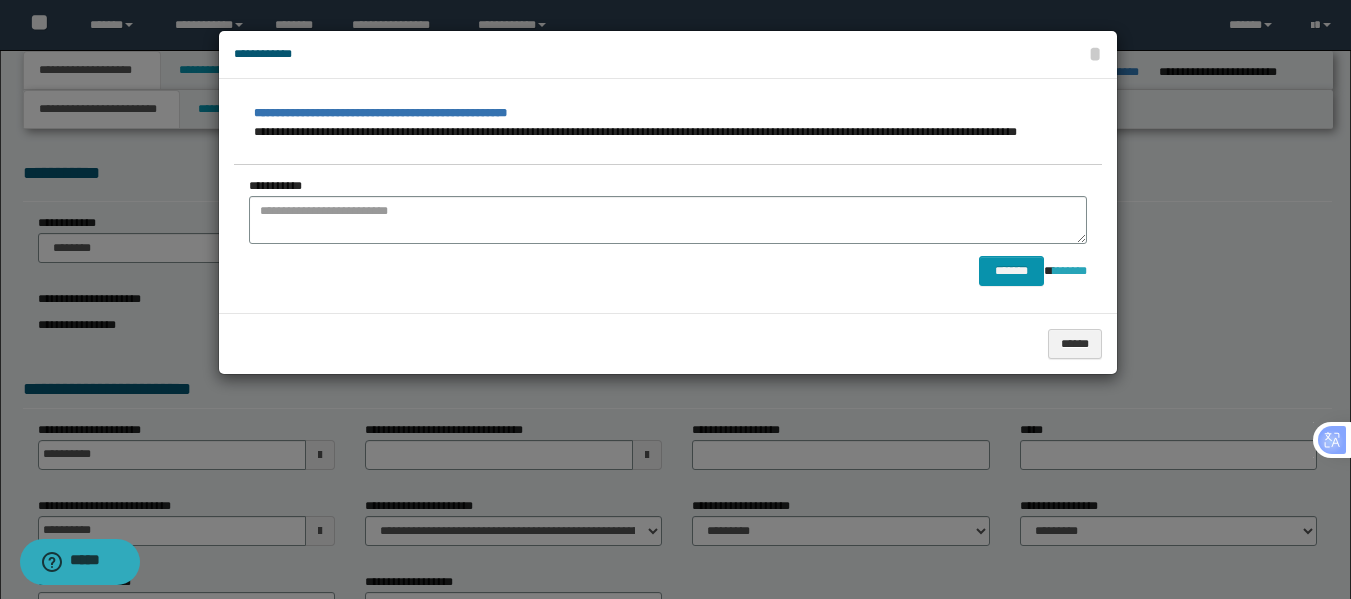 click on "********" at bounding box center [1070, 271] 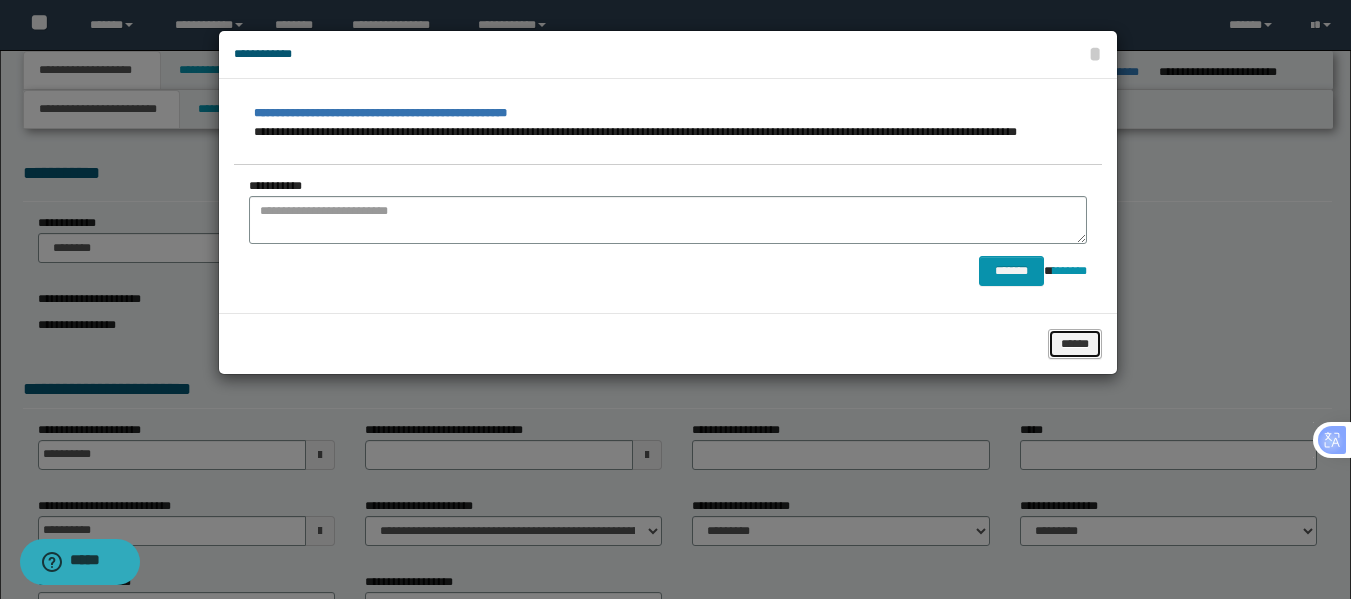 click on "******" at bounding box center (1075, 344) 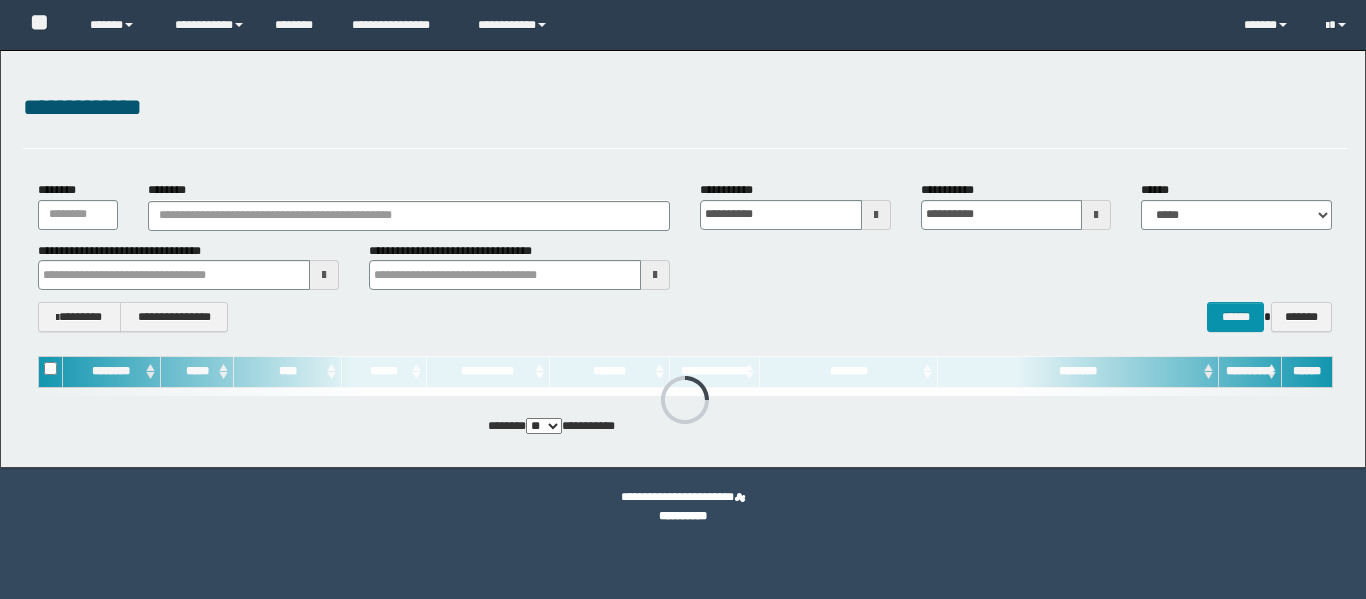 scroll, scrollTop: 0, scrollLeft: 0, axis: both 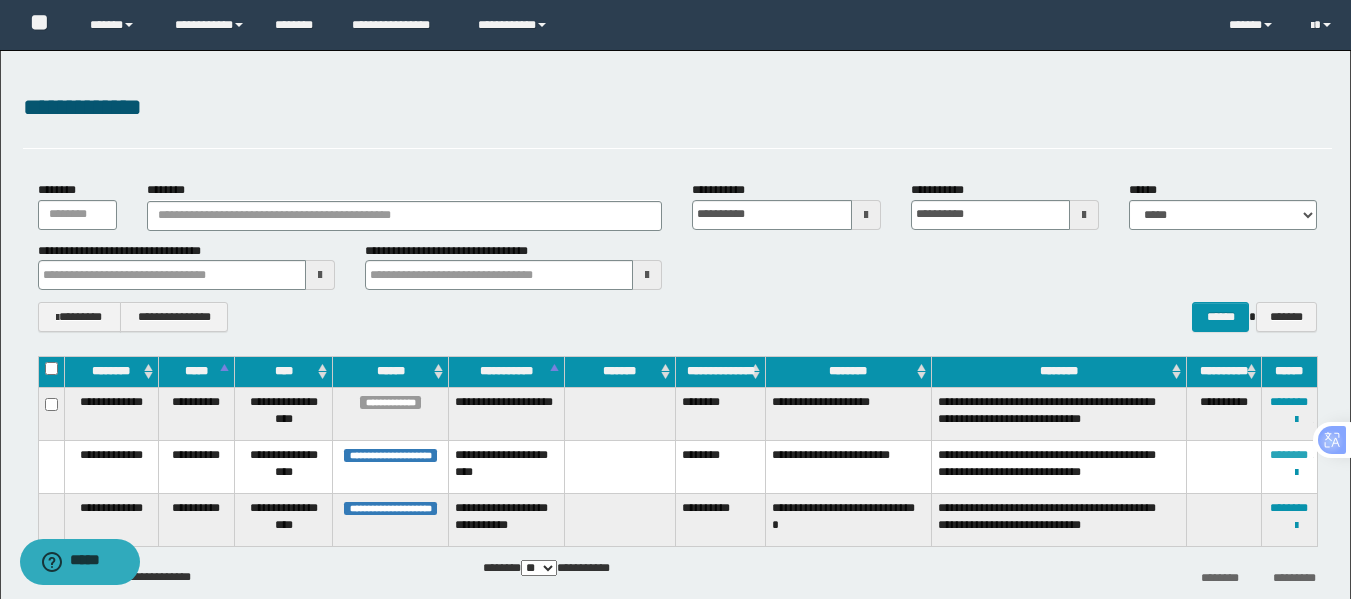 click on "********" at bounding box center (1289, 455) 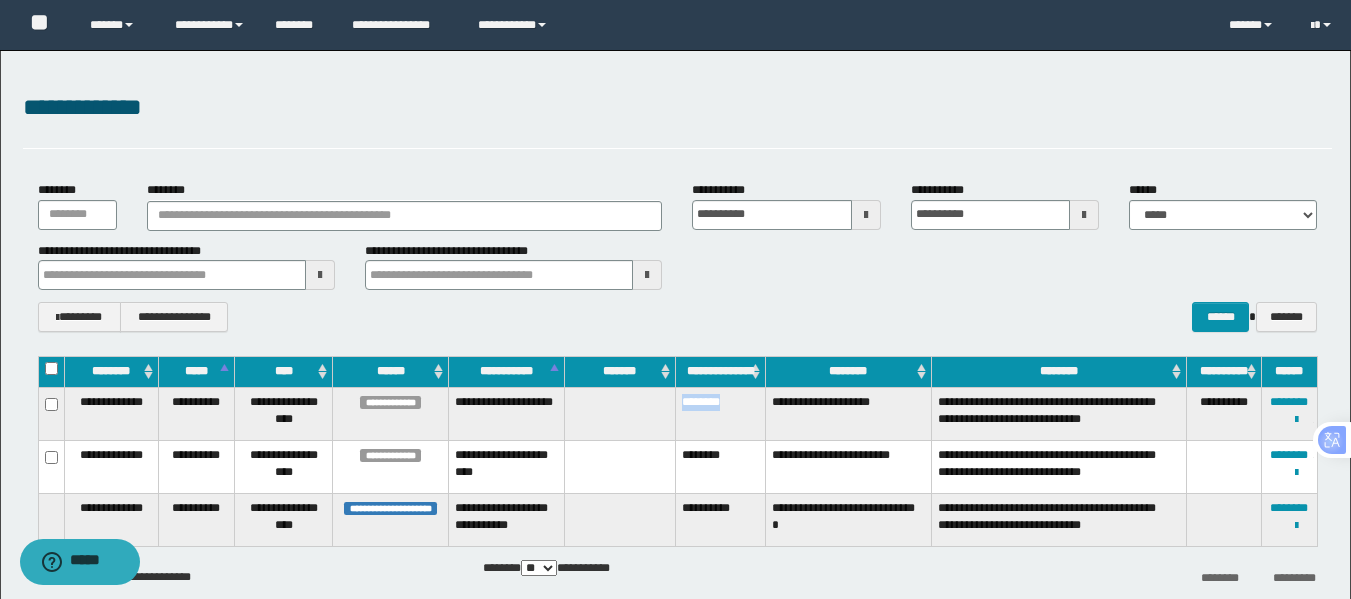 drag, startPoint x: 744, startPoint y: 403, endPoint x: 683, endPoint y: 400, distance: 61.073727 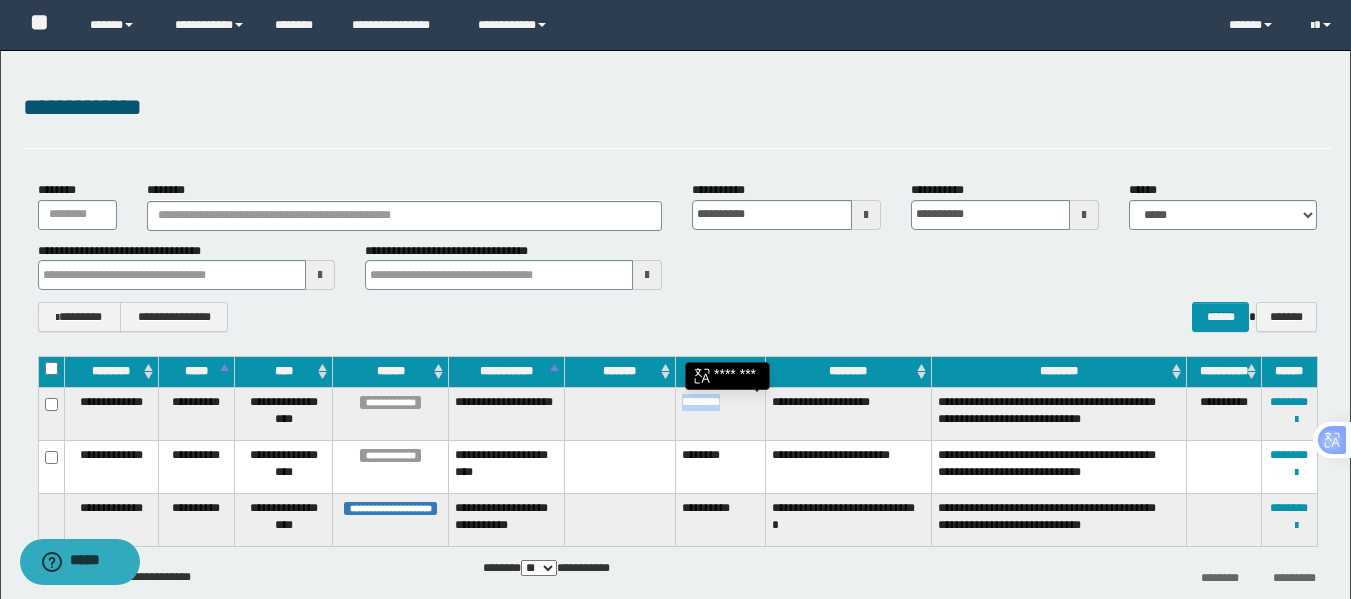 copy on "********" 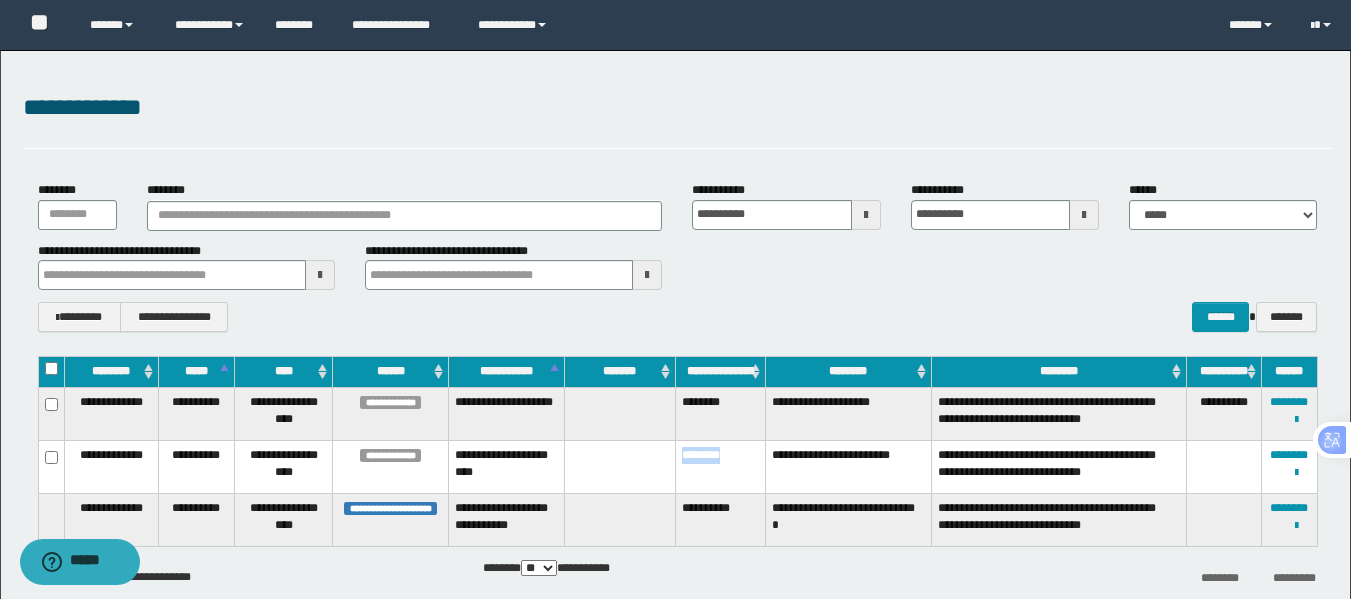 drag, startPoint x: 741, startPoint y: 451, endPoint x: 682, endPoint y: 443, distance: 59.5399 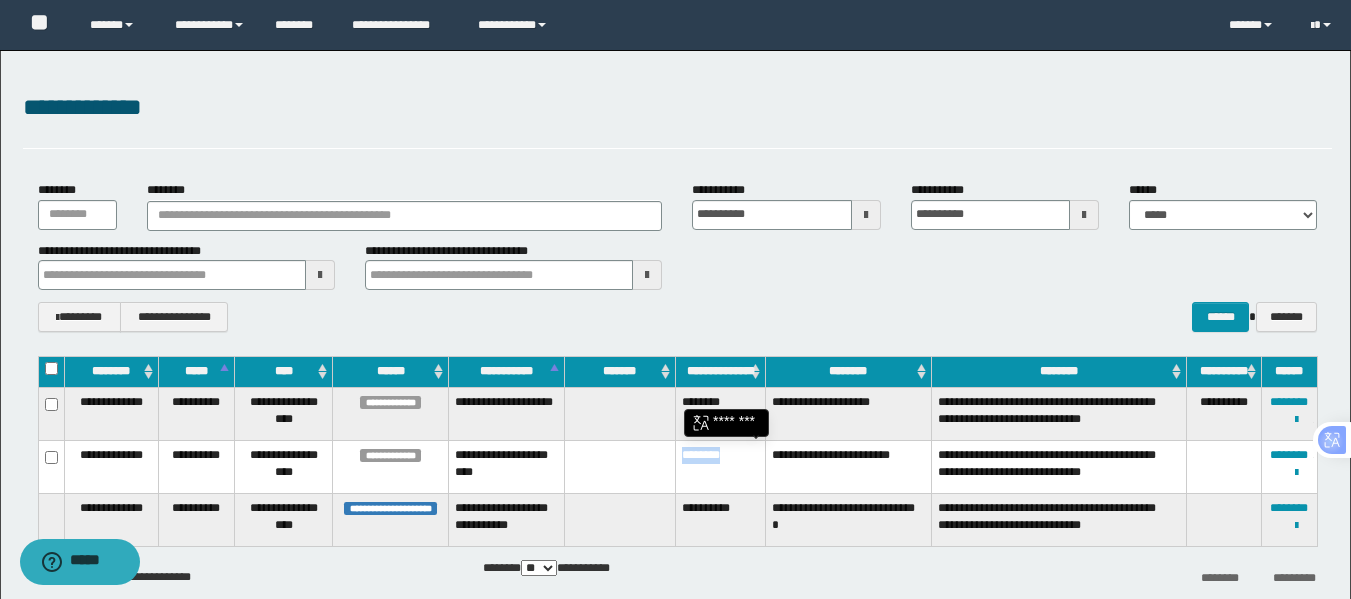 copy on "********" 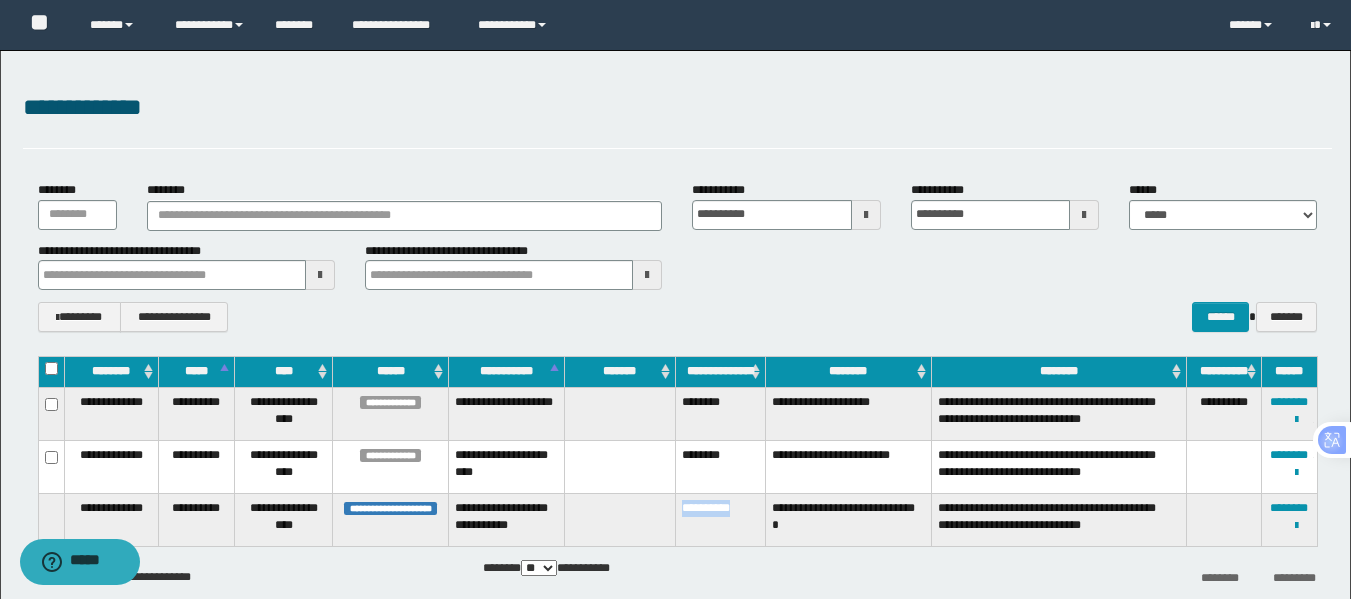 drag, startPoint x: 751, startPoint y: 495, endPoint x: 681, endPoint y: 496, distance: 70.00714 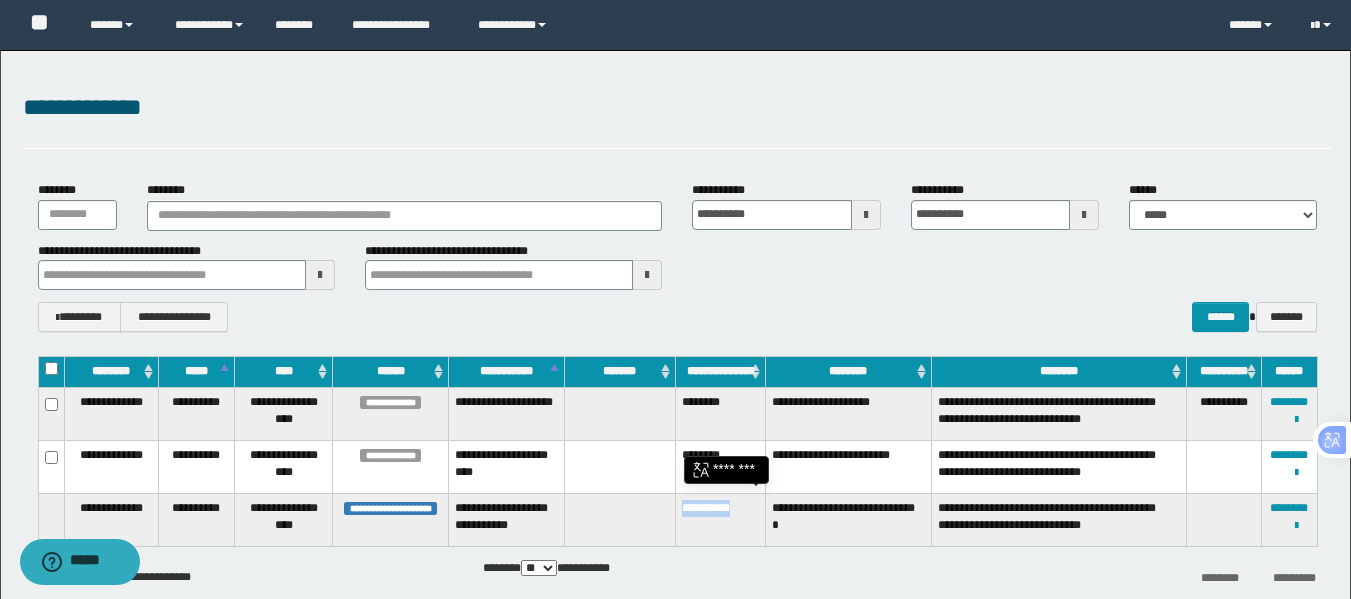 copy on "**********" 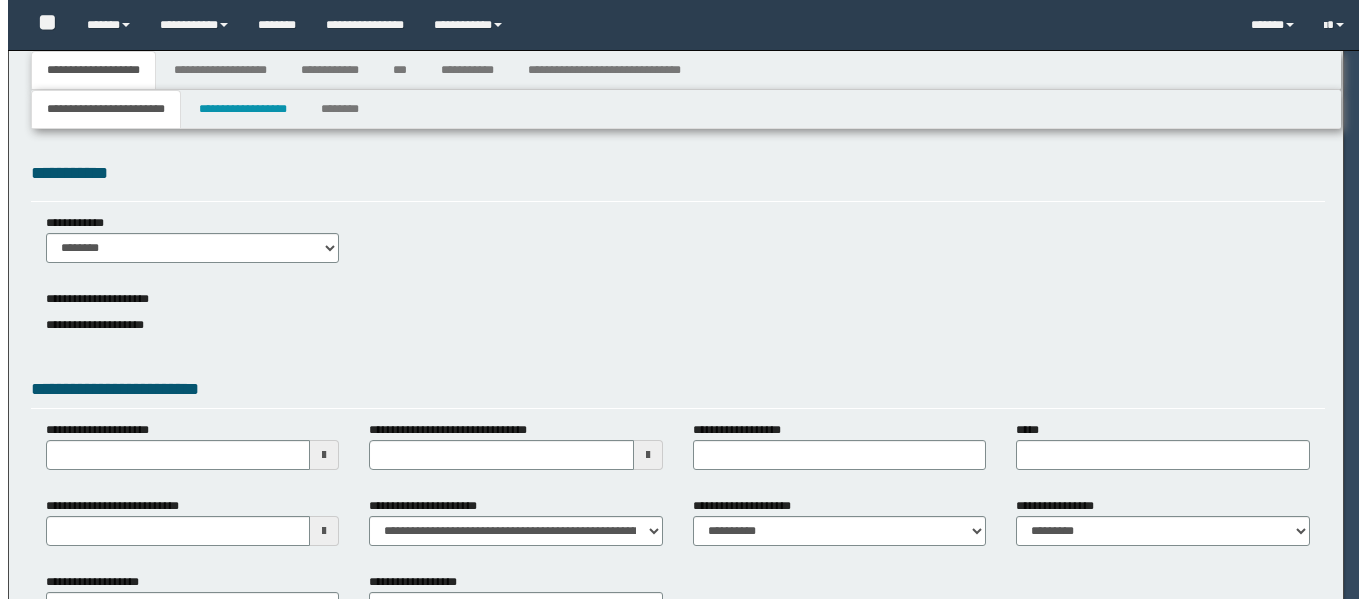 scroll, scrollTop: 0, scrollLeft: 0, axis: both 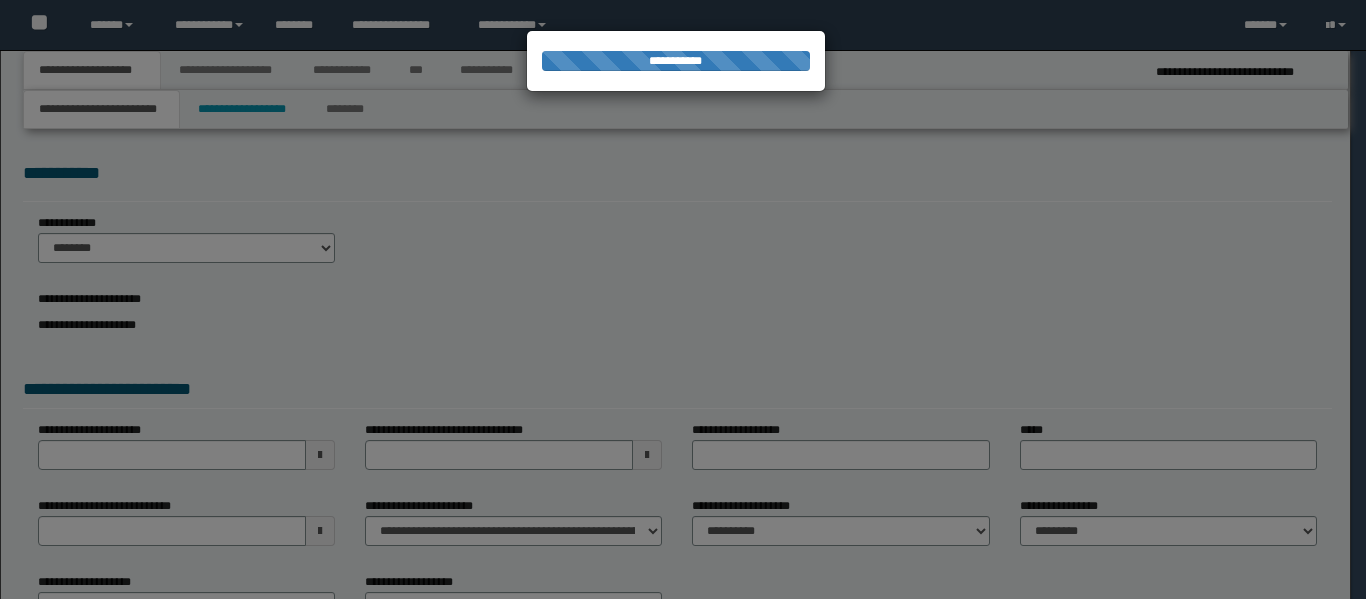 select on "*" 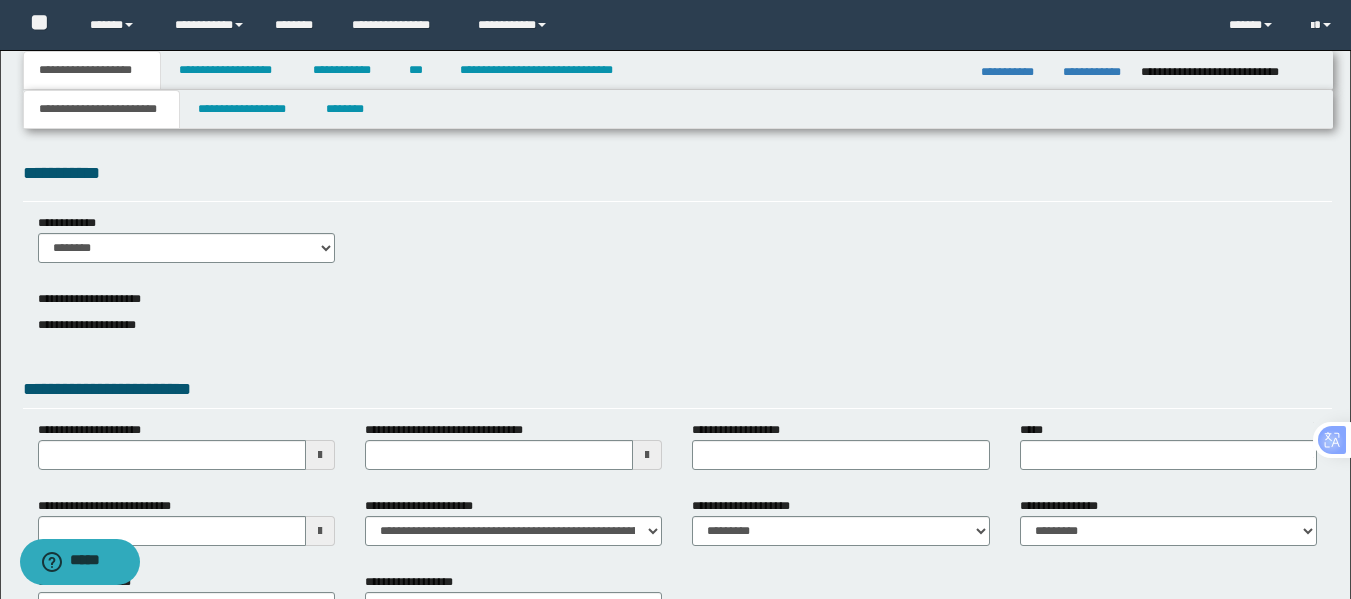 click on "**********" at bounding box center (1014, 72) 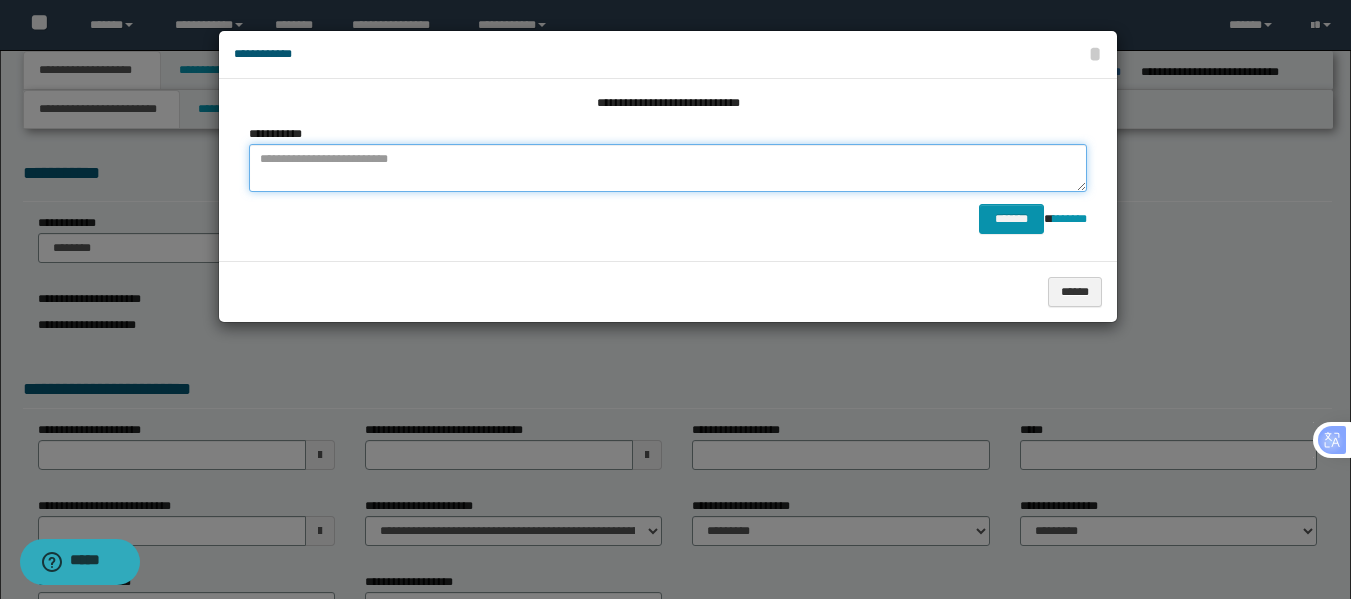 click at bounding box center [668, 168] 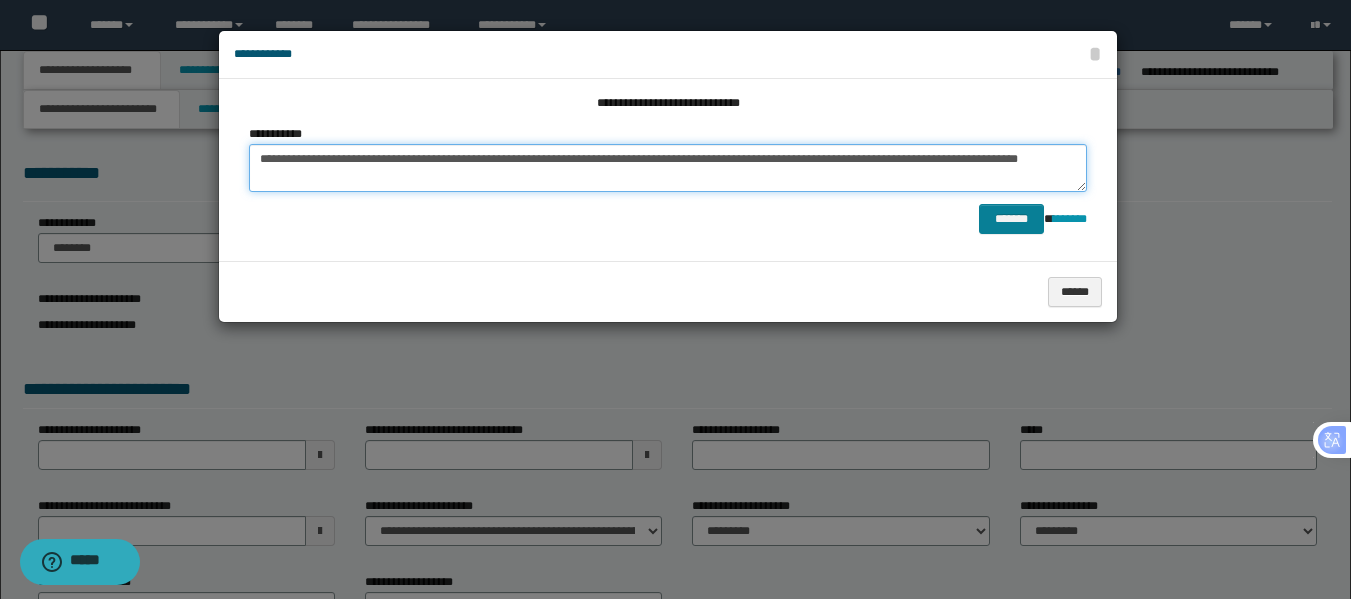 type on "**********" 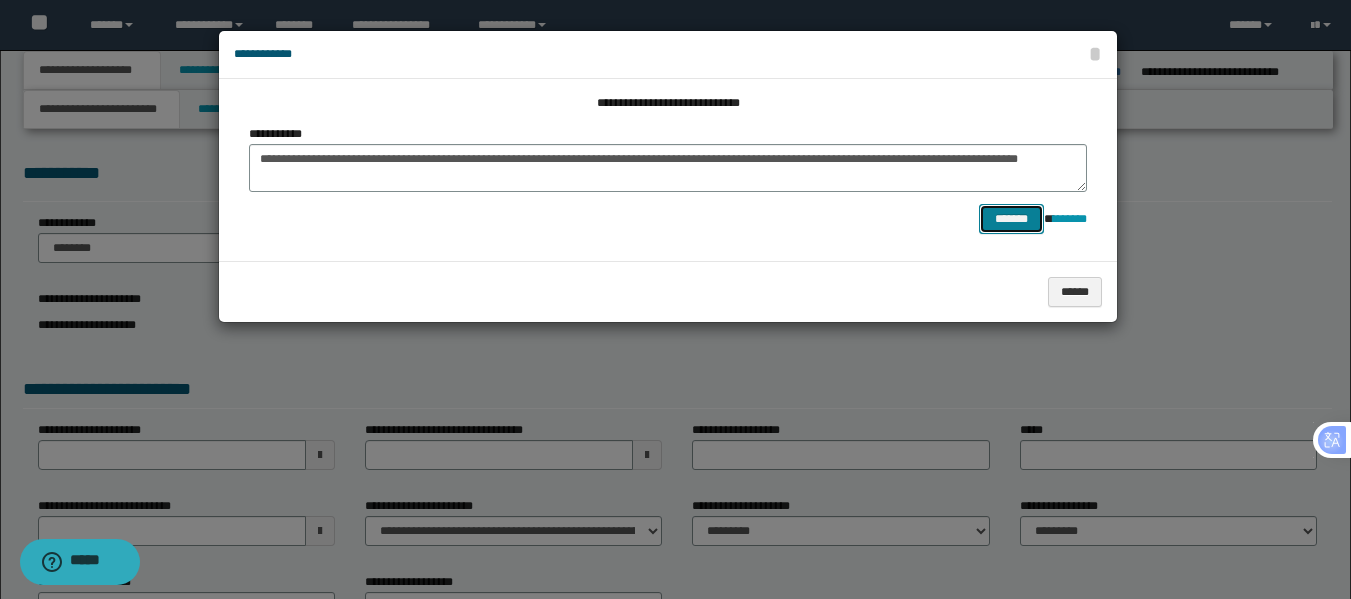 click on "*******" at bounding box center (1011, 219) 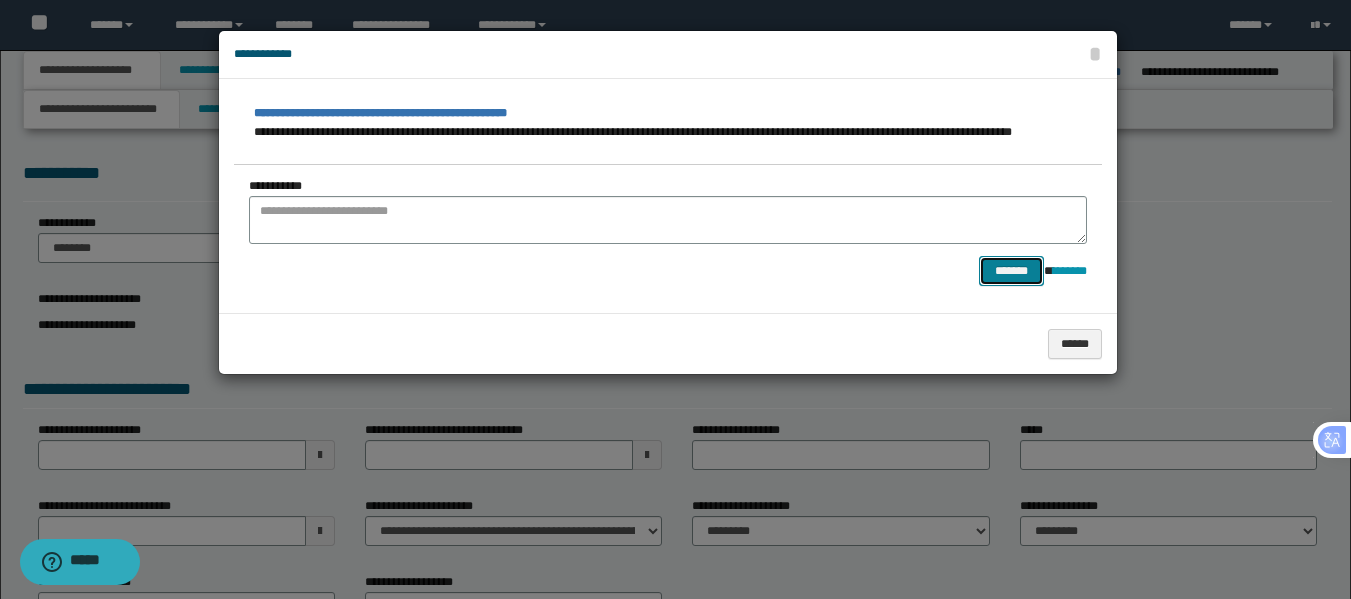 click on "*******" at bounding box center [1011, 271] 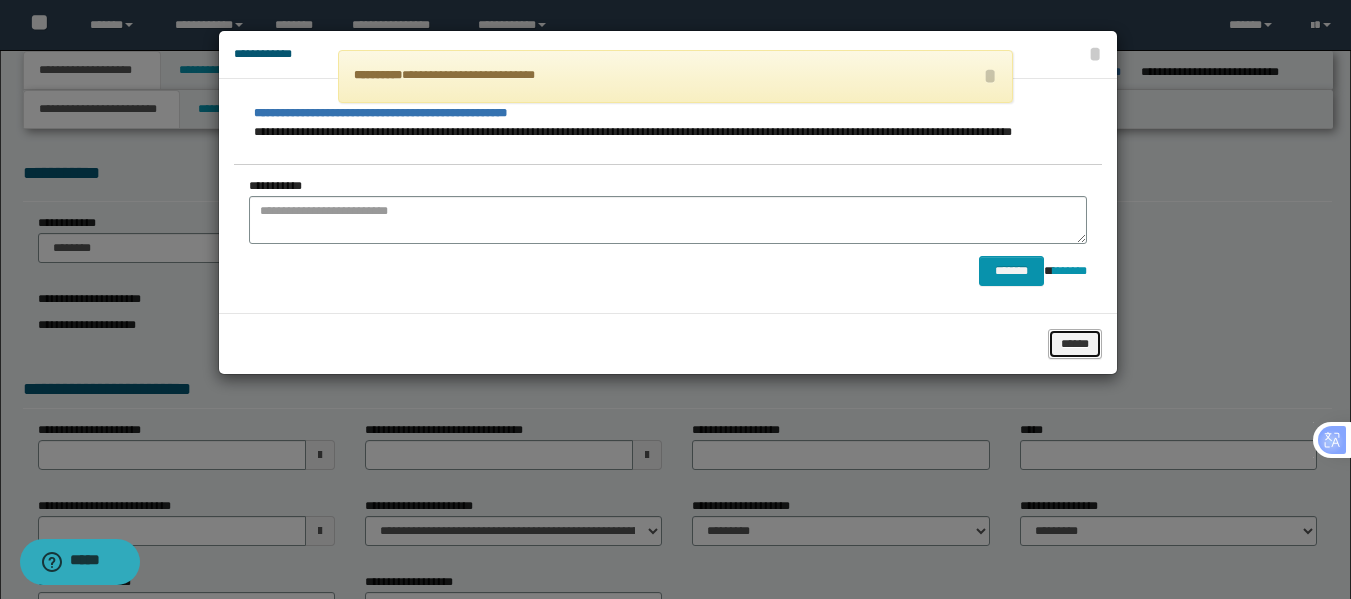 click on "******" at bounding box center (1075, 344) 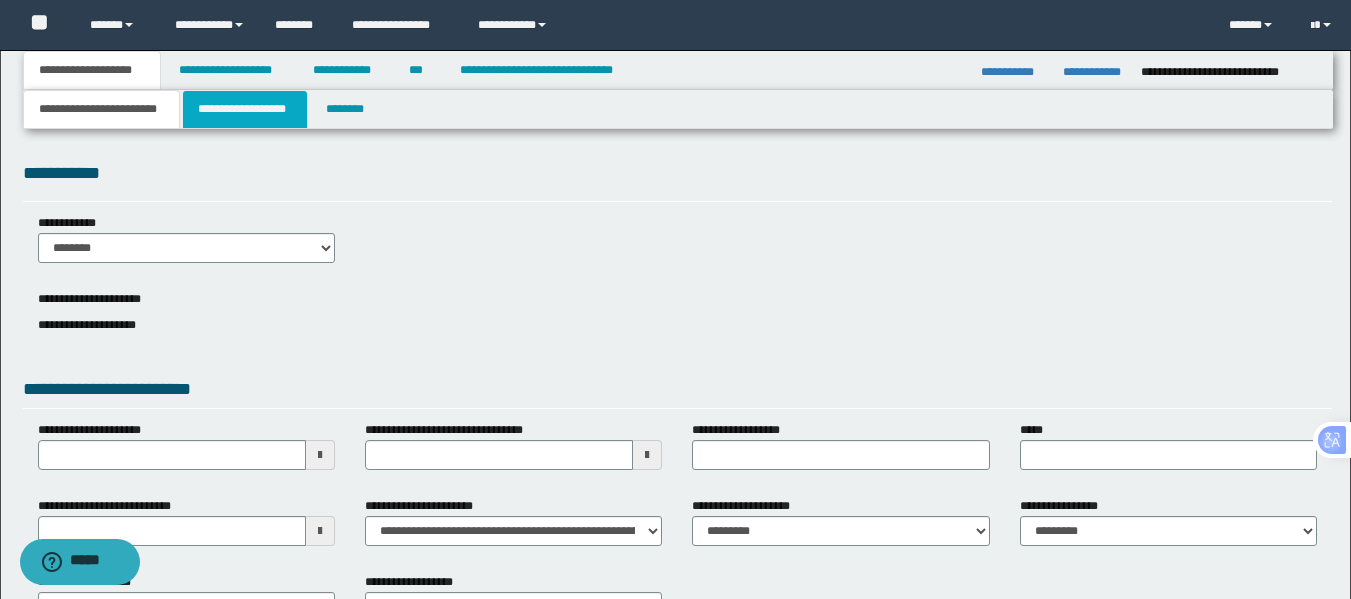 click on "**********" at bounding box center (245, 109) 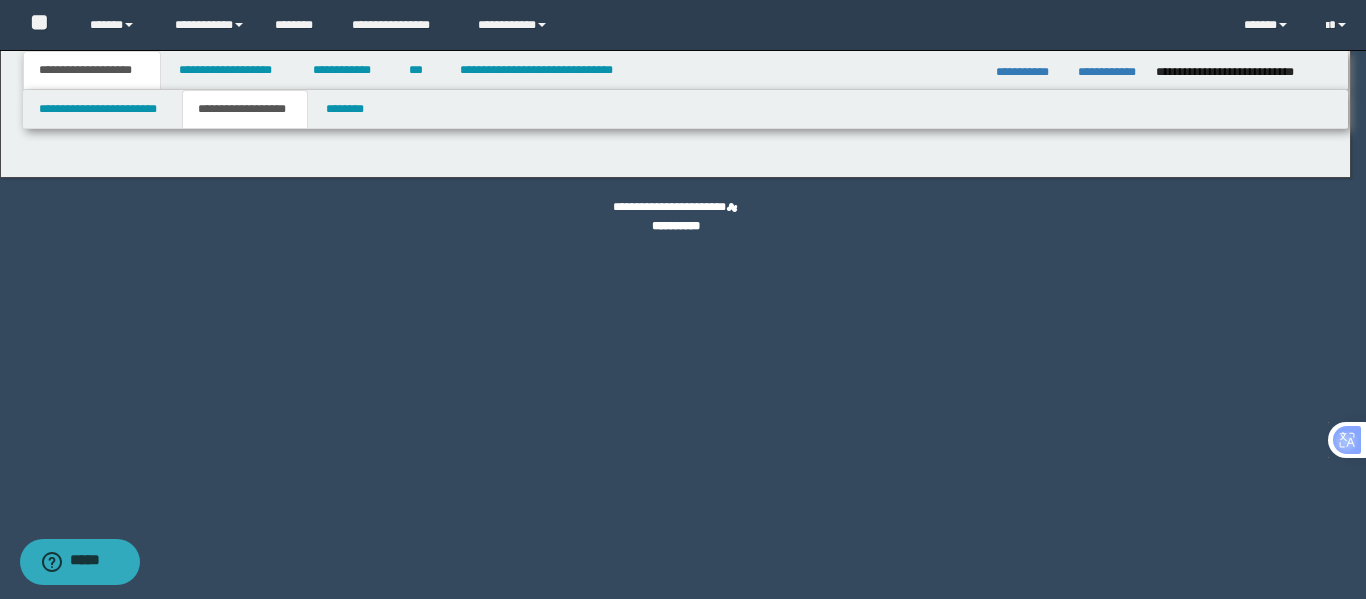 type on "********" 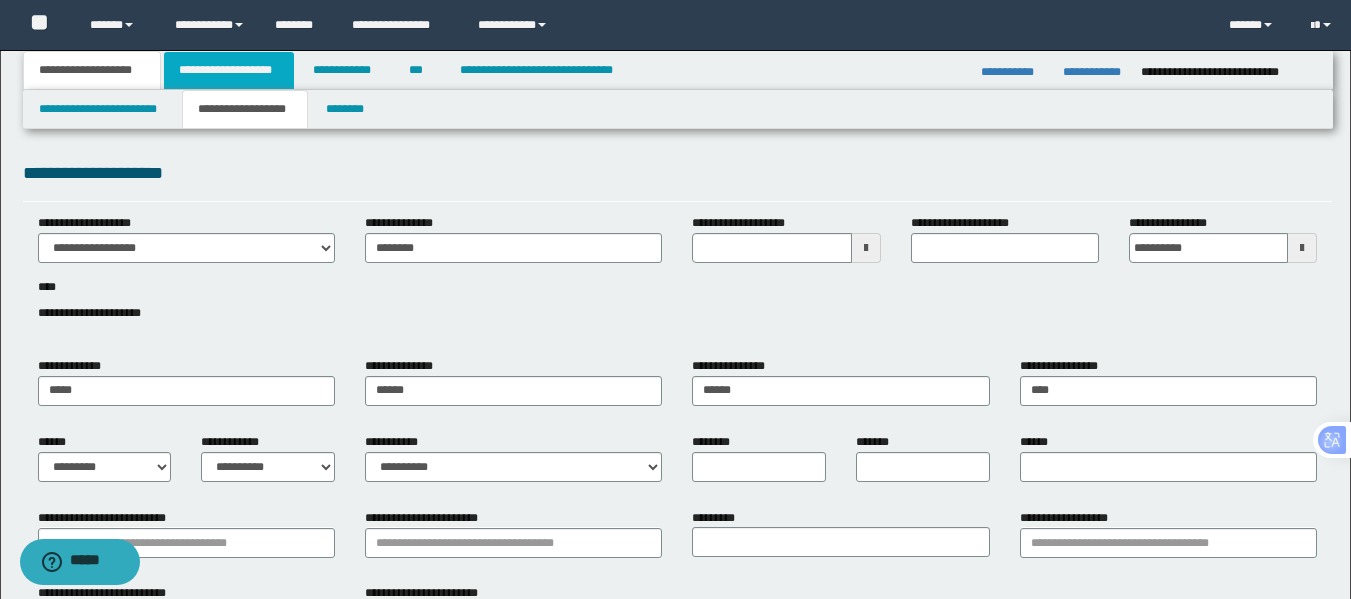click on "**********" at bounding box center (229, 70) 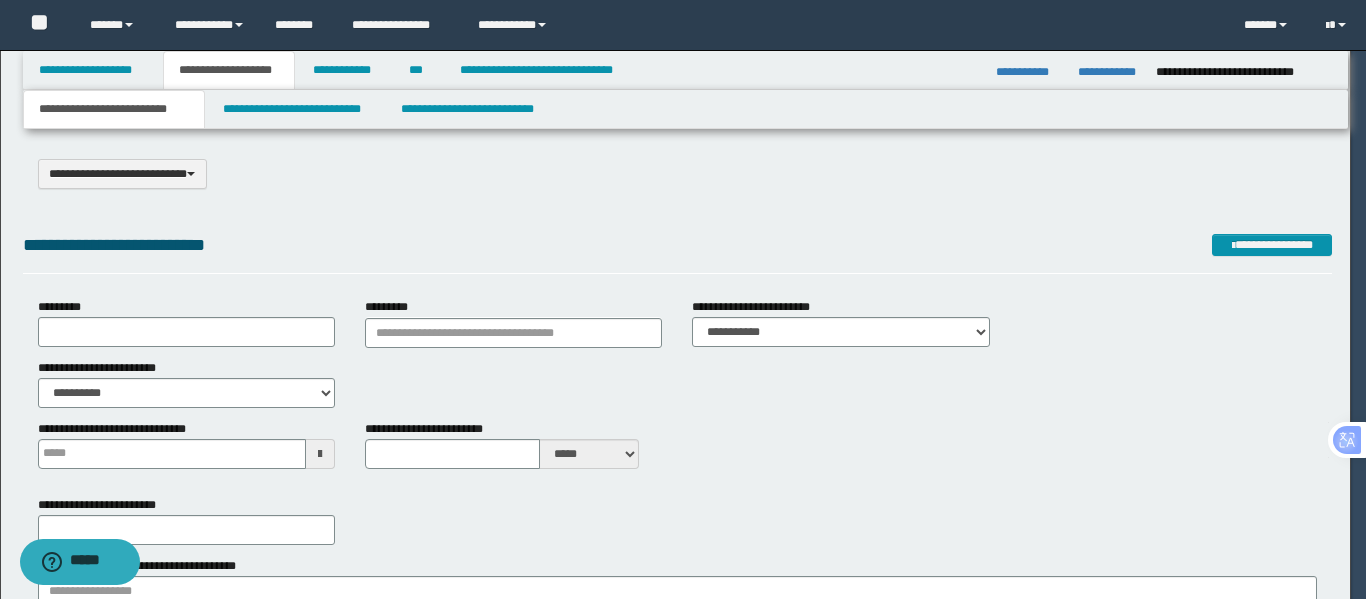 select on "*" 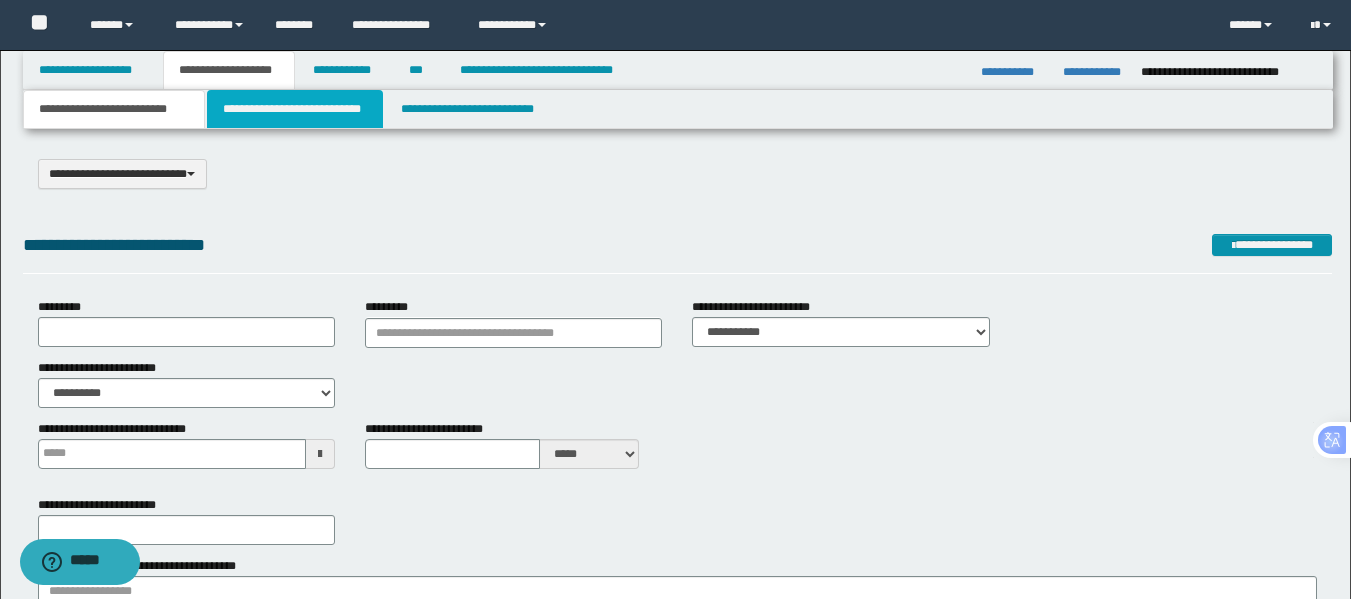 scroll, scrollTop: 0, scrollLeft: 0, axis: both 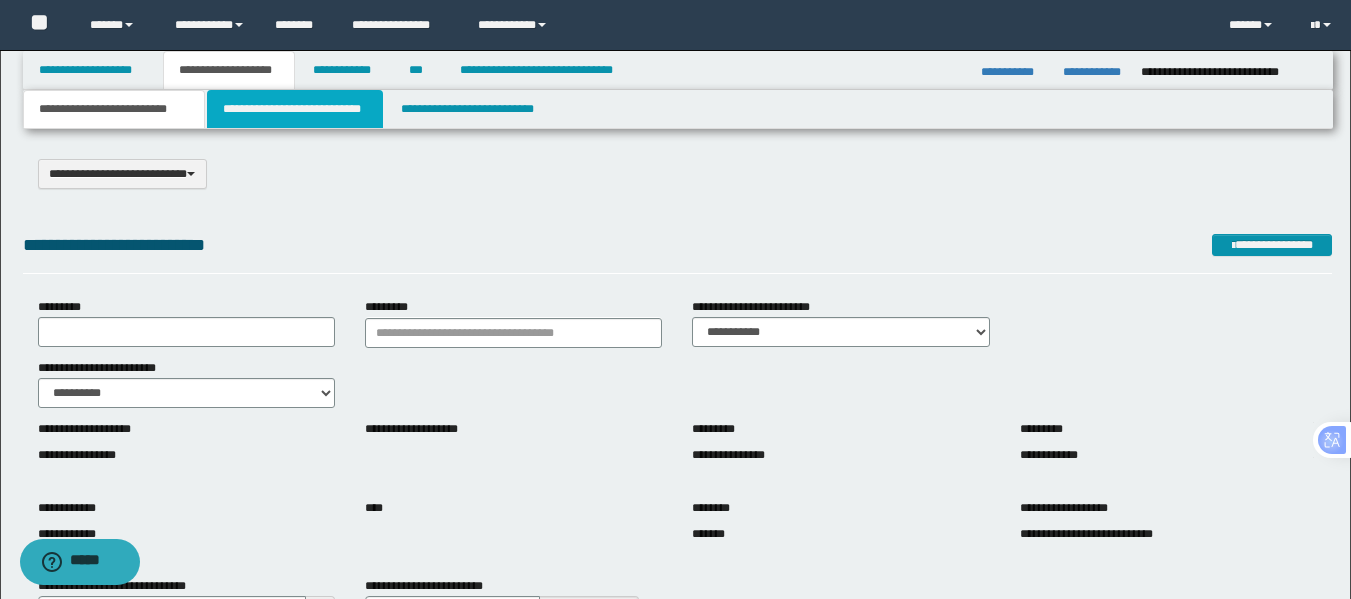 click on "**********" at bounding box center [295, 109] 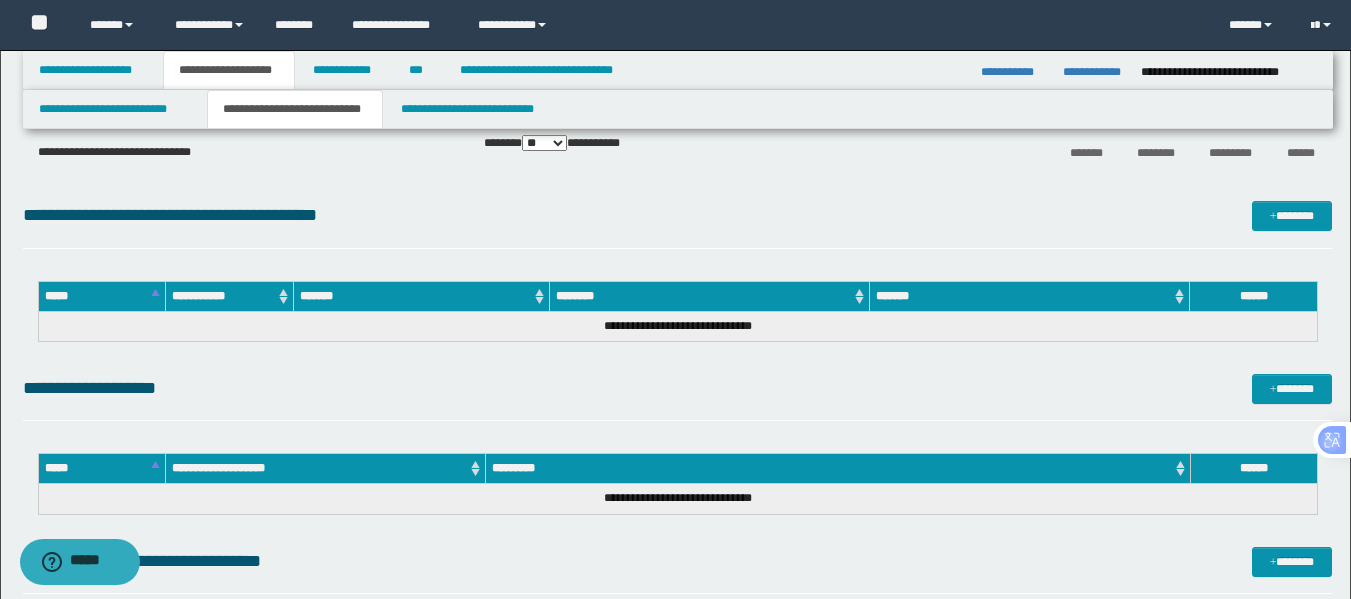 scroll, scrollTop: 187, scrollLeft: 0, axis: vertical 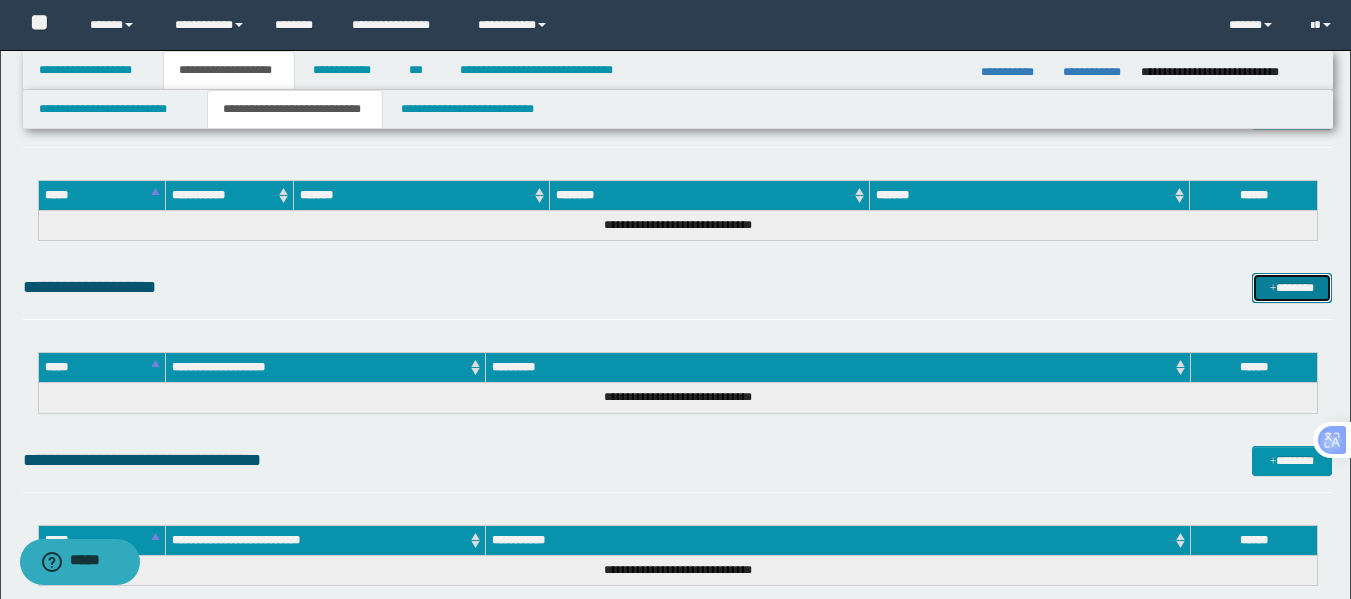 click on "*******" at bounding box center (1292, 288) 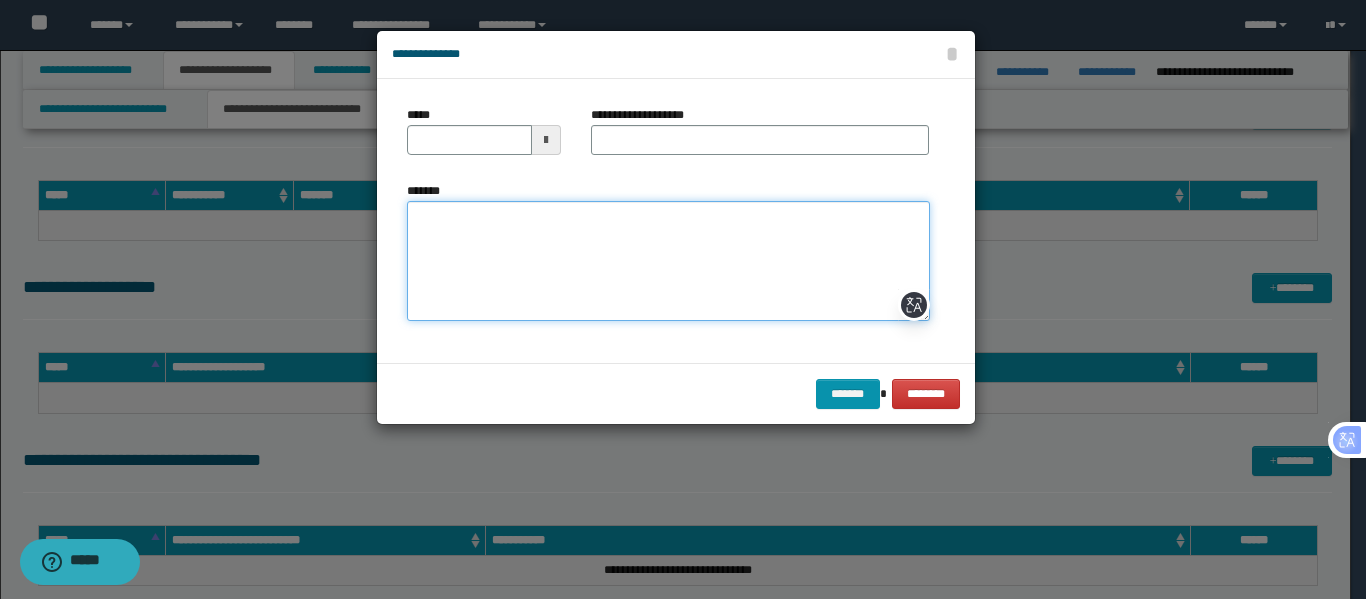 click on "*******" at bounding box center (668, 261) 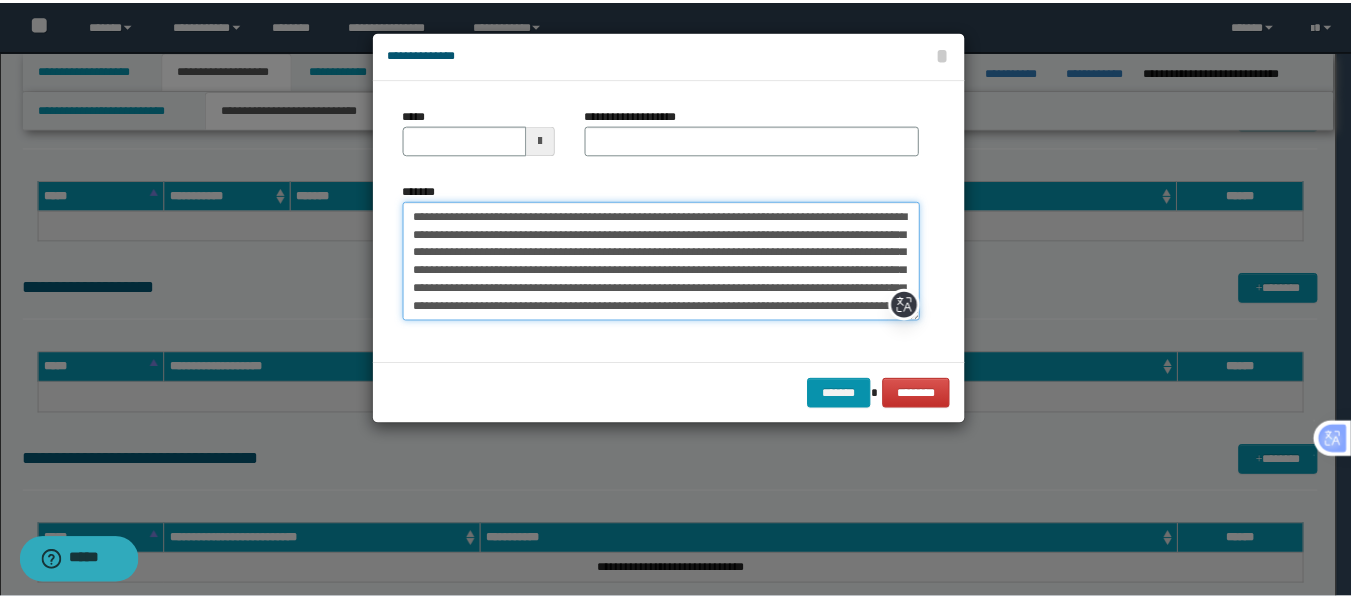scroll, scrollTop: 66, scrollLeft: 0, axis: vertical 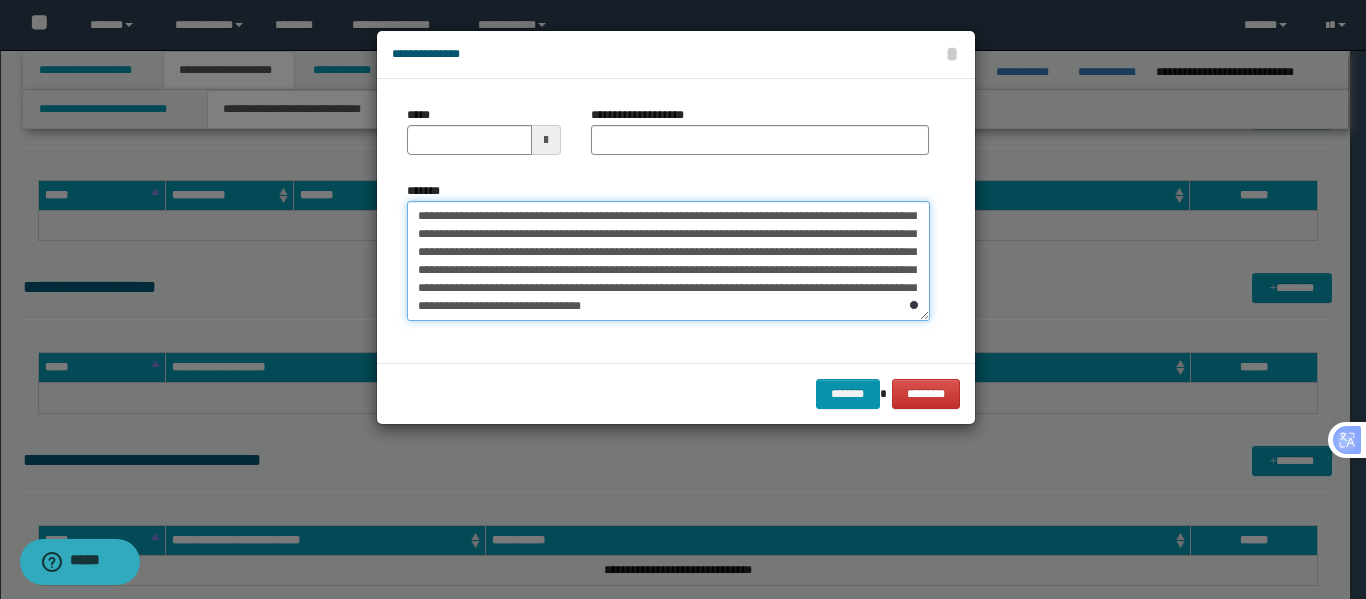 type on "**********" 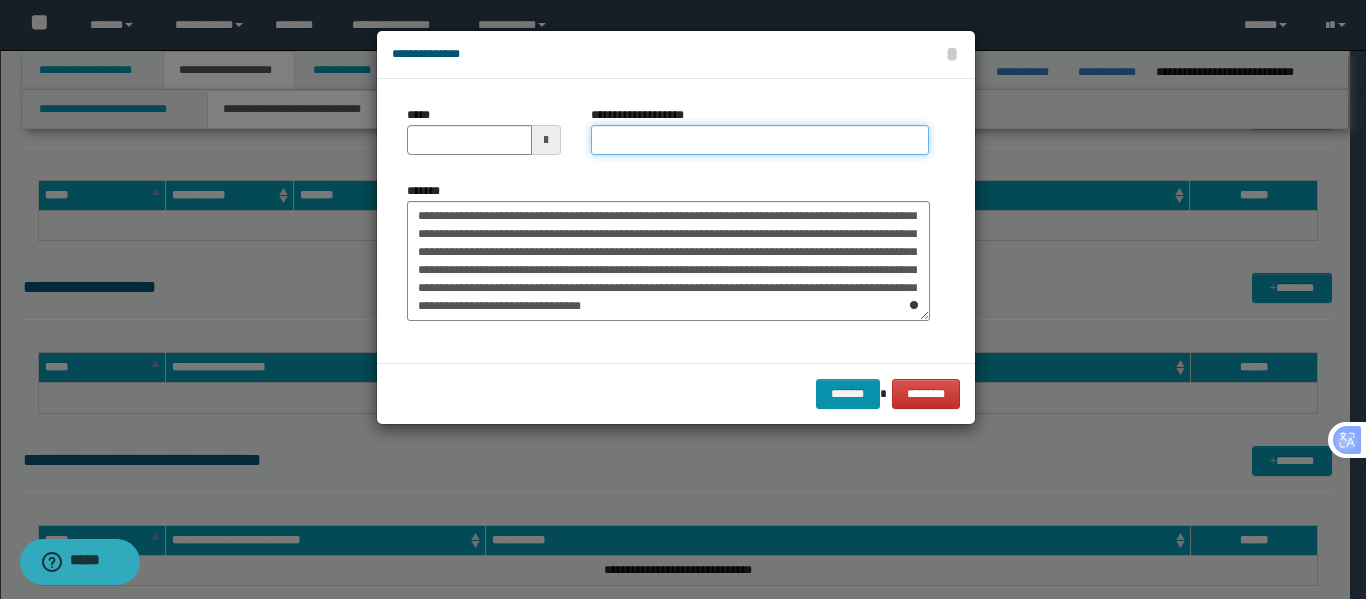 click on "**********" at bounding box center [760, 140] 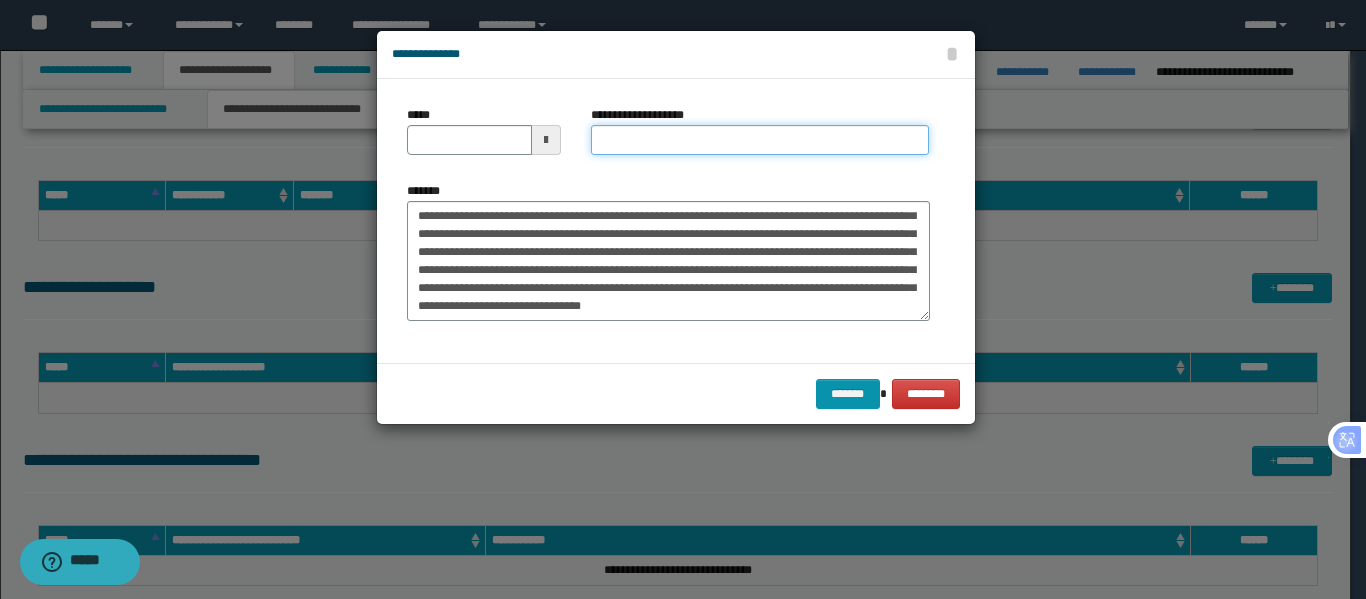 type on "*****" 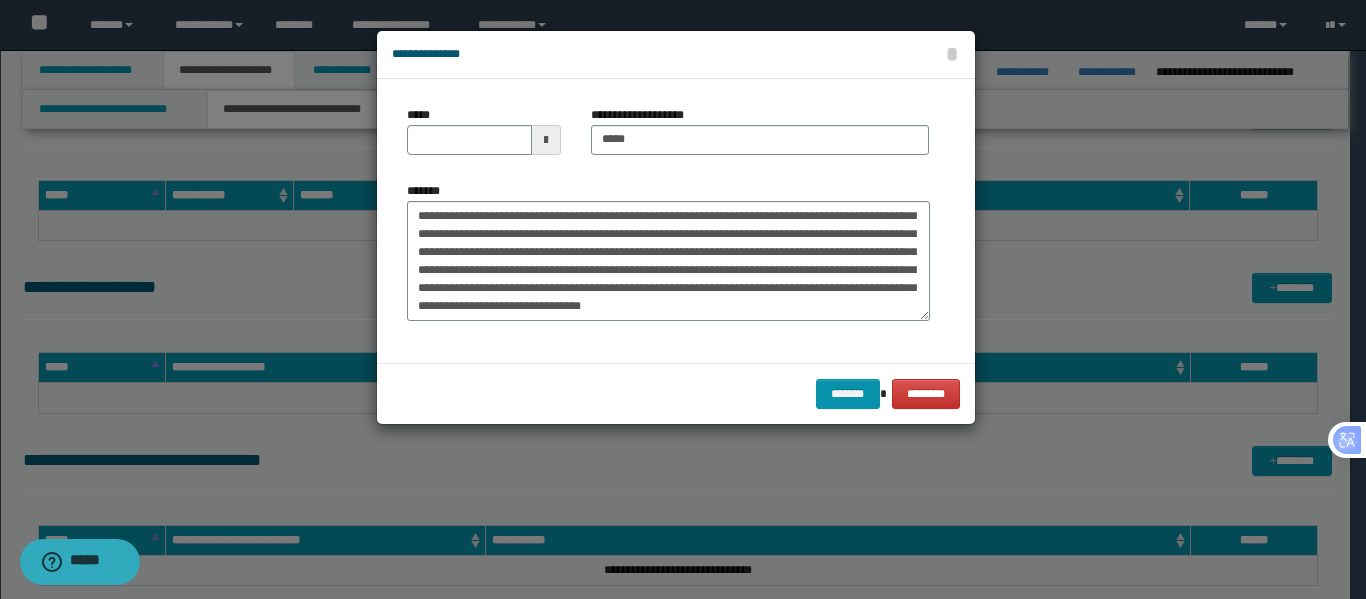 click at bounding box center [546, 140] 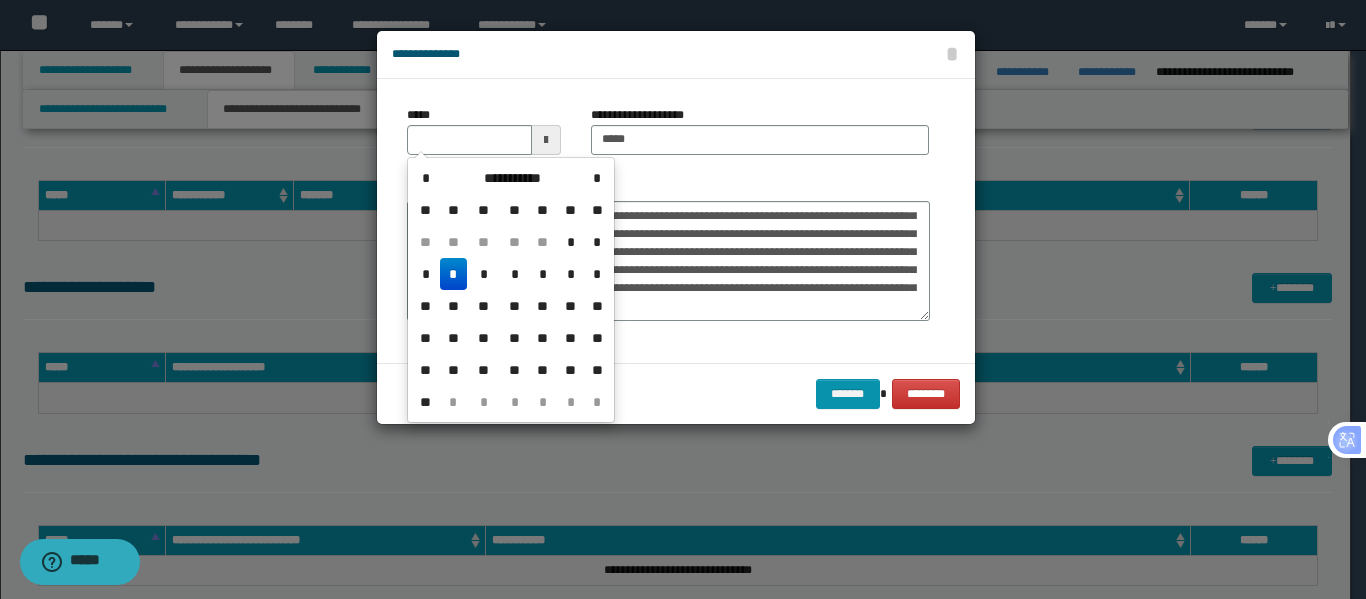 click on "*" at bounding box center [454, 274] 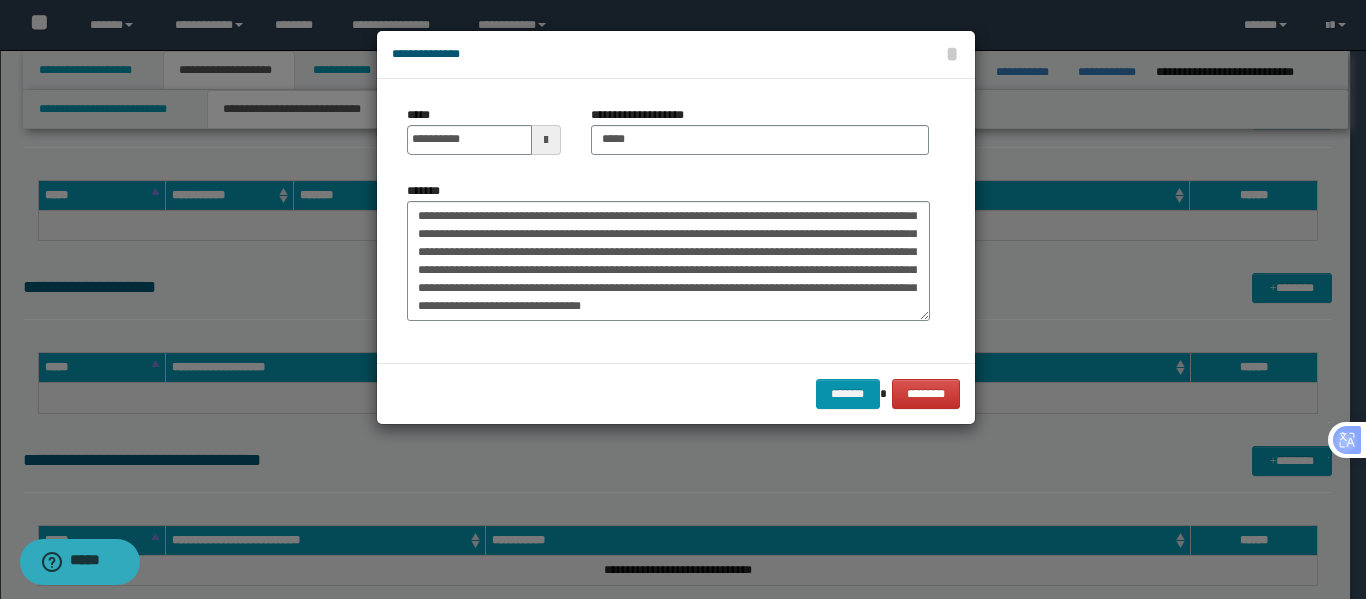 click at bounding box center (546, 140) 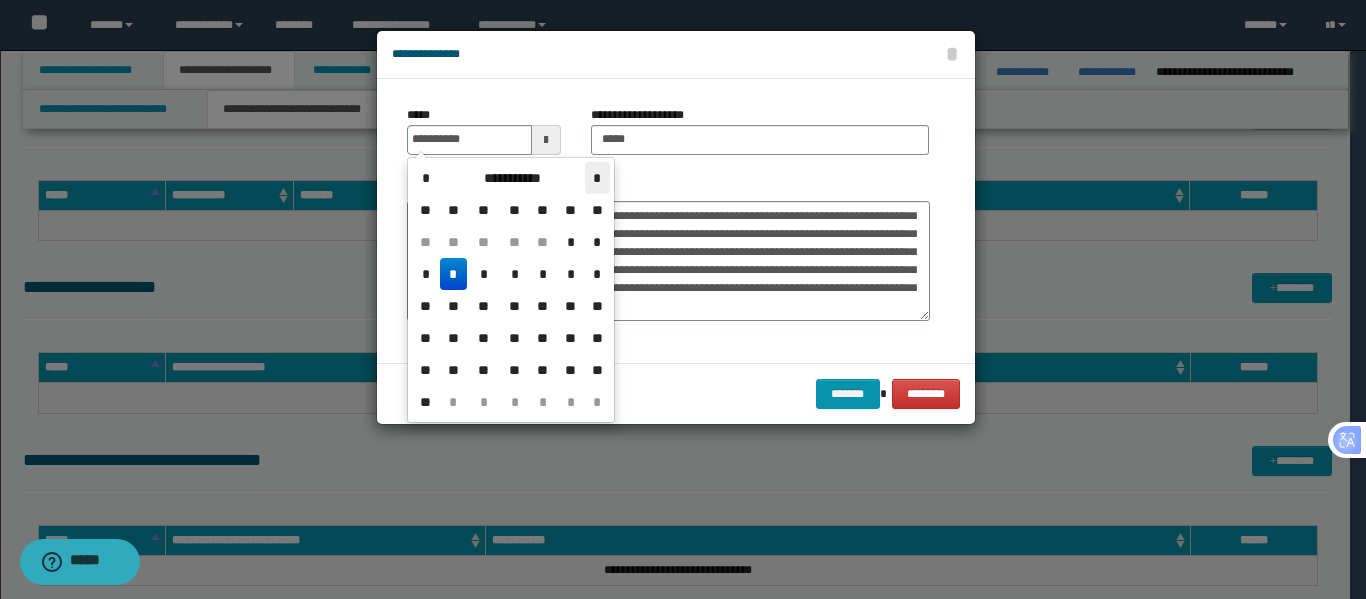 click on "*" at bounding box center [597, 178] 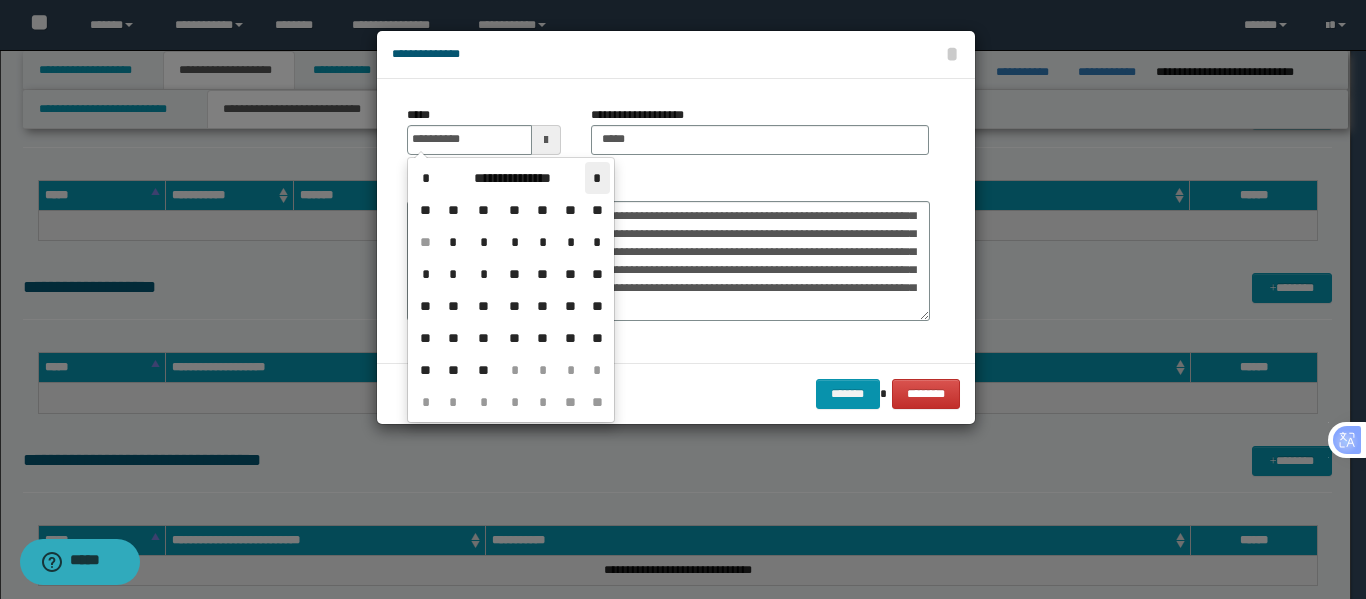 click on "*" at bounding box center [597, 178] 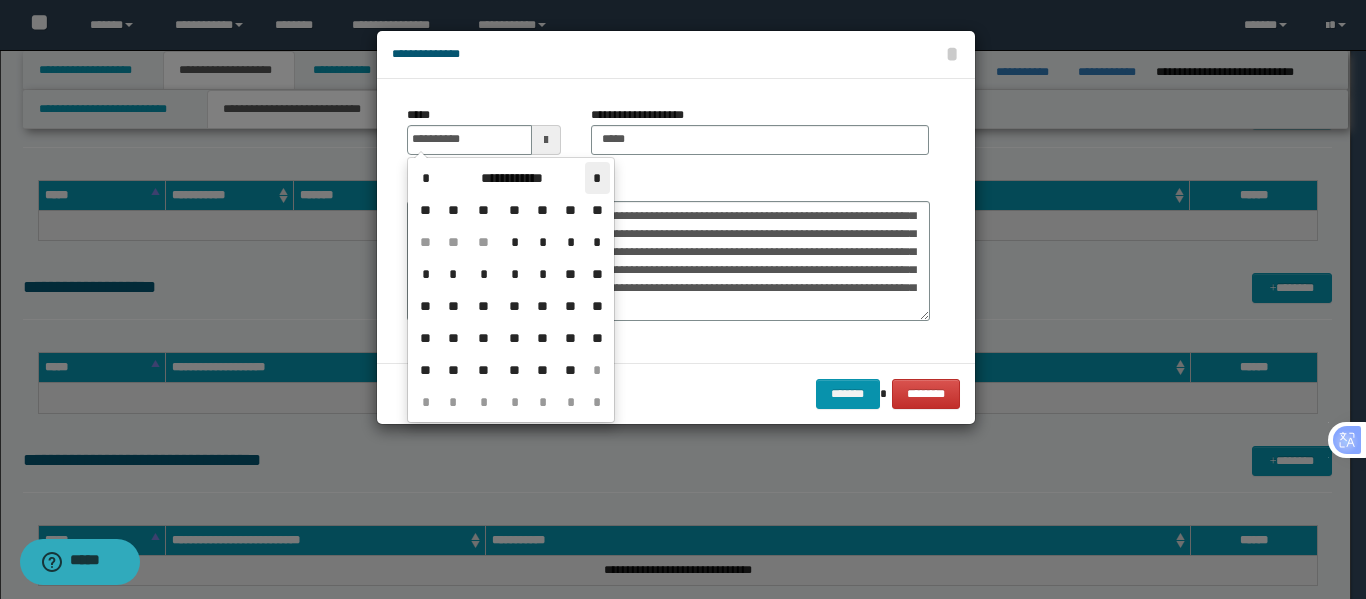 click on "*" at bounding box center (597, 178) 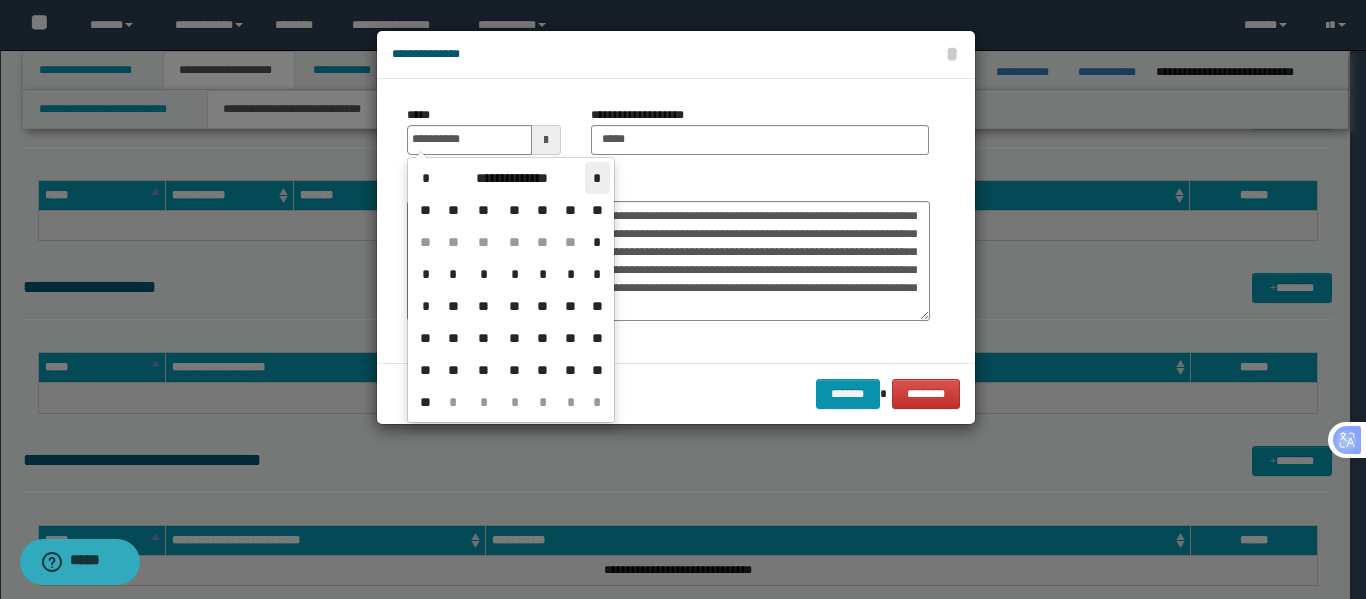 click on "*" at bounding box center [597, 178] 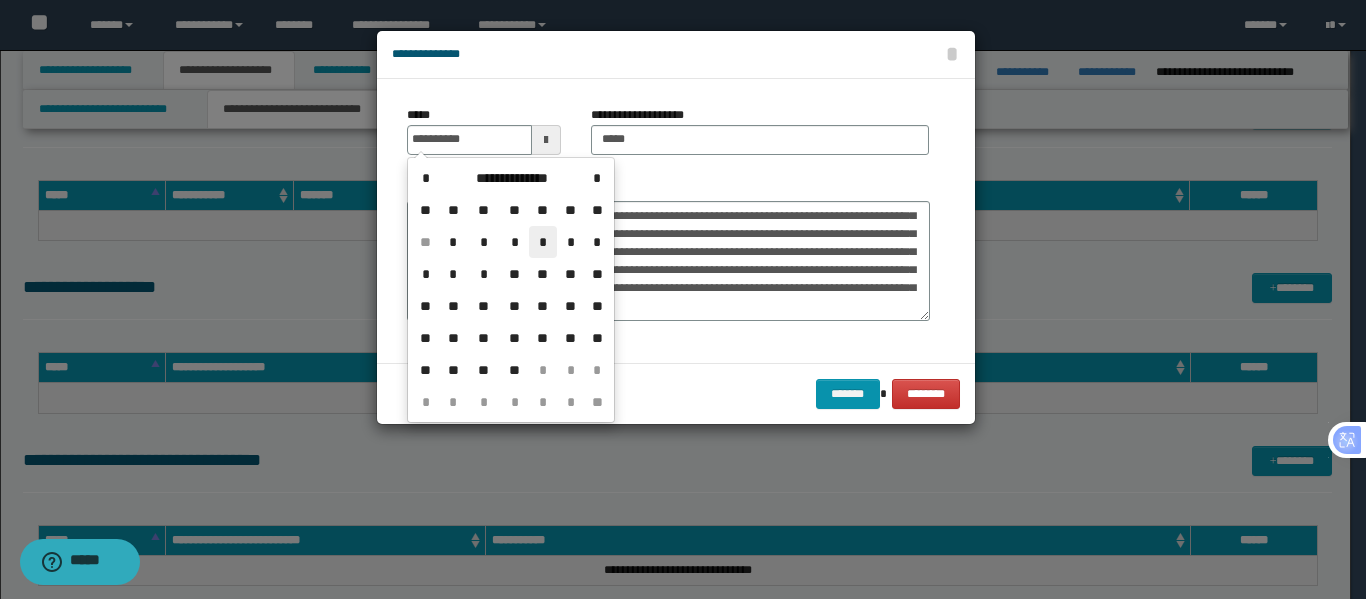 click on "*" at bounding box center [543, 242] 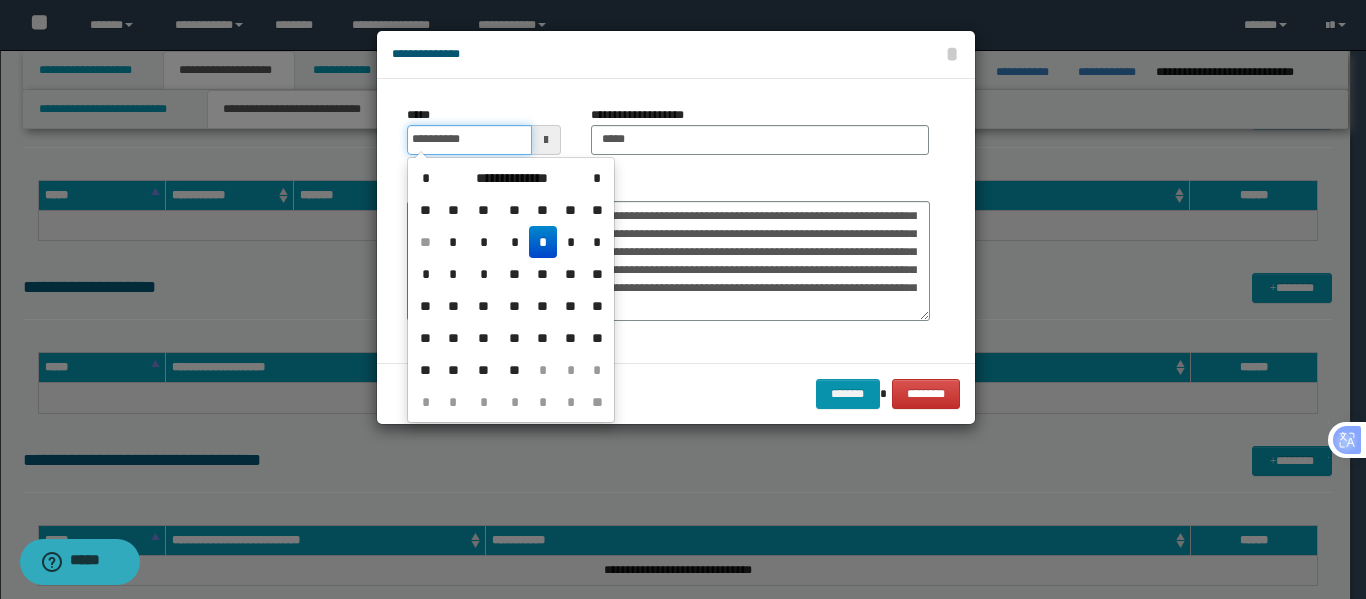 click on "**********" at bounding box center [469, 140] 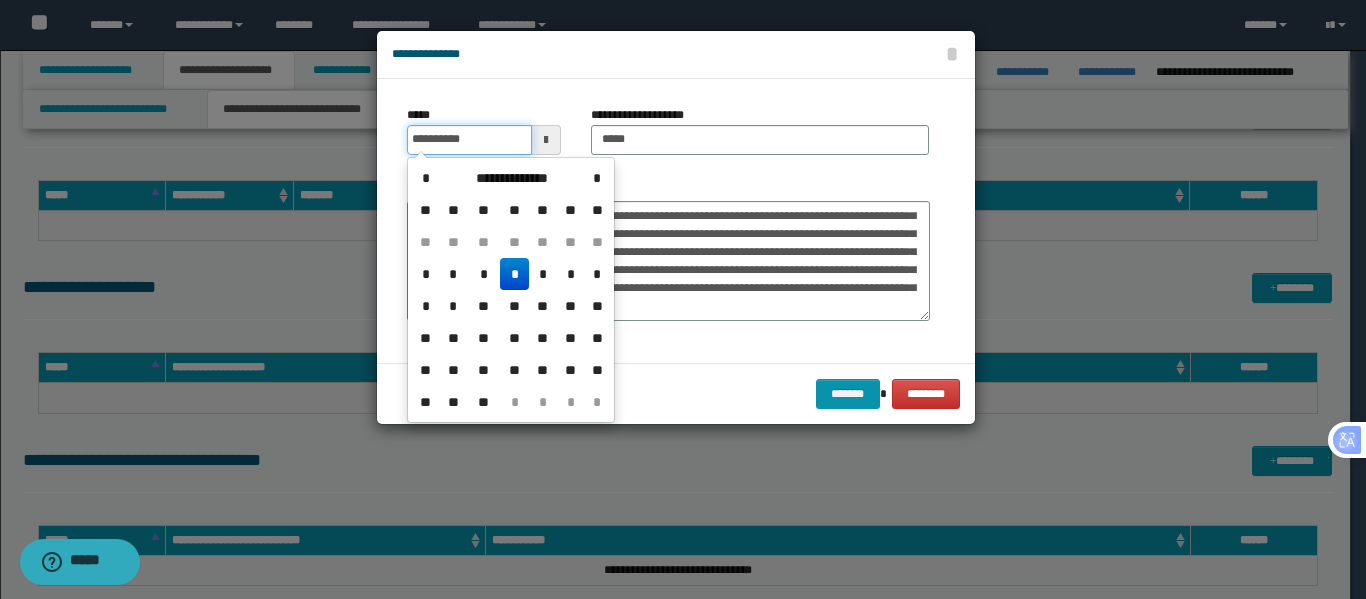 type on "**********" 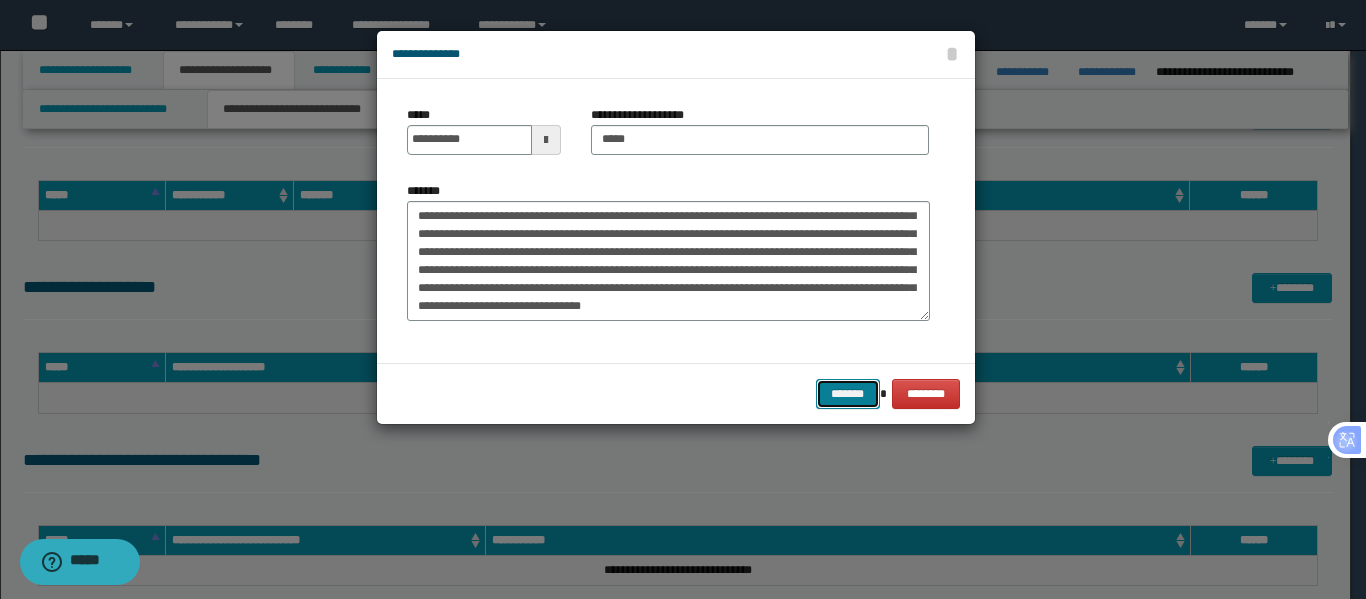 click on "*******" at bounding box center (848, 394) 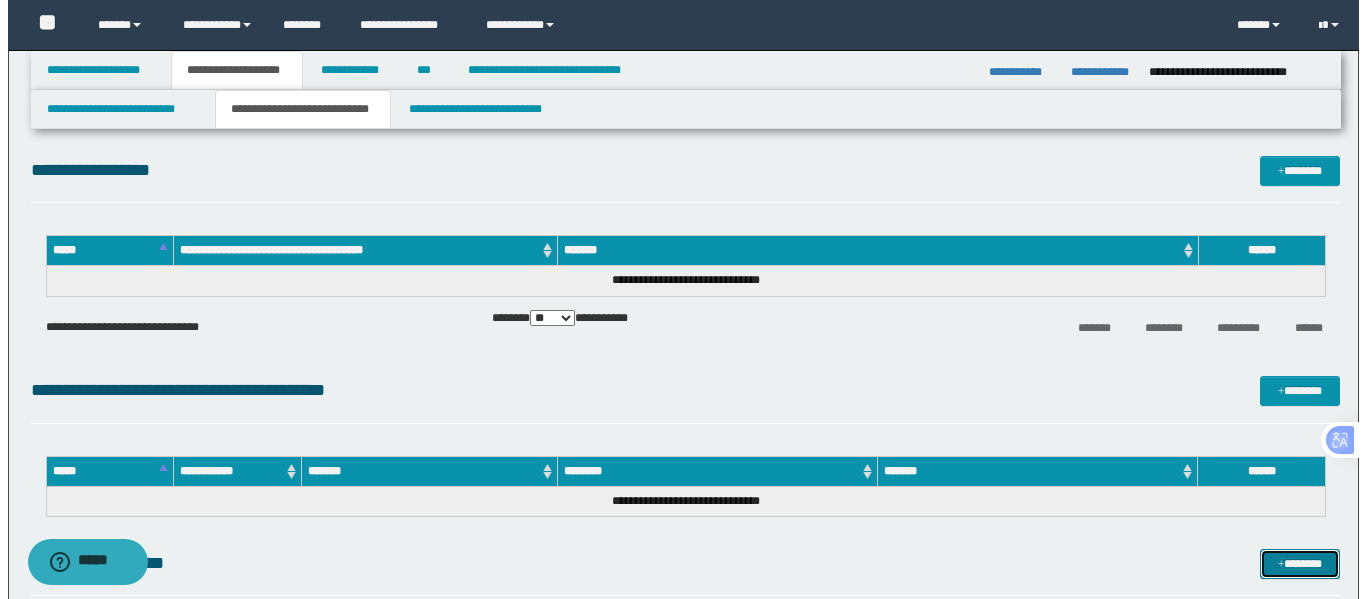 scroll, scrollTop: 0, scrollLeft: 0, axis: both 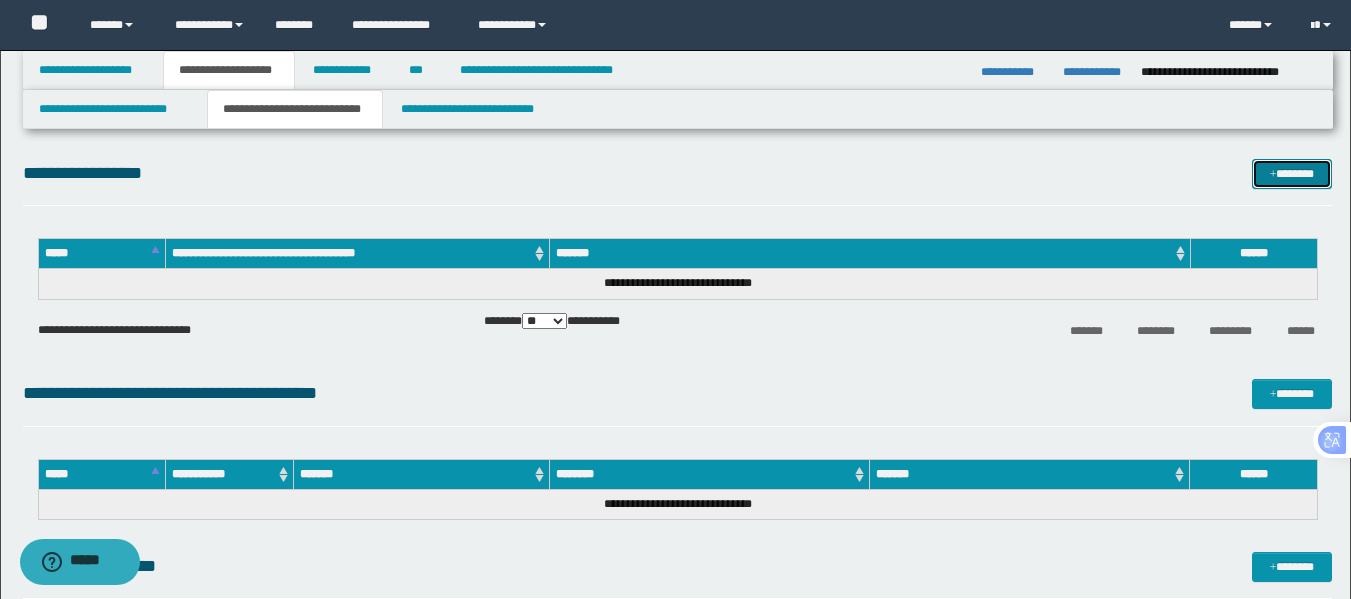 click on "*******" at bounding box center (1292, 174) 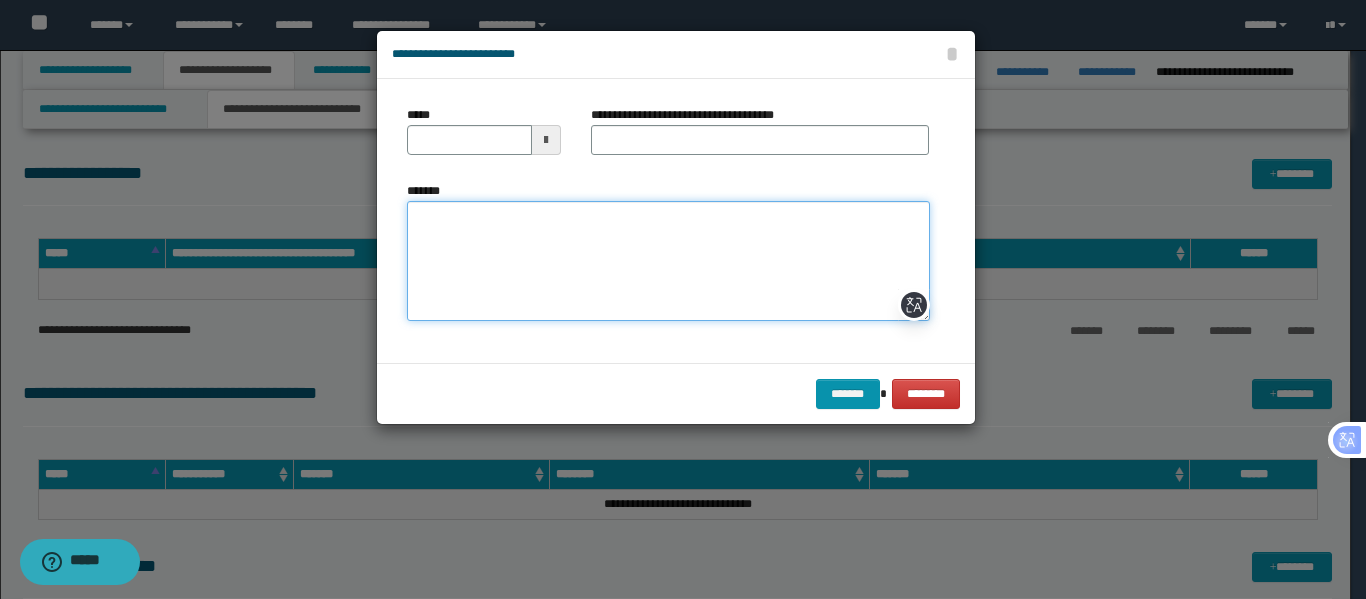 click on "*******" at bounding box center [668, 261] 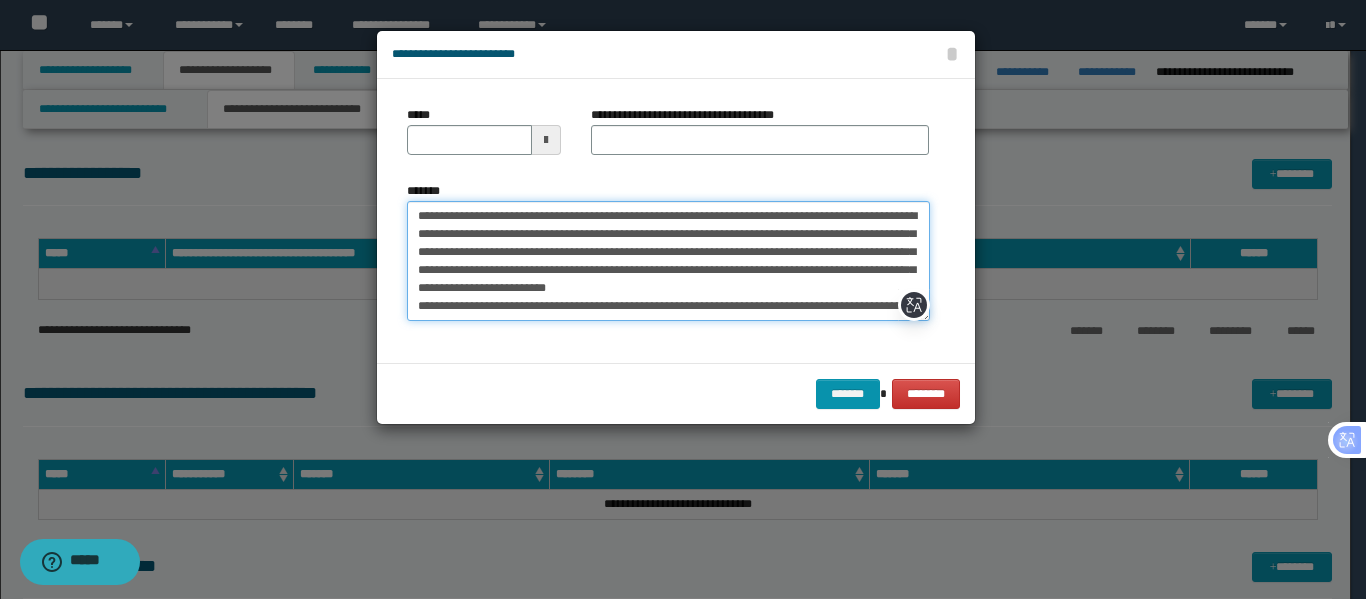 scroll, scrollTop: 66, scrollLeft: 0, axis: vertical 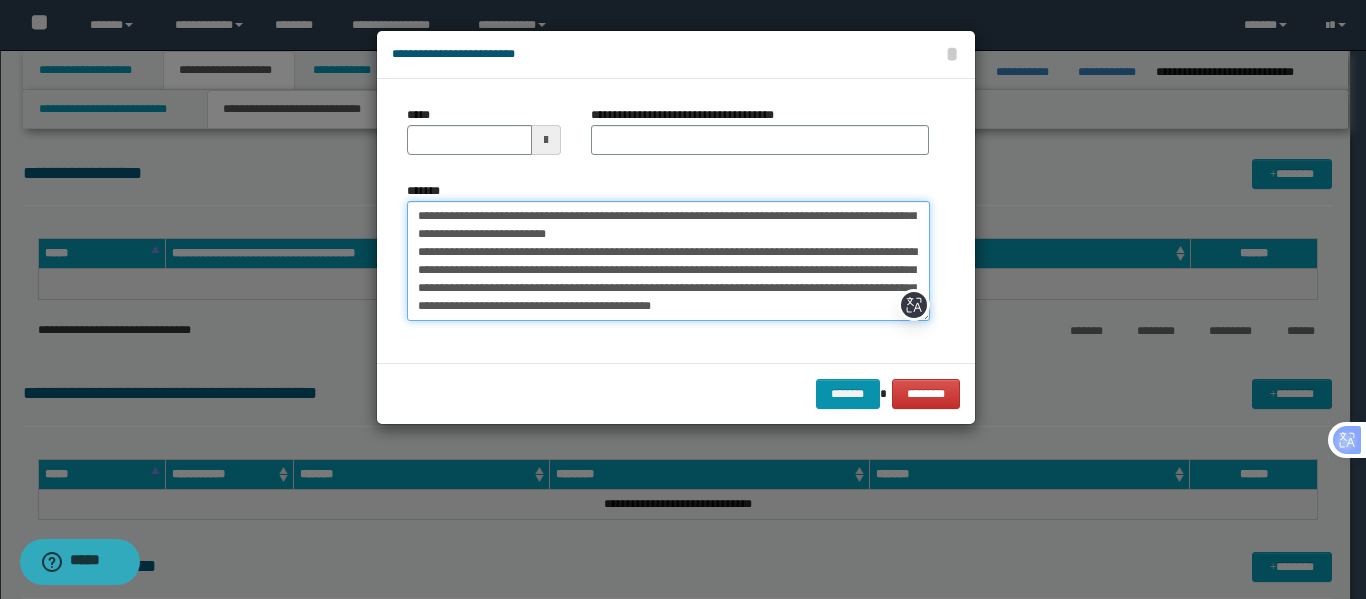 type on "**********" 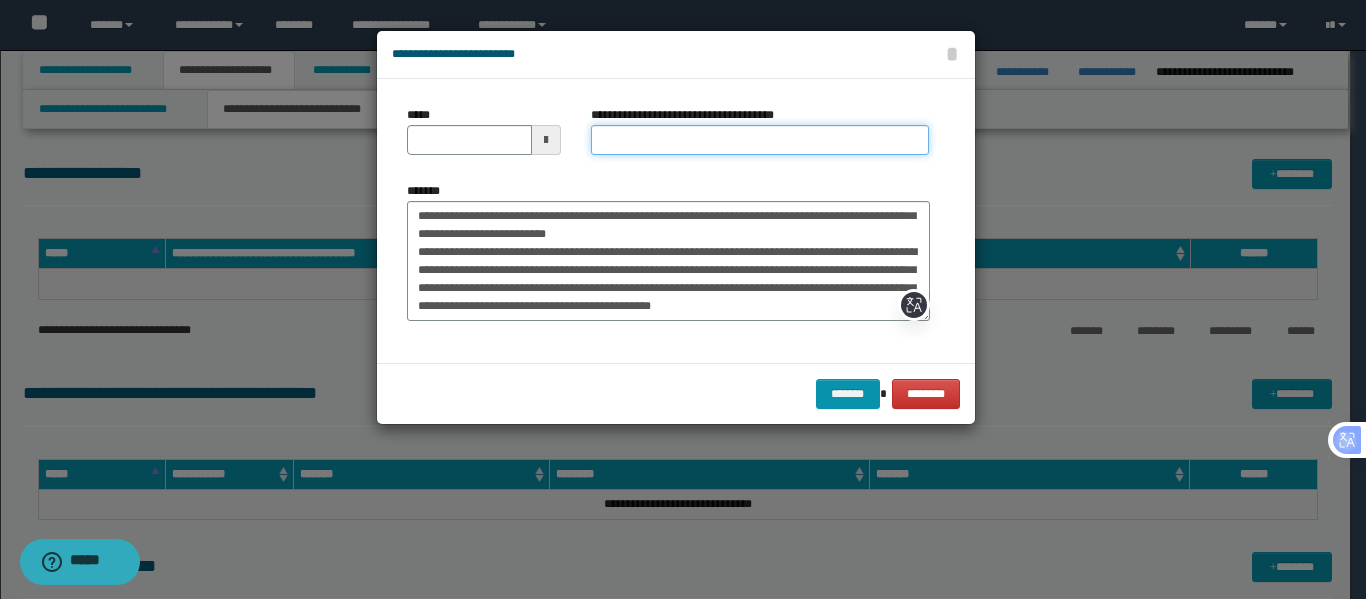 click on "**********" at bounding box center (760, 140) 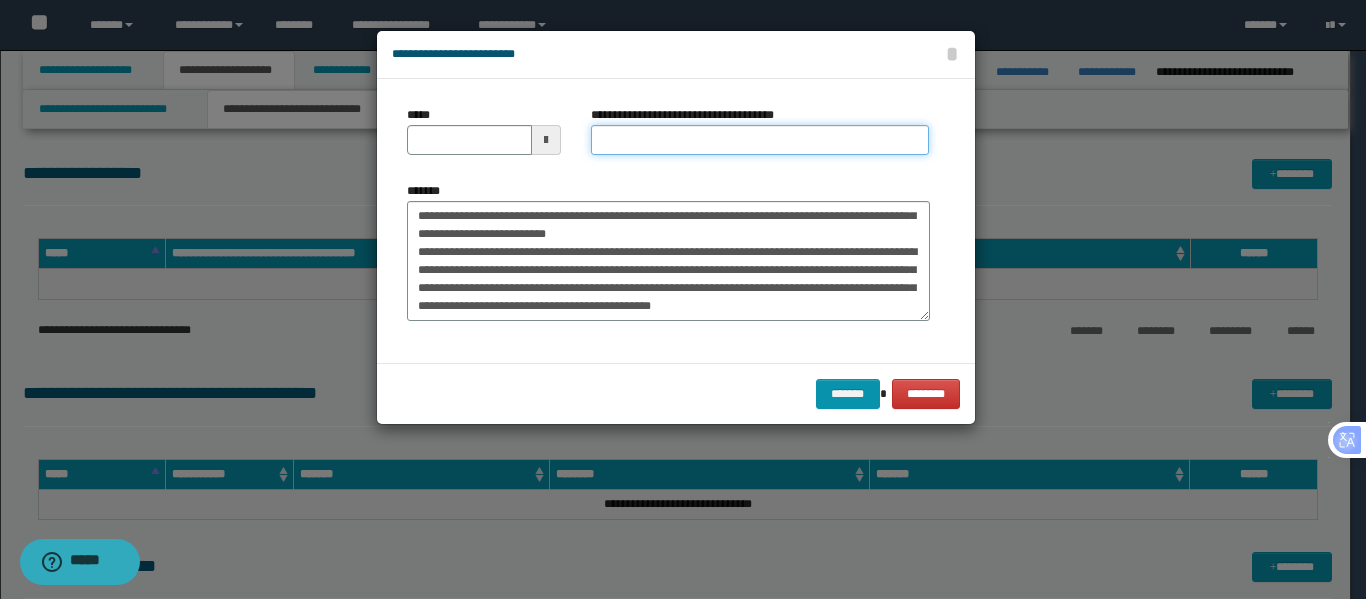 type on "**********" 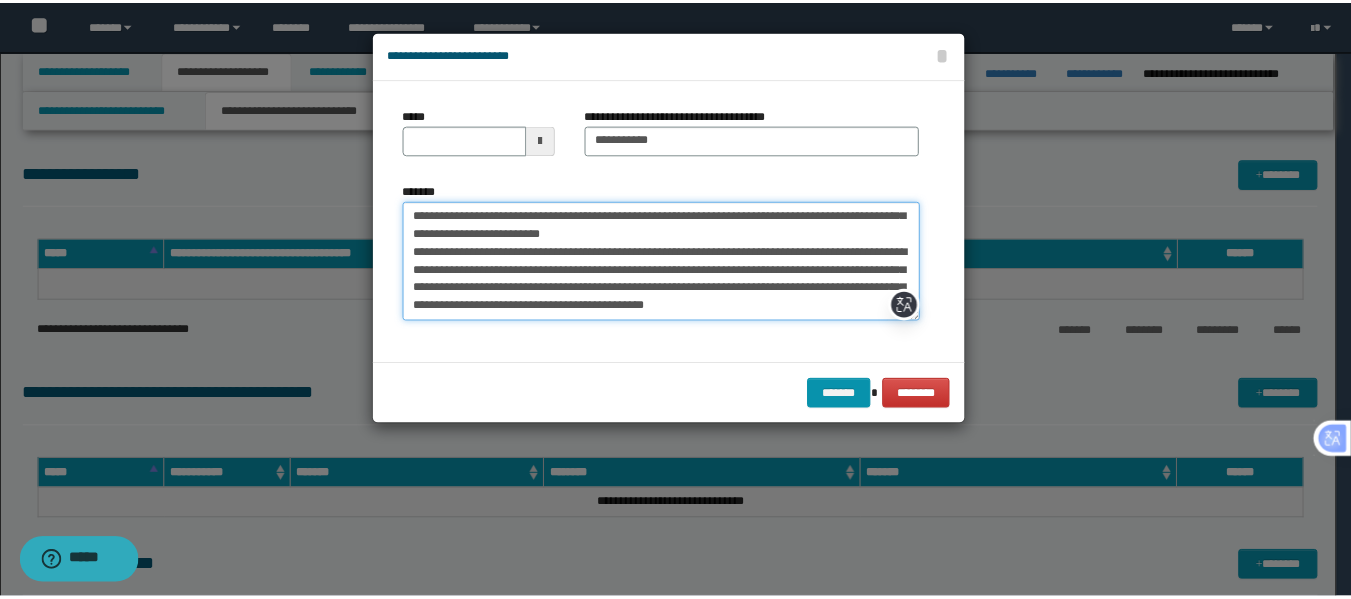 scroll, scrollTop: 0, scrollLeft: 0, axis: both 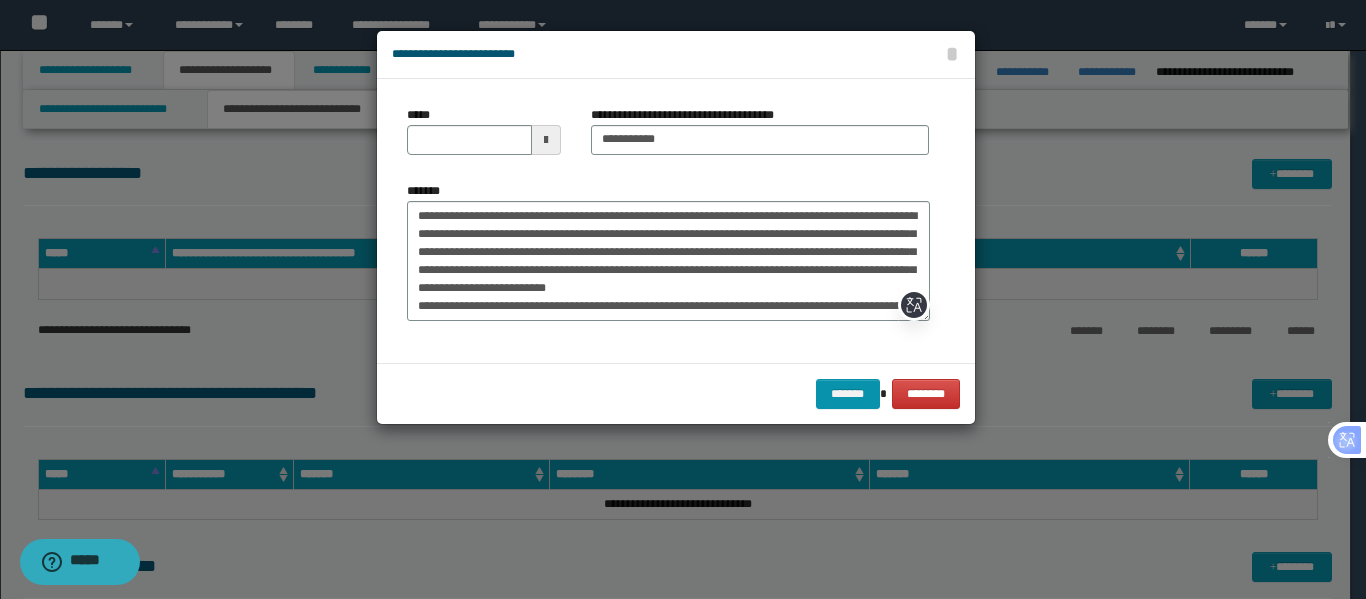 click at bounding box center (546, 140) 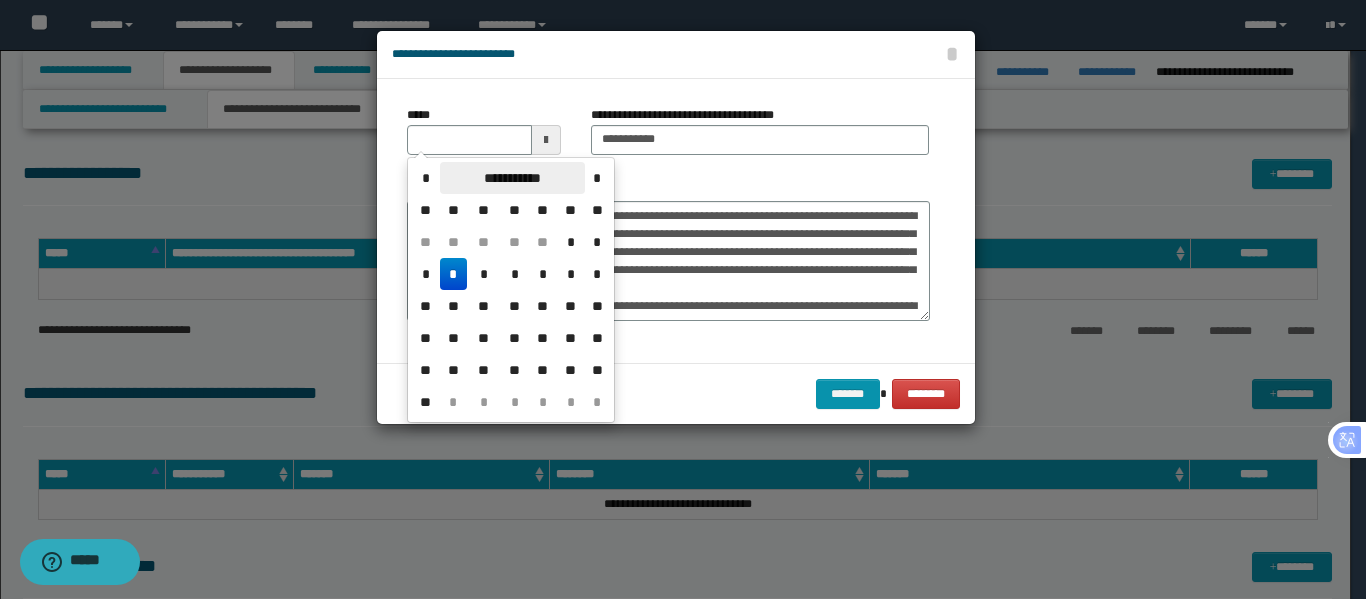 click on "**********" at bounding box center (512, 178) 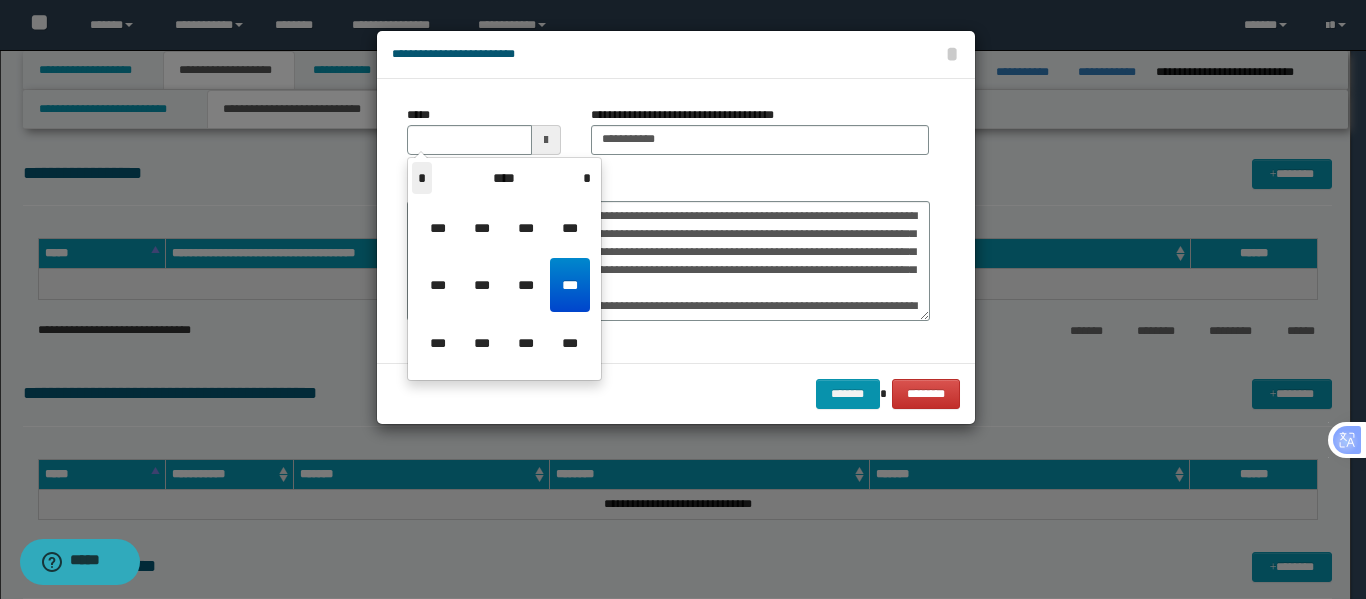 click on "*" at bounding box center (422, 178) 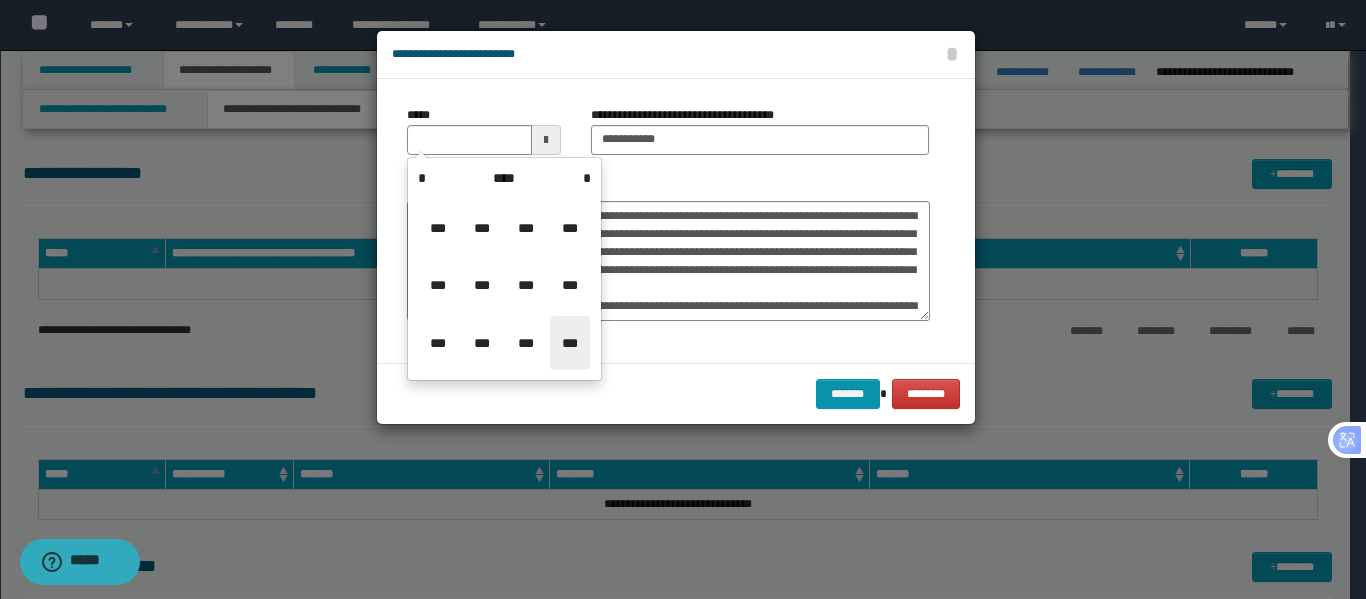 click on "***" at bounding box center [570, 343] 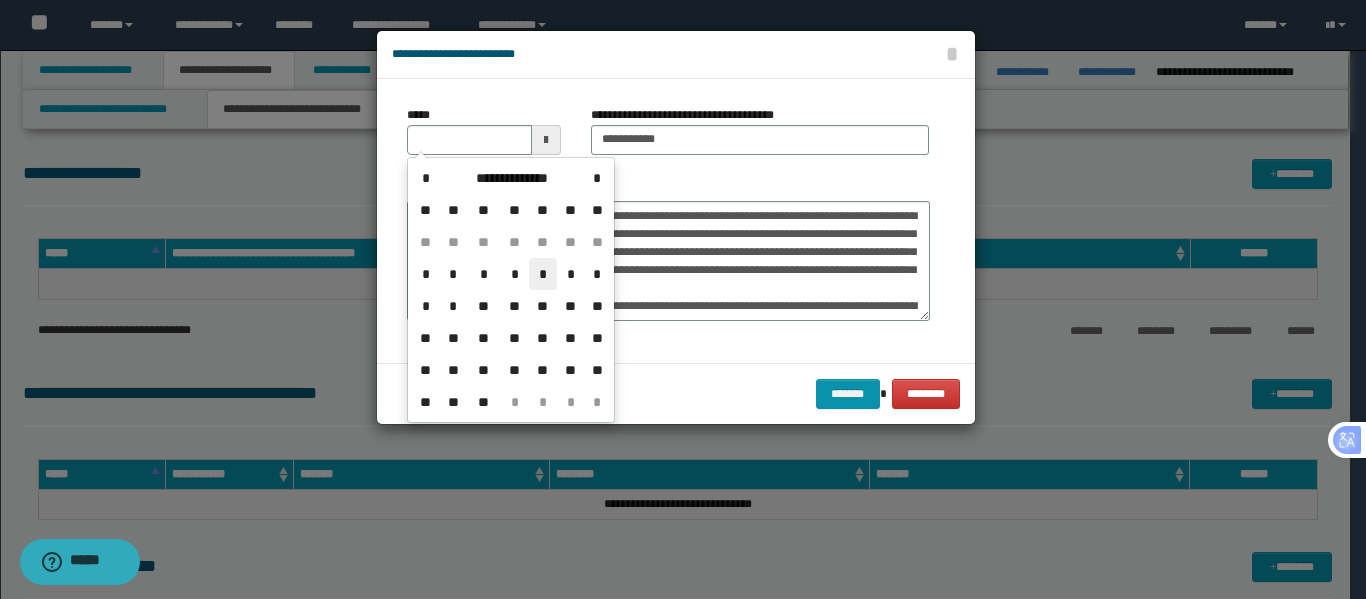 click on "*" at bounding box center [543, 274] 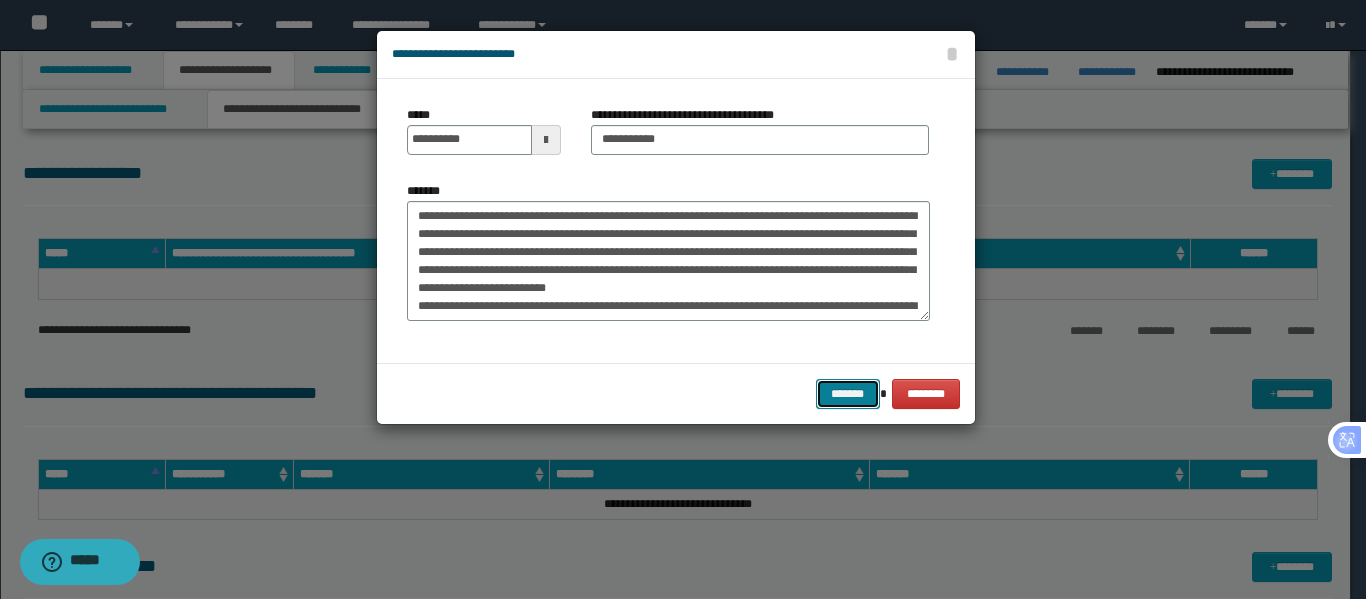 click on "*******" at bounding box center [848, 394] 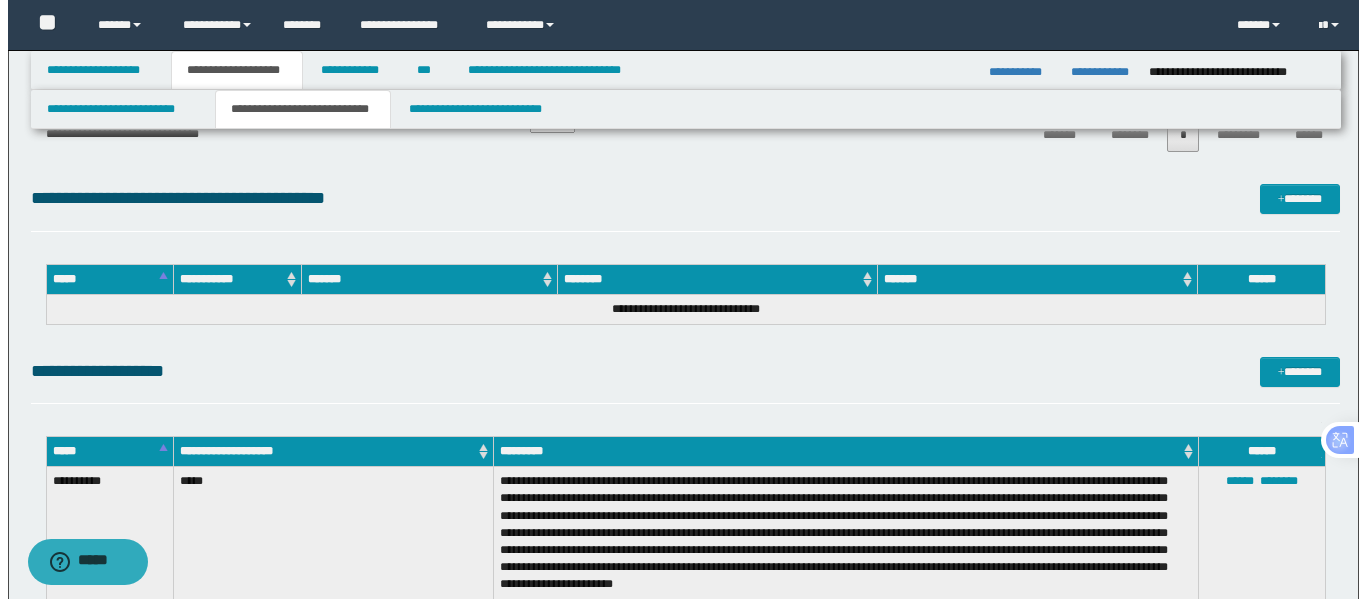 scroll, scrollTop: 0, scrollLeft: 0, axis: both 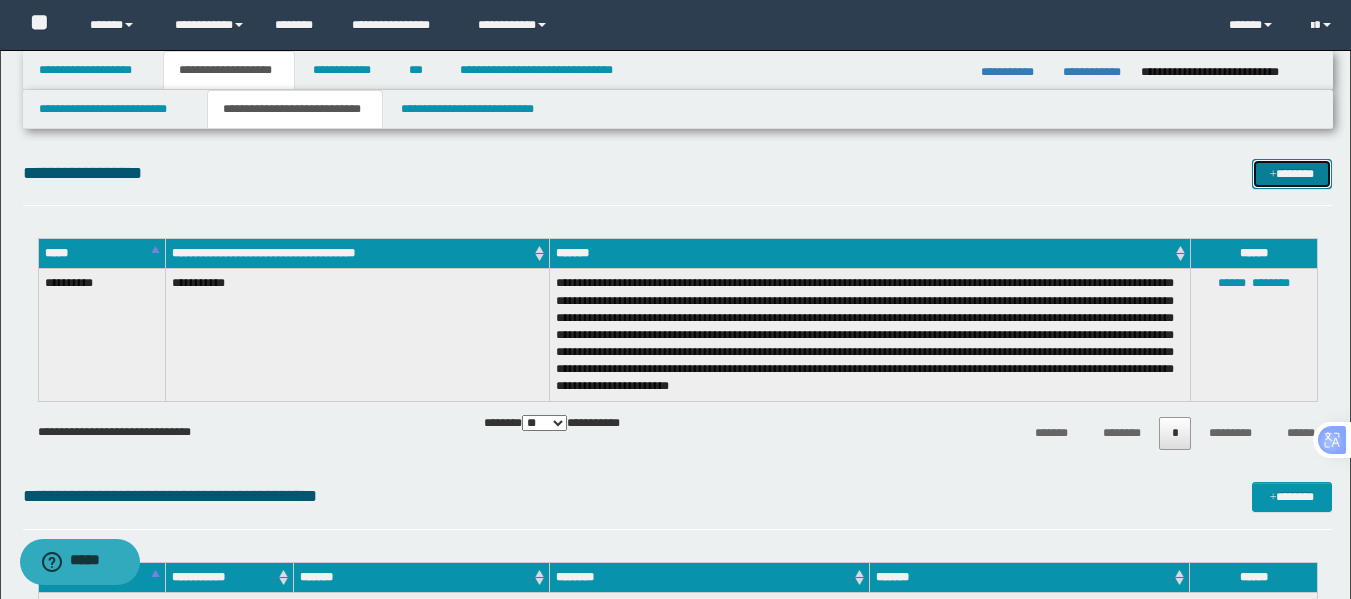 click on "*******" at bounding box center (1292, 174) 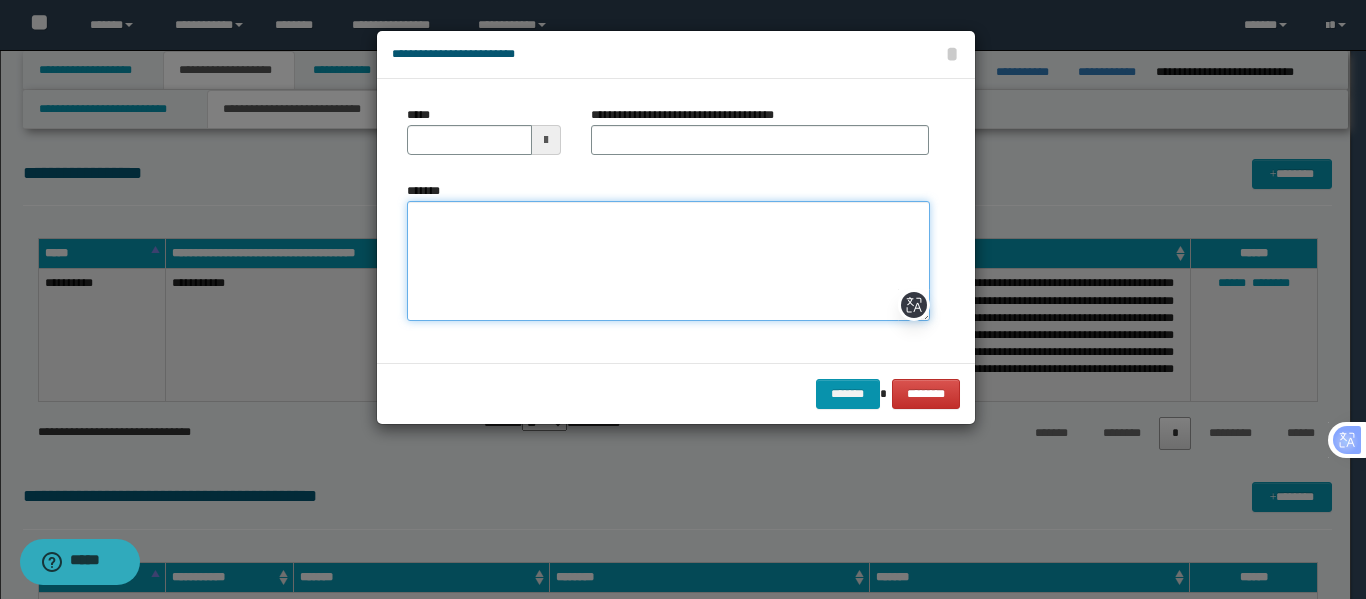 click on "*******" at bounding box center (668, 261) 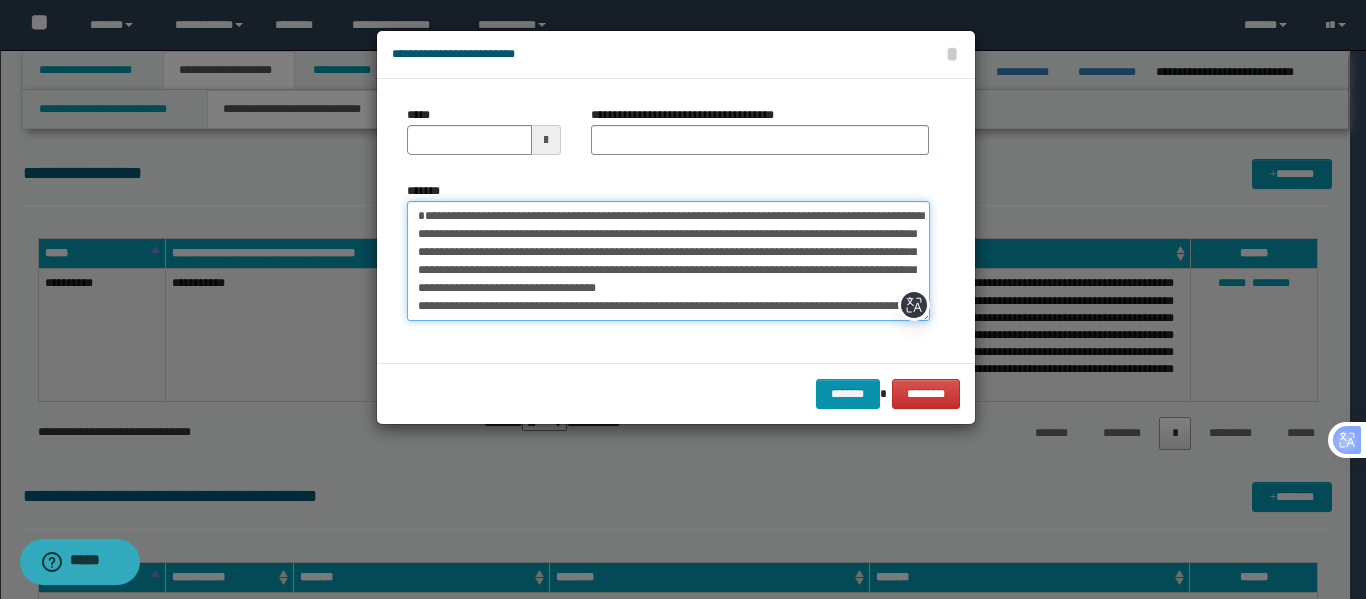 scroll, scrollTop: 66, scrollLeft: 0, axis: vertical 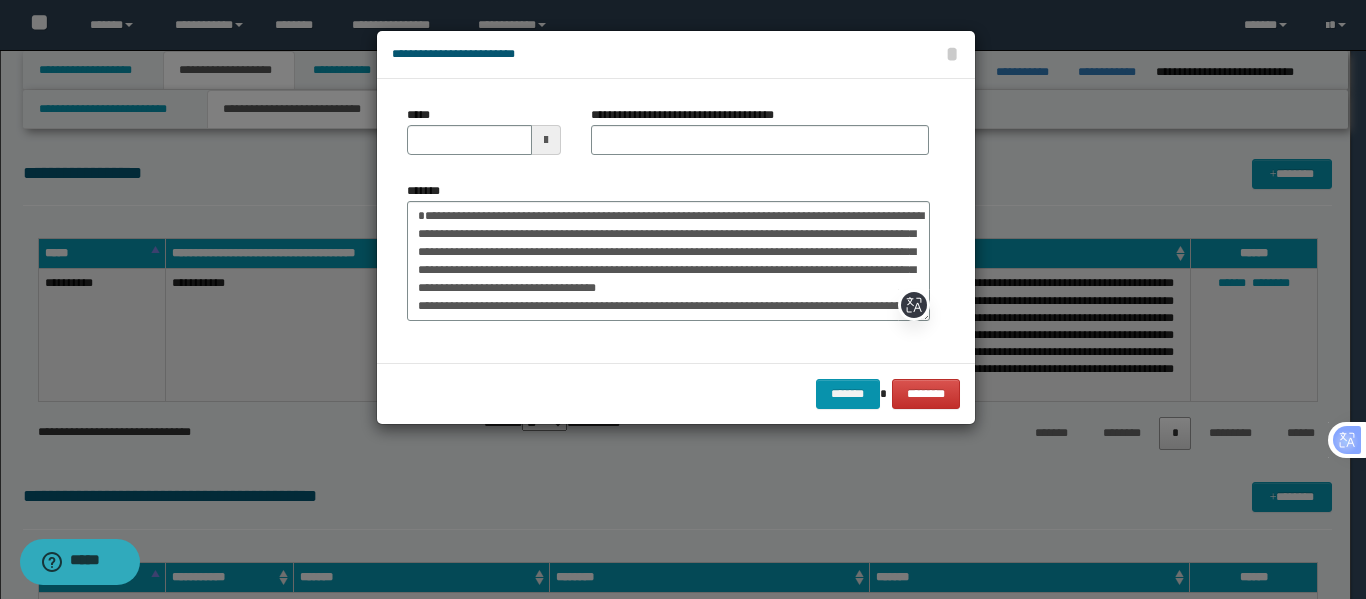 click at bounding box center [546, 140] 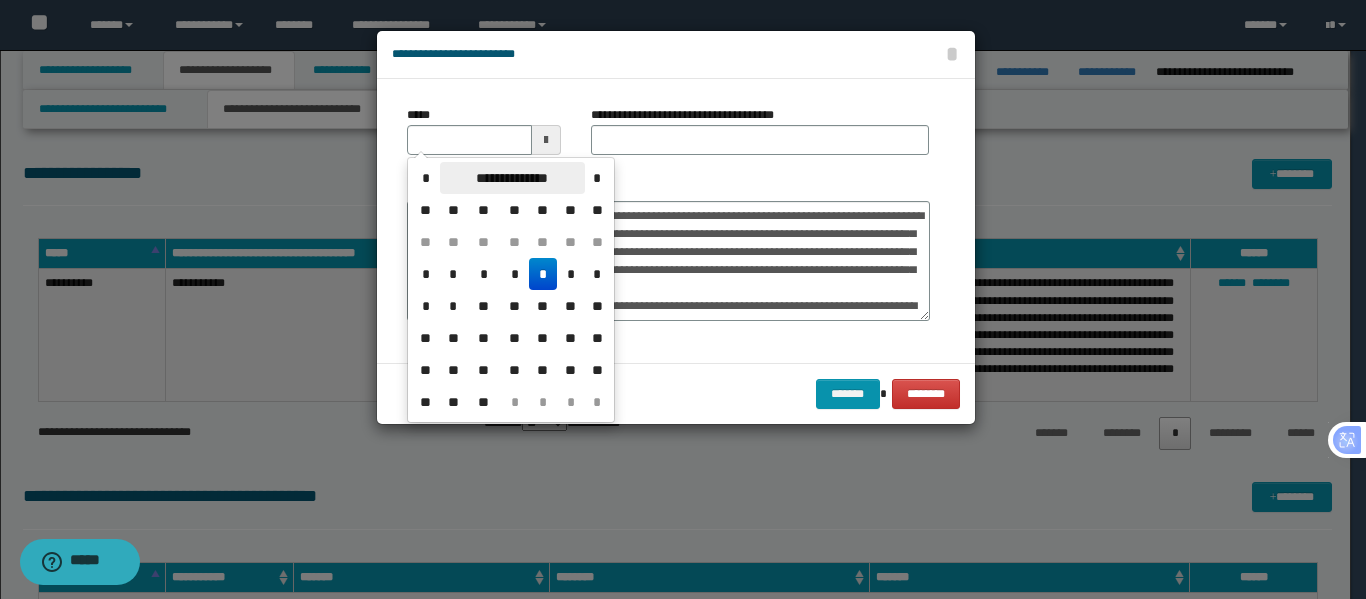 click on "**********" at bounding box center (512, 178) 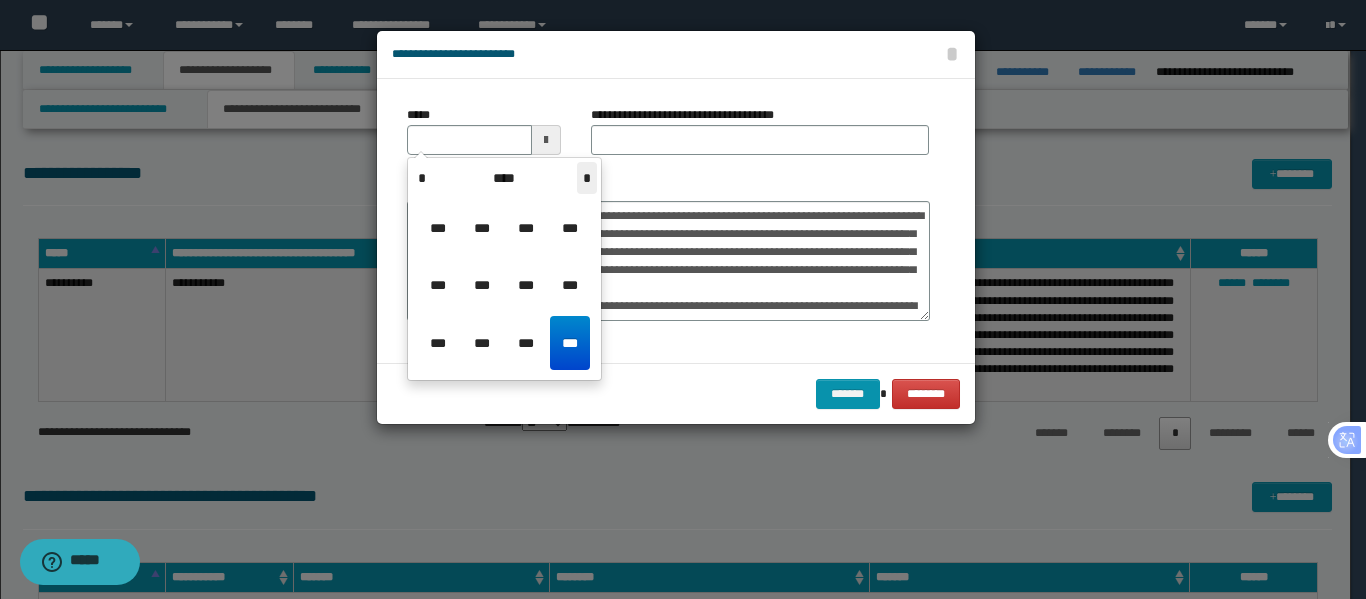 click on "*" at bounding box center (587, 178) 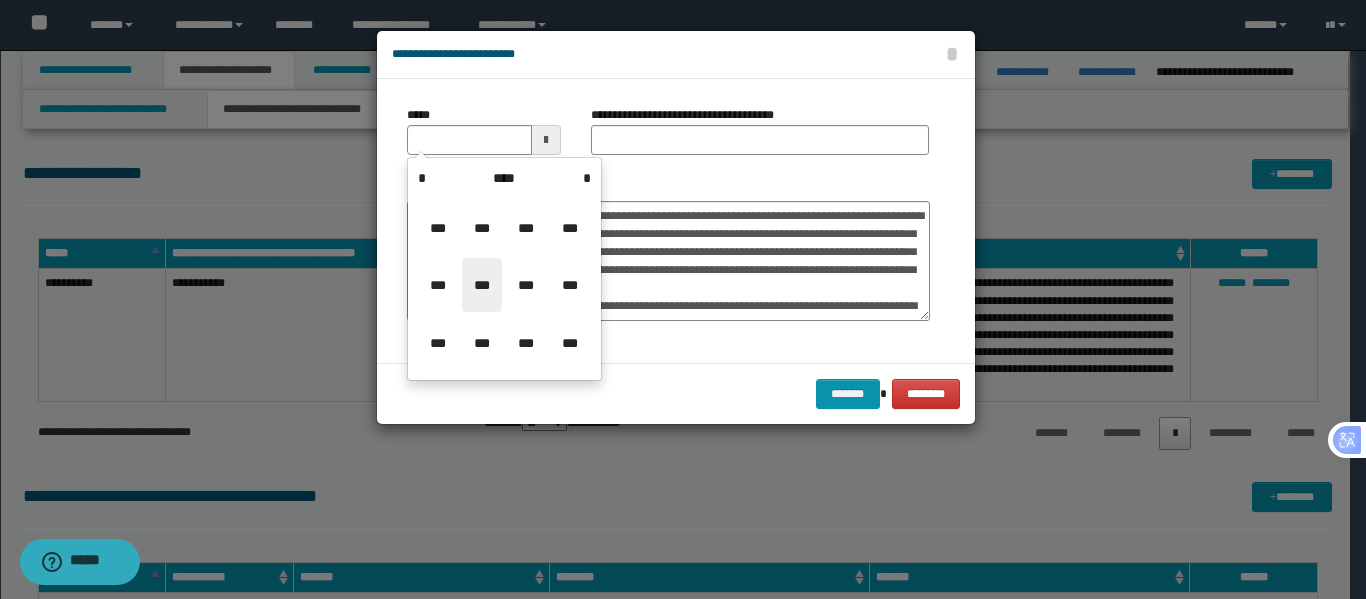 click on "***" at bounding box center [482, 285] 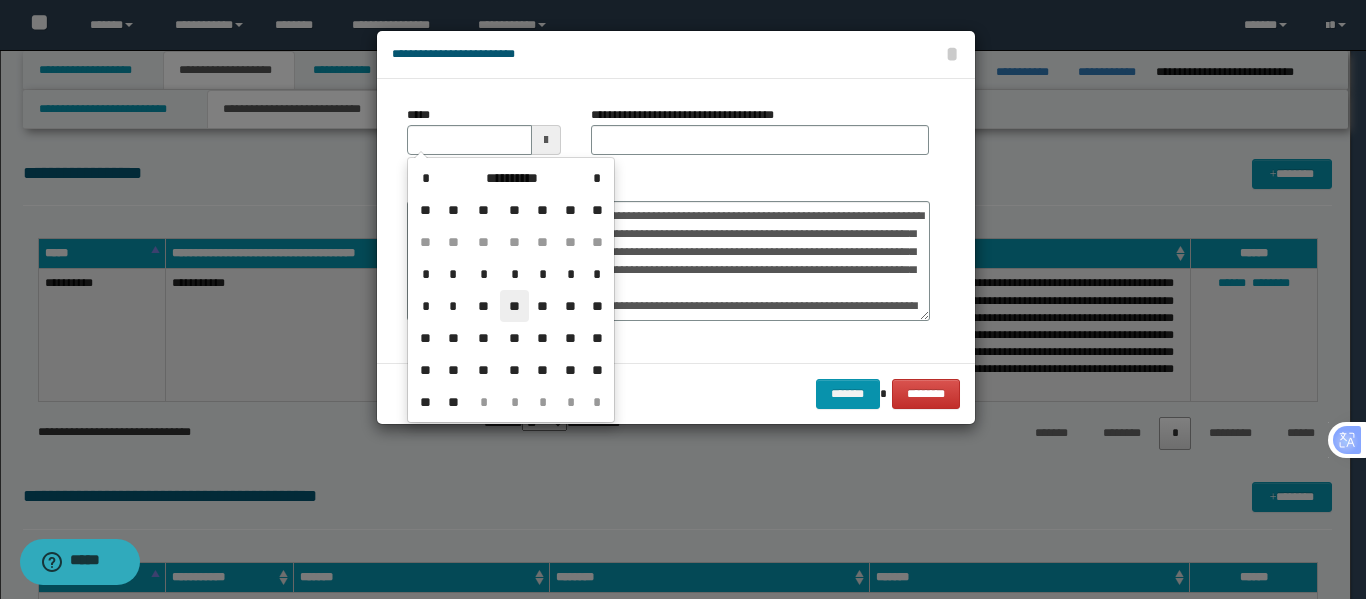 click on "**" at bounding box center [514, 306] 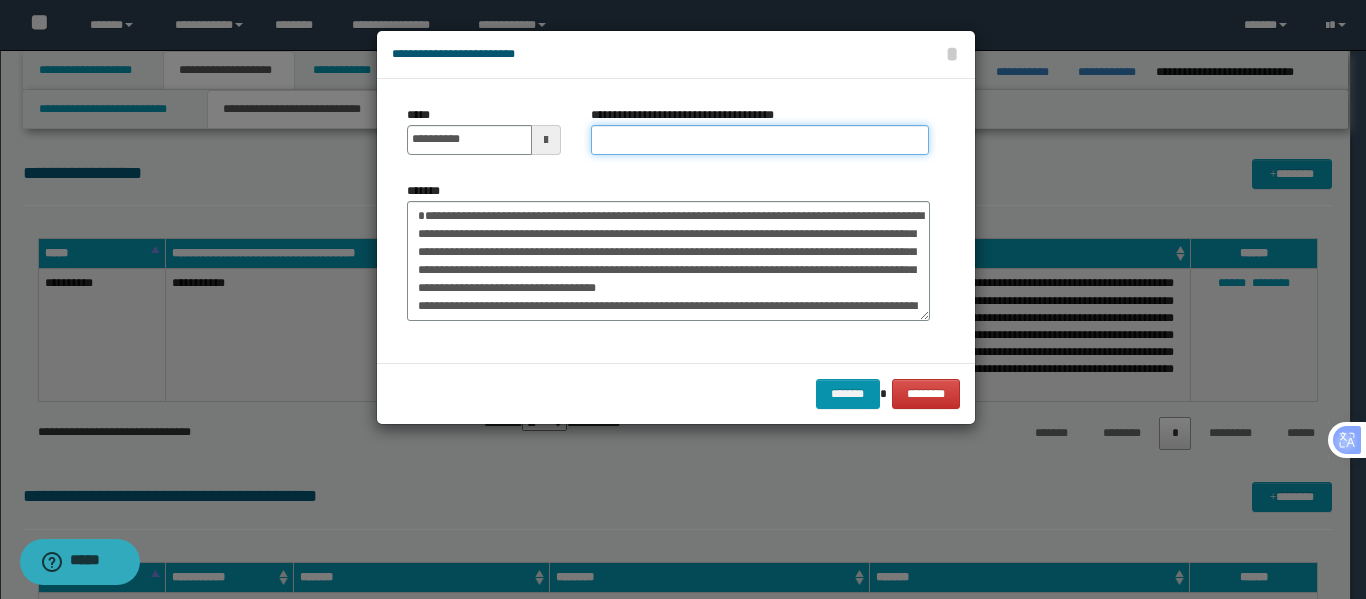 click on "**********" at bounding box center [760, 140] 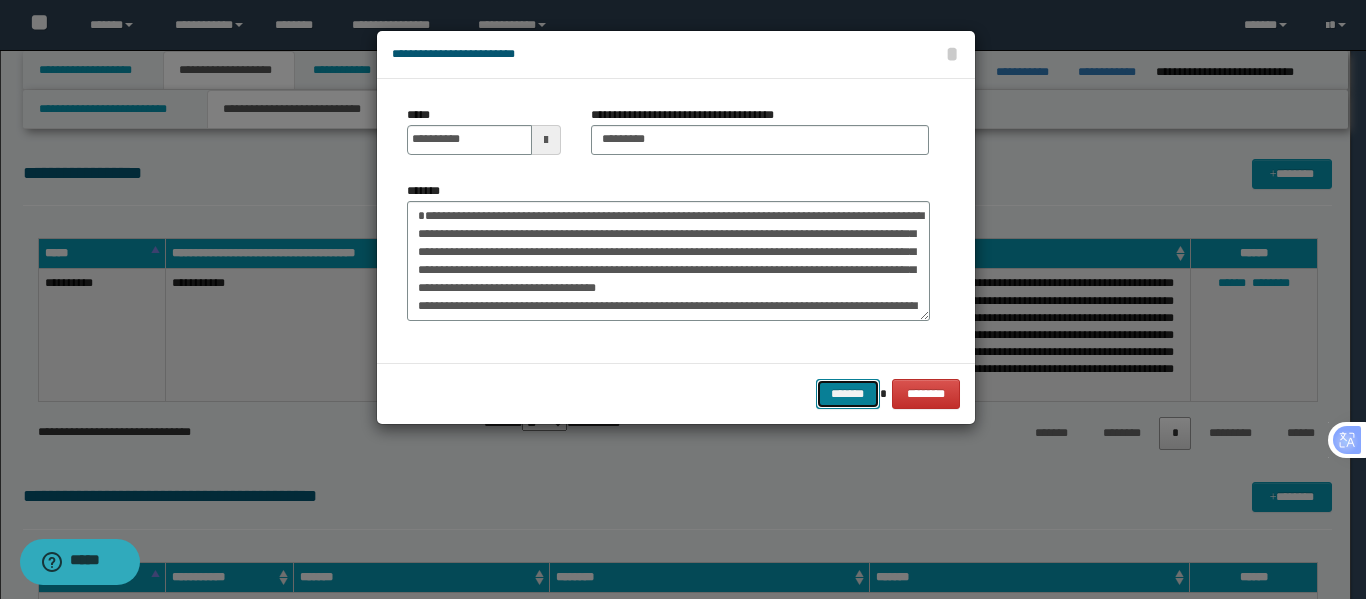 click on "*******" at bounding box center (848, 394) 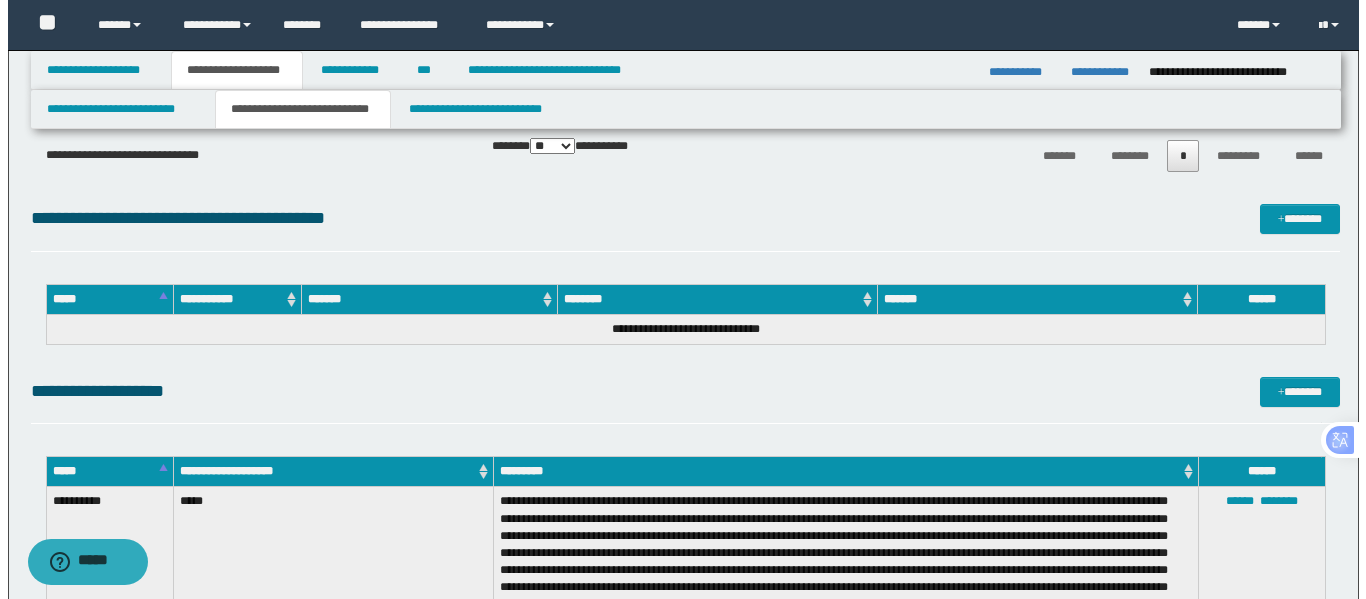 scroll, scrollTop: 626, scrollLeft: 0, axis: vertical 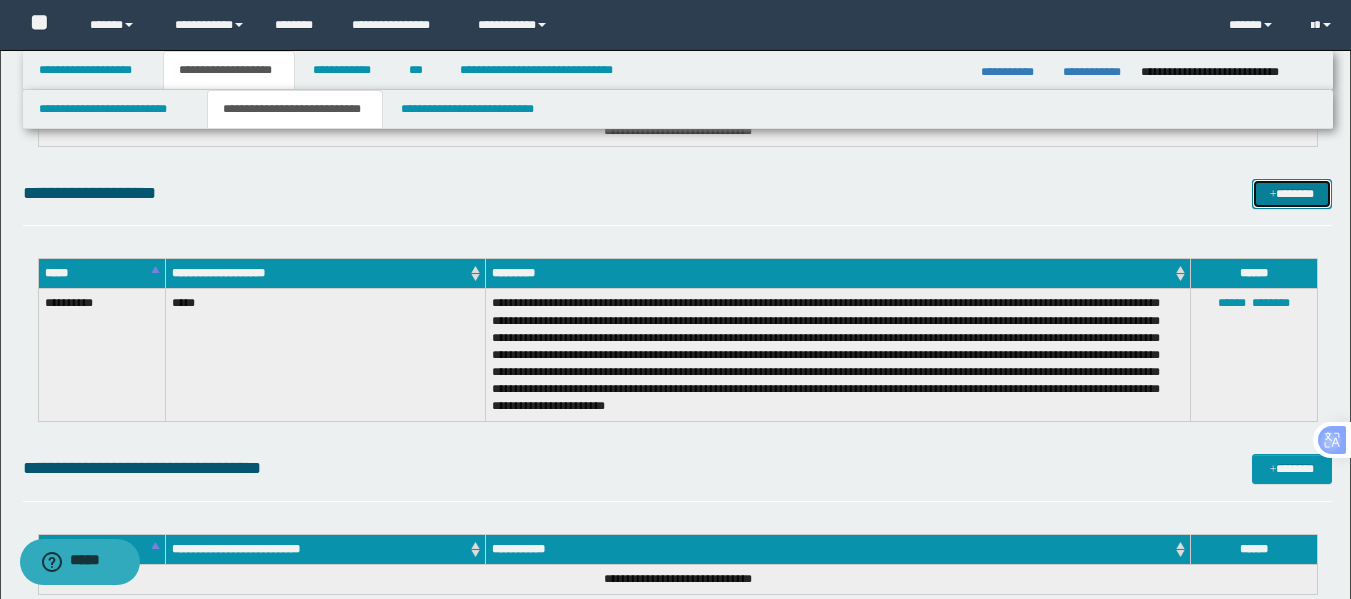 click at bounding box center (1273, 195) 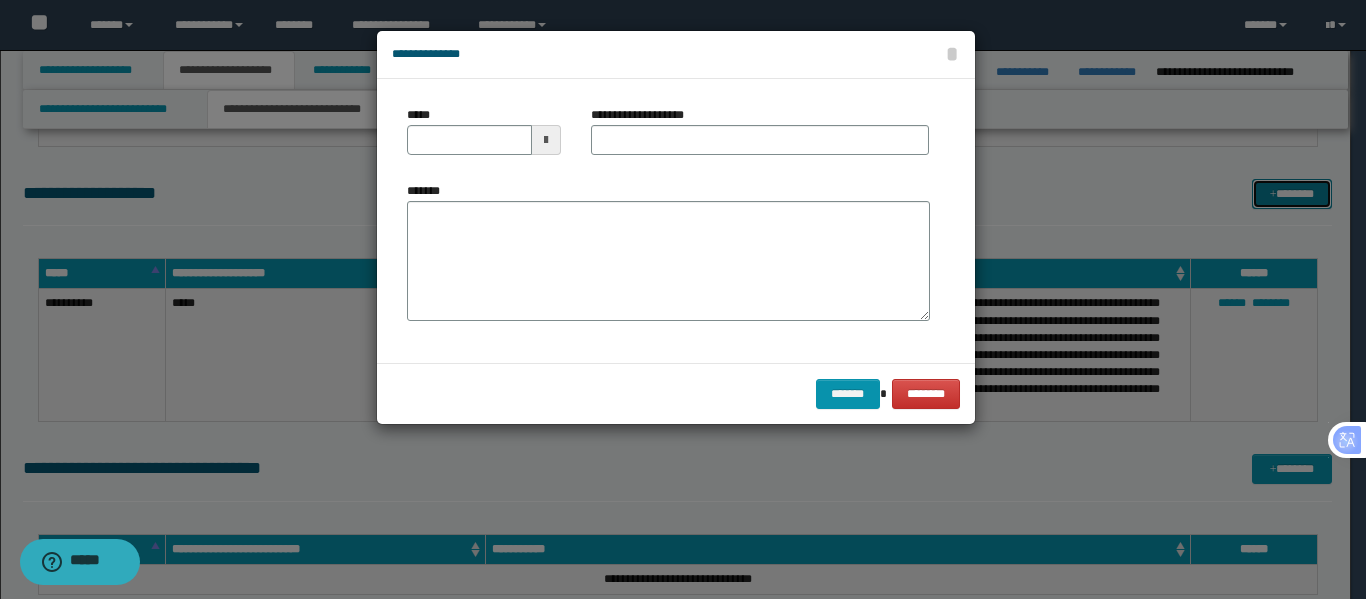 scroll, scrollTop: 0, scrollLeft: 0, axis: both 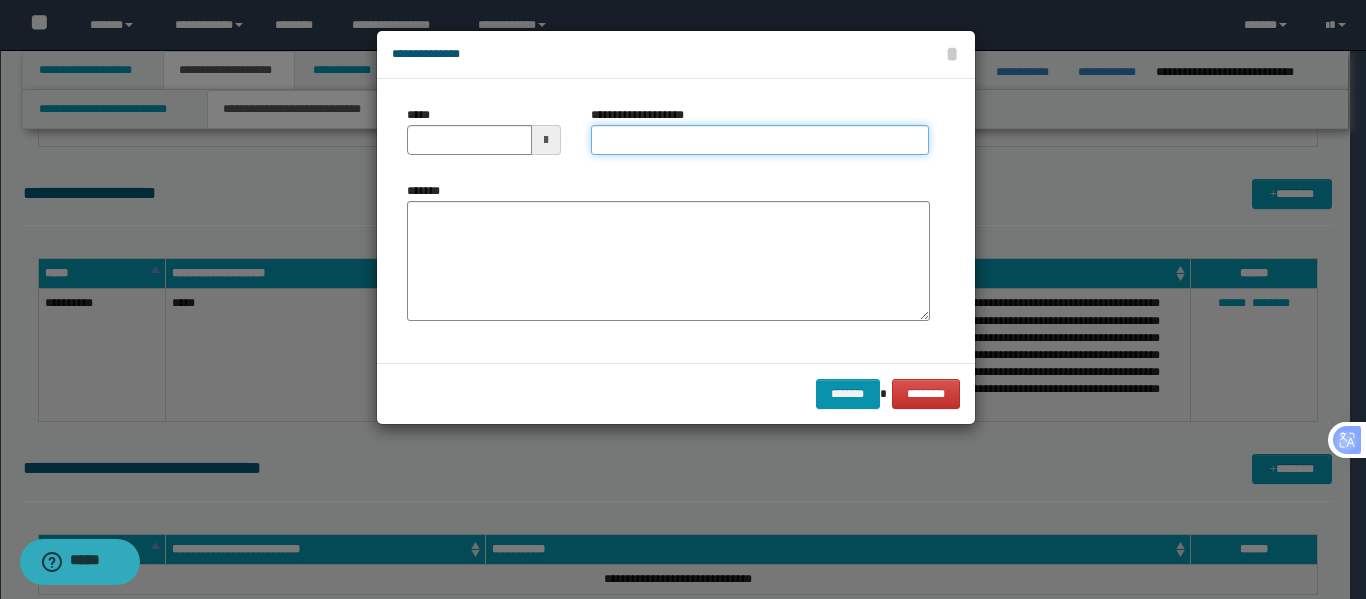 click on "**********" at bounding box center [760, 140] 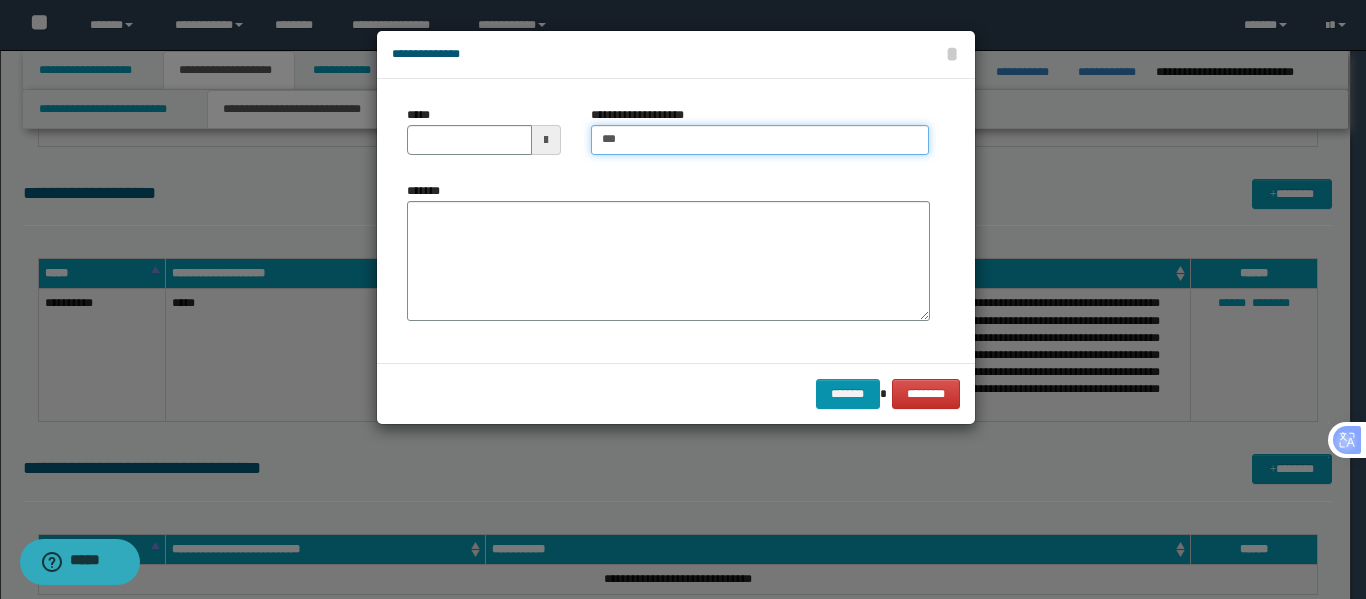 type on "**********" 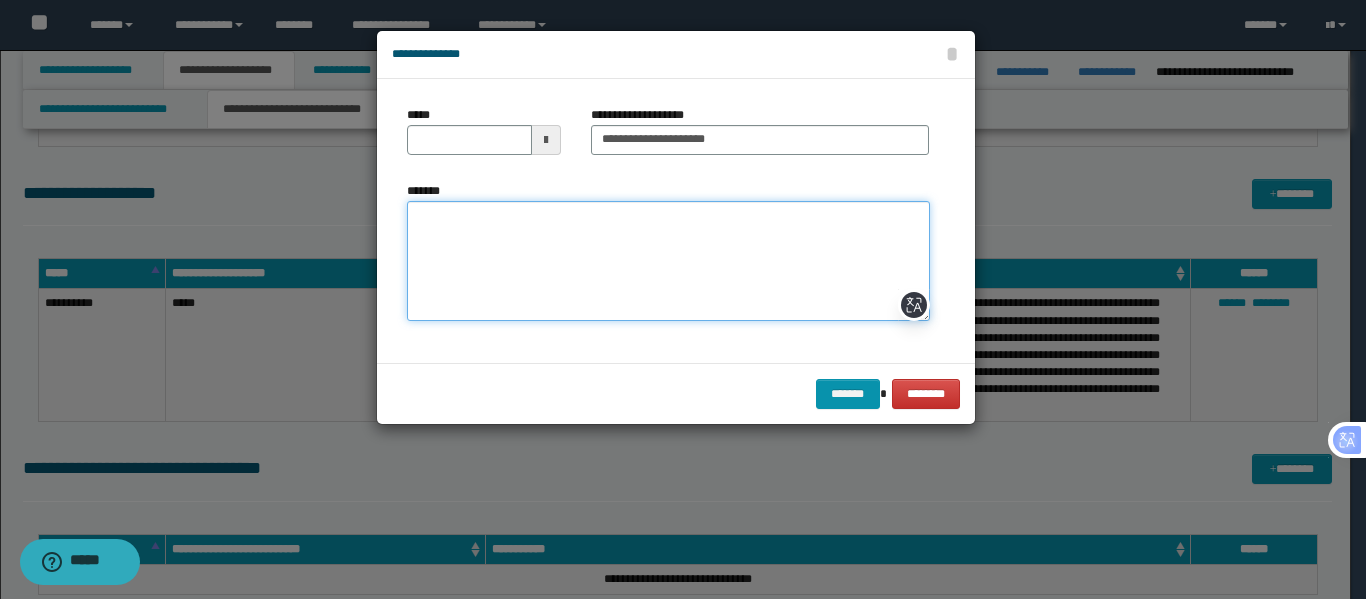 click on "*******" at bounding box center (668, 261) 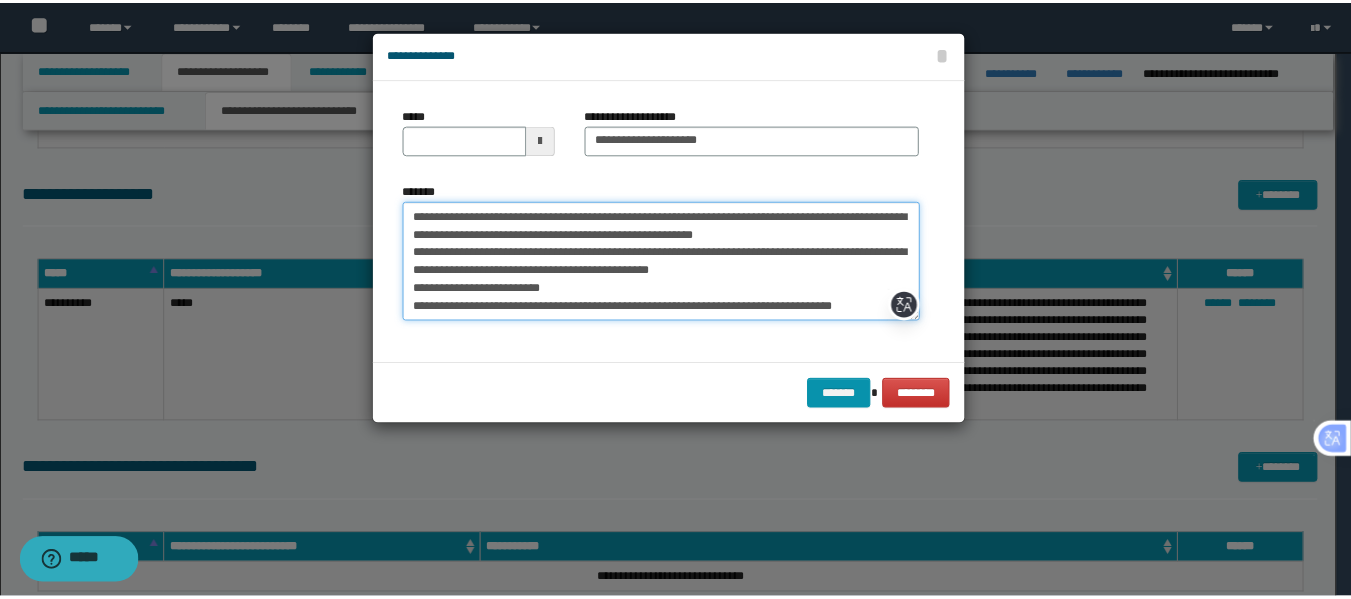 scroll, scrollTop: 102, scrollLeft: 0, axis: vertical 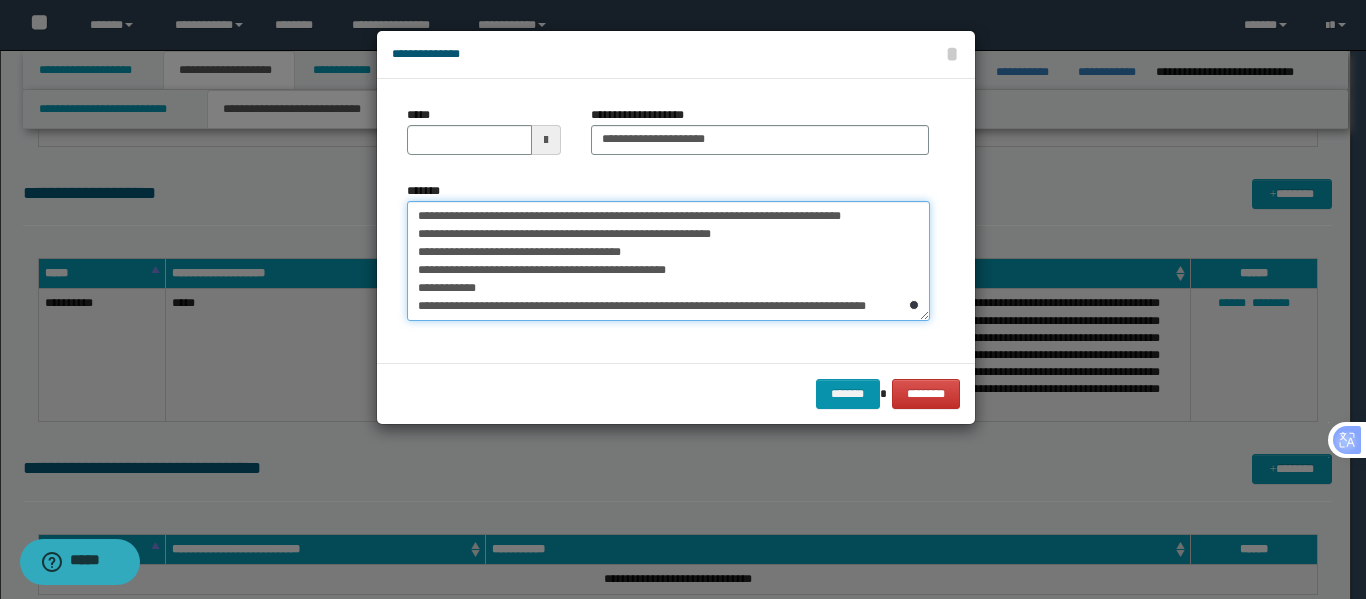 type on "**********" 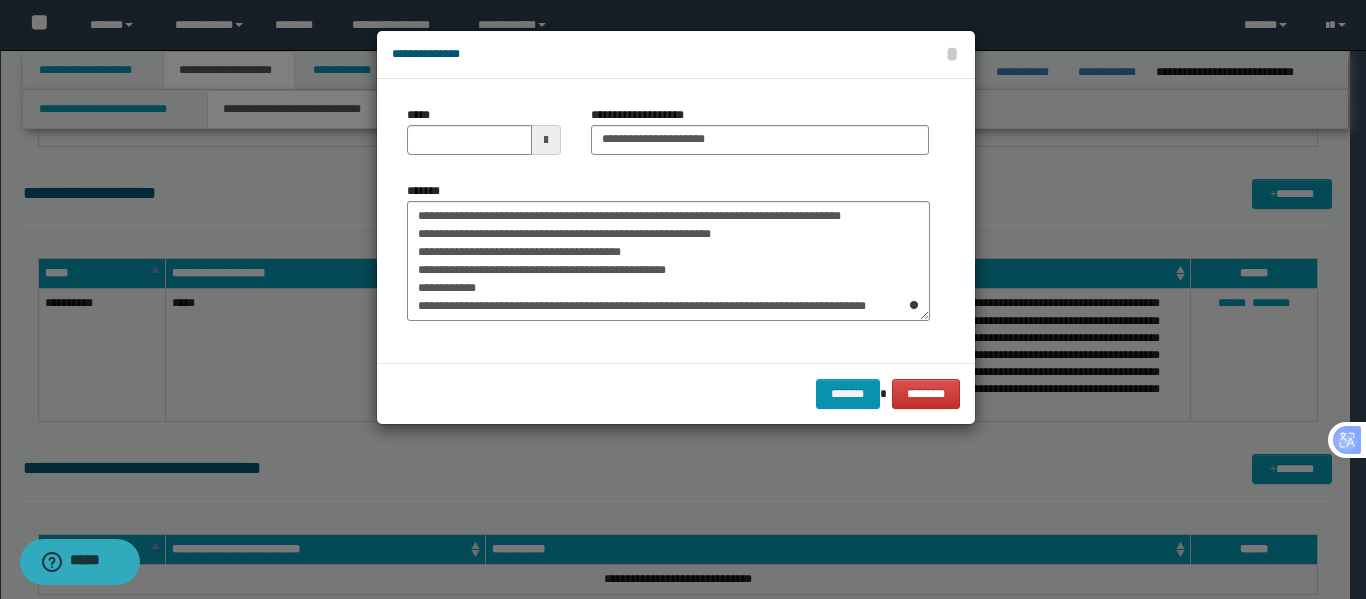 click at bounding box center [546, 140] 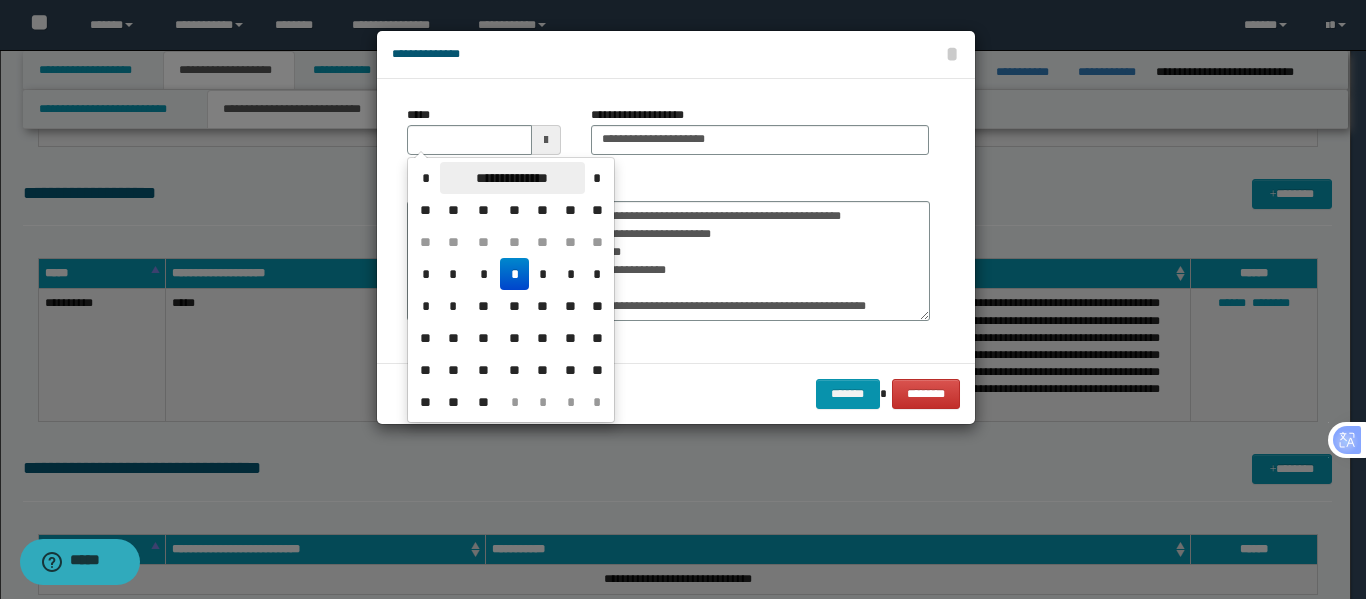 click on "**********" at bounding box center [512, 178] 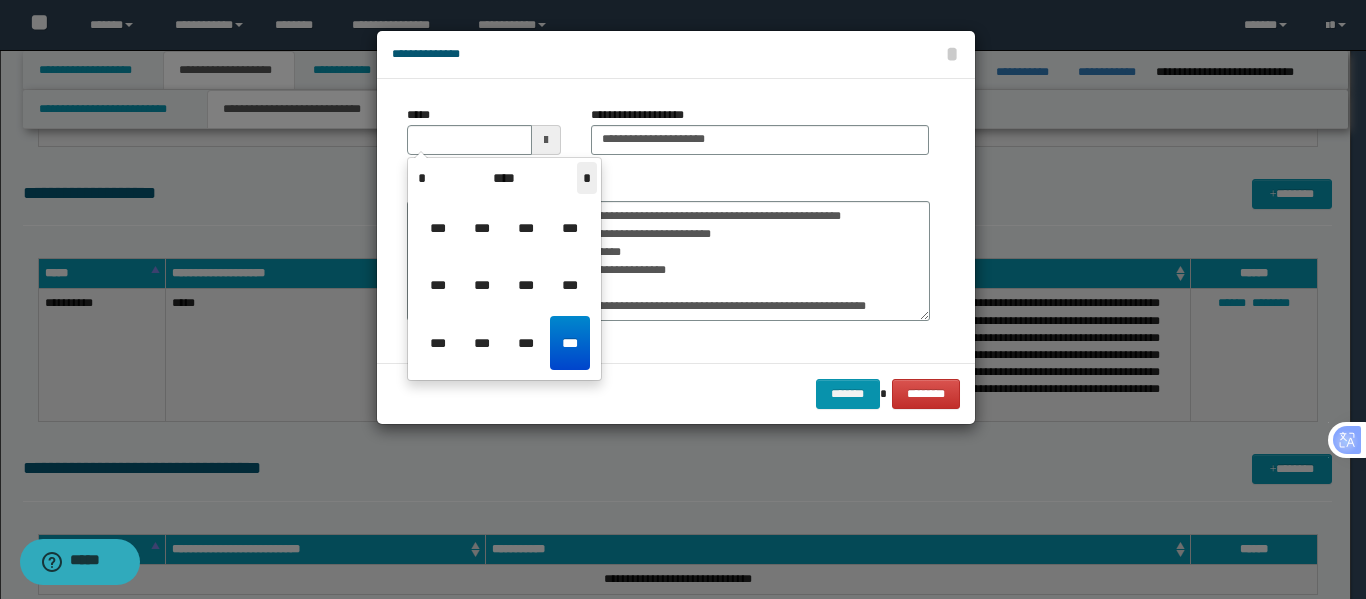 click on "*" at bounding box center (587, 178) 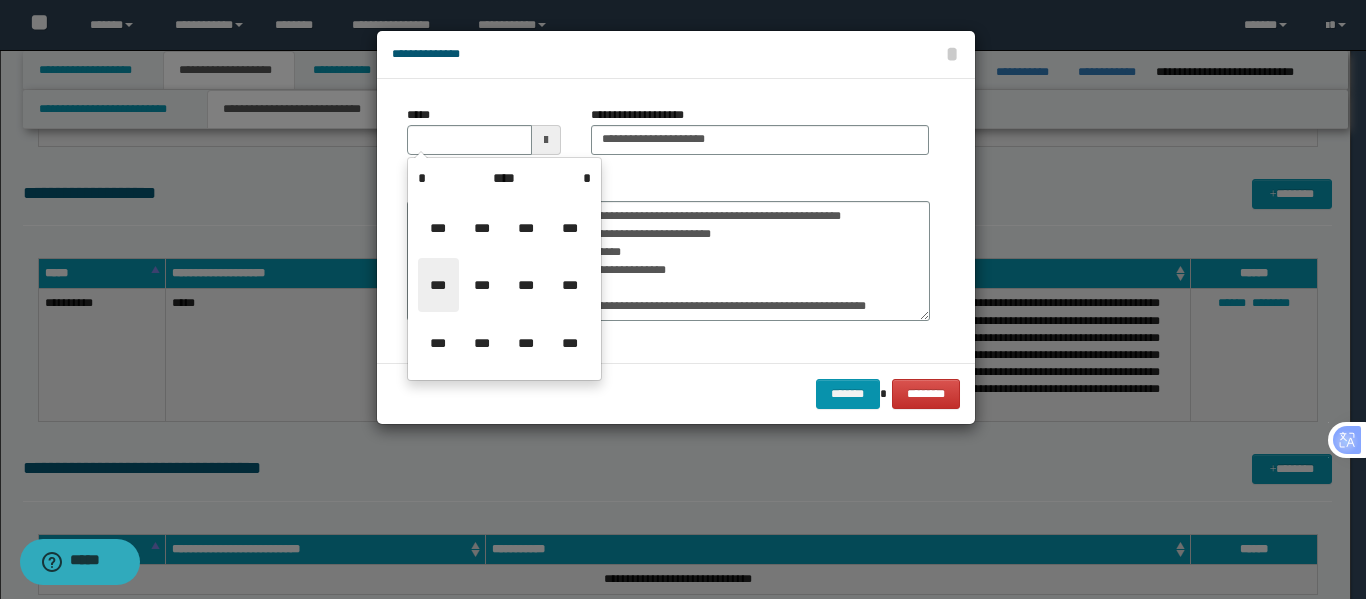 click on "***" at bounding box center [438, 285] 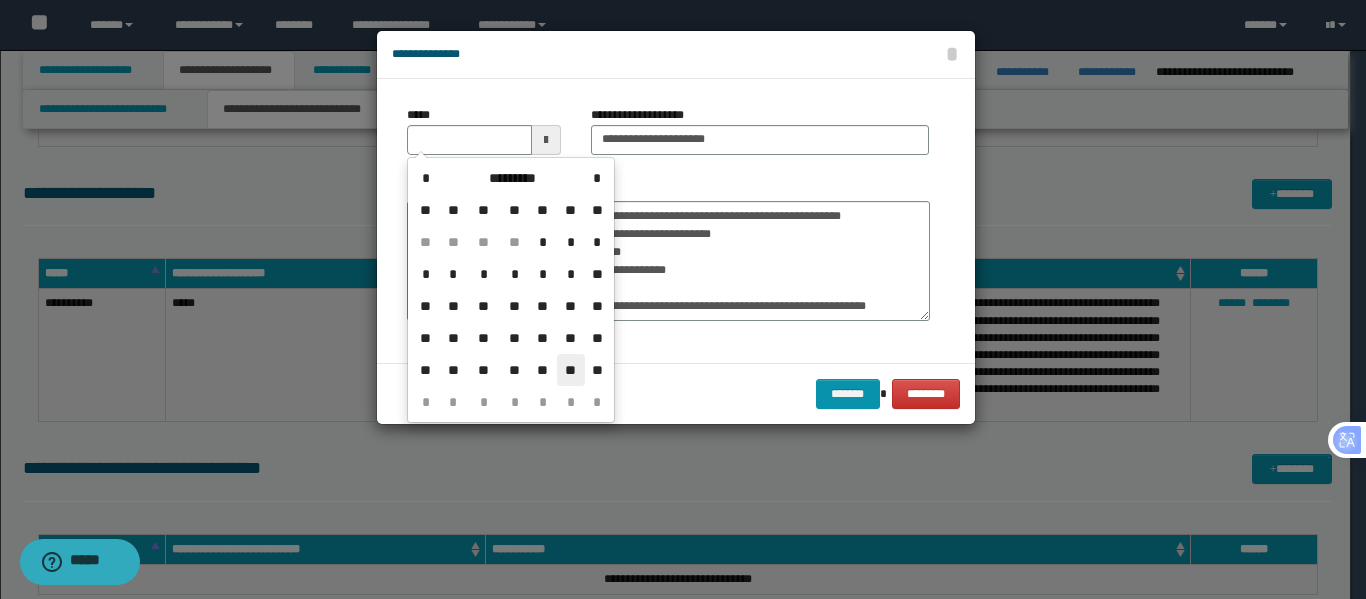 click on "**" at bounding box center [571, 370] 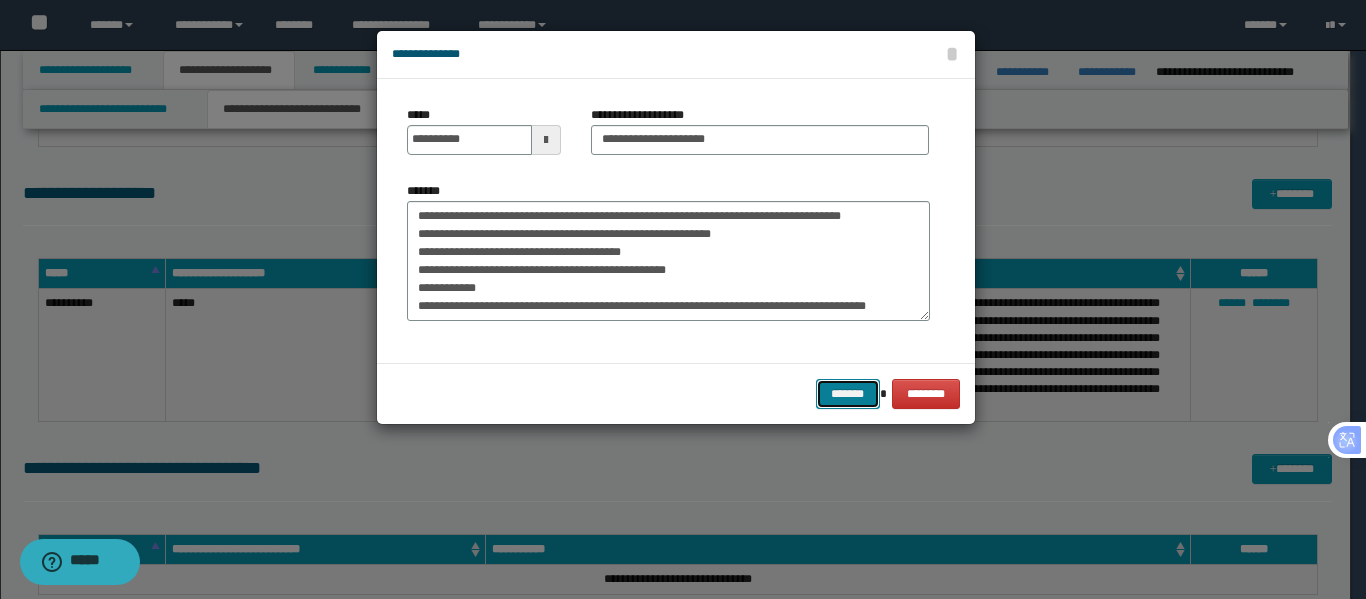 click on "*******" at bounding box center [848, 394] 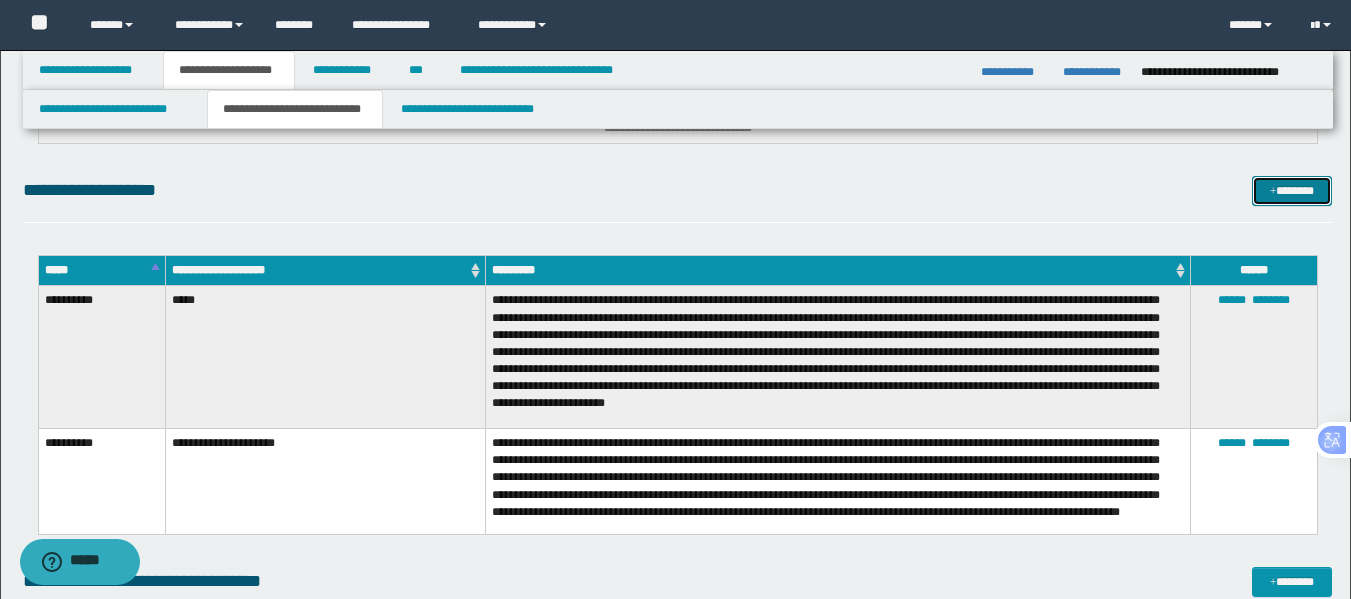 scroll, scrollTop: 632, scrollLeft: 0, axis: vertical 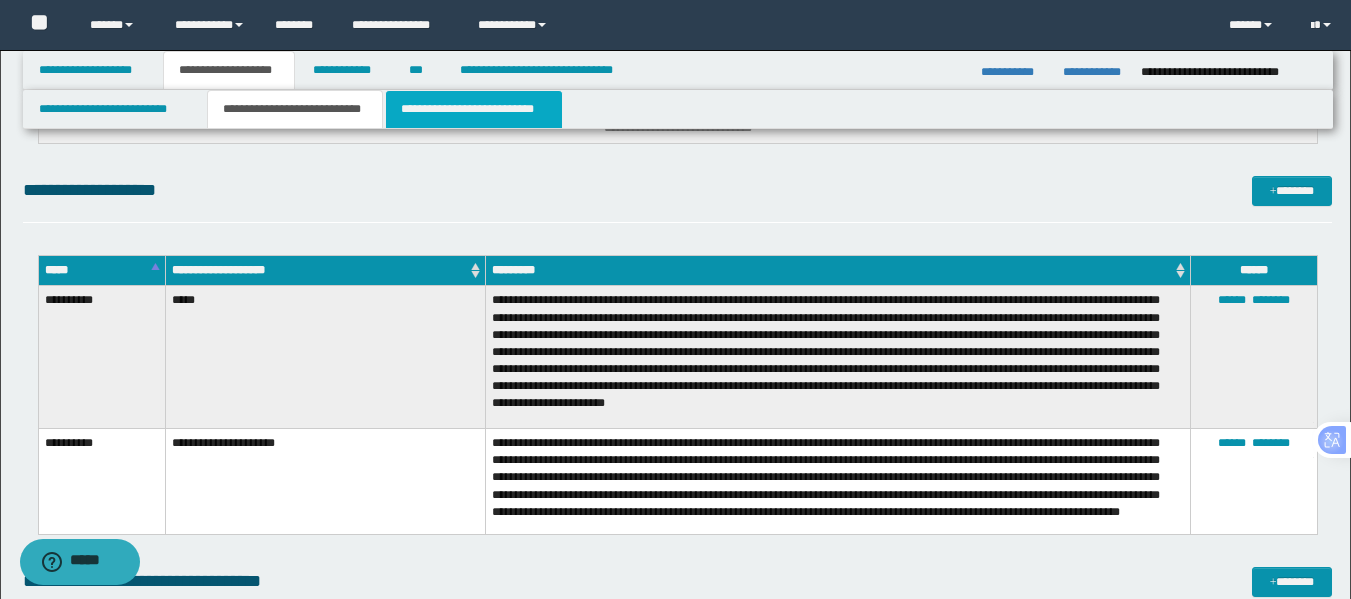 click on "**********" at bounding box center [474, 109] 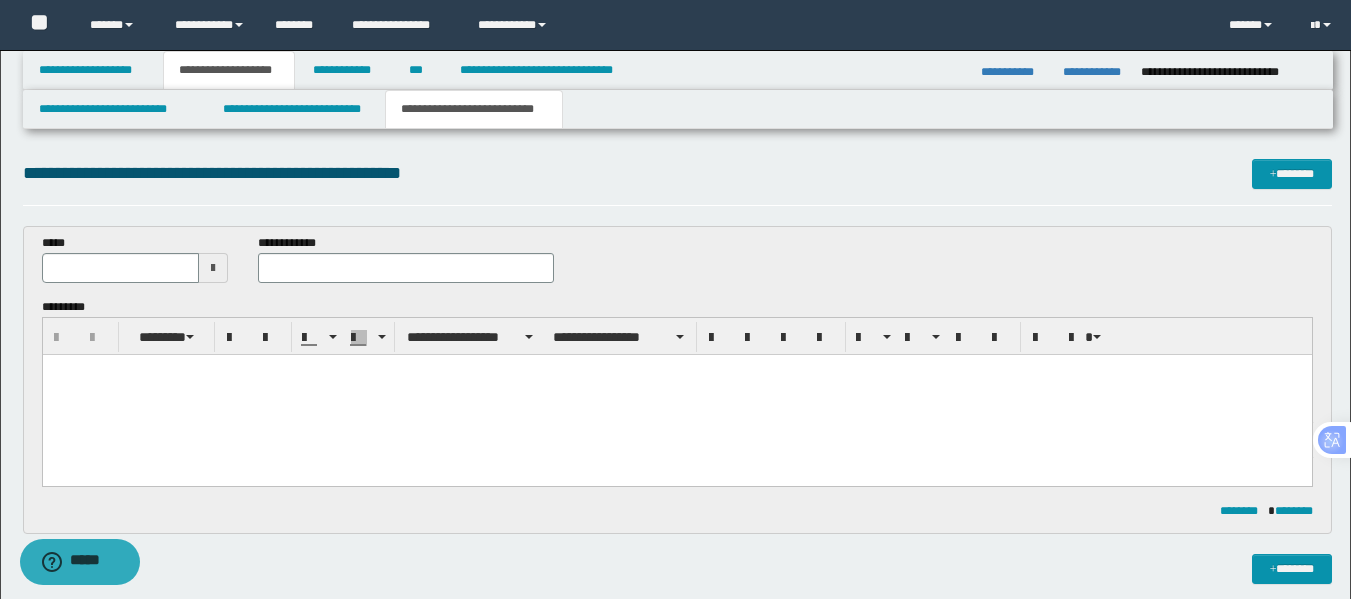 scroll, scrollTop: 0, scrollLeft: 0, axis: both 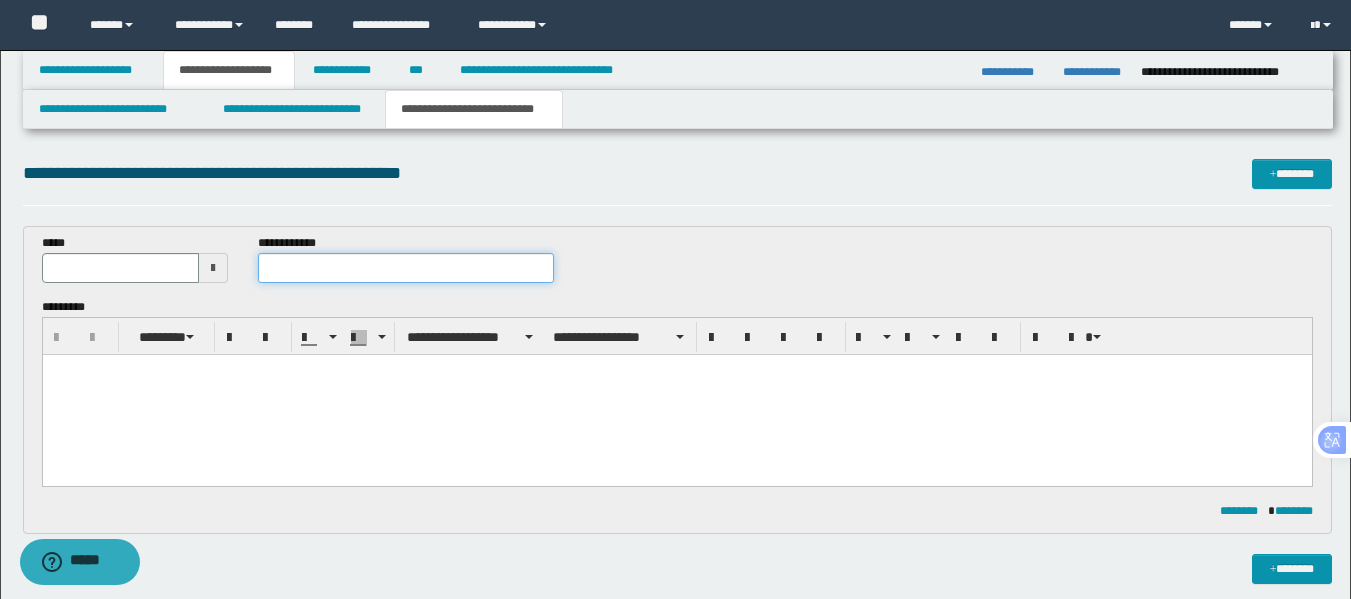 click at bounding box center (405, 268) 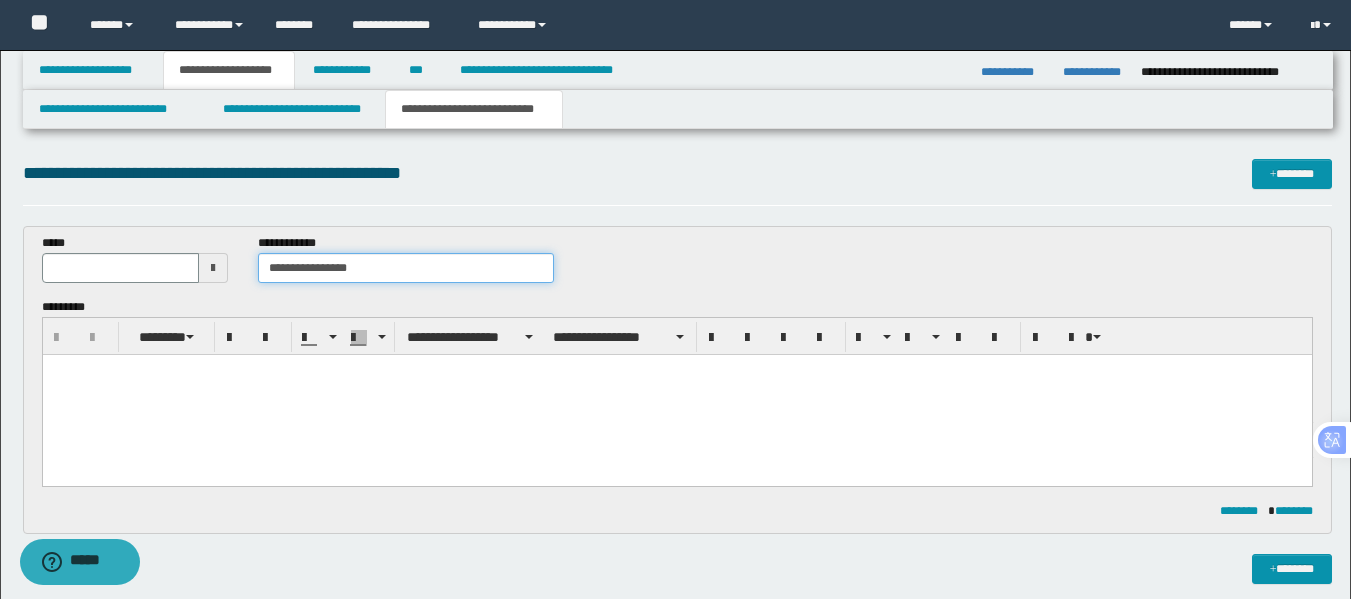 type on "**********" 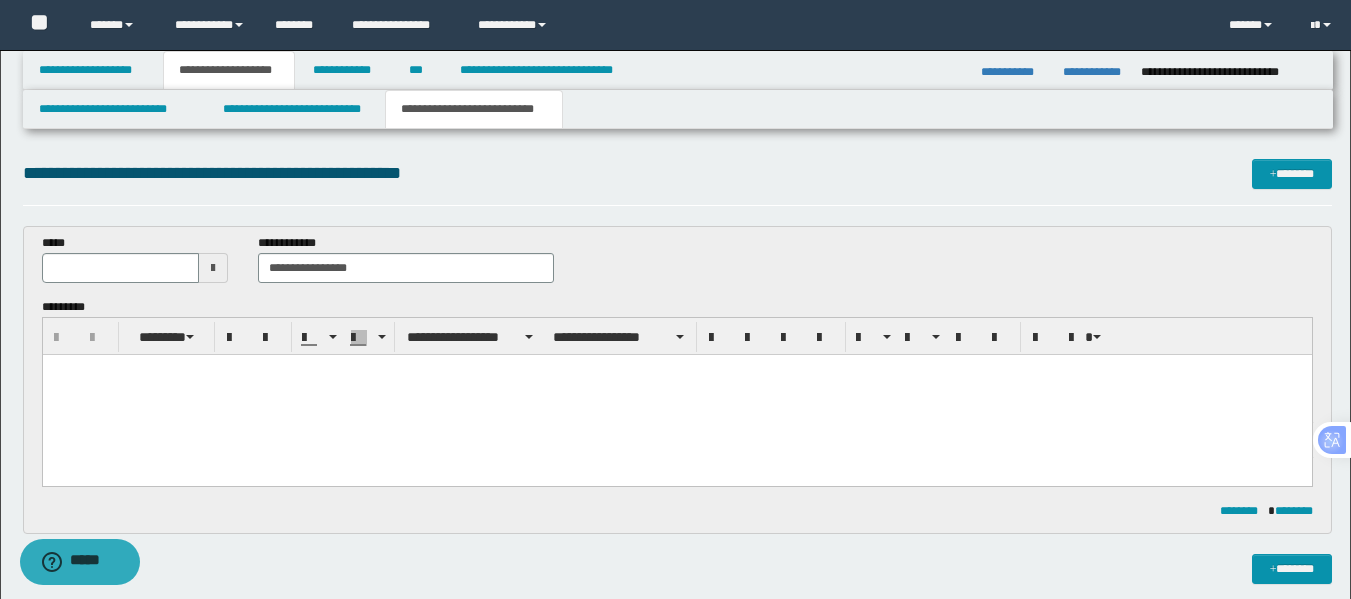 click at bounding box center [213, 268] 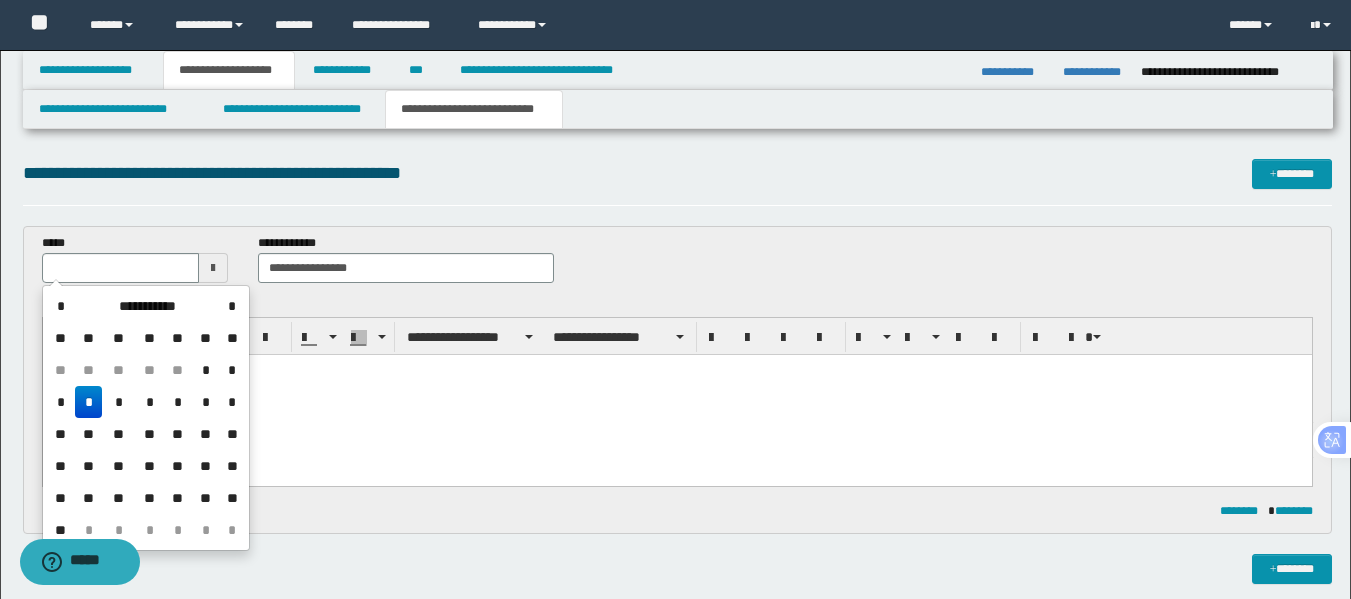 click on "*" at bounding box center (89, 402) 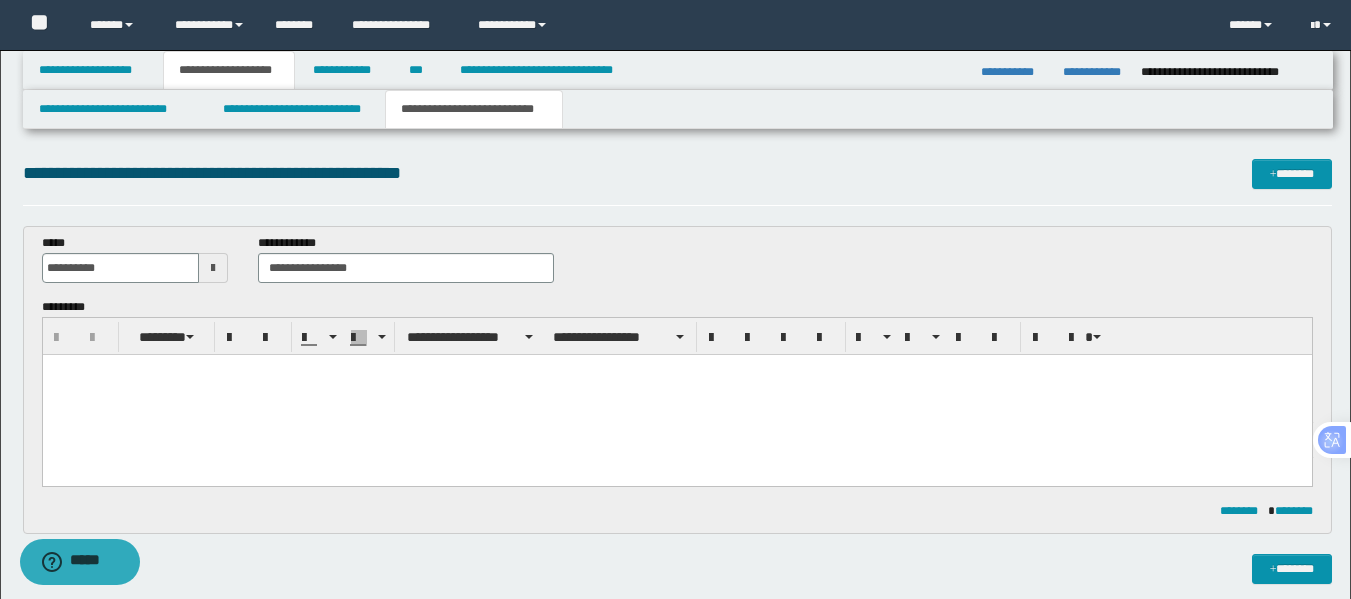 click at bounding box center (676, 395) 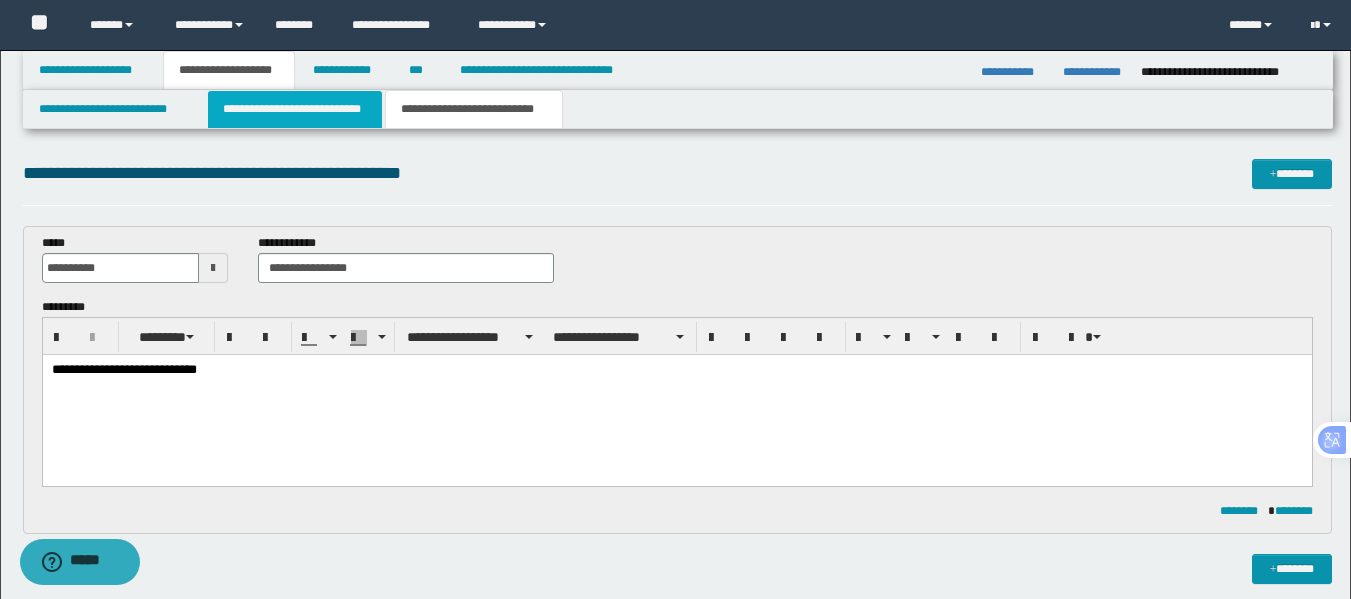 click on "**********" at bounding box center [295, 109] 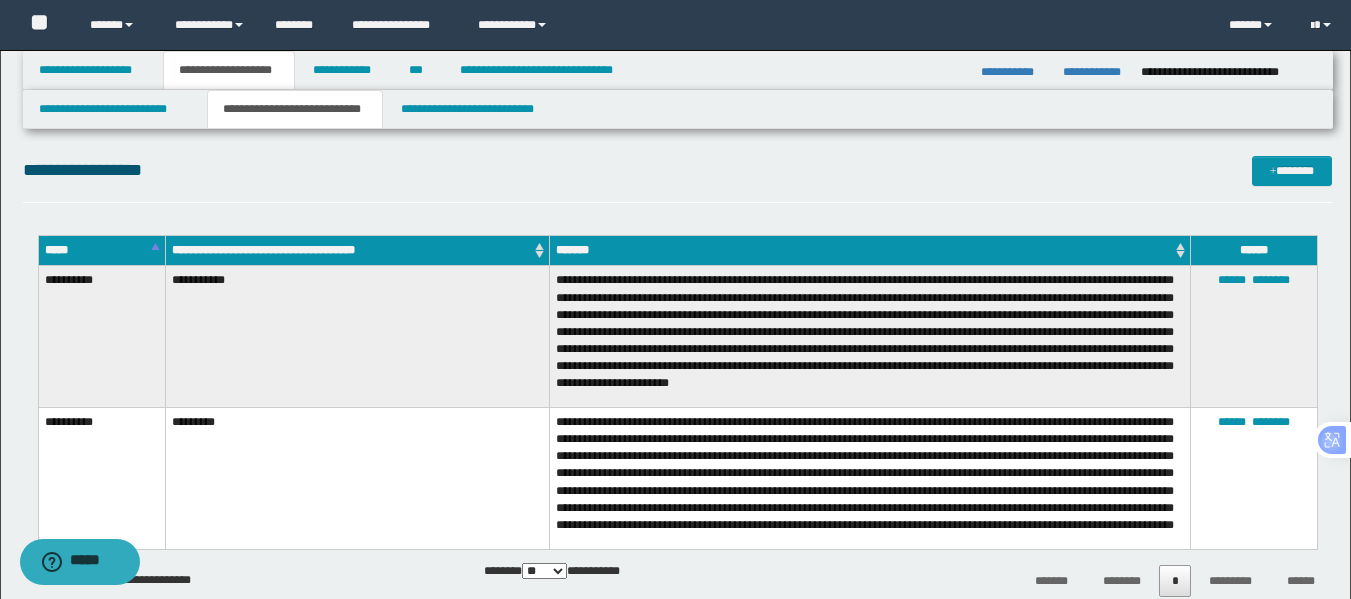 scroll, scrollTop: 0, scrollLeft: 0, axis: both 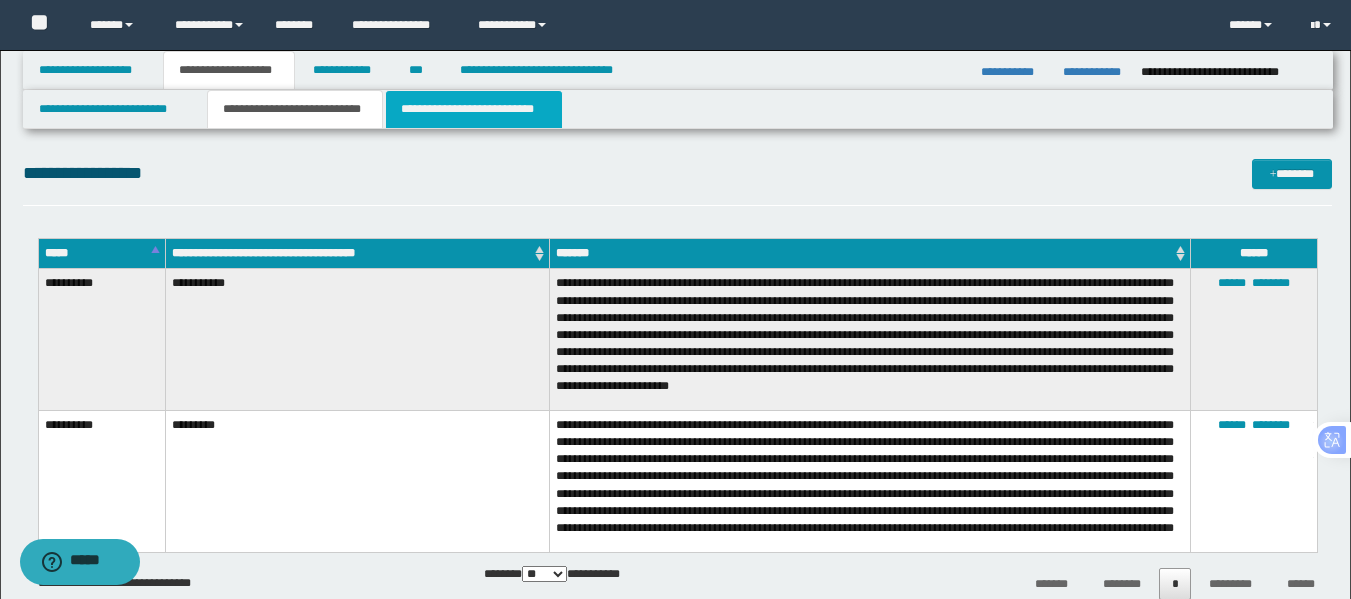 click on "**********" at bounding box center (474, 109) 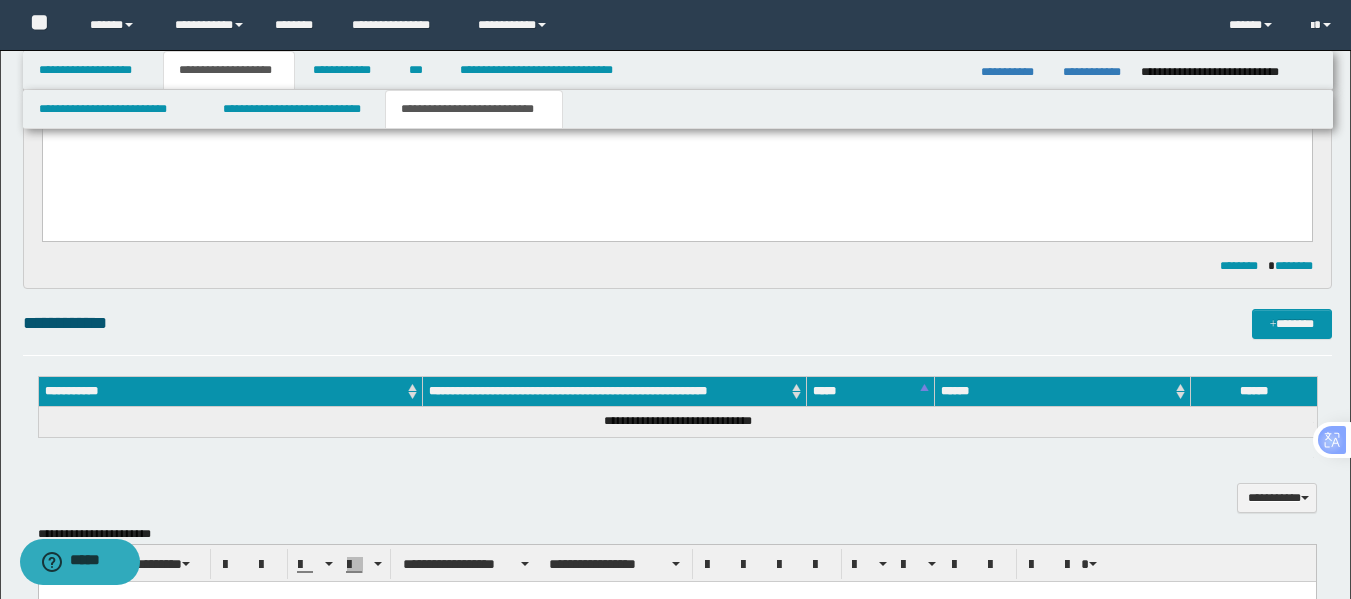 scroll, scrollTop: 224, scrollLeft: 0, axis: vertical 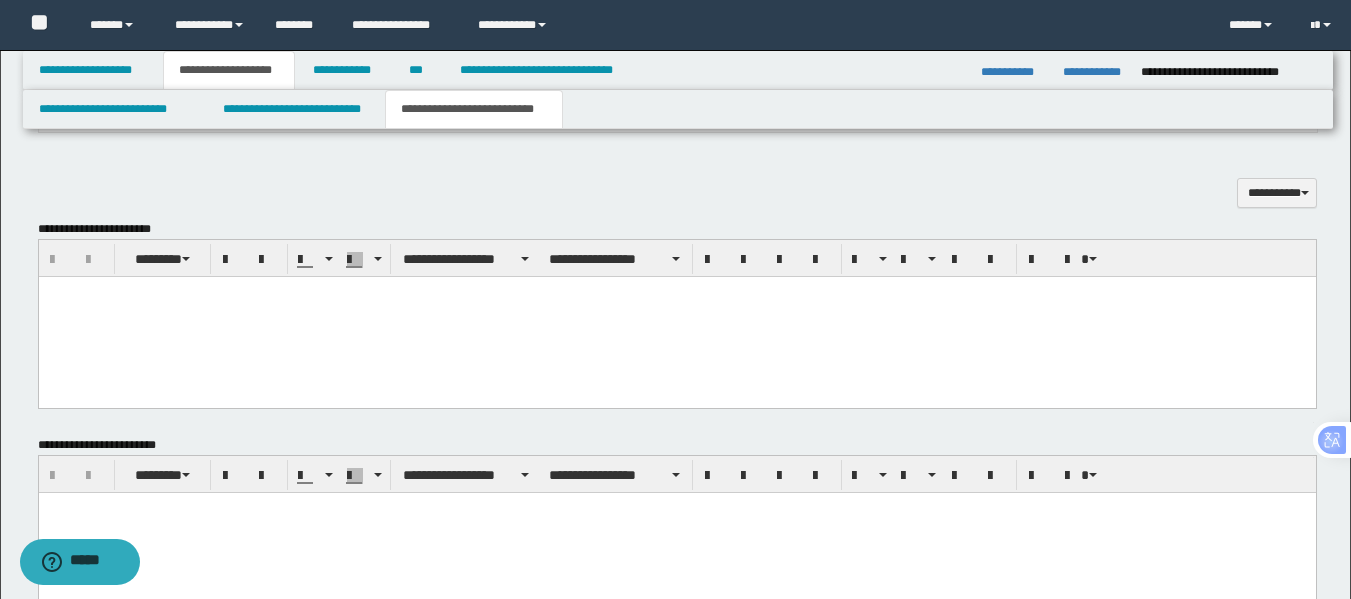 click at bounding box center [676, 317] 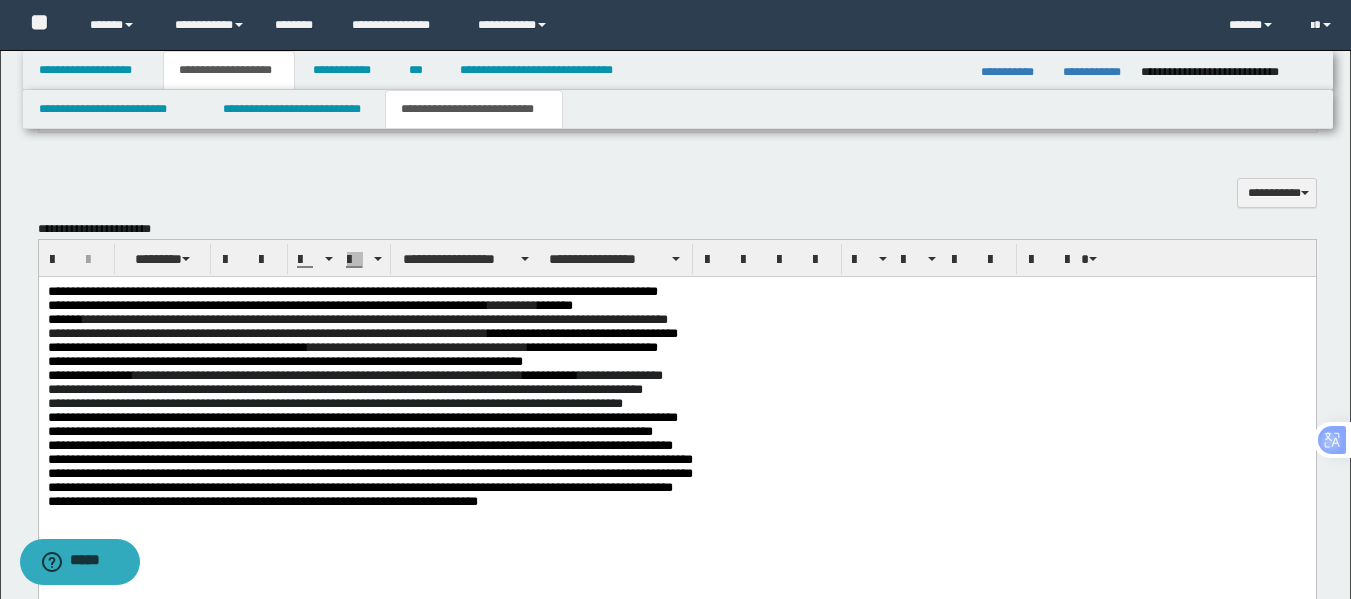 click on "**********" at bounding box center [676, 292] 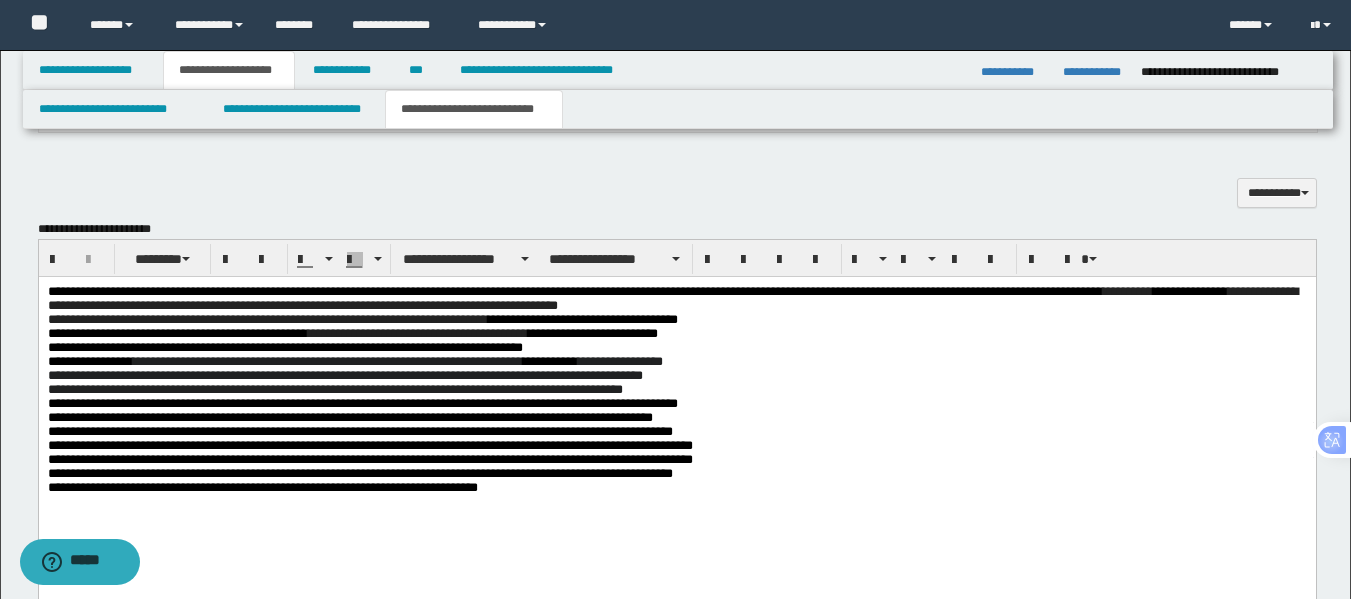 click on "**********" at bounding box center [676, 299] 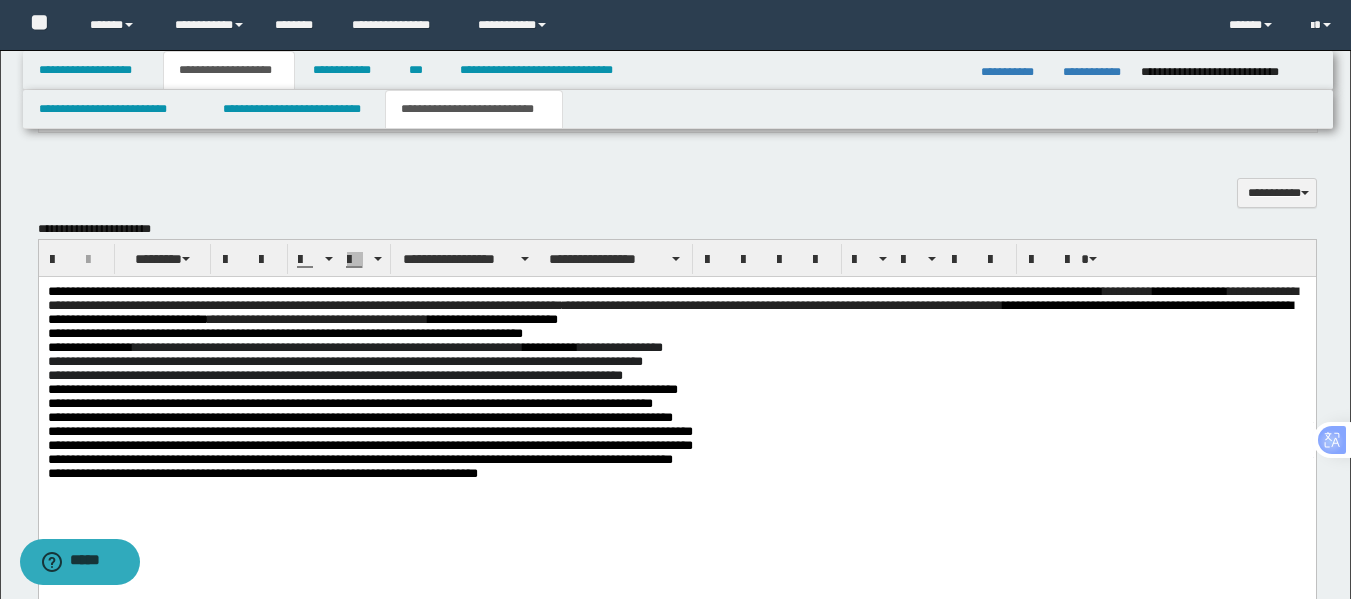 click on "**********" at bounding box center [676, 348] 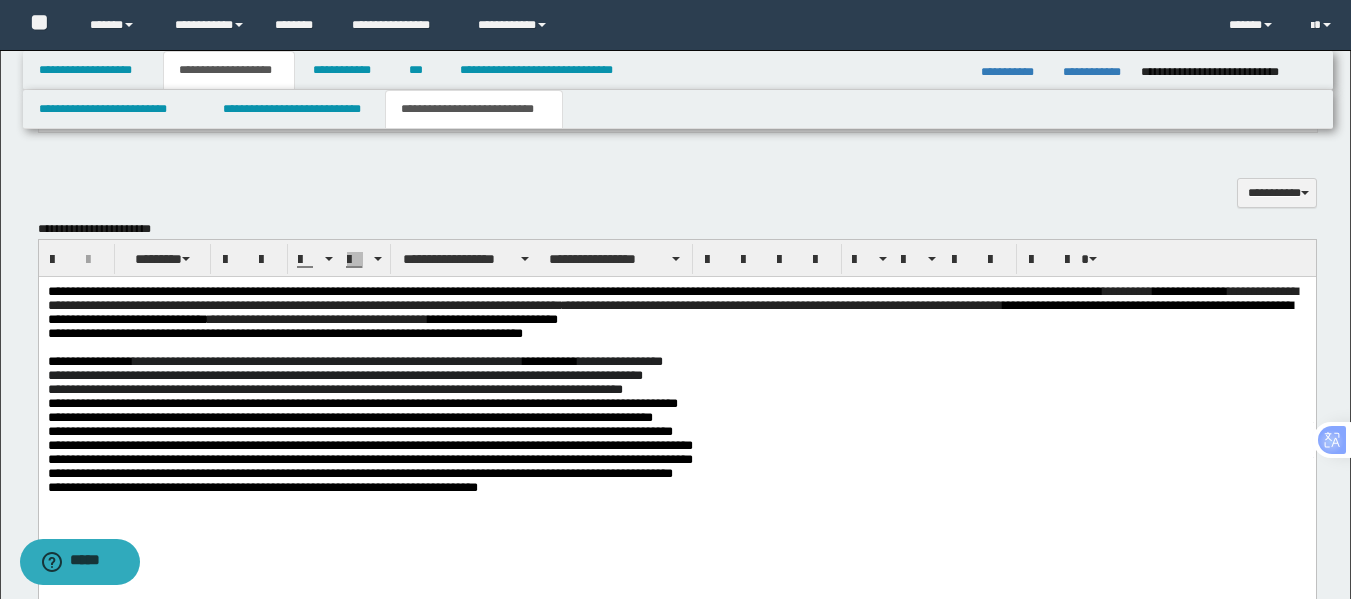 click on "**********" at bounding box center [676, 362] 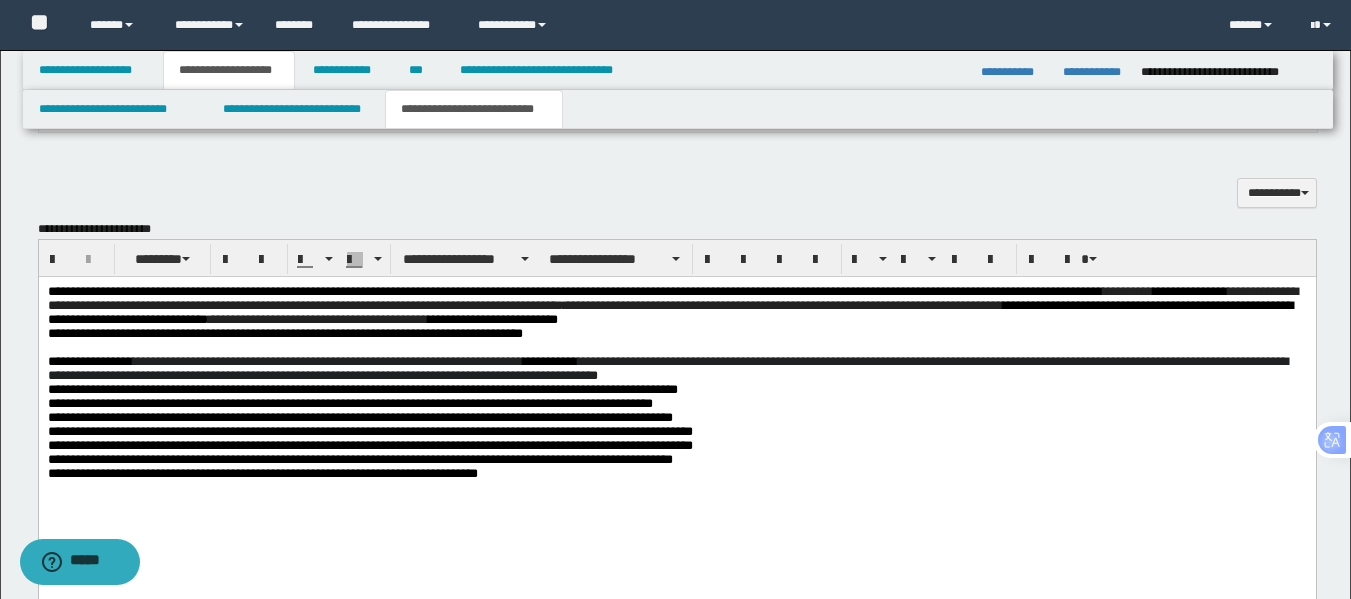 click on "**********" at bounding box center (676, 369) 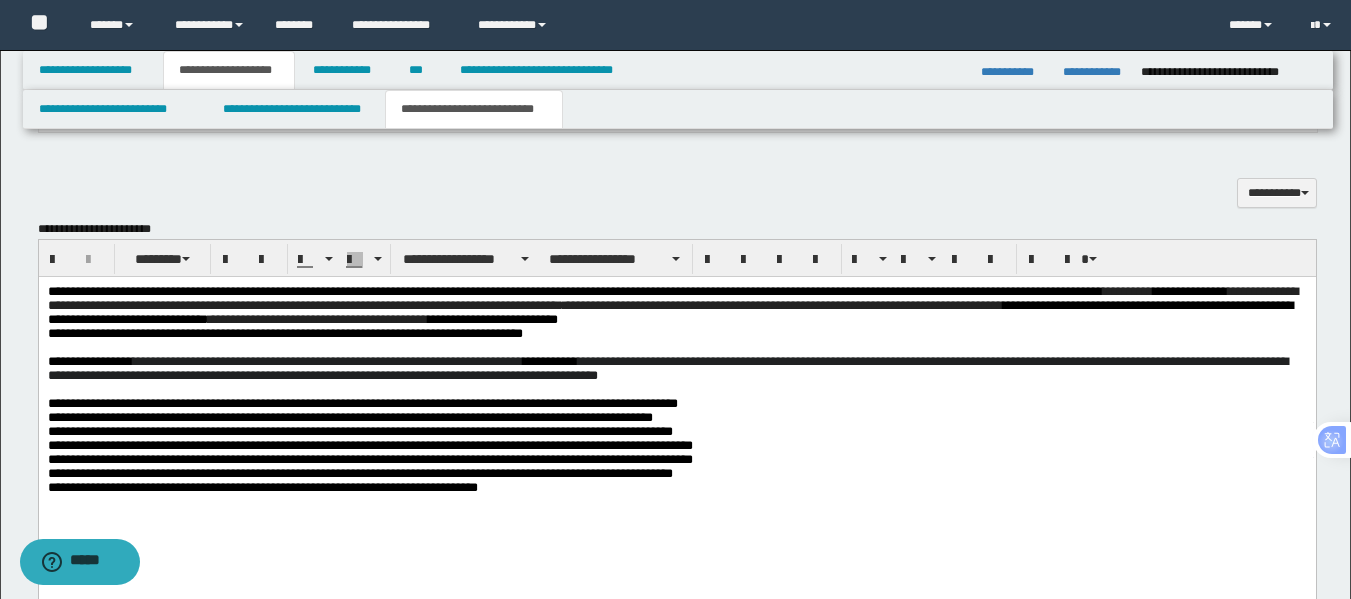 click on "**********" at bounding box center (676, 404) 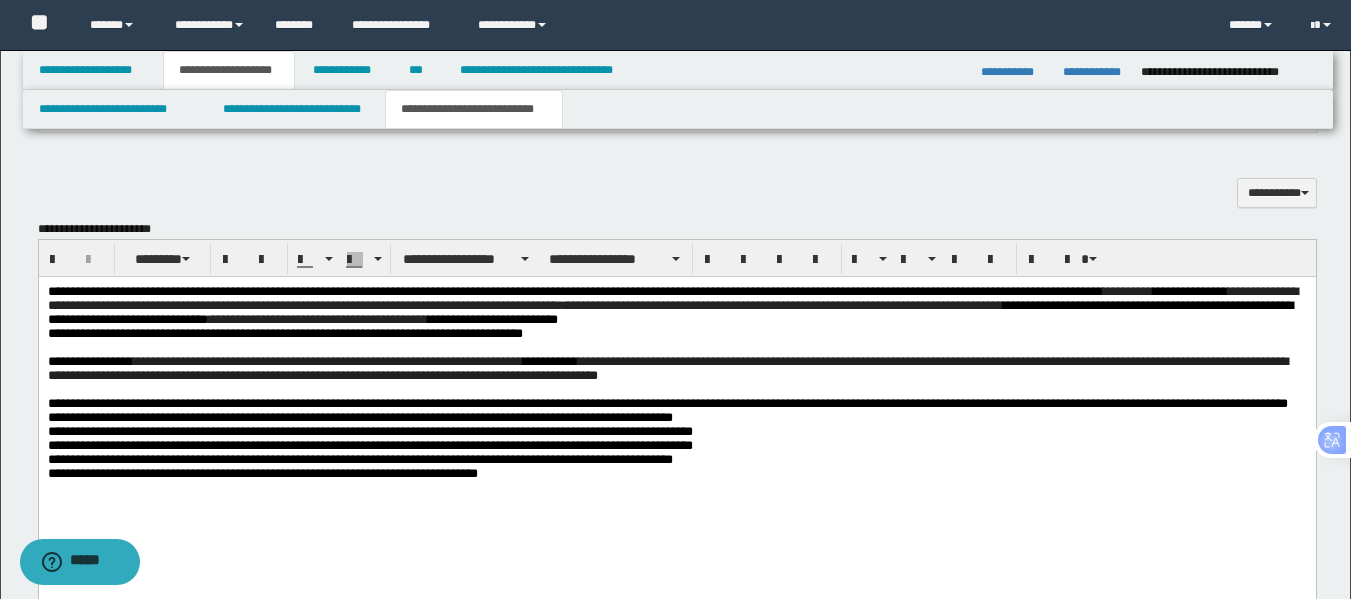click on "**********" at bounding box center (676, 404) 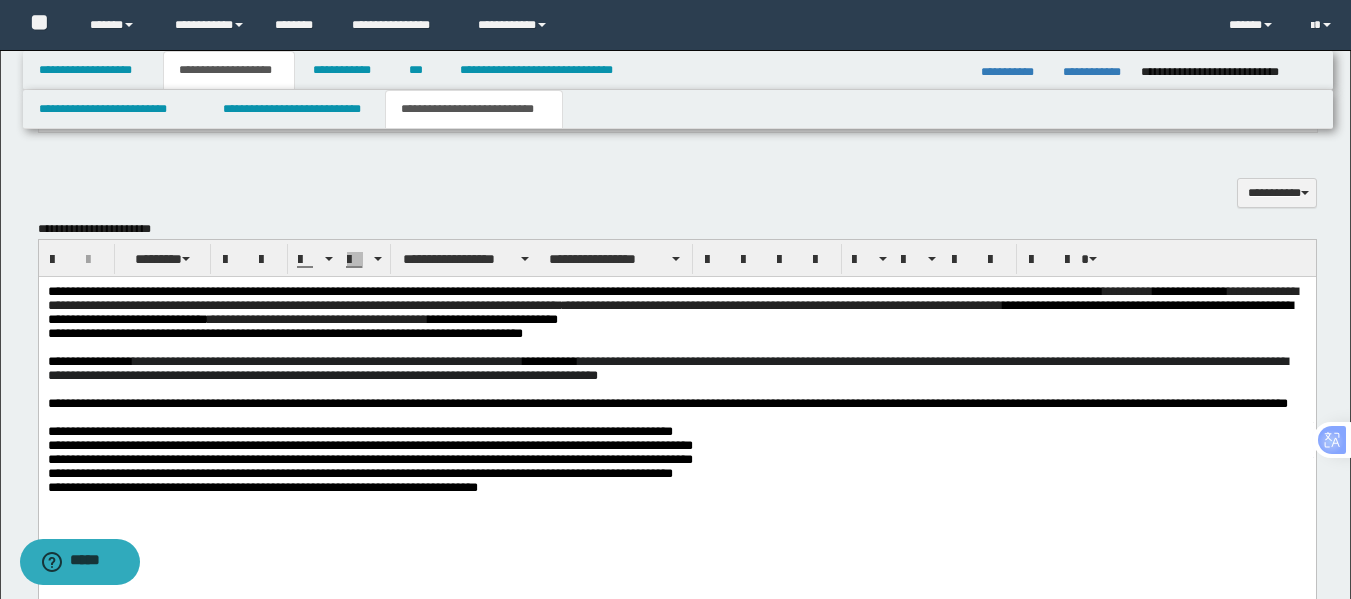 click on "**********" at bounding box center [676, 432] 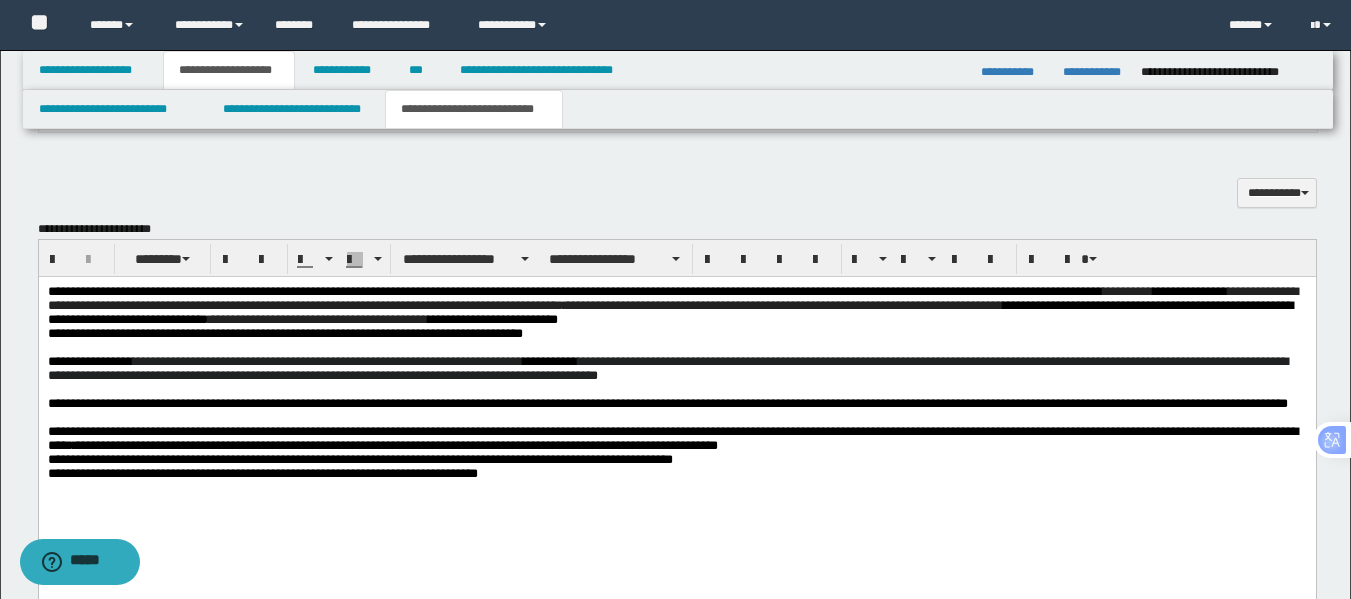 click on "**********" at bounding box center [676, 439] 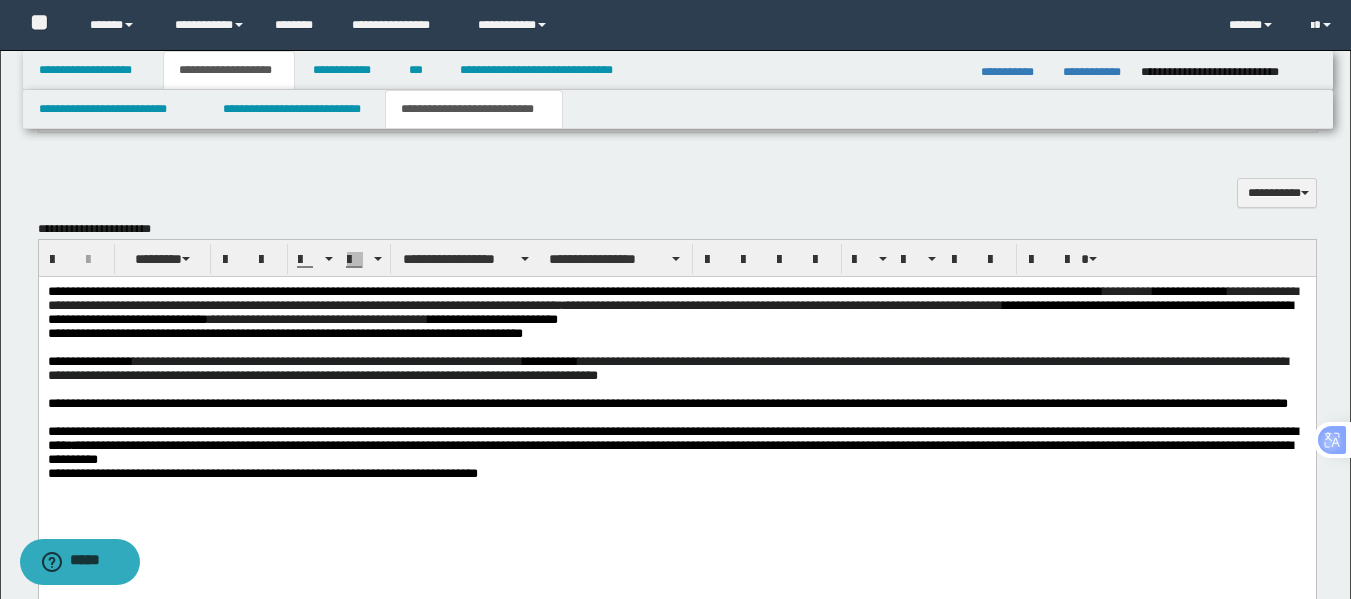 click on "**********" at bounding box center (676, 446) 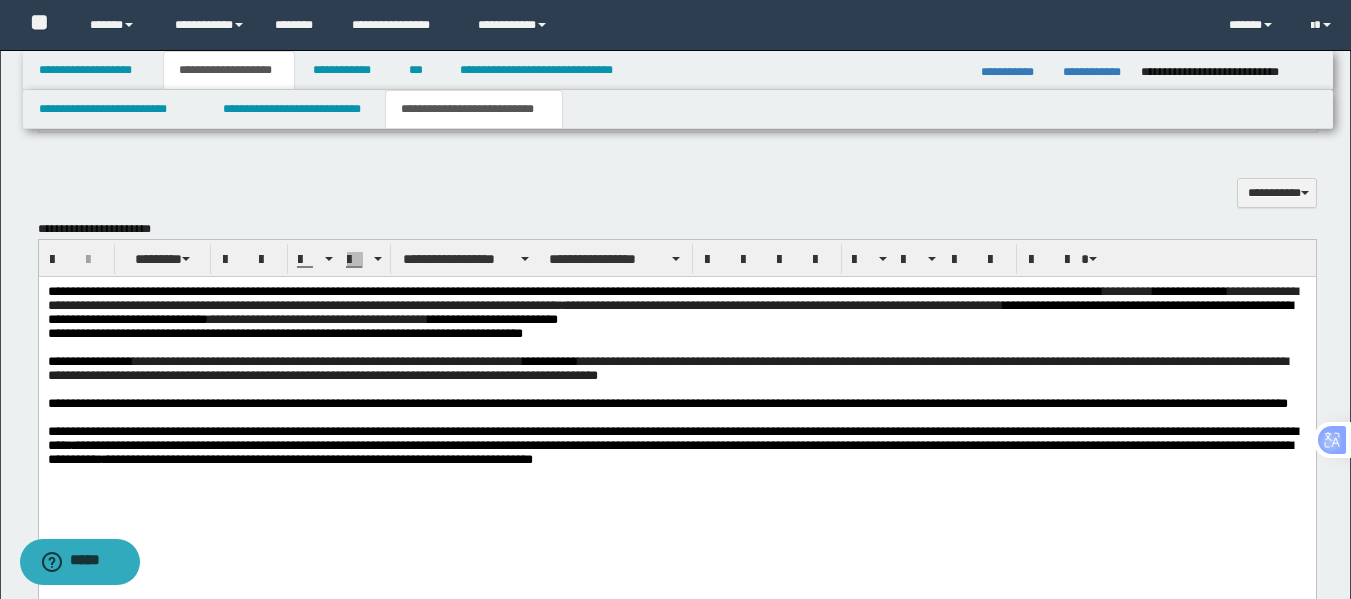 click on "**********" at bounding box center [354, 291] 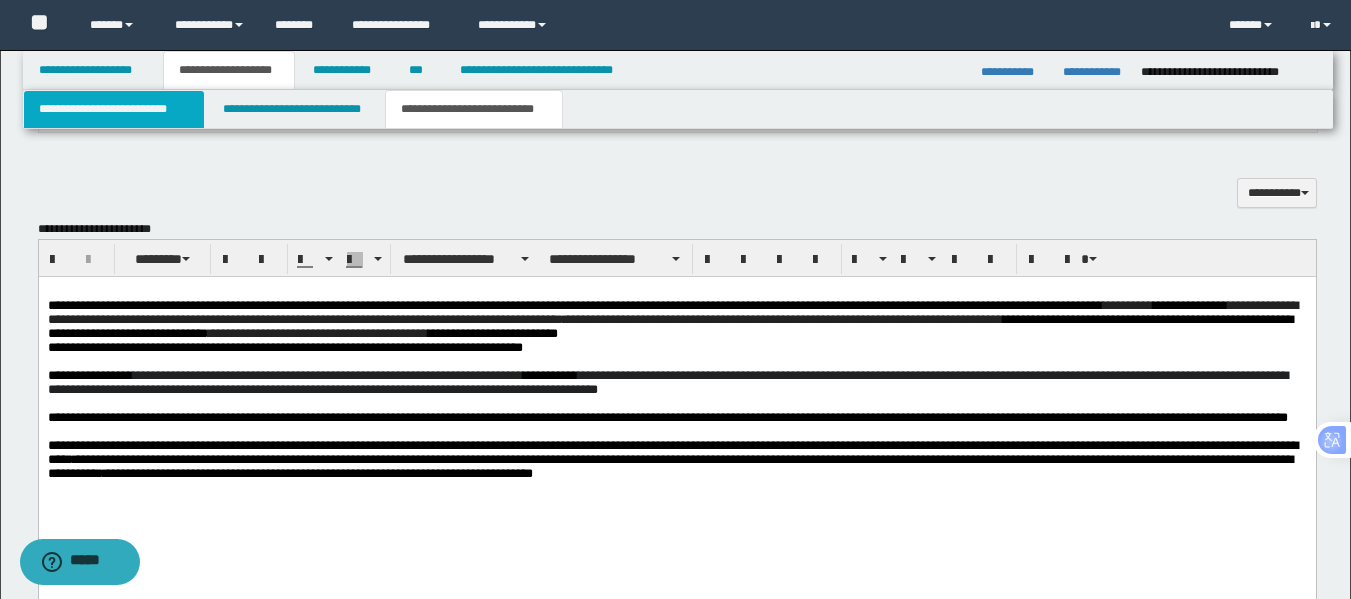 click on "**********" at bounding box center [114, 109] 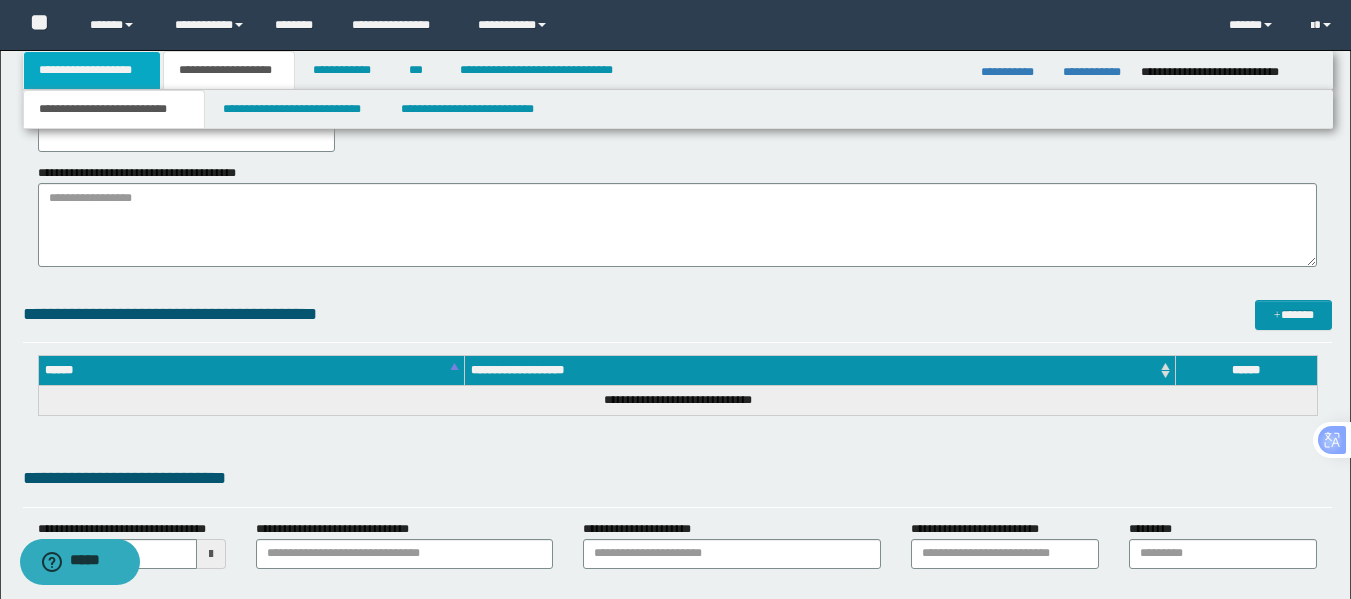 click on "**********" at bounding box center (92, 70) 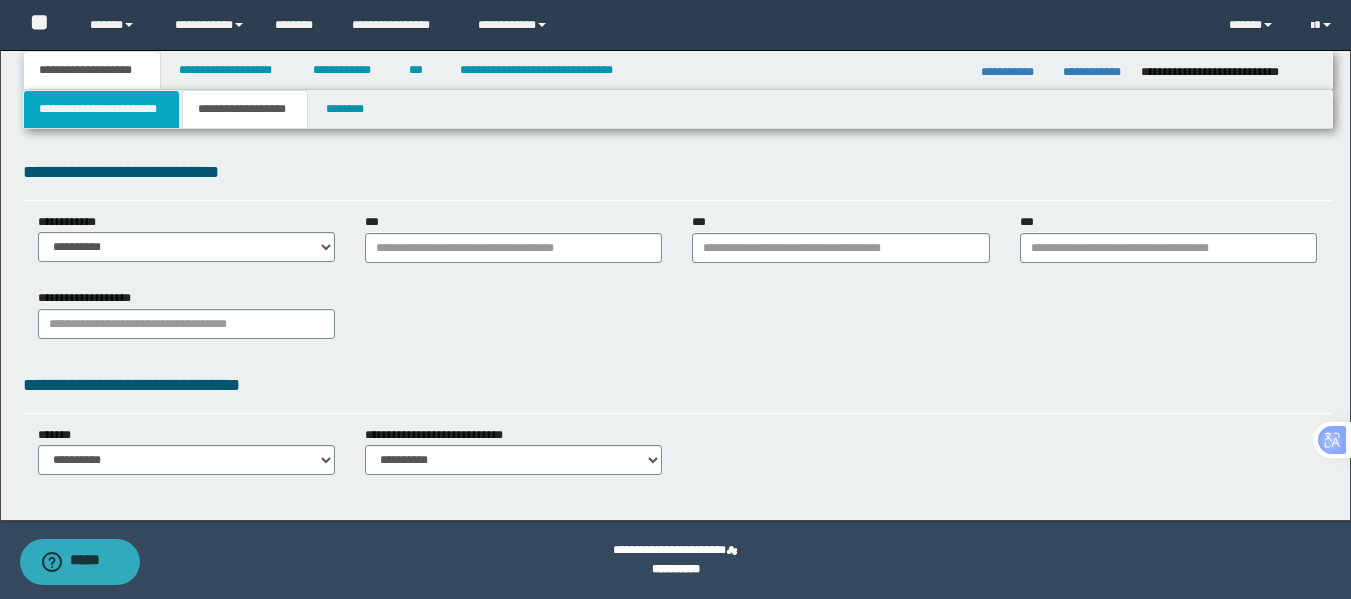 click on "**********" at bounding box center [101, 109] 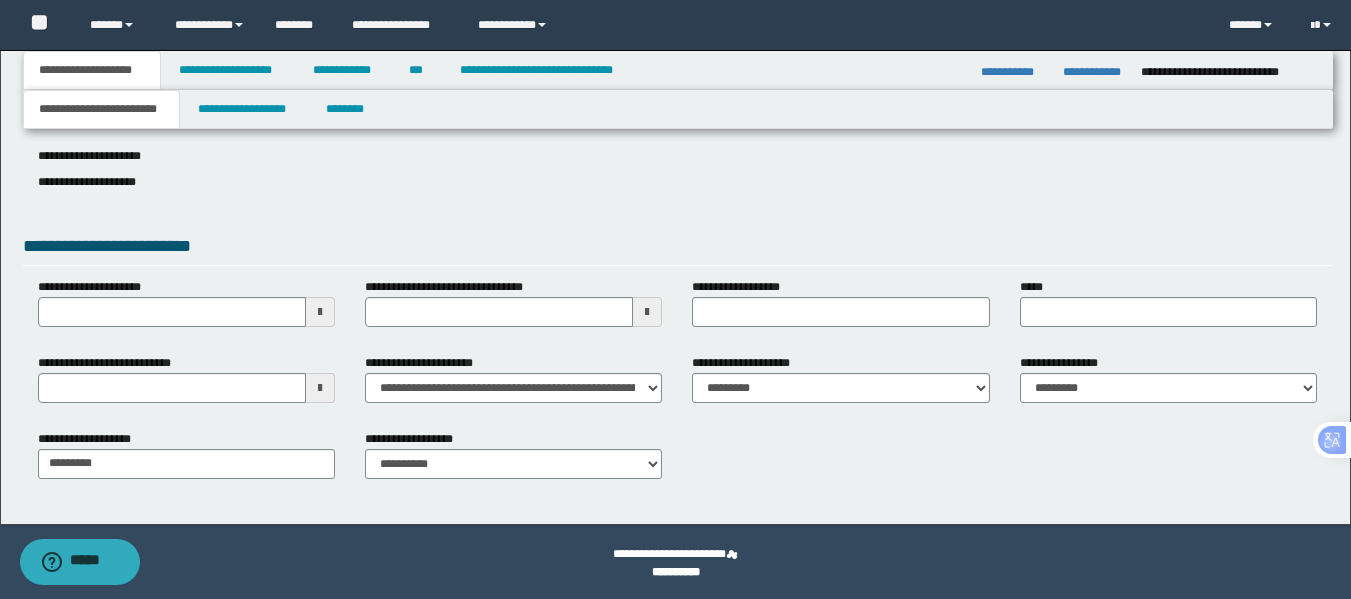 scroll, scrollTop: 0, scrollLeft: 0, axis: both 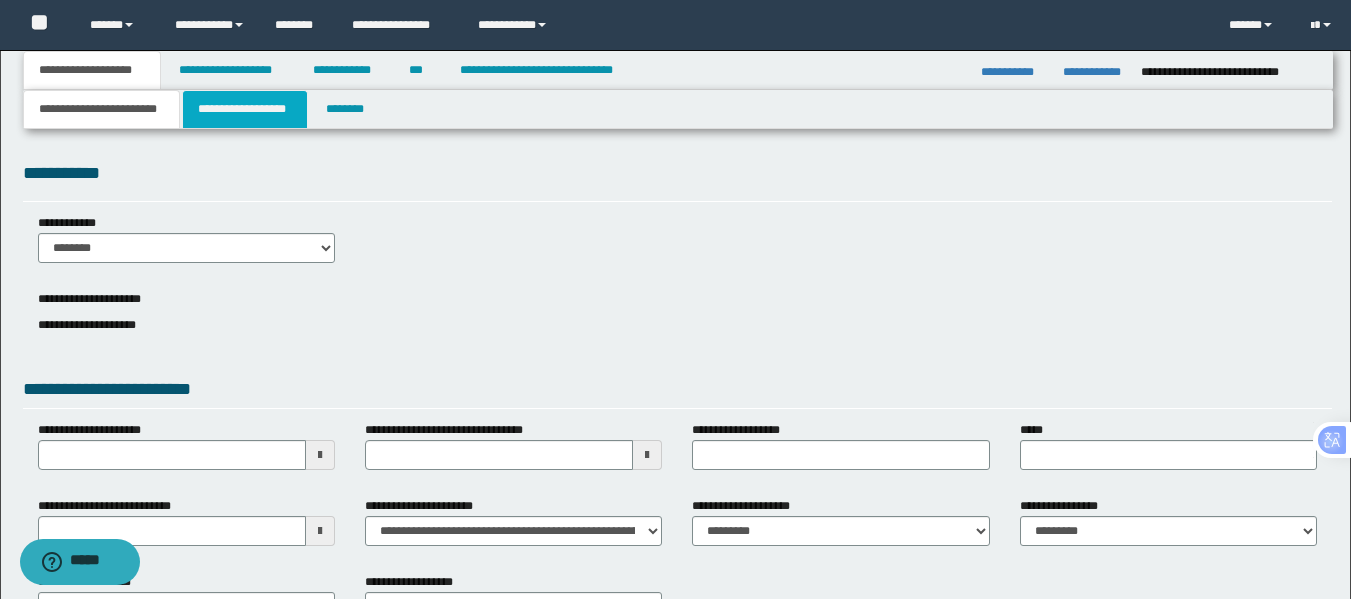 click on "**********" at bounding box center [245, 109] 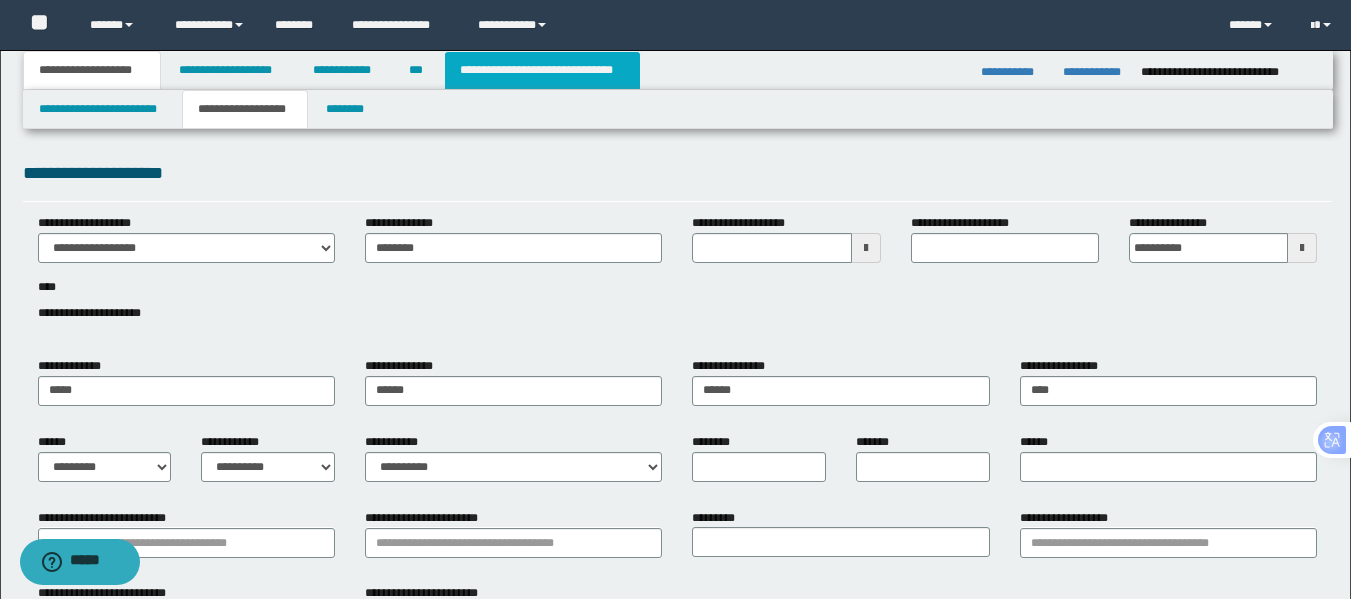 click on "**********" at bounding box center (542, 70) 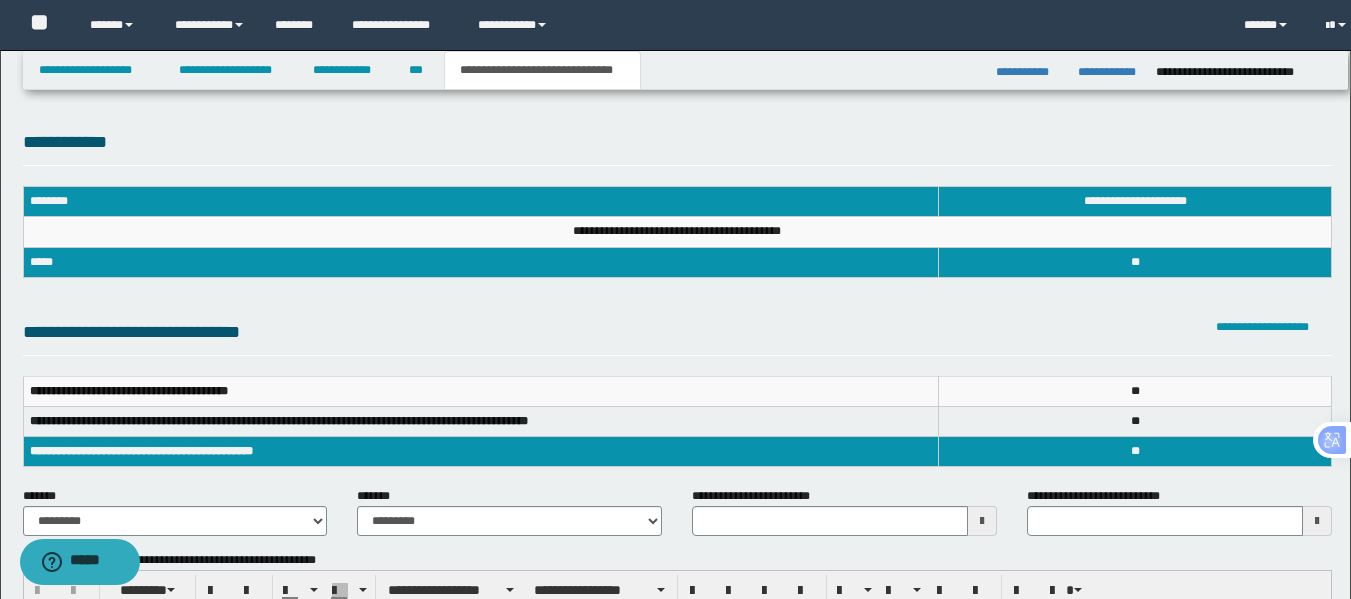 scroll, scrollTop: 0, scrollLeft: 0, axis: both 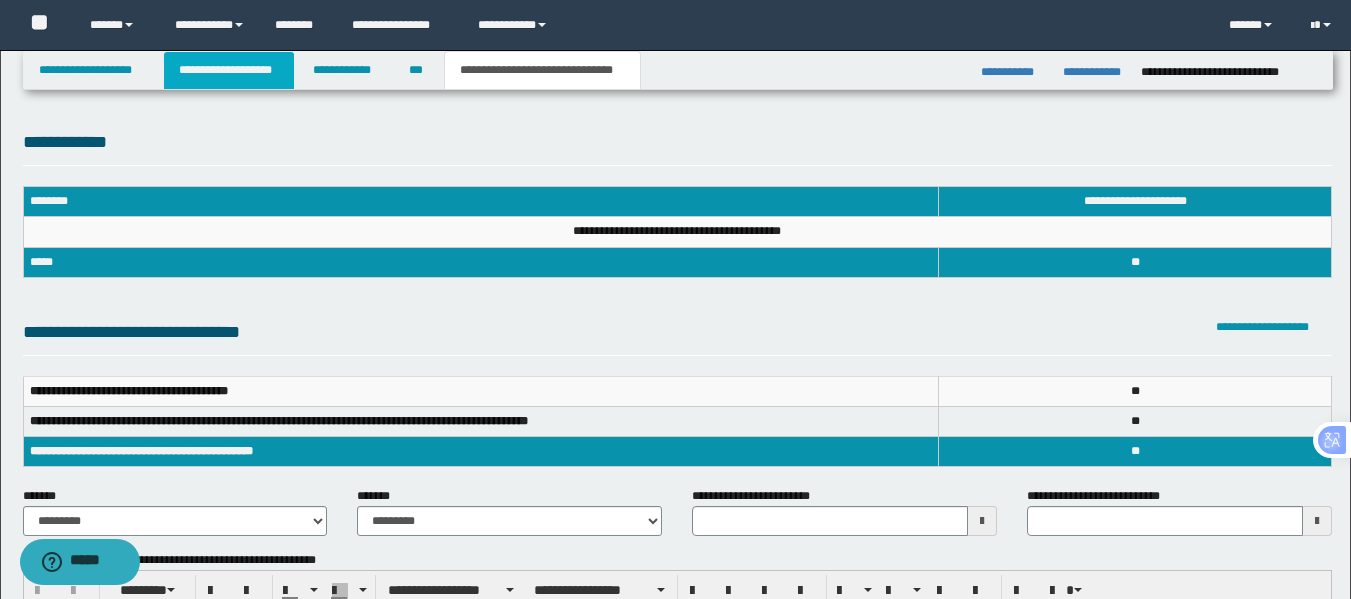 click on "**********" at bounding box center [229, 70] 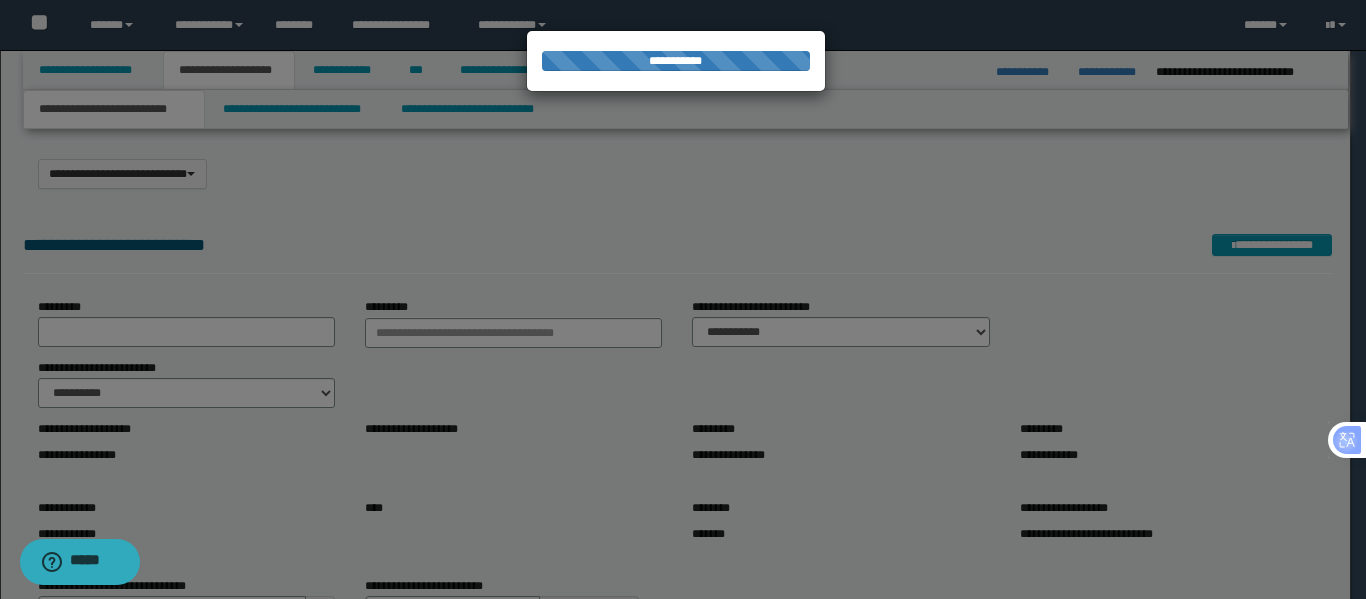 type 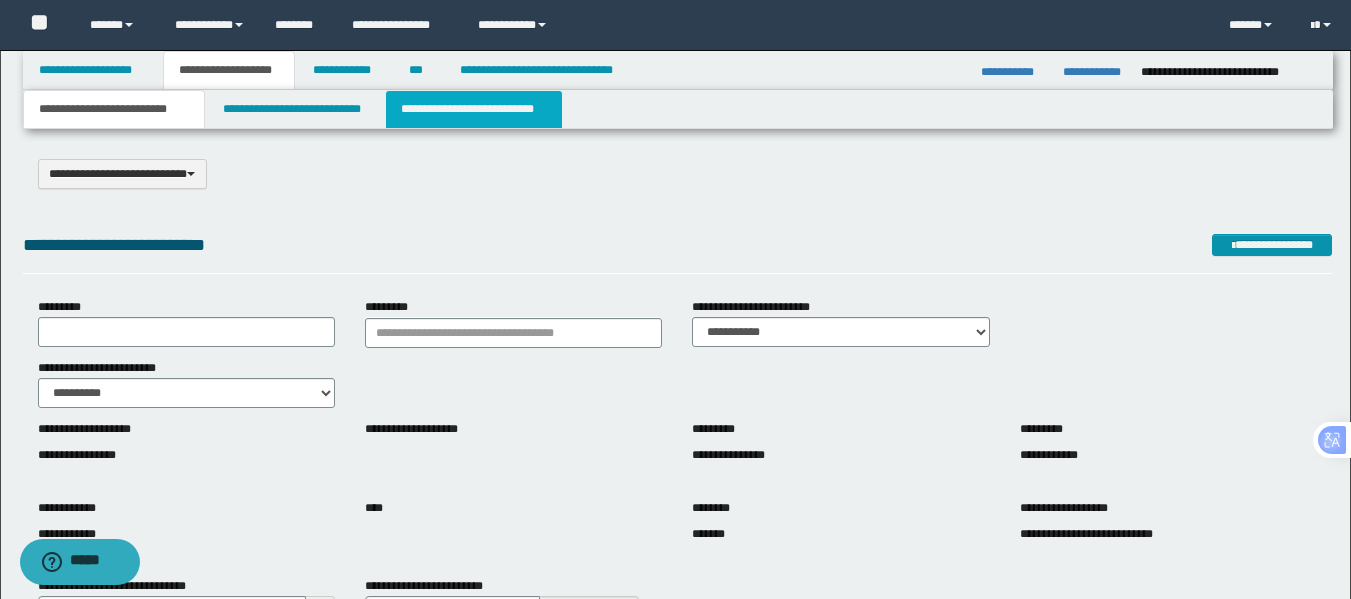 click on "**********" at bounding box center (474, 109) 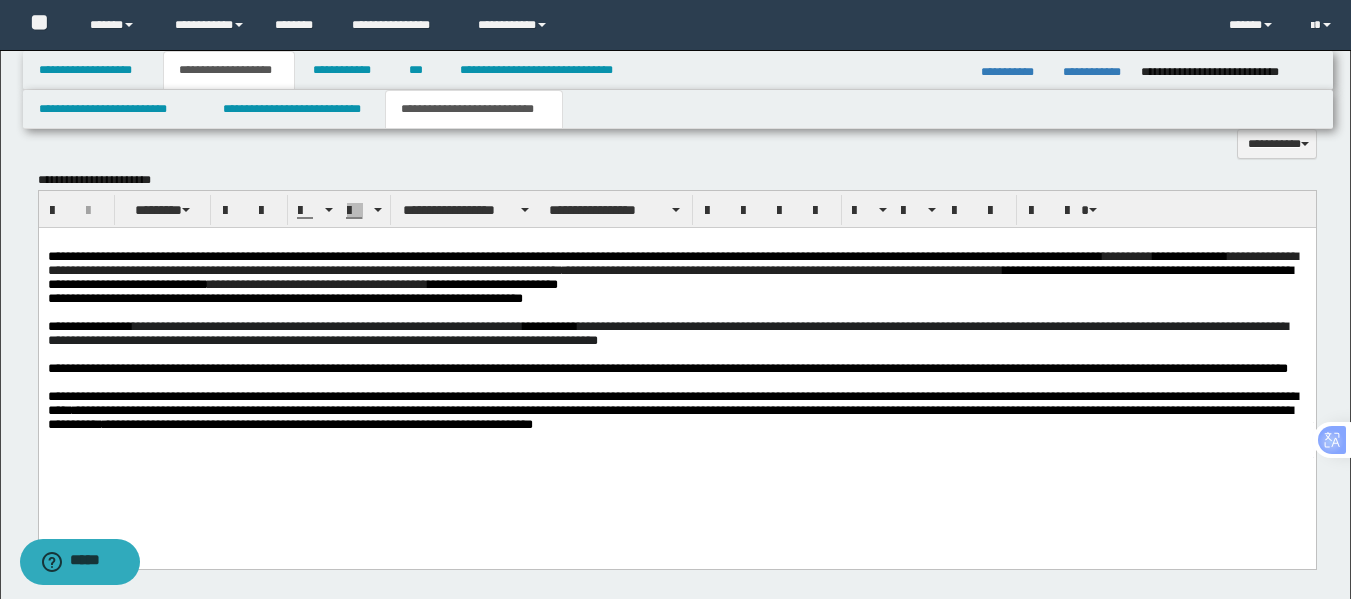 scroll, scrollTop: 596, scrollLeft: 0, axis: vertical 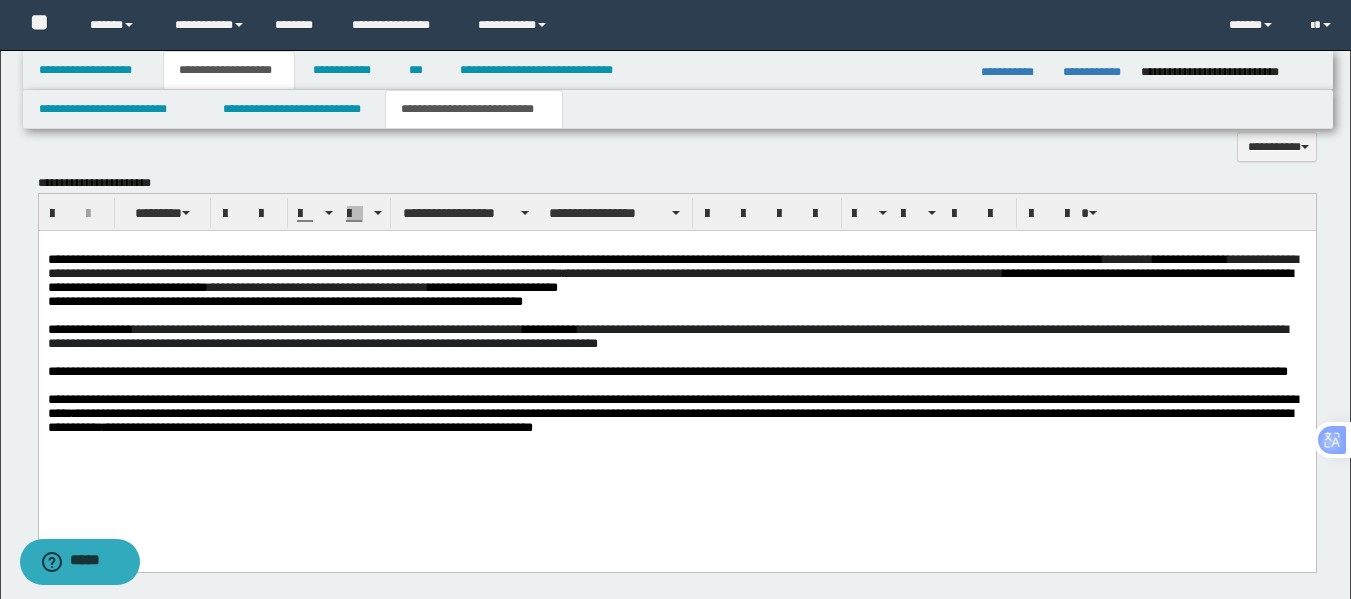 click on "**********" at bounding box center (354, 259) 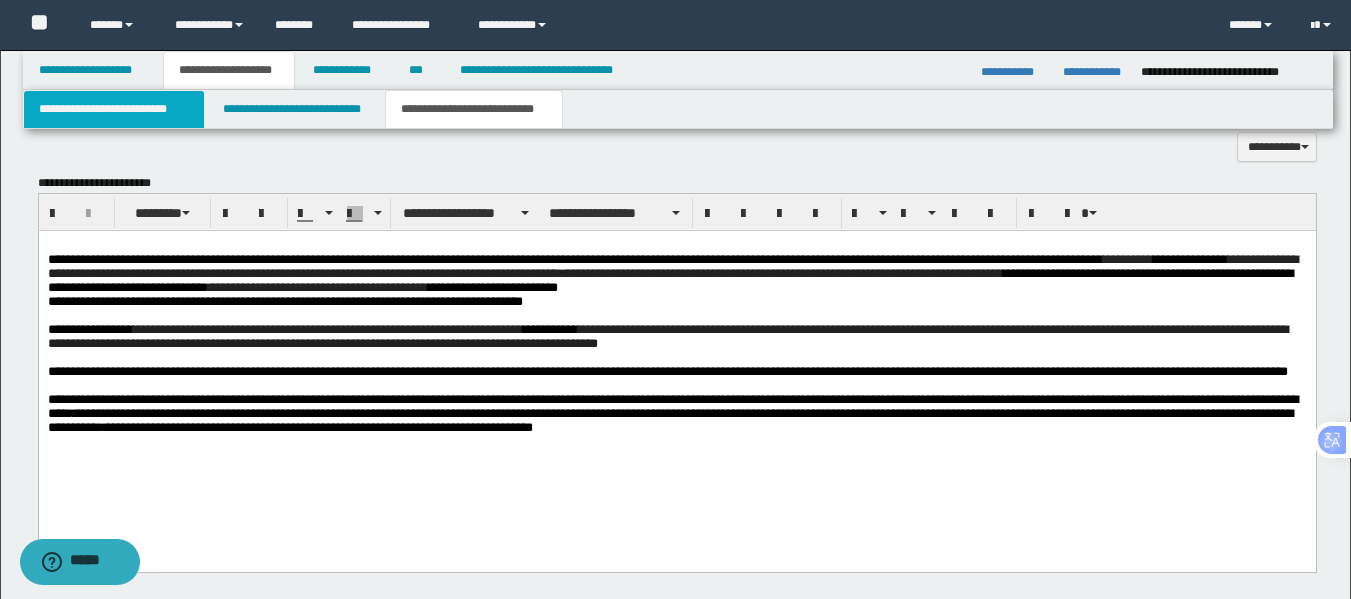 click on "**********" at bounding box center [114, 109] 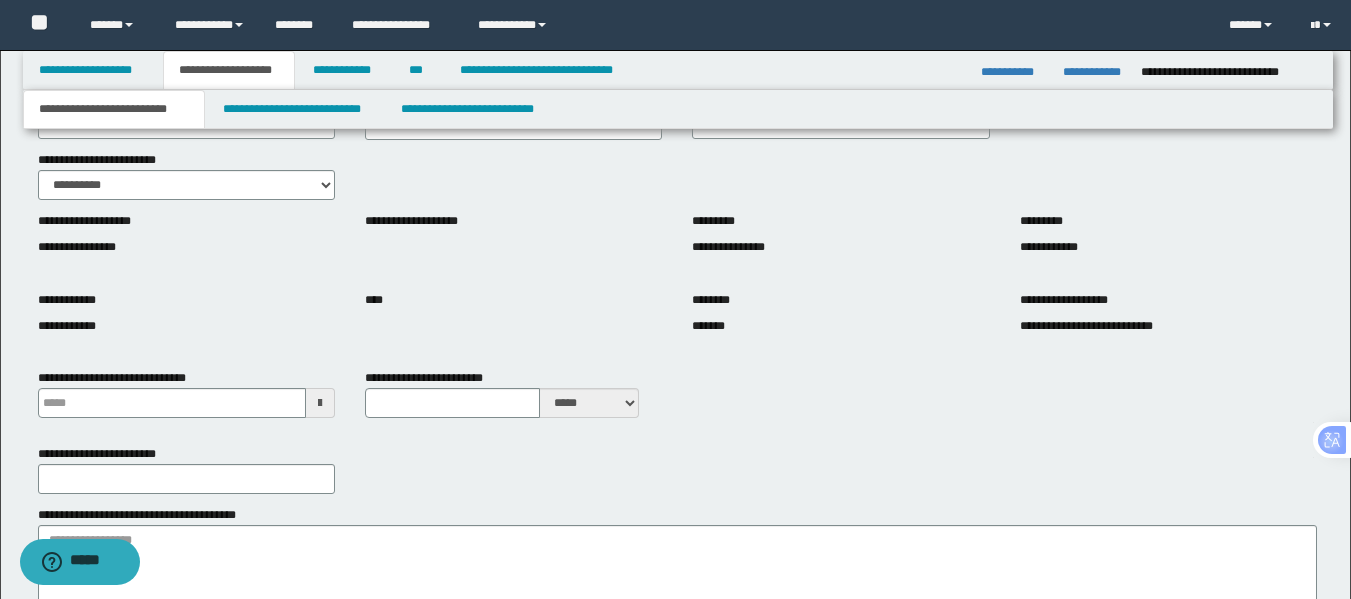 scroll, scrollTop: 0, scrollLeft: 0, axis: both 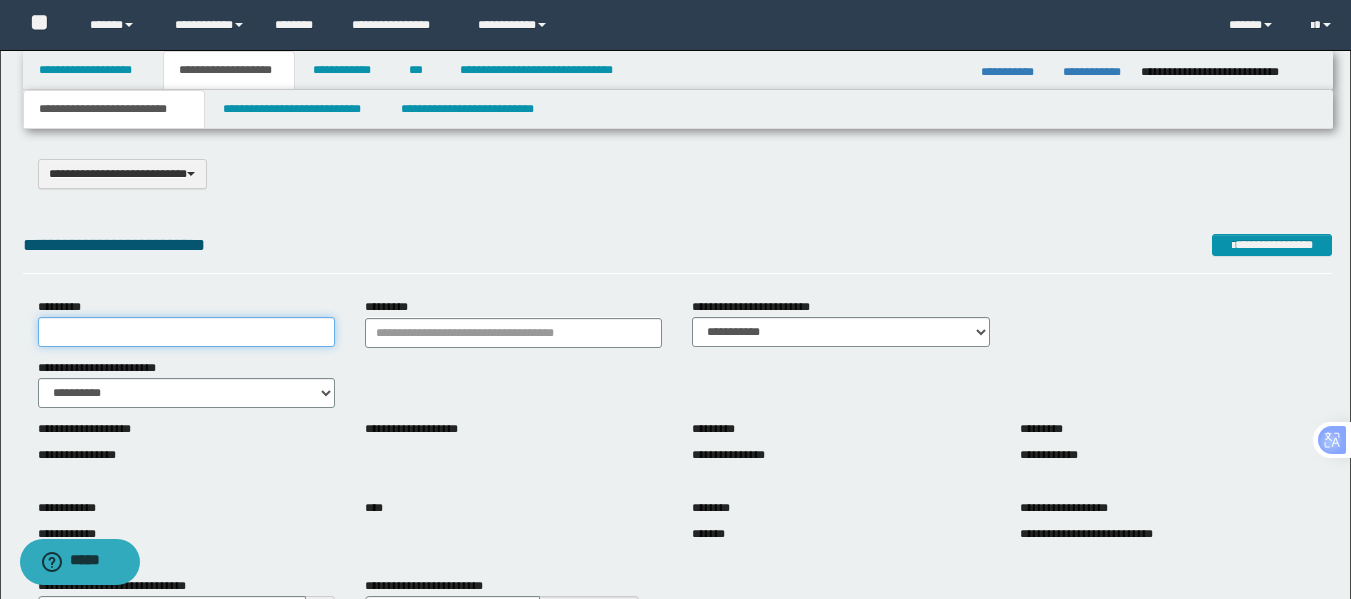 click on "*********" at bounding box center [186, 332] 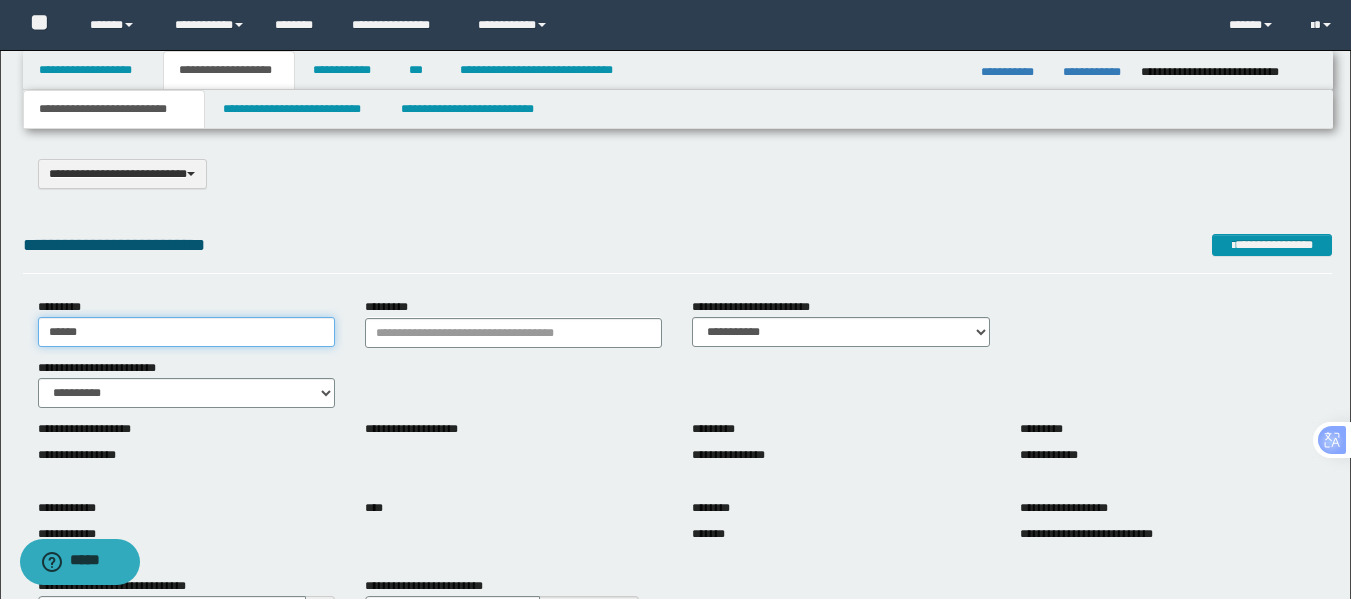 type on "******" 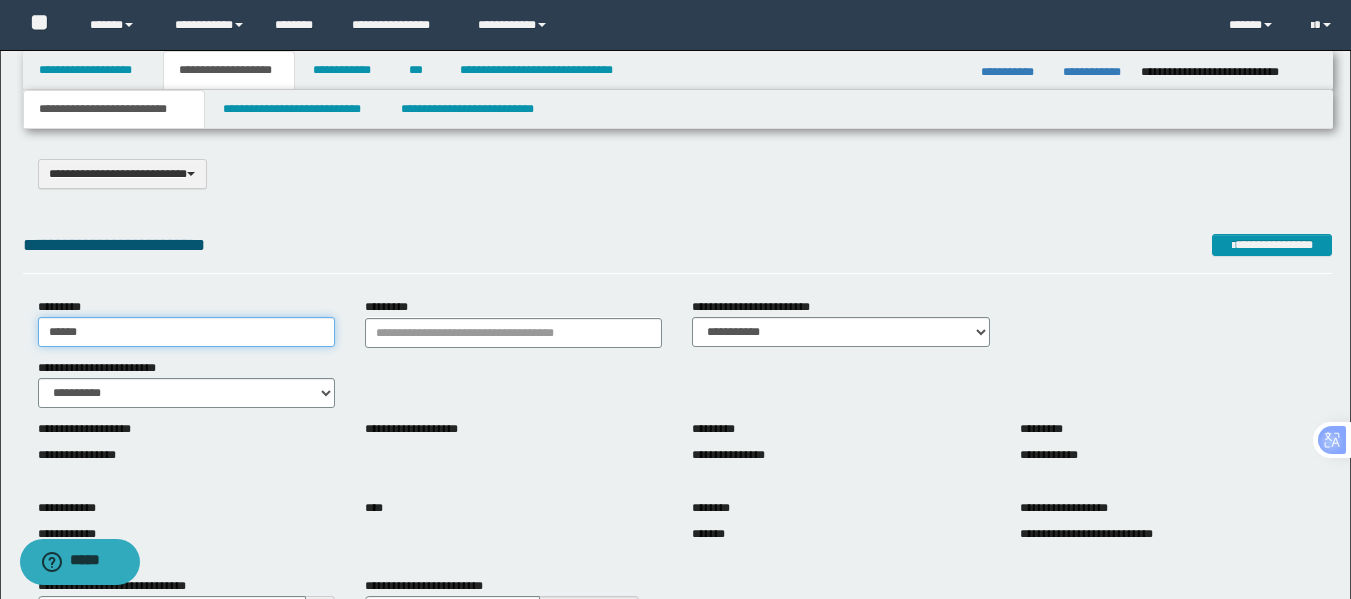 drag, startPoint x: 263, startPoint y: 337, endPoint x: 2, endPoint y: 325, distance: 261.27573 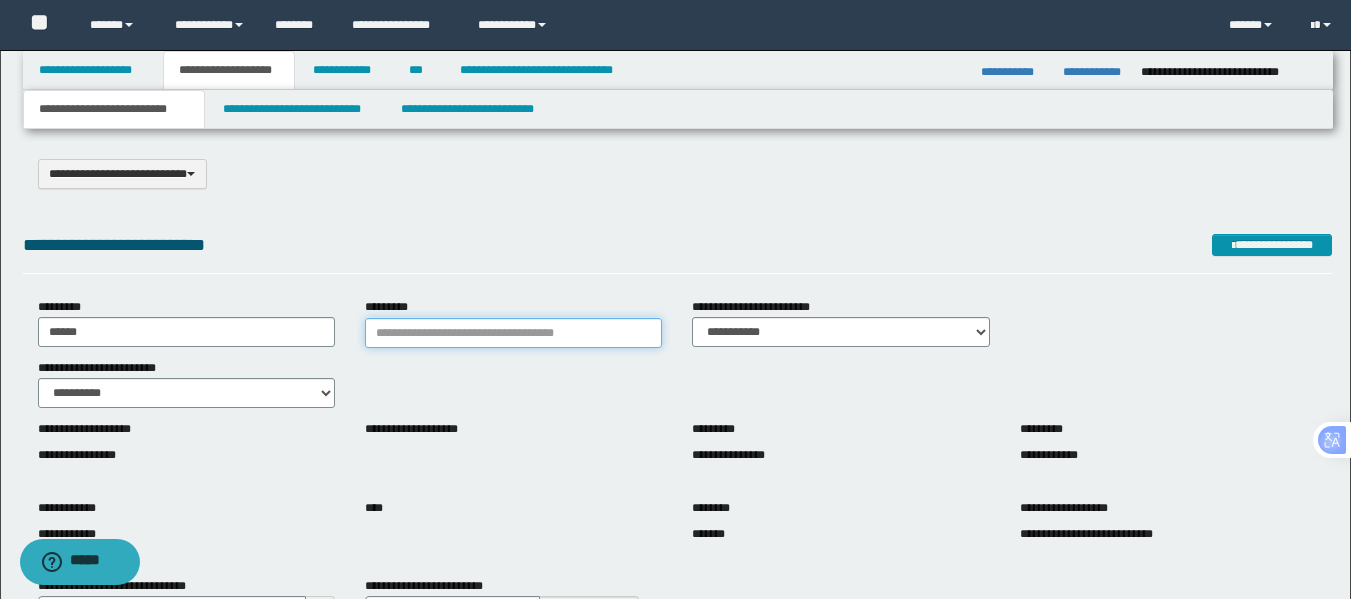click on "*********" at bounding box center (513, 333) 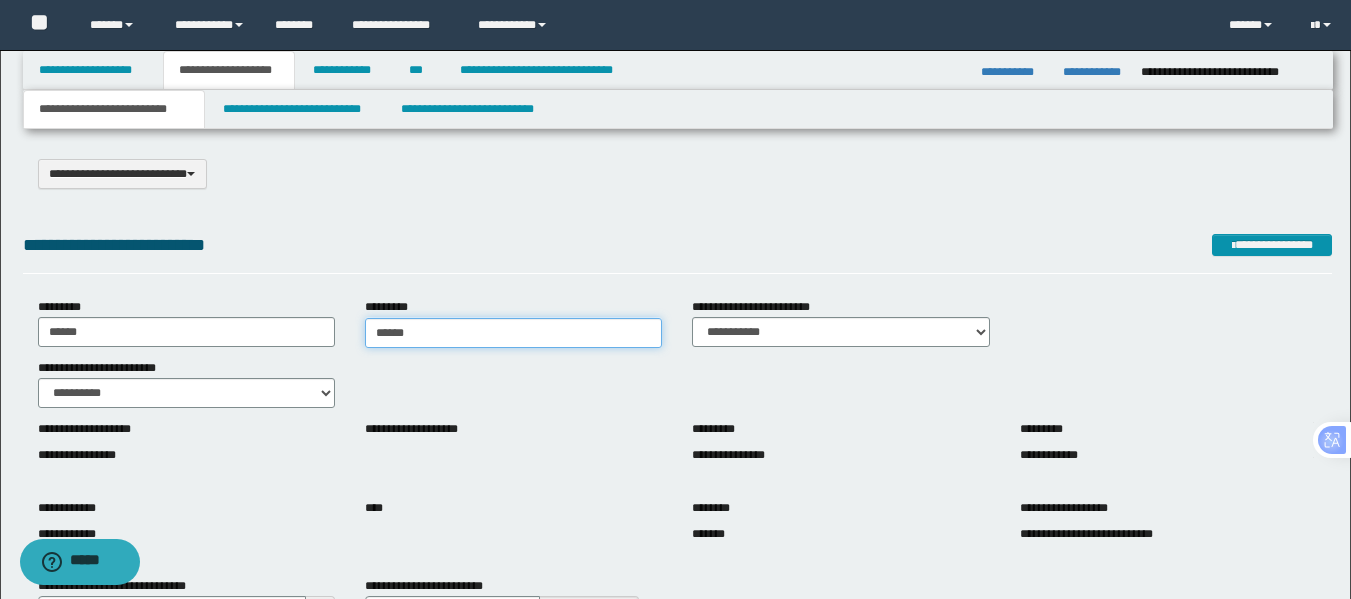 type on "**********" 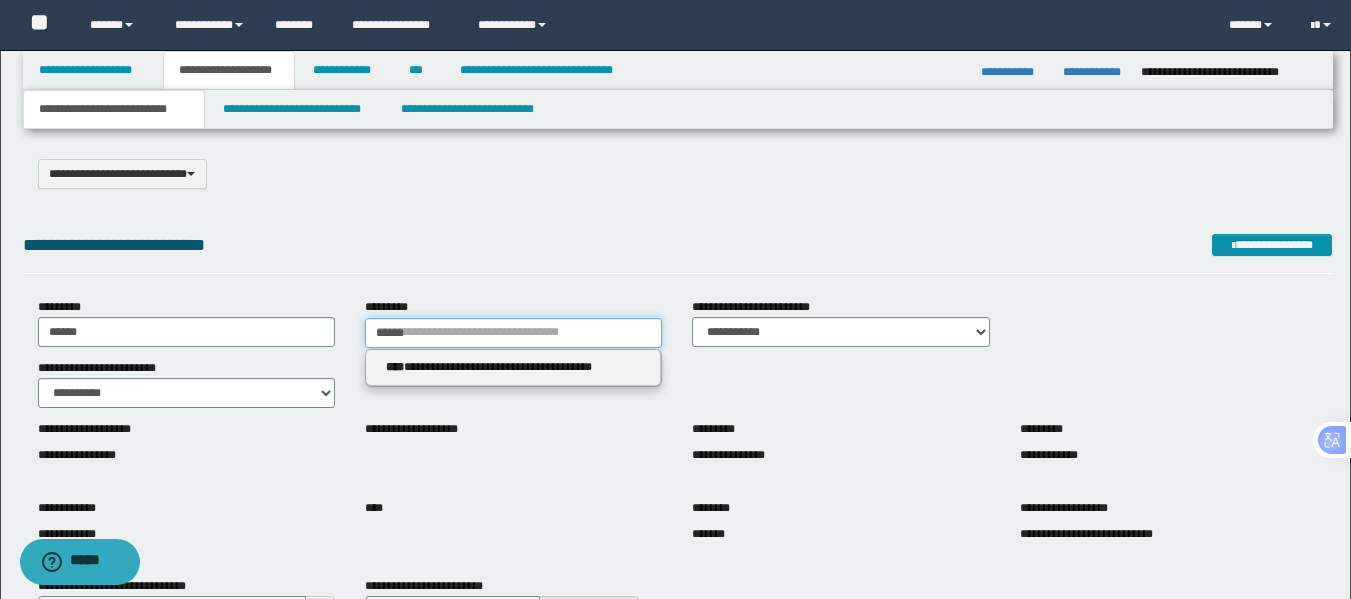 type on "******" 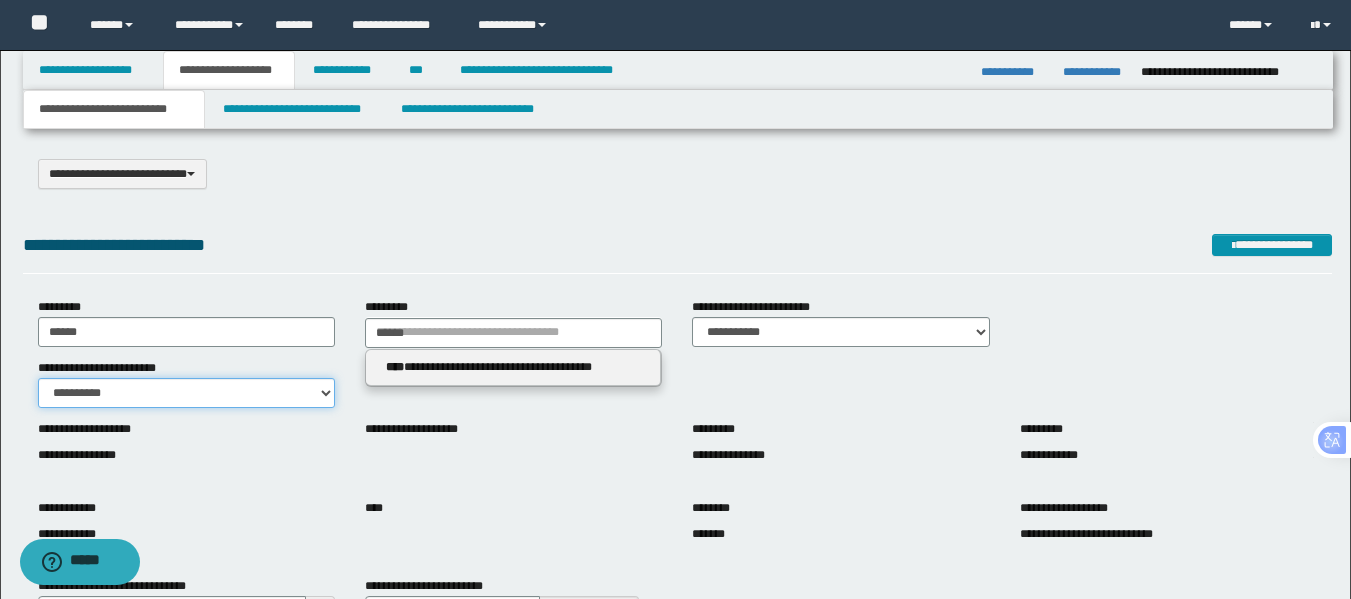 type 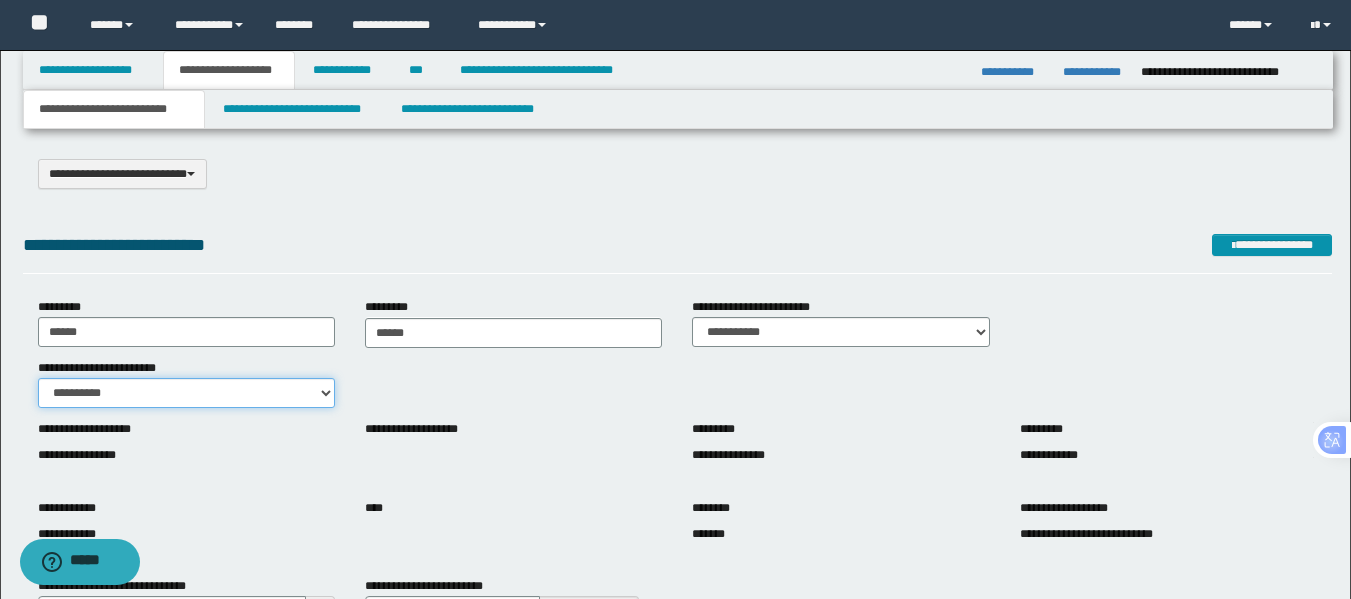 click on "**********" at bounding box center (186, 393) 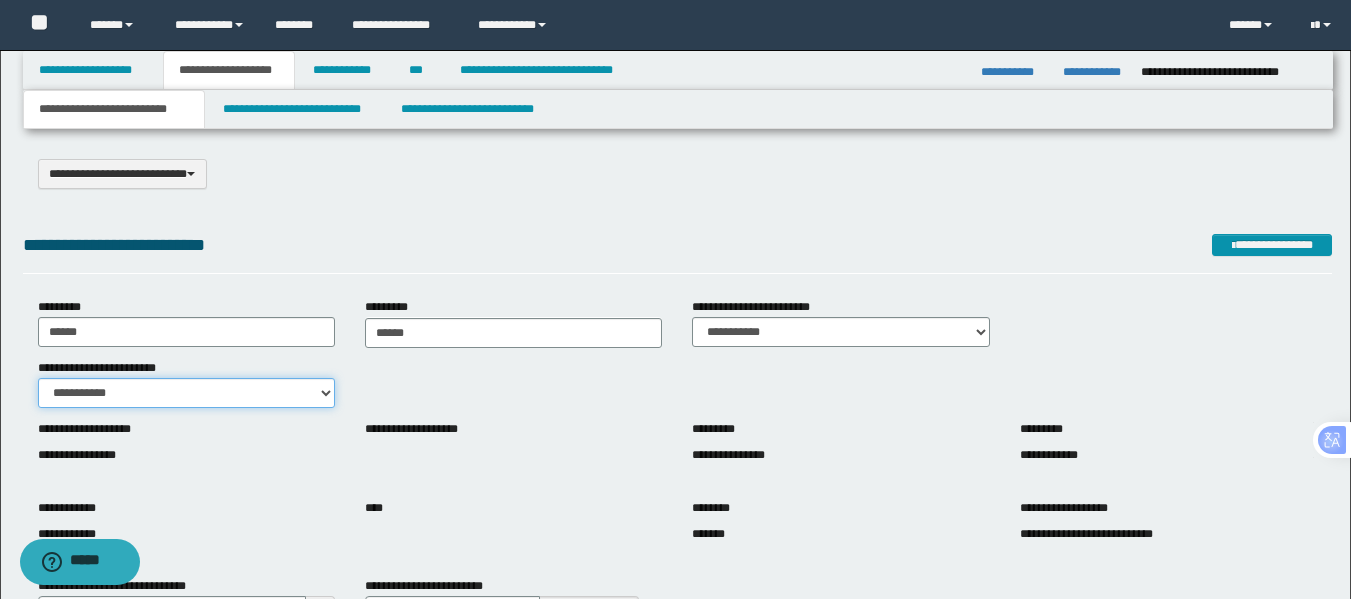 click on "**********" at bounding box center (186, 393) 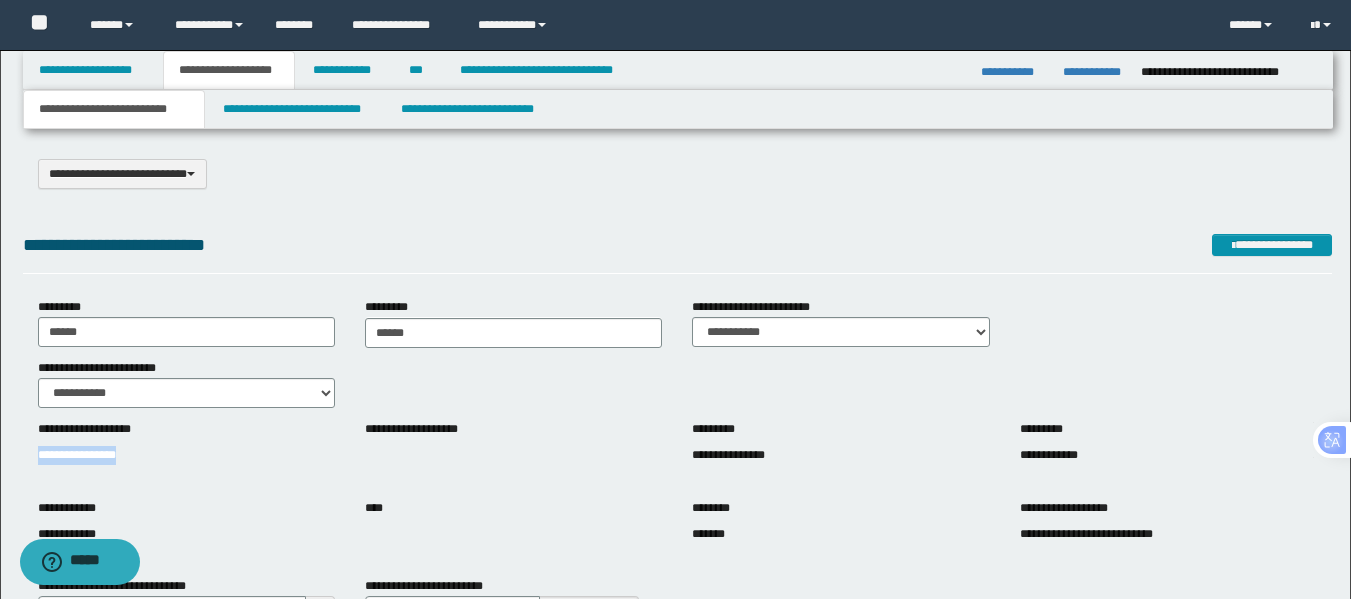 drag, startPoint x: 149, startPoint y: 460, endPoint x: 0, endPoint y: 448, distance: 149.48244 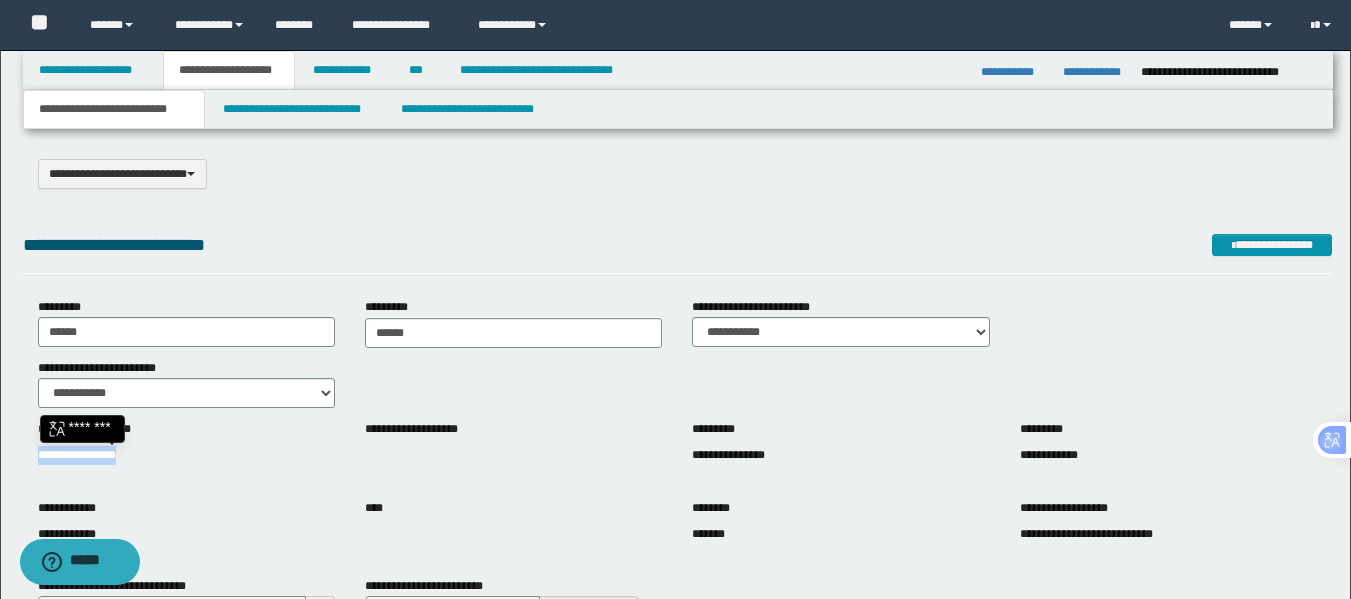 copy on "**********" 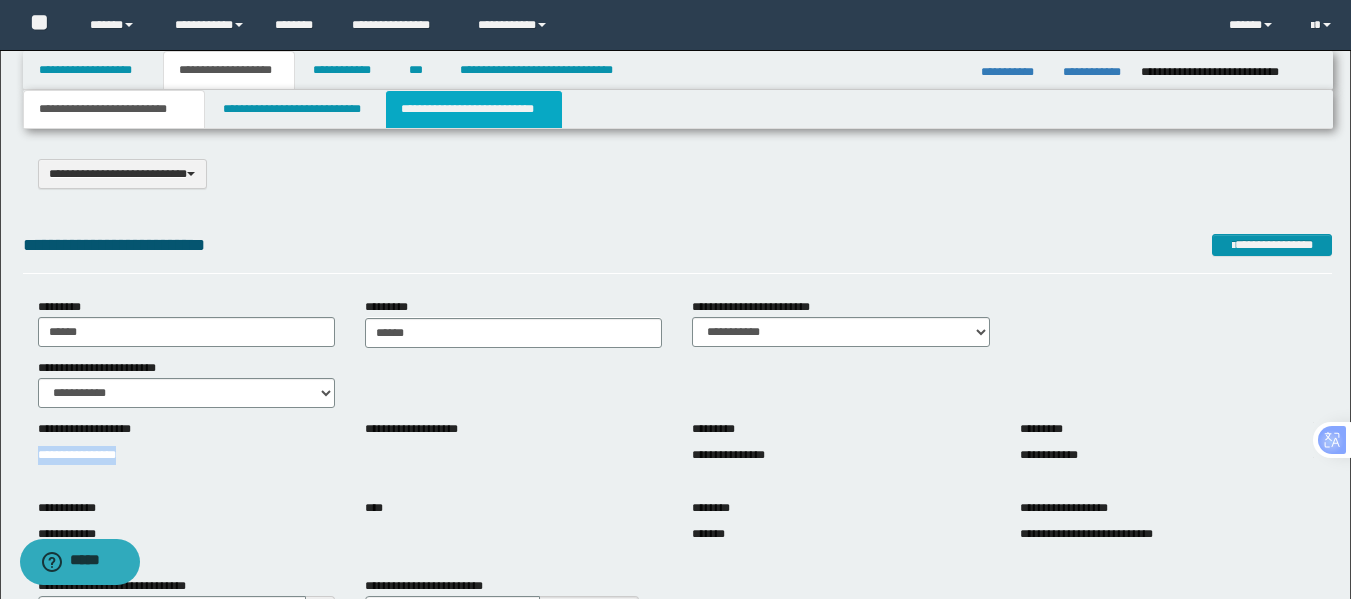 click on "**********" at bounding box center (474, 109) 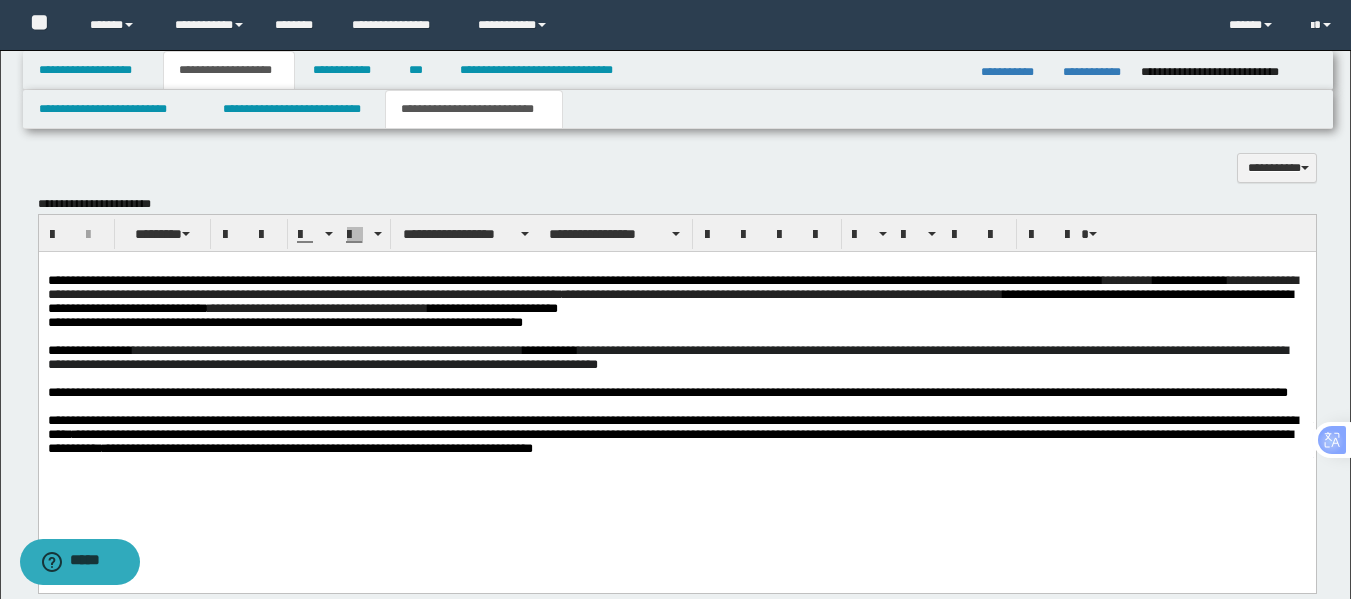 scroll, scrollTop: 610, scrollLeft: 0, axis: vertical 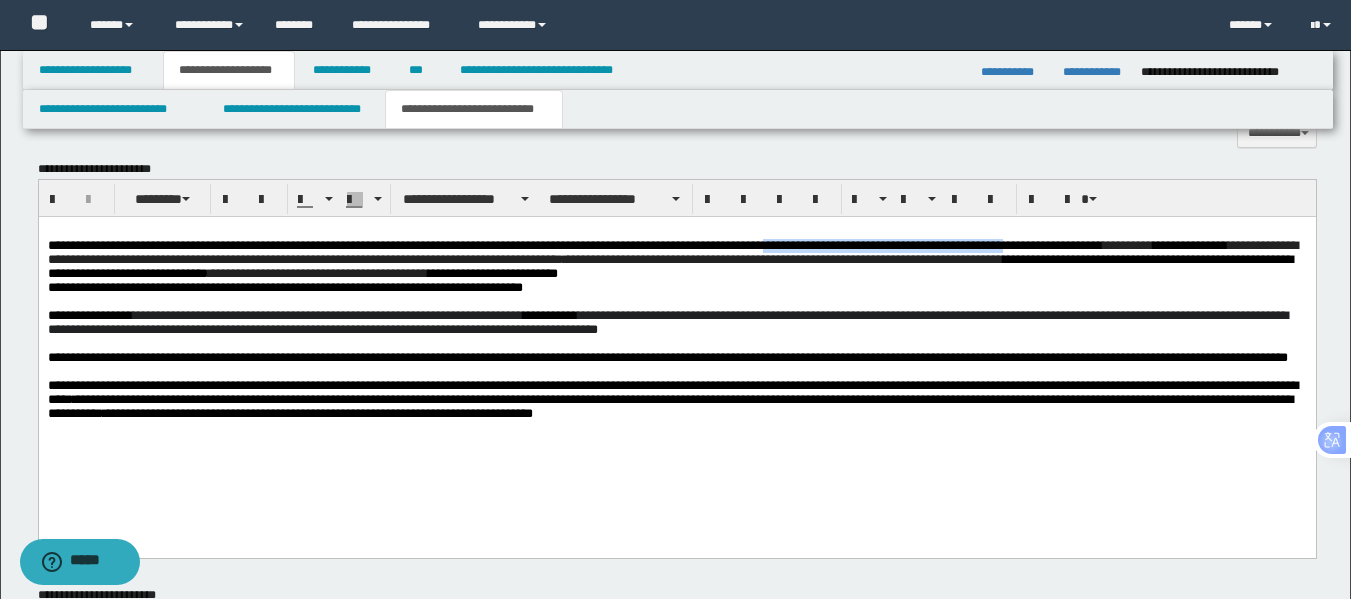 drag, startPoint x: 903, startPoint y: 246, endPoint x: 1284, endPoint y: 248, distance: 381.00525 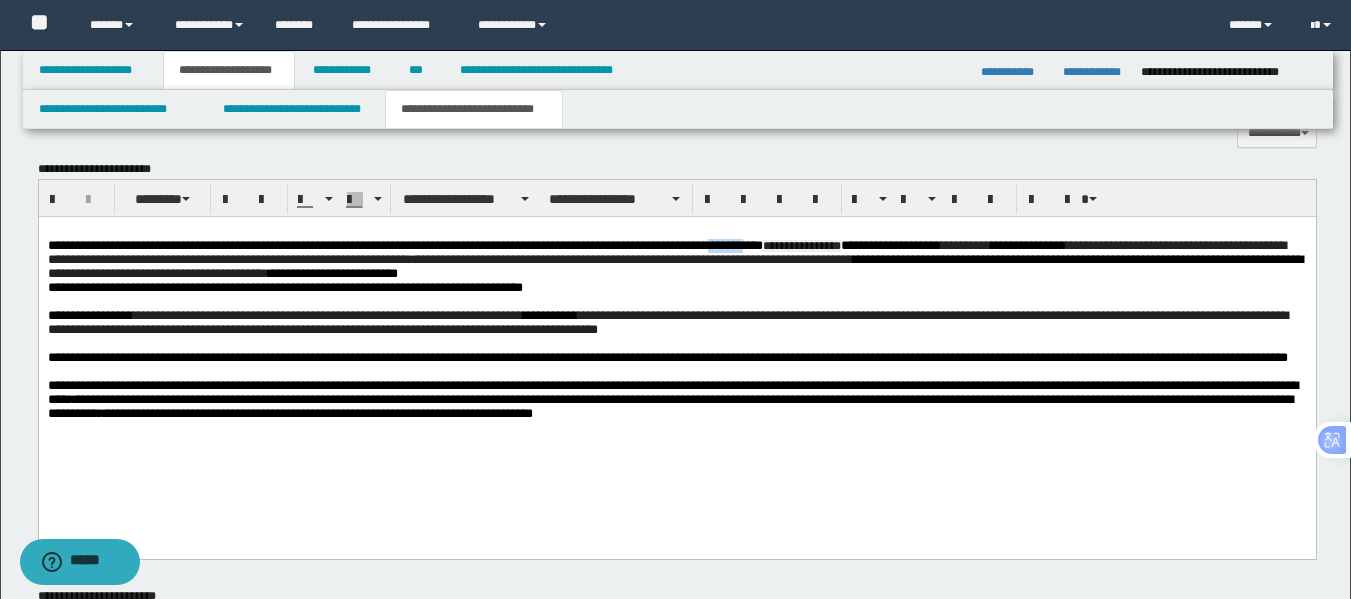 drag, startPoint x: 881, startPoint y: 245, endPoint x: 834, endPoint y: 247, distance: 47.042534 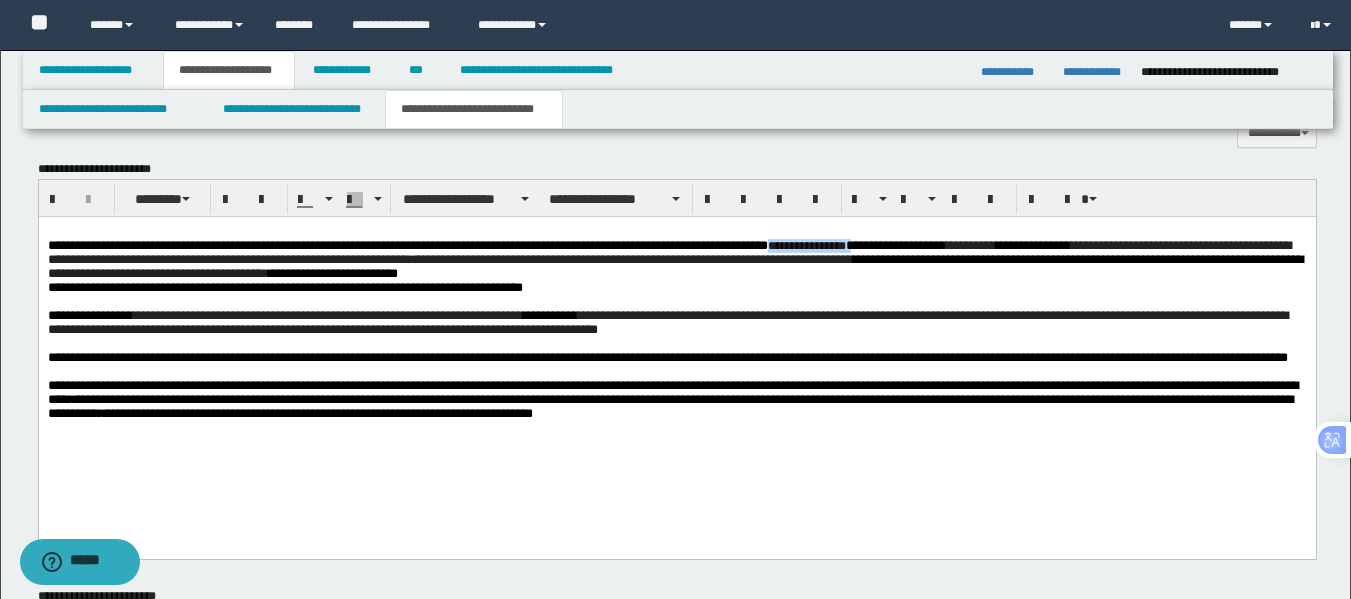 drag, startPoint x: 906, startPoint y: 246, endPoint x: 1015, endPoint y: 249, distance: 109.041275 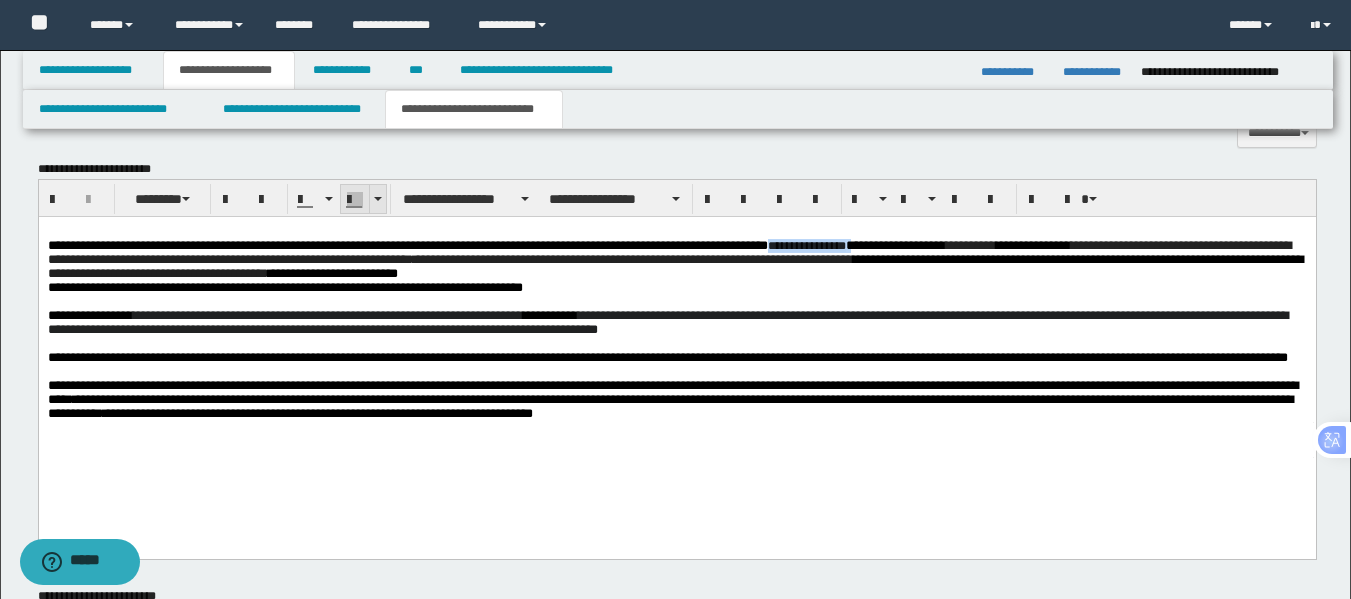 click at bounding box center [355, 200] 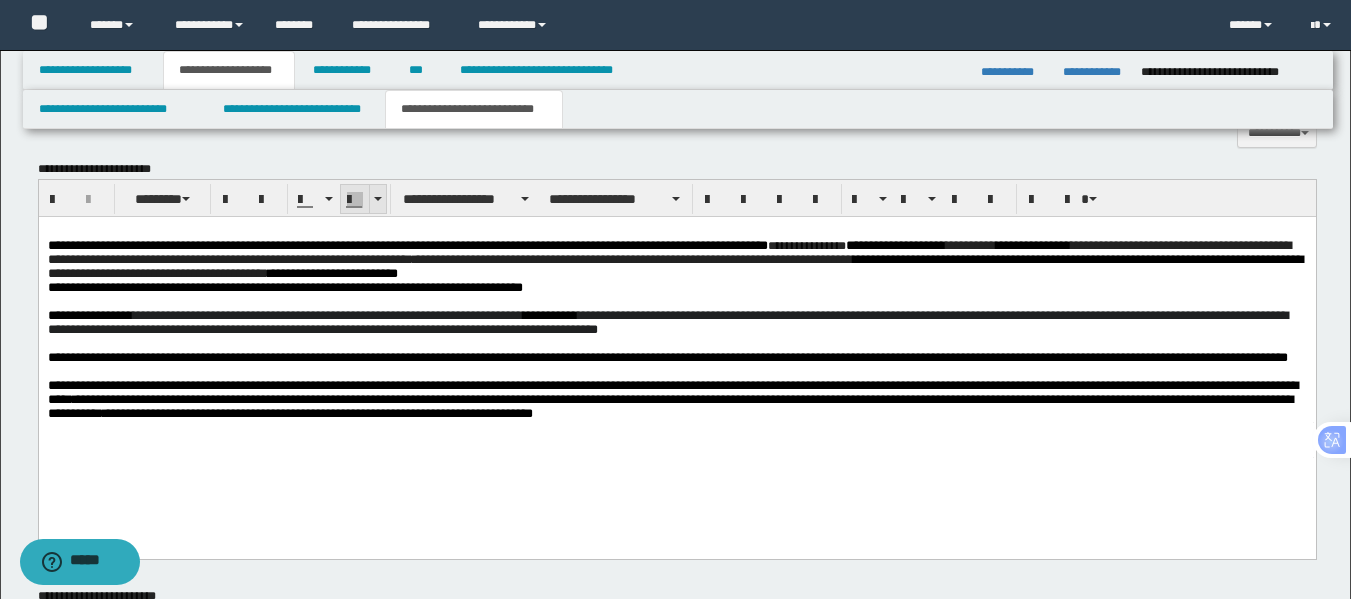 click at bounding box center (378, 199) 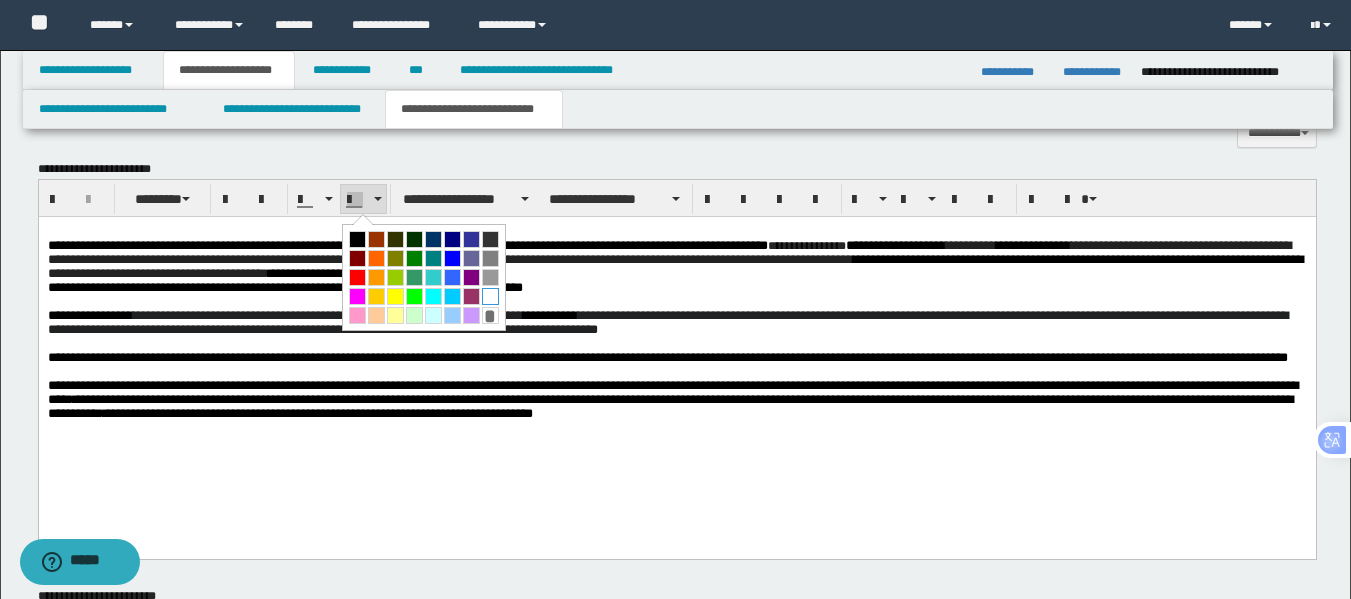 click at bounding box center (490, 296) 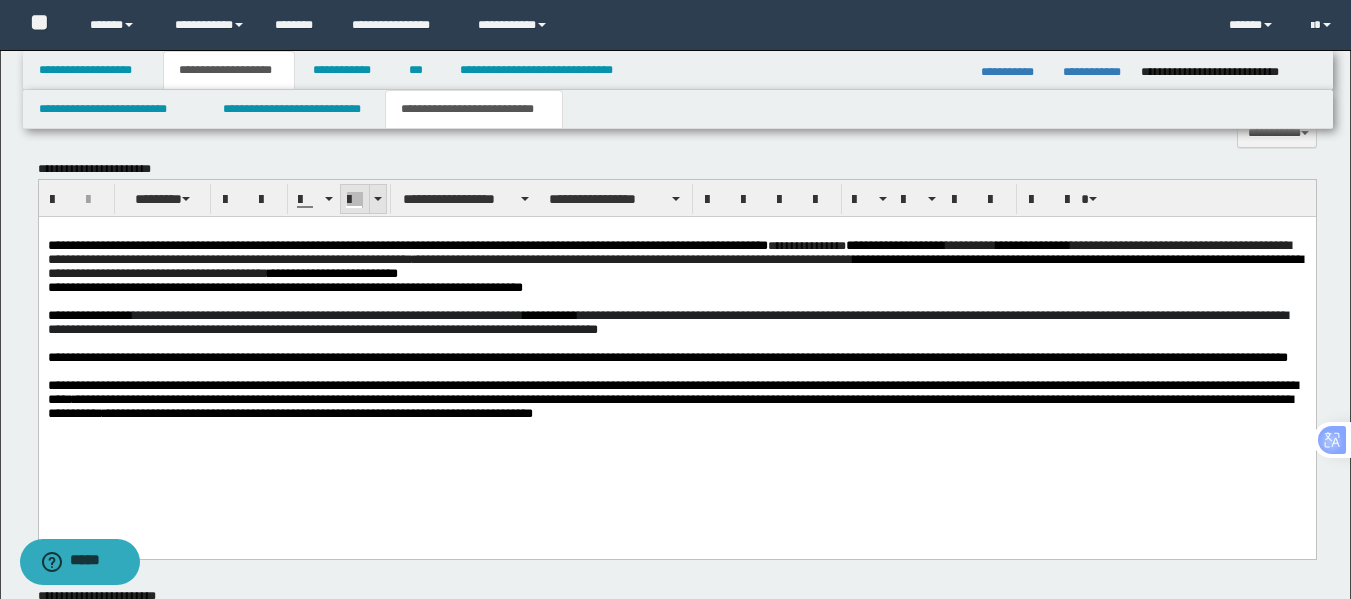 click at bounding box center (378, 199) 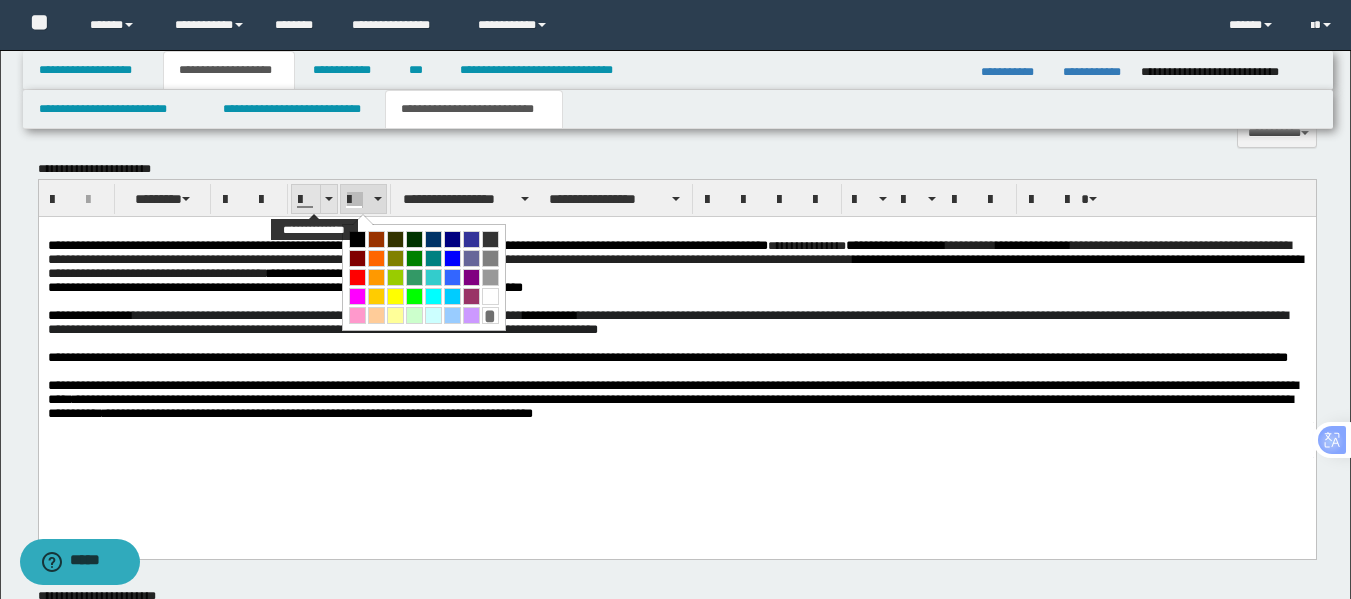 click at bounding box center (328, 199) 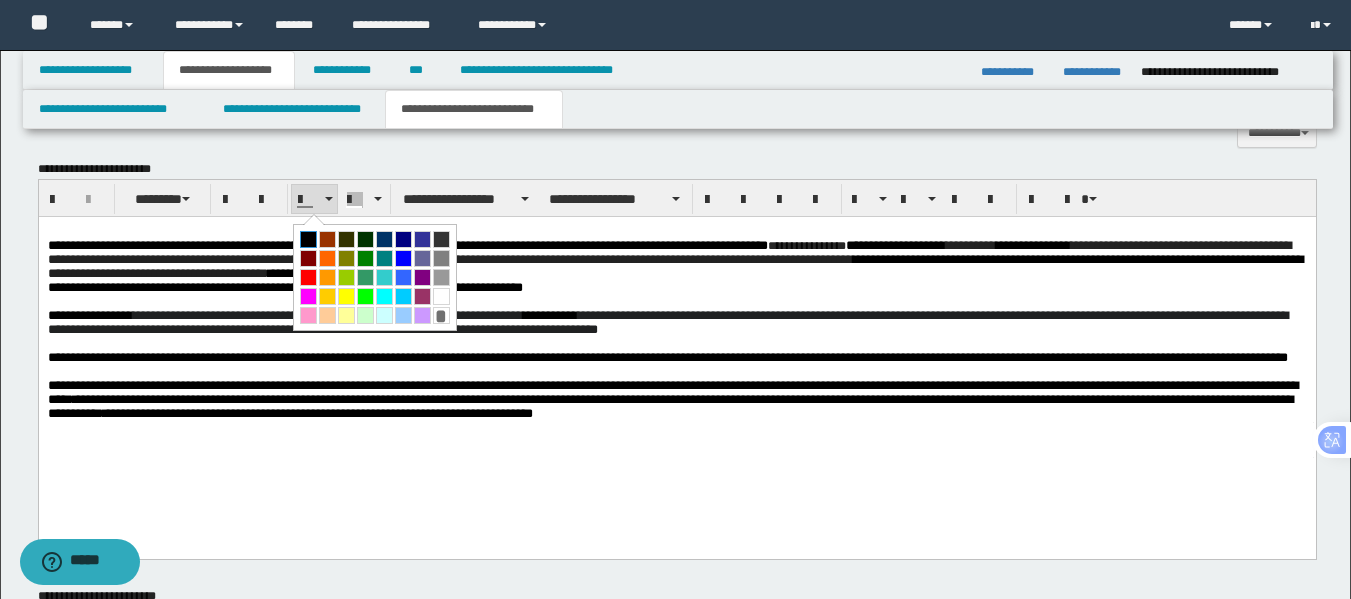 click at bounding box center [308, 239] 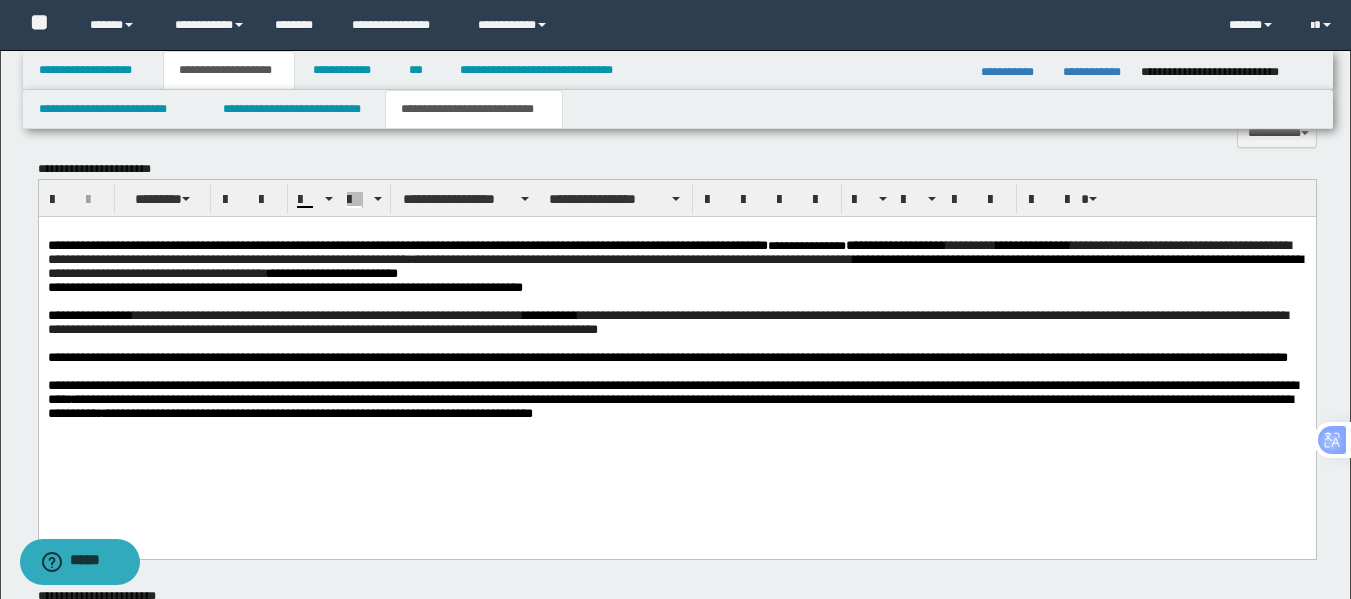 click at bounding box center (676, 302) 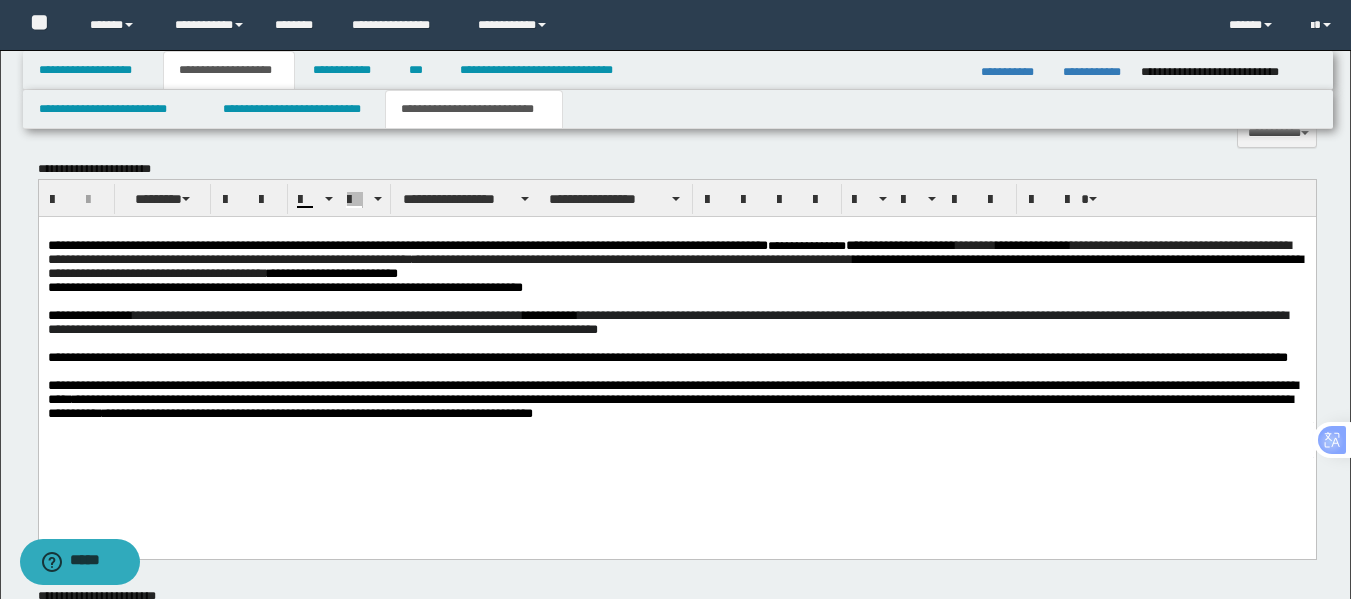 click on "**********" at bounding box center (676, 260) 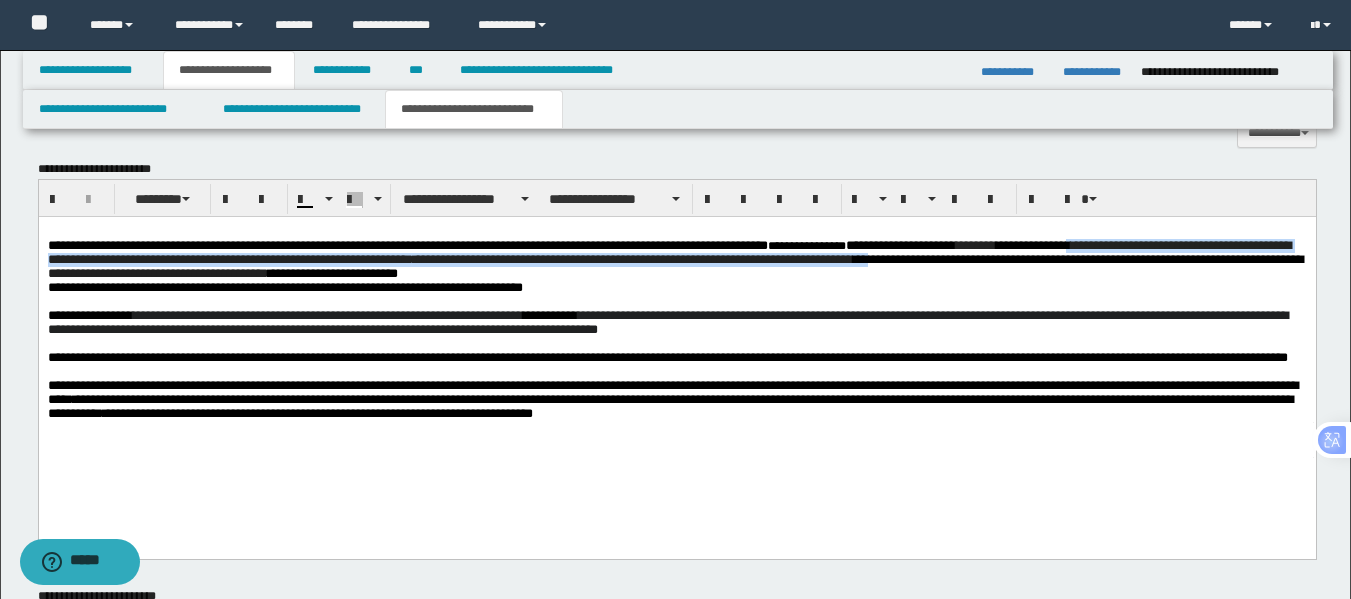 click on "**********" at bounding box center (676, 260) 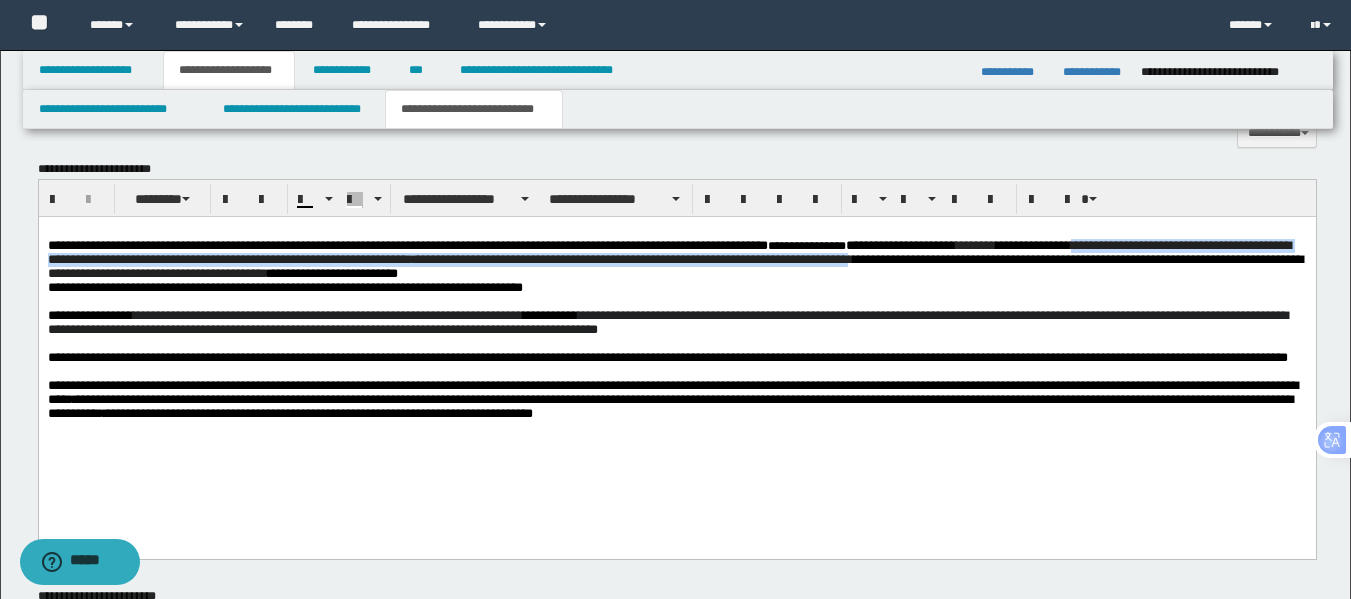 drag, startPoint x: 1256, startPoint y: 264, endPoint x: 1278, endPoint y: 247, distance: 27.802877 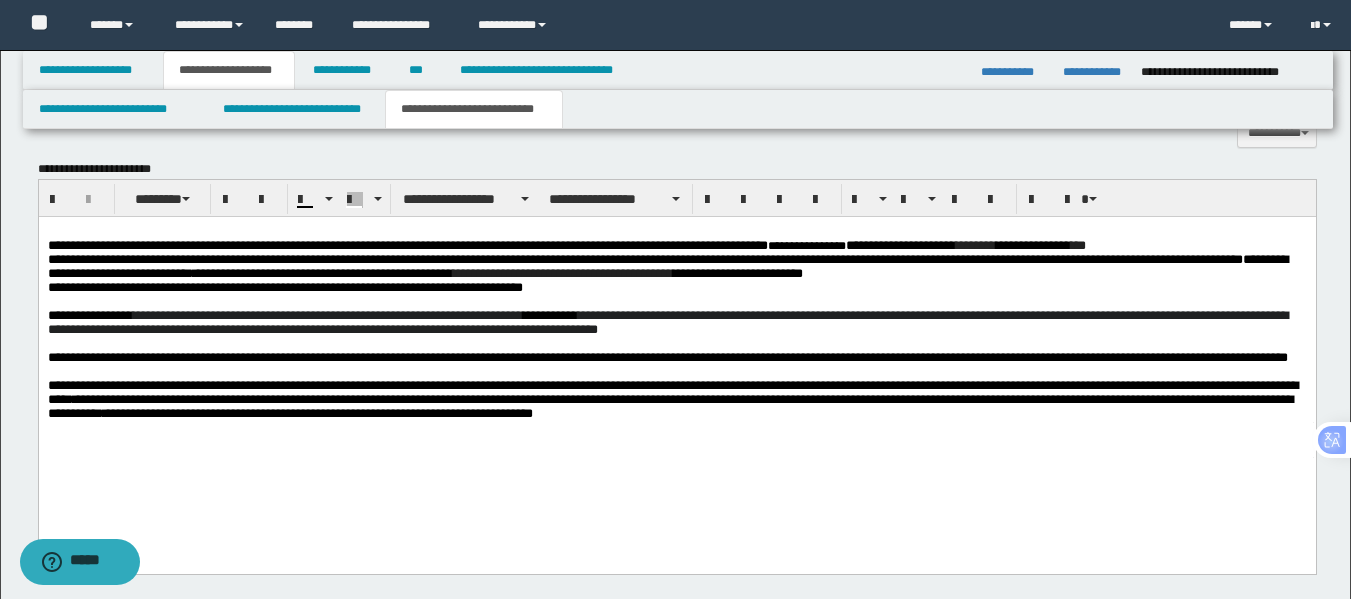 click on "**********" at bounding box center [667, 266] 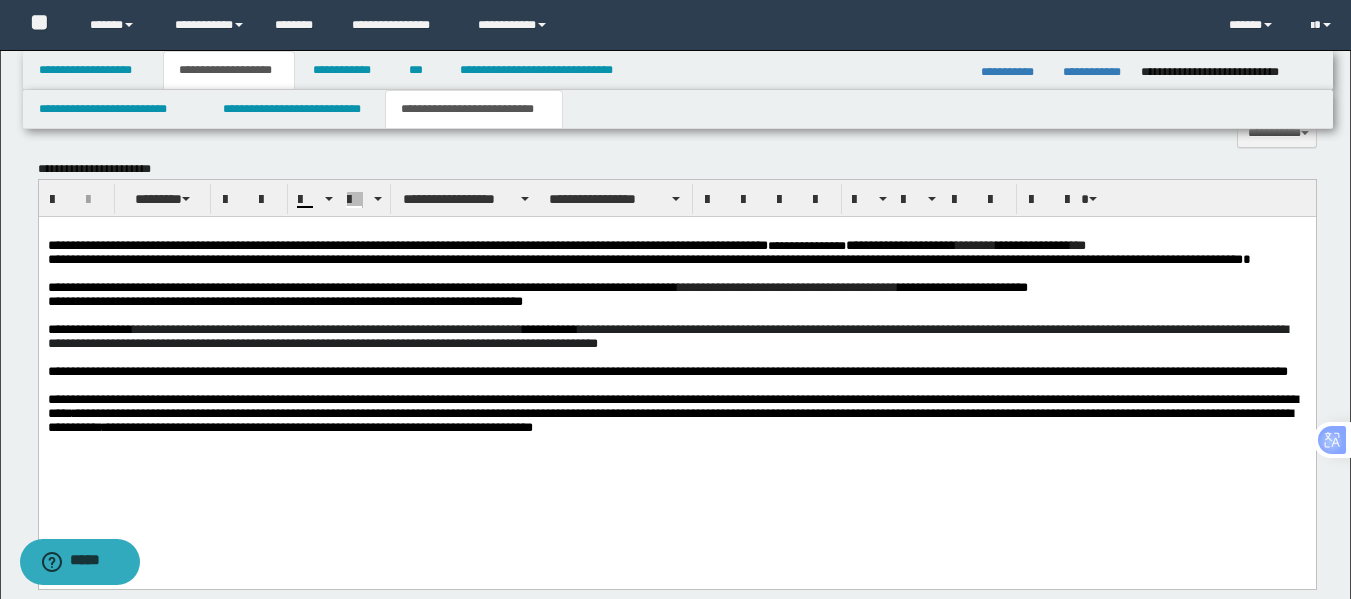 click on "**********" at bounding box center [232, 287] 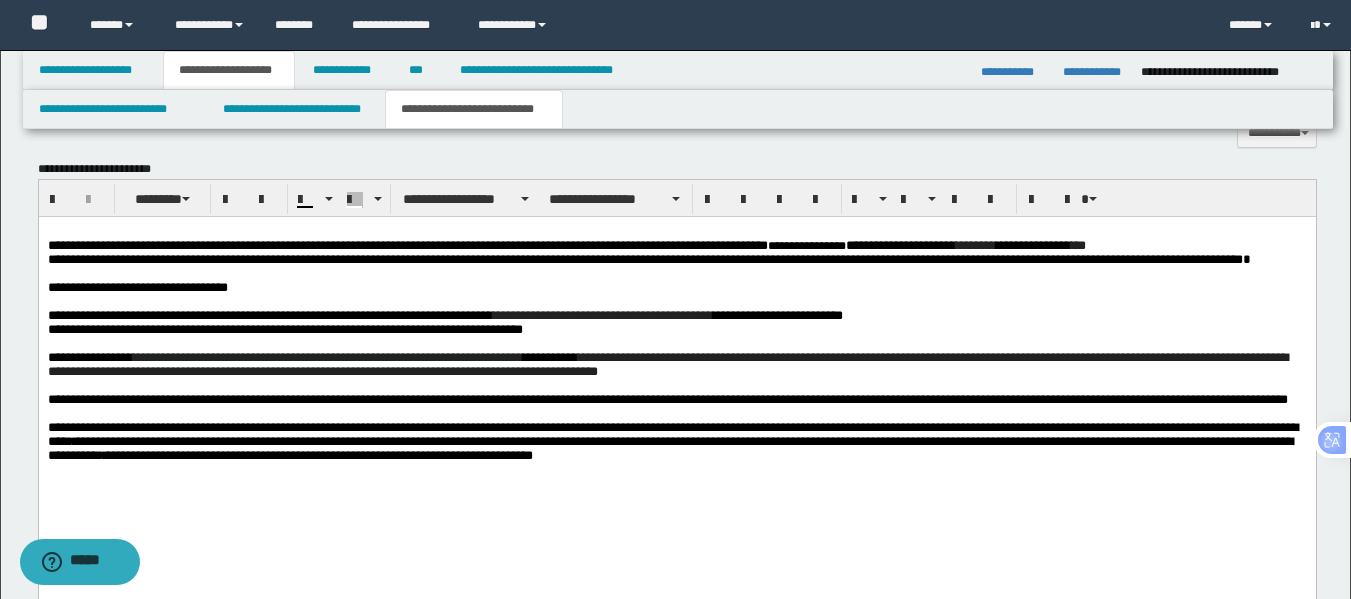 click on "**********" at bounding box center [676, 288] 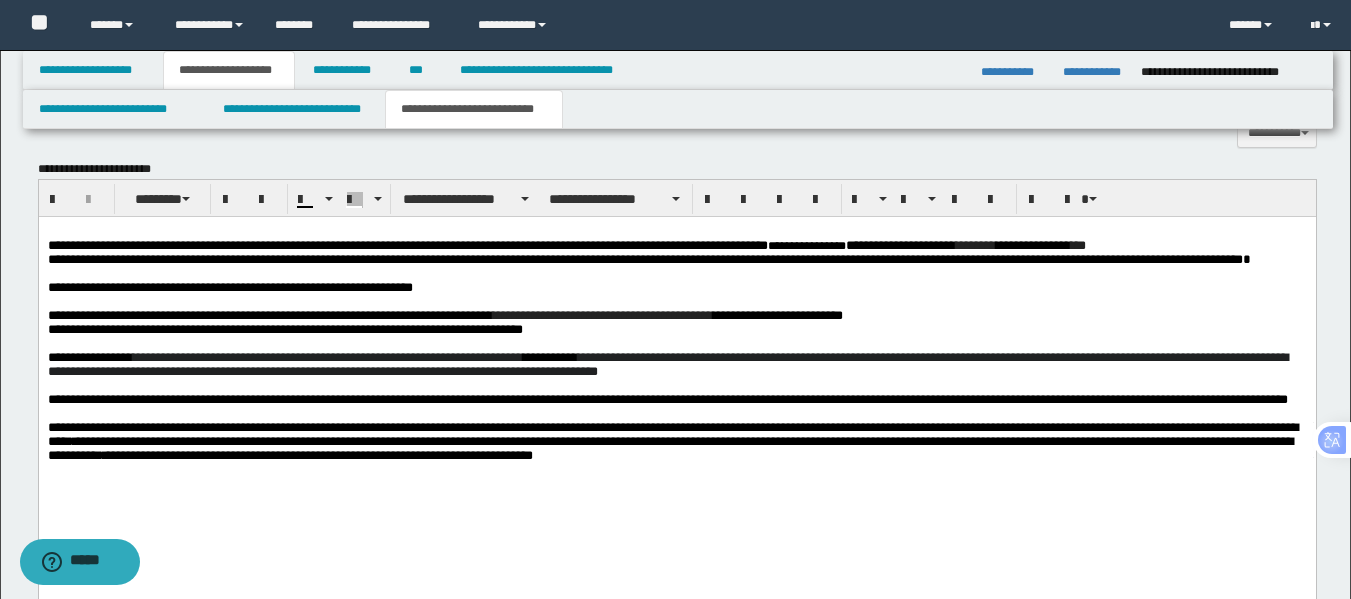 click on "**********" at bounding box center [229, 287] 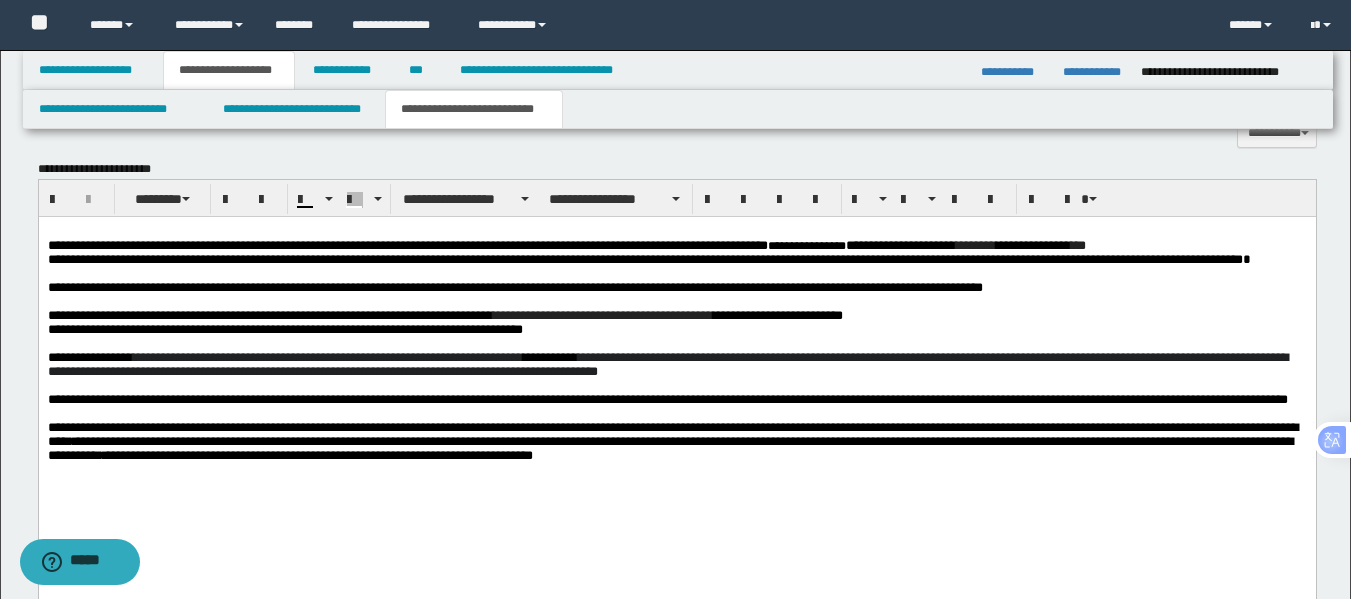 click on "**********" at bounding box center [514, 287] 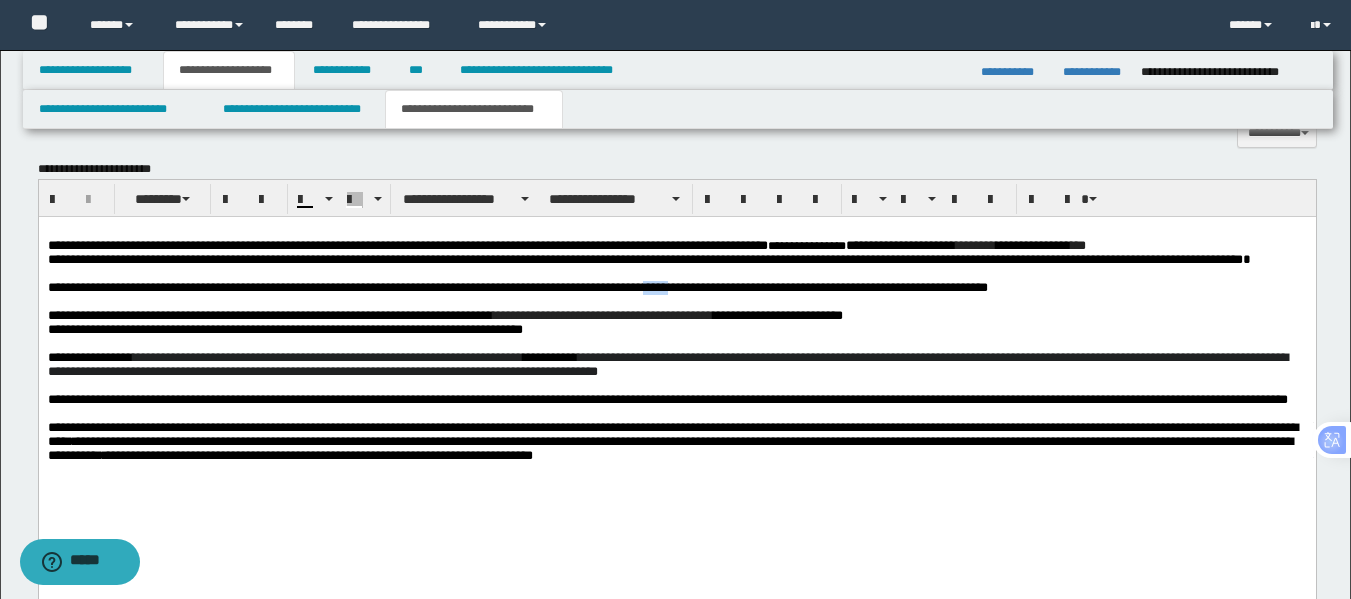 drag, startPoint x: 786, startPoint y: 307, endPoint x: 752, endPoint y: 307, distance: 34 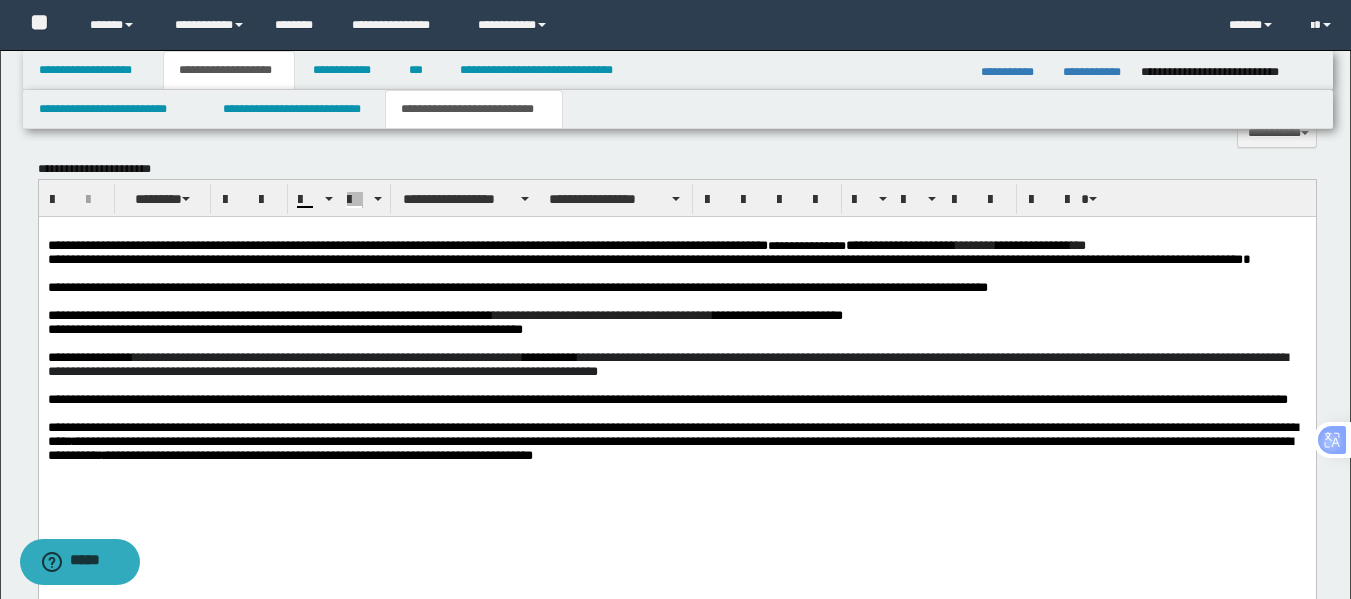 drag, startPoint x: 1066, startPoint y: 307, endPoint x: 985, endPoint y: 309, distance: 81.02469 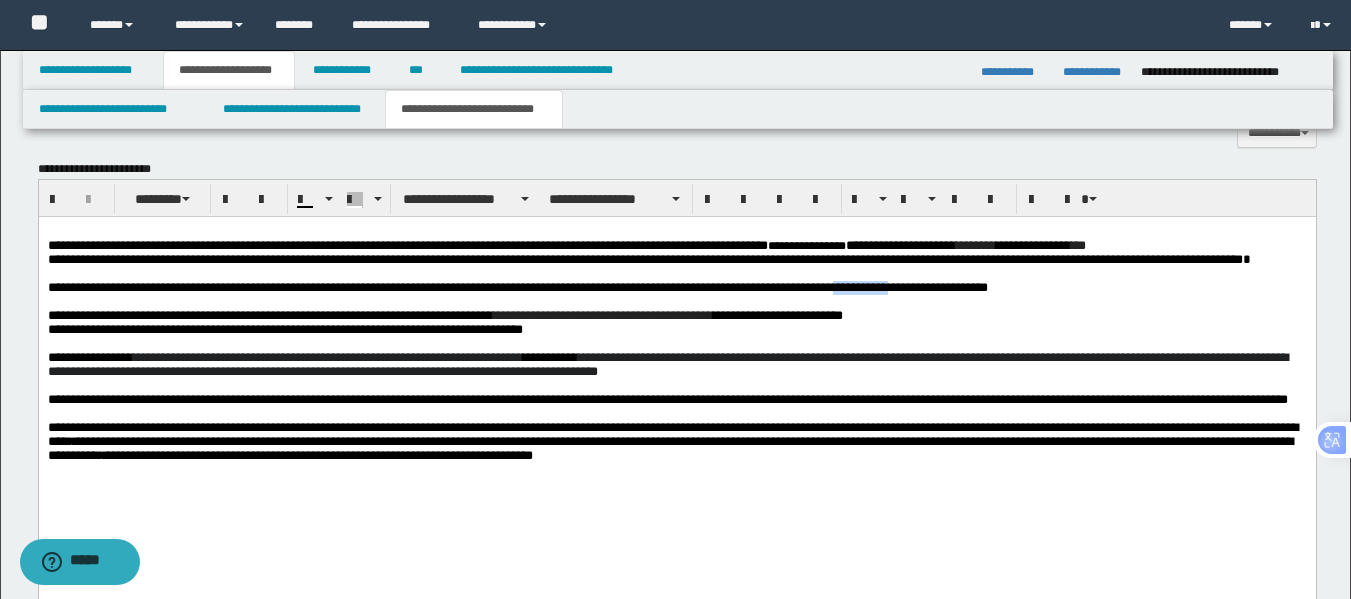 drag, startPoint x: 985, startPoint y: 309, endPoint x: 1057, endPoint y: 305, distance: 72.11102 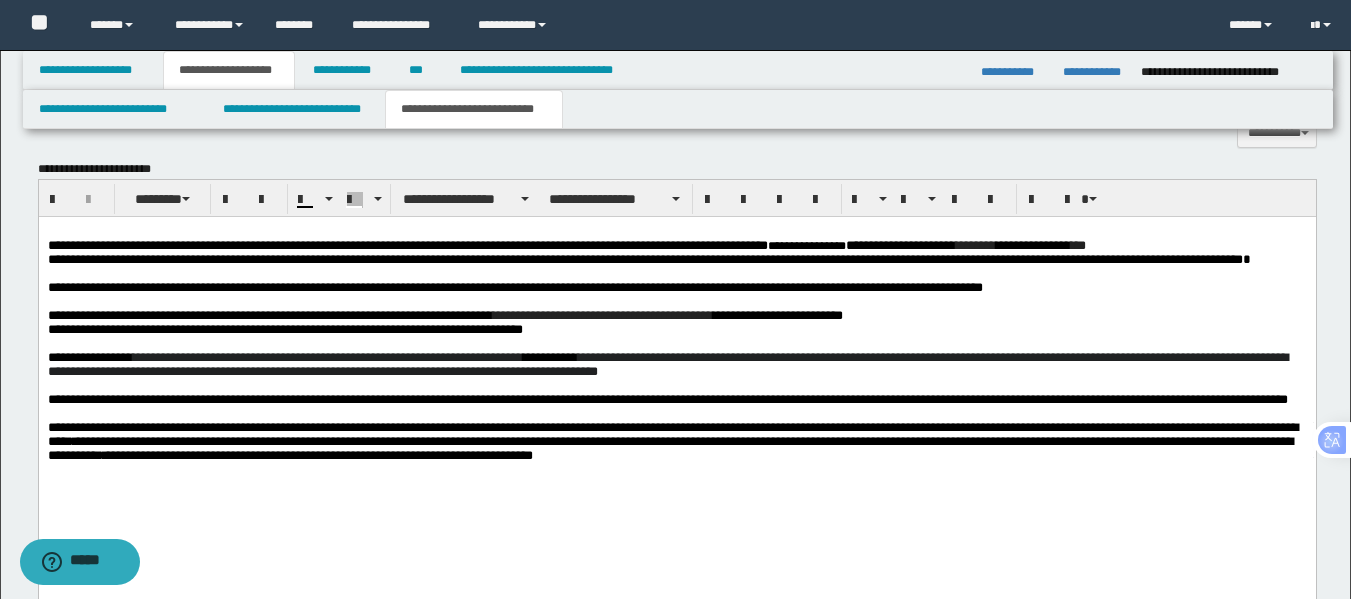 click on "**********" at bounding box center [676, 288] 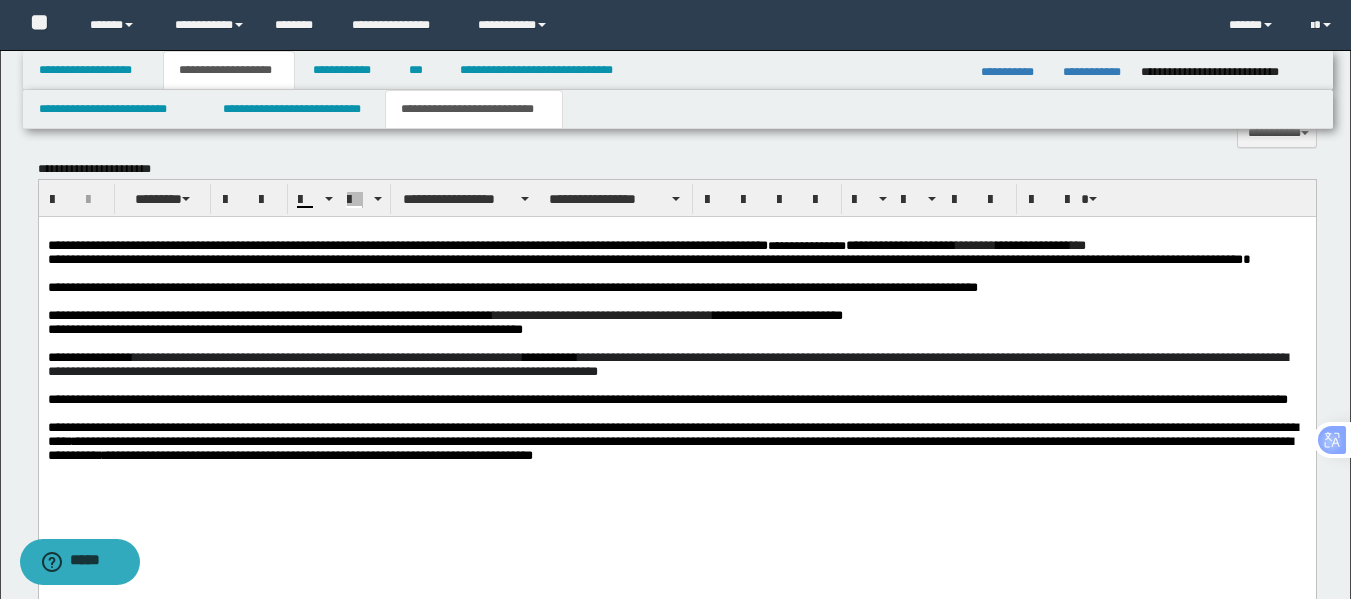 click on "**********" at bounding box center (676, 288) 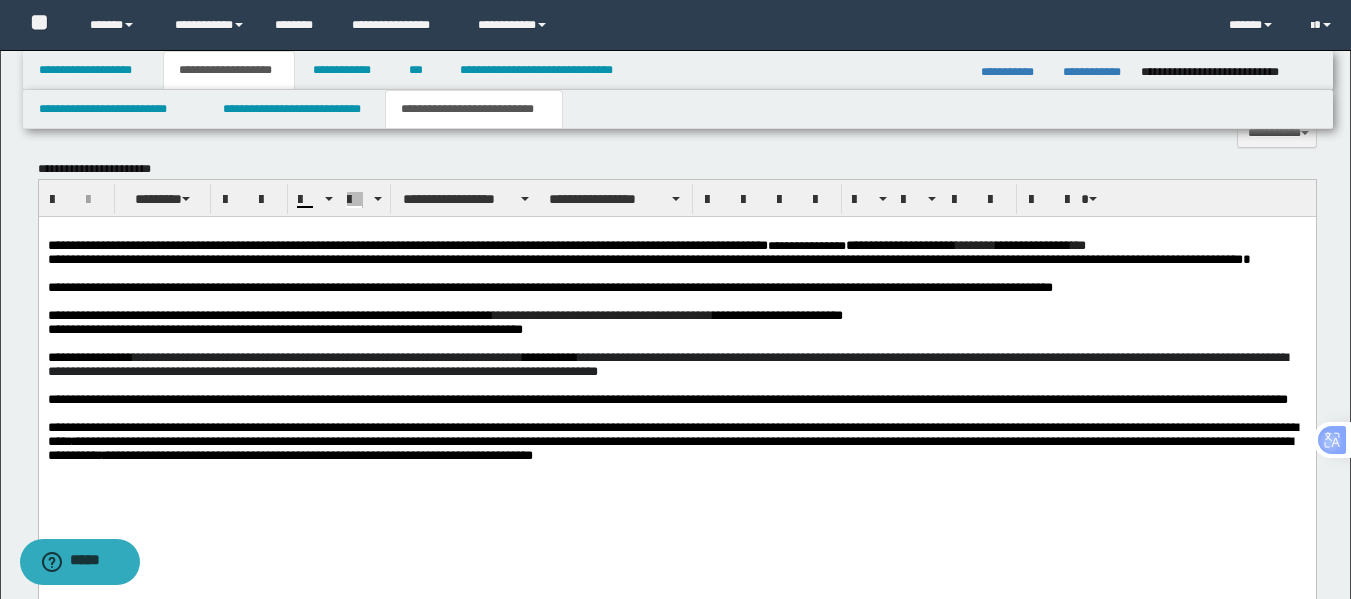 click on "**********" at bounding box center [549, 287] 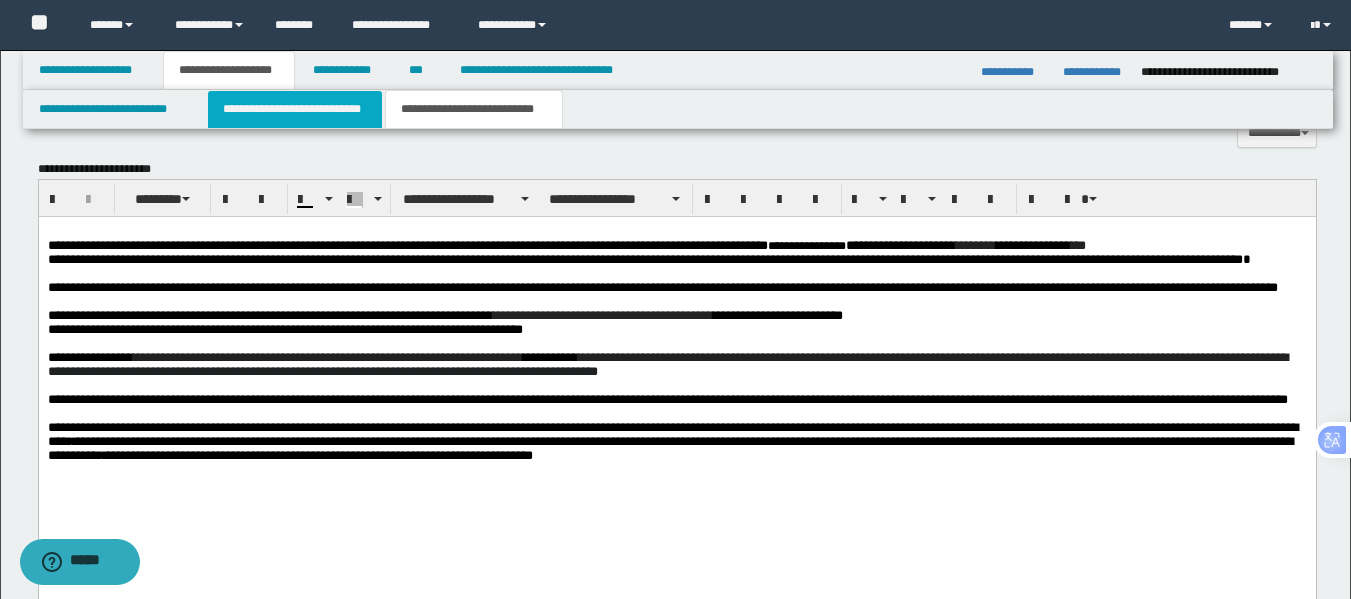click on "**********" at bounding box center [295, 109] 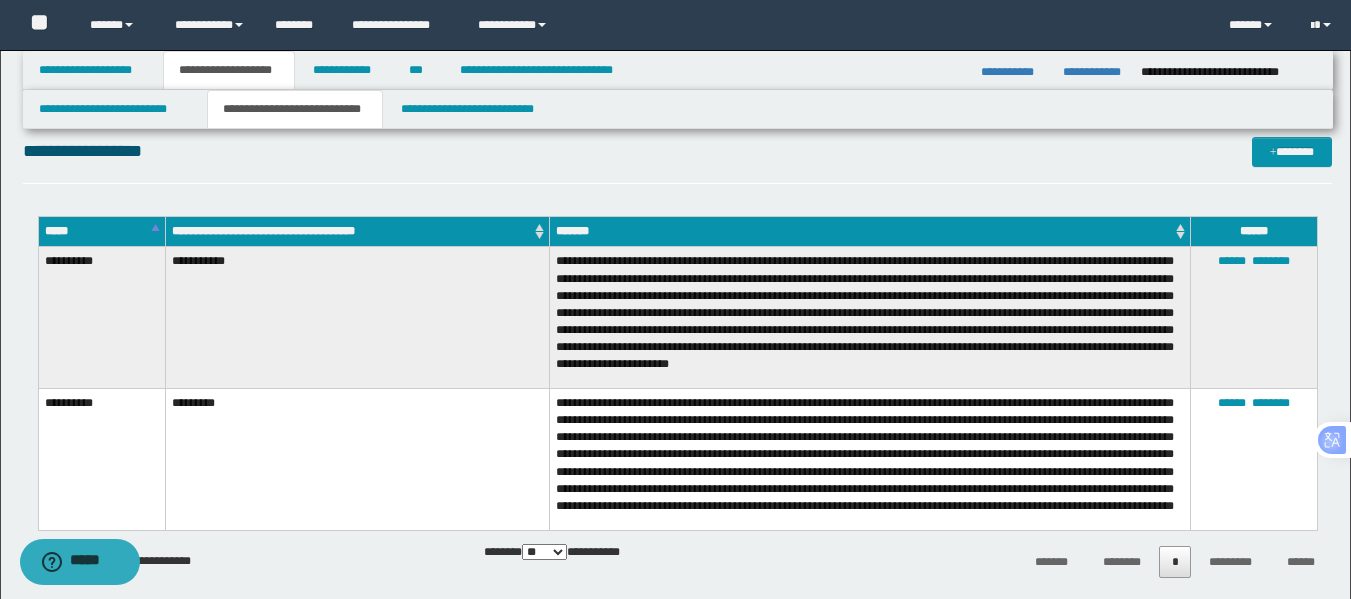 scroll, scrollTop: 0, scrollLeft: 0, axis: both 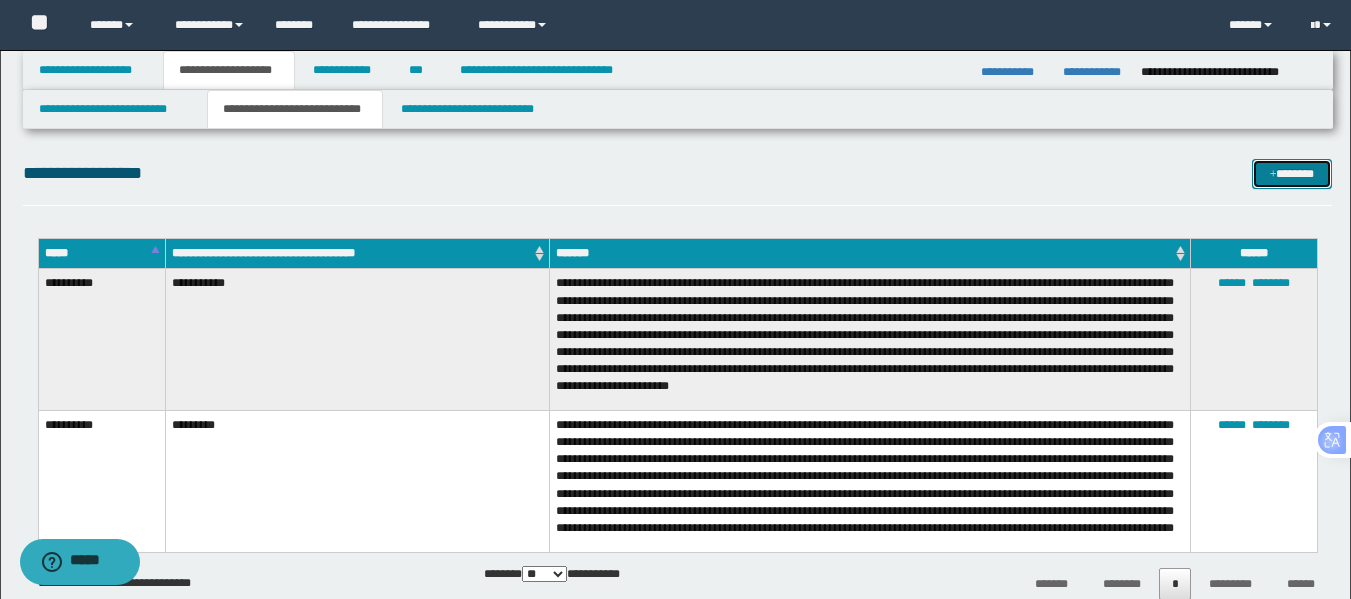click on "*******" at bounding box center (1292, 174) 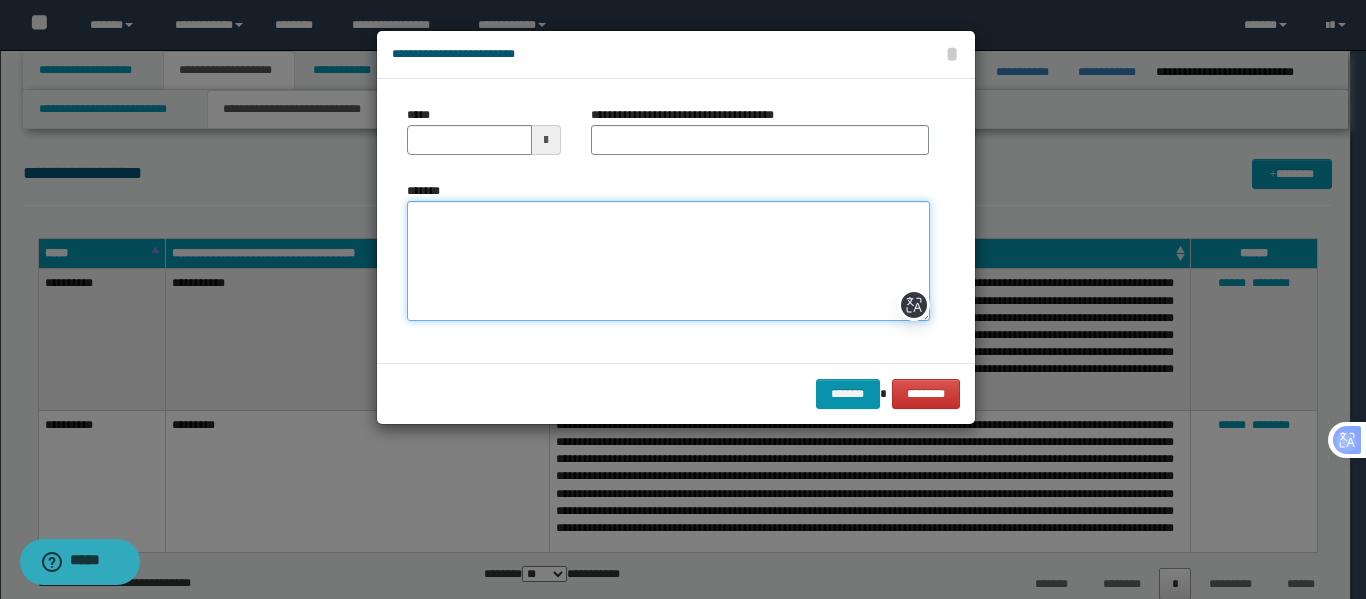 click on "*******" at bounding box center [668, 261] 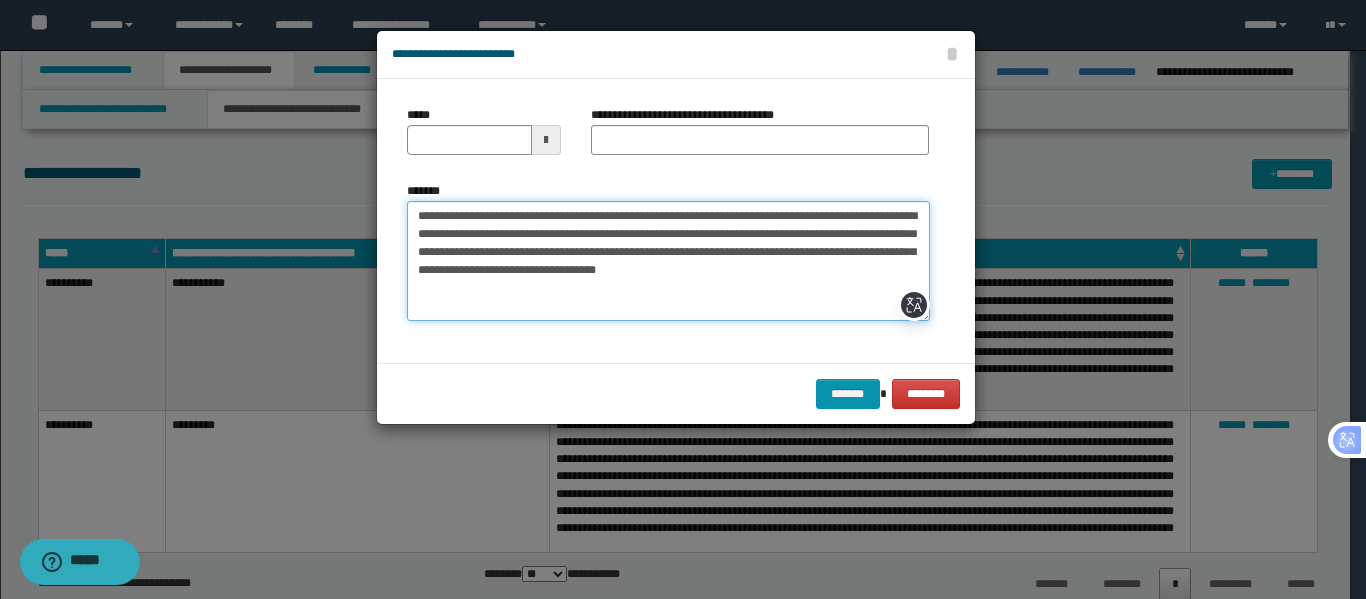 type on "**********" 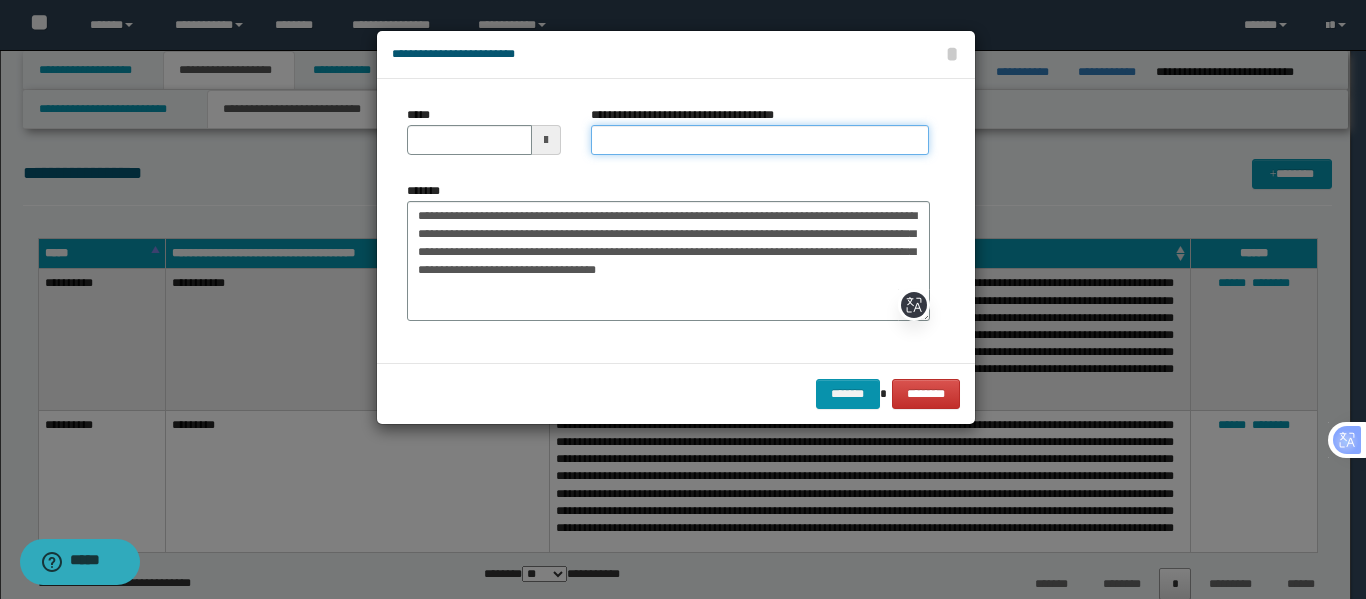 click on "**********" at bounding box center [760, 140] 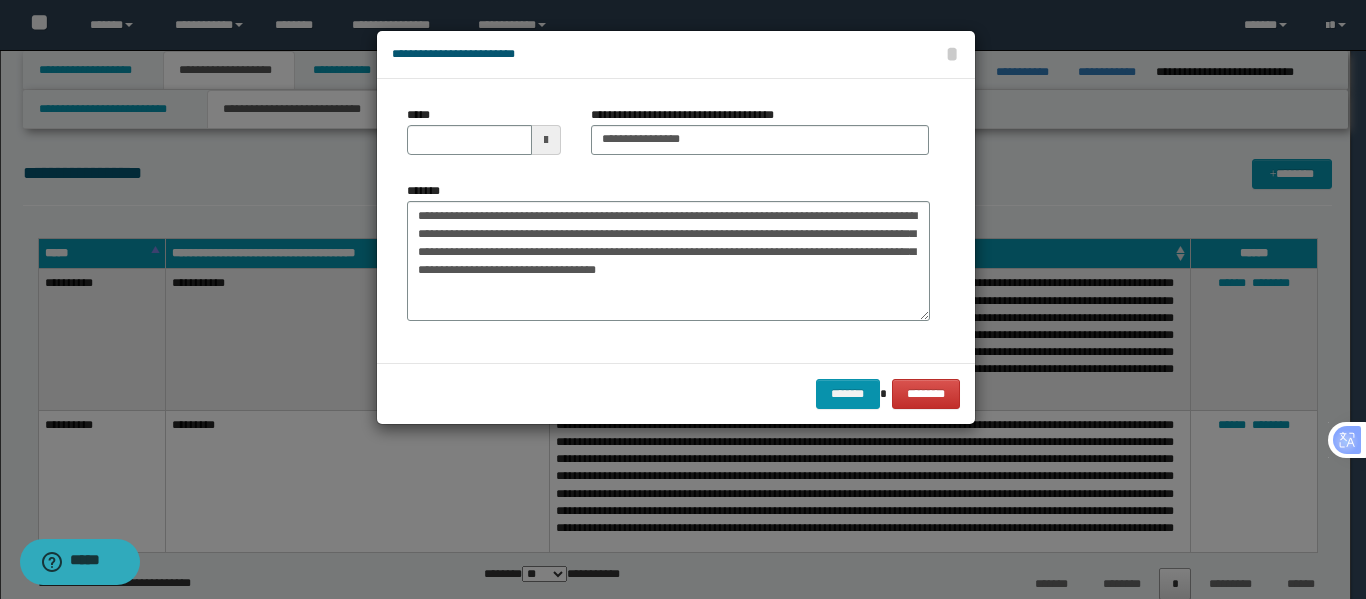 click on "**********" at bounding box center (668, 259) 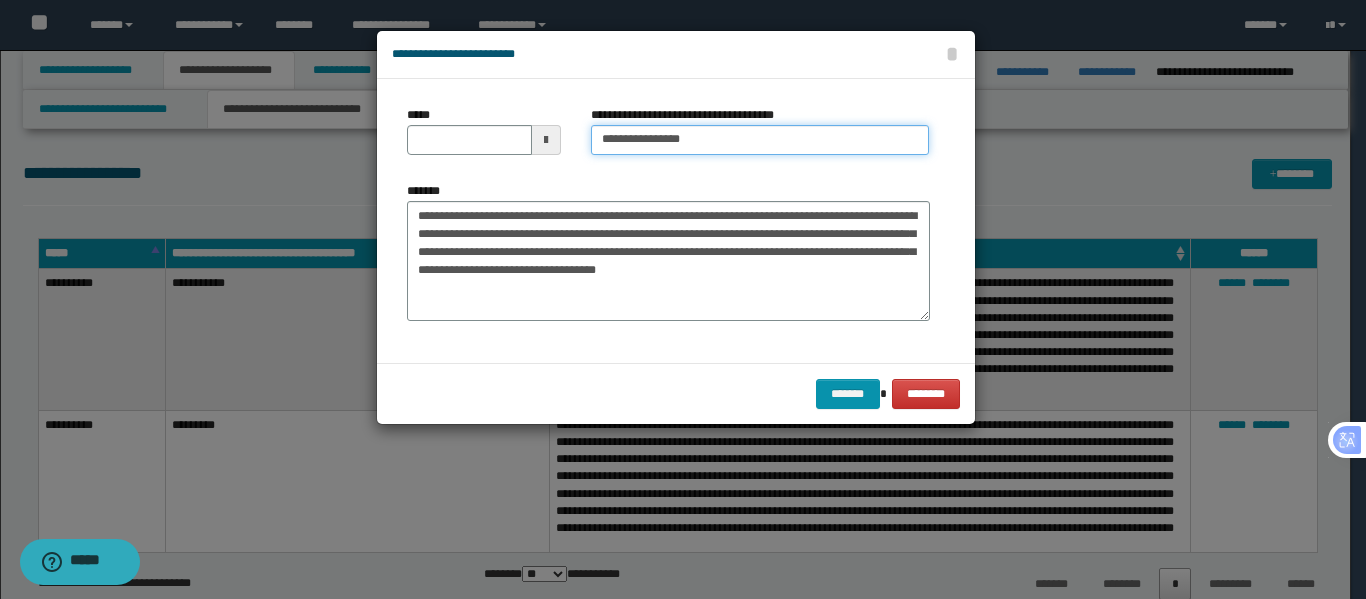 click on "**********" at bounding box center [760, 140] 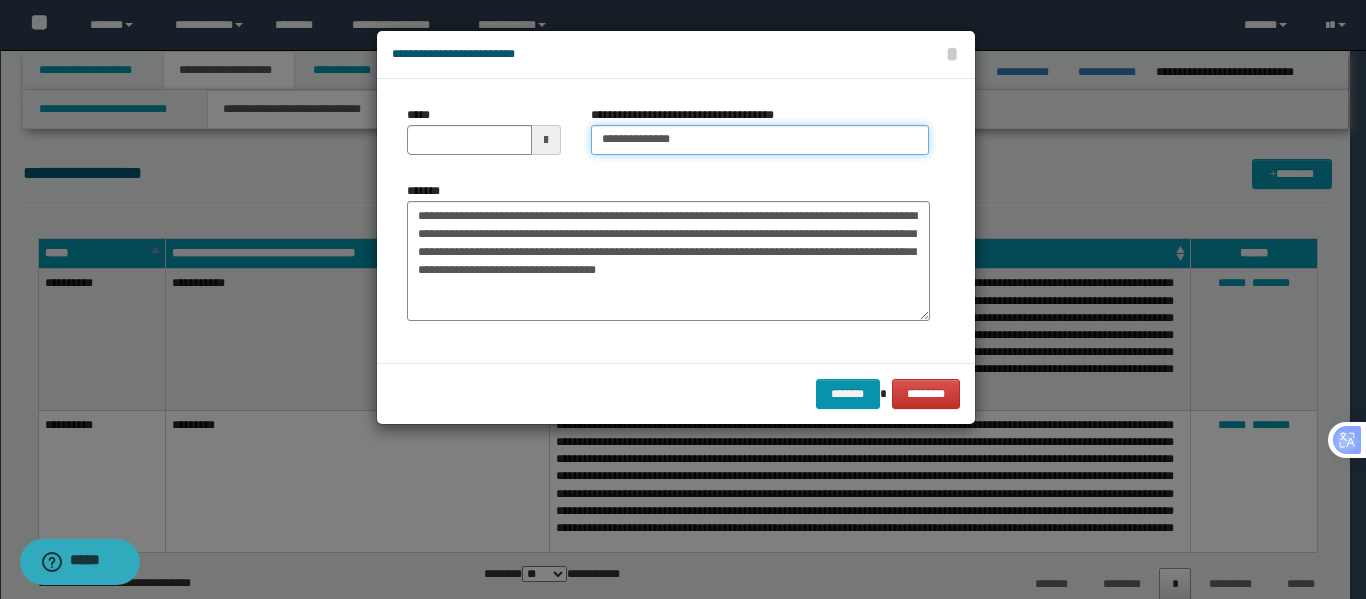 type on "**********" 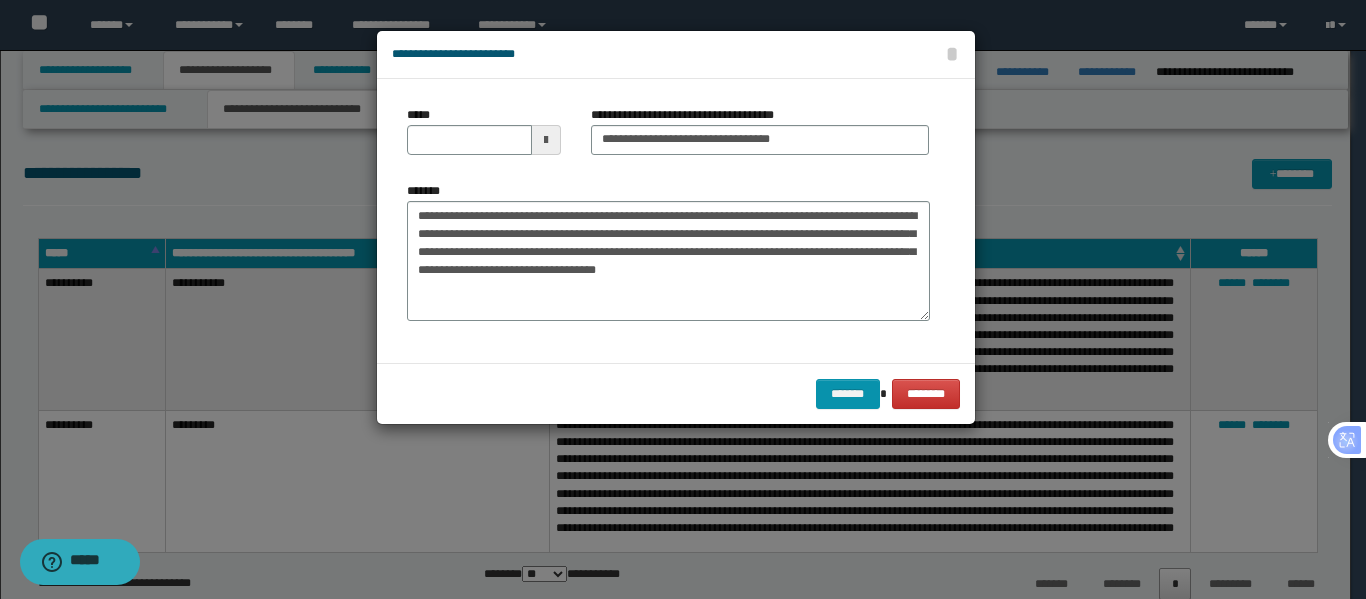 click at bounding box center (546, 140) 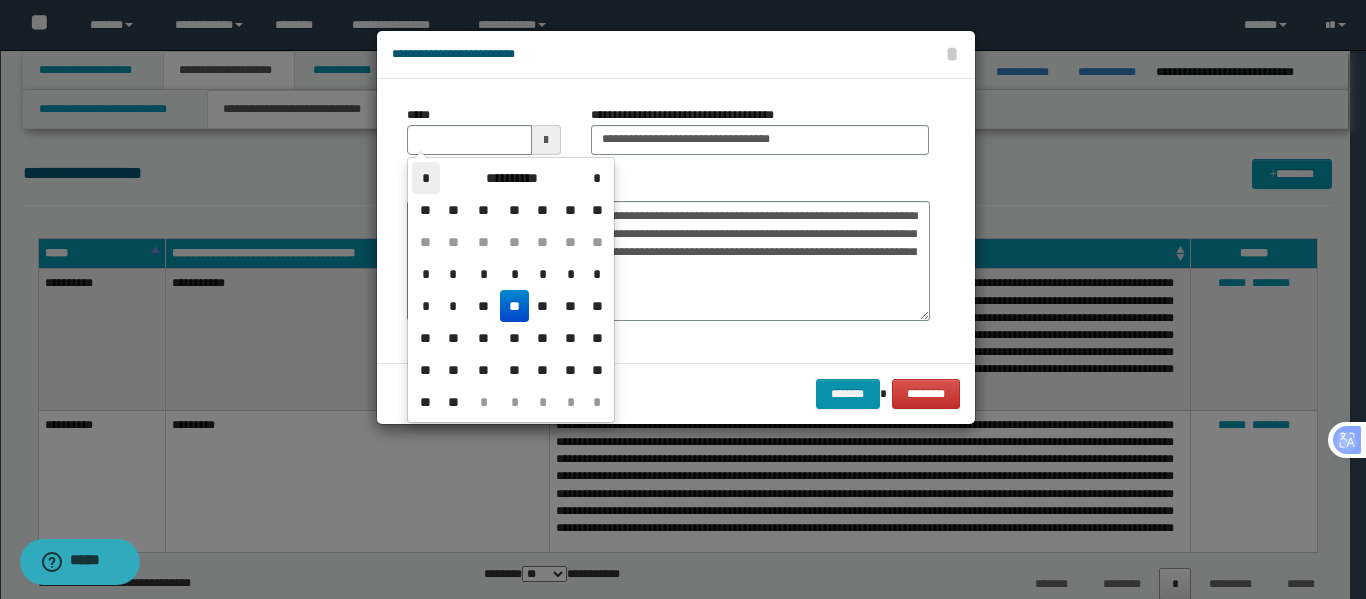 click on "*" at bounding box center (426, 178) 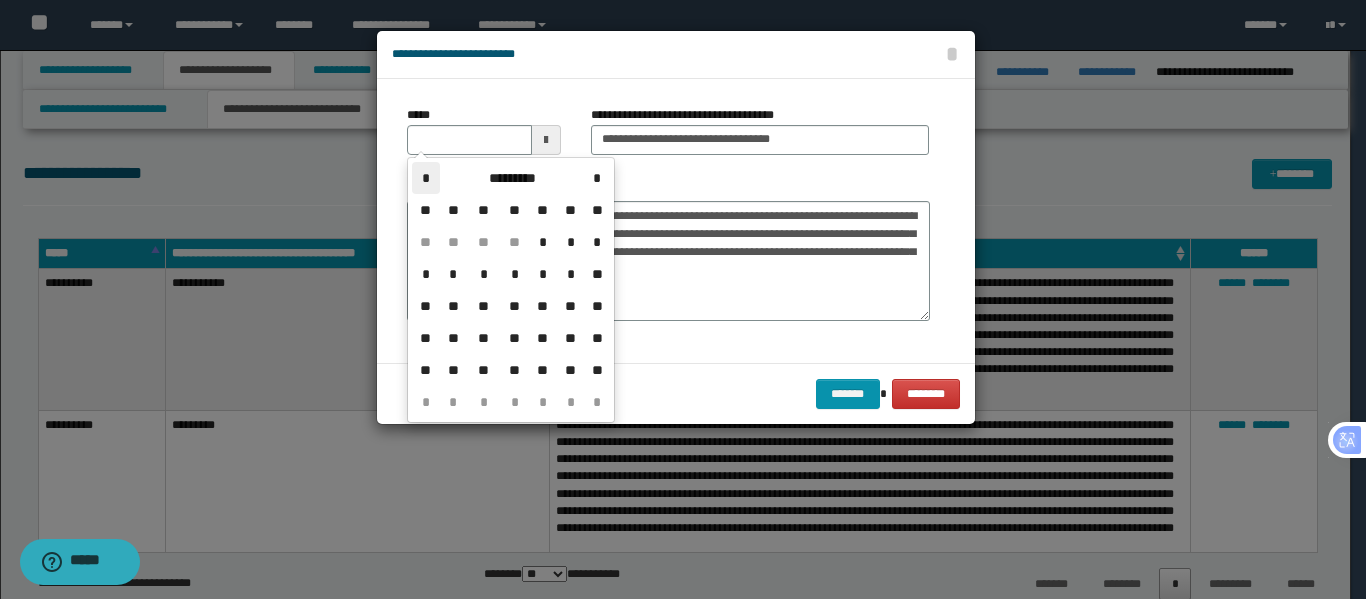 click on "*" at bounding box center (426, 178) 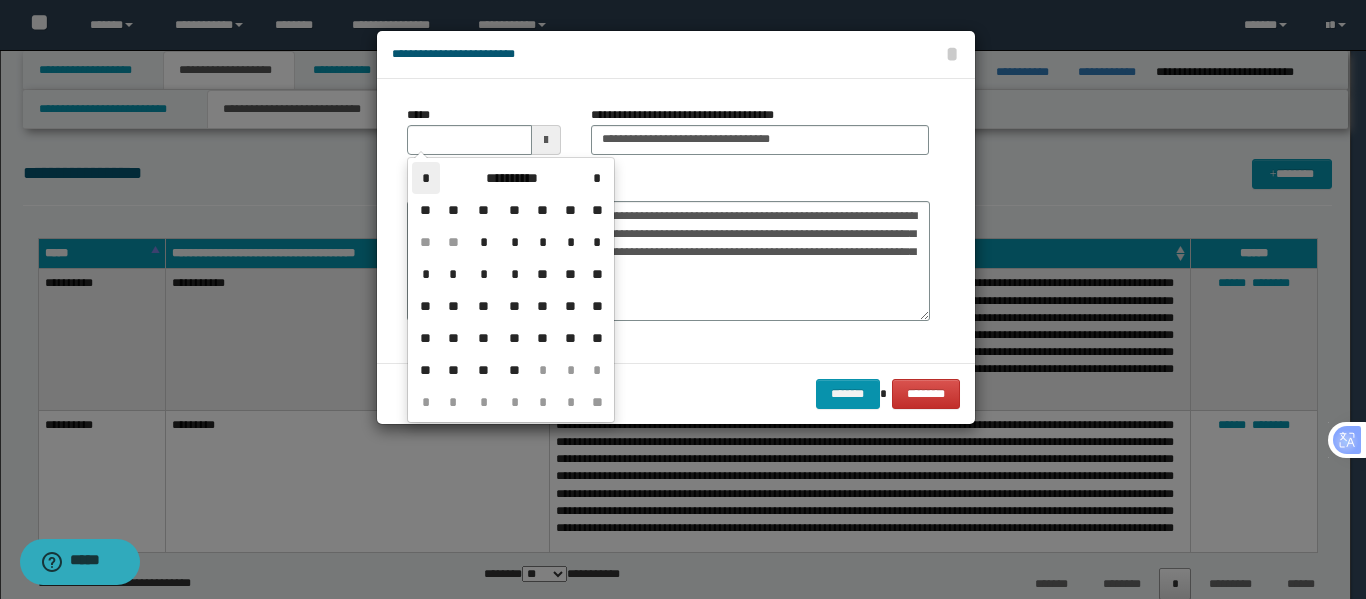 click on "*" at bounding box center (426, 178) 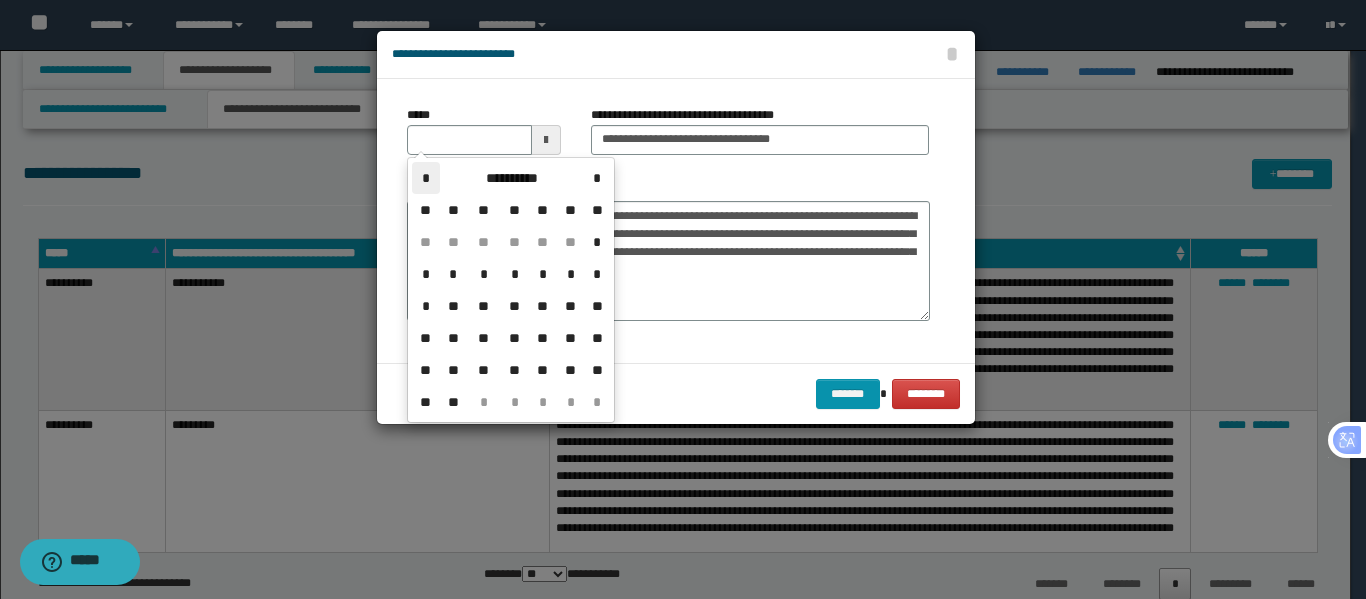click on "*" at bounding box center (426, 178) 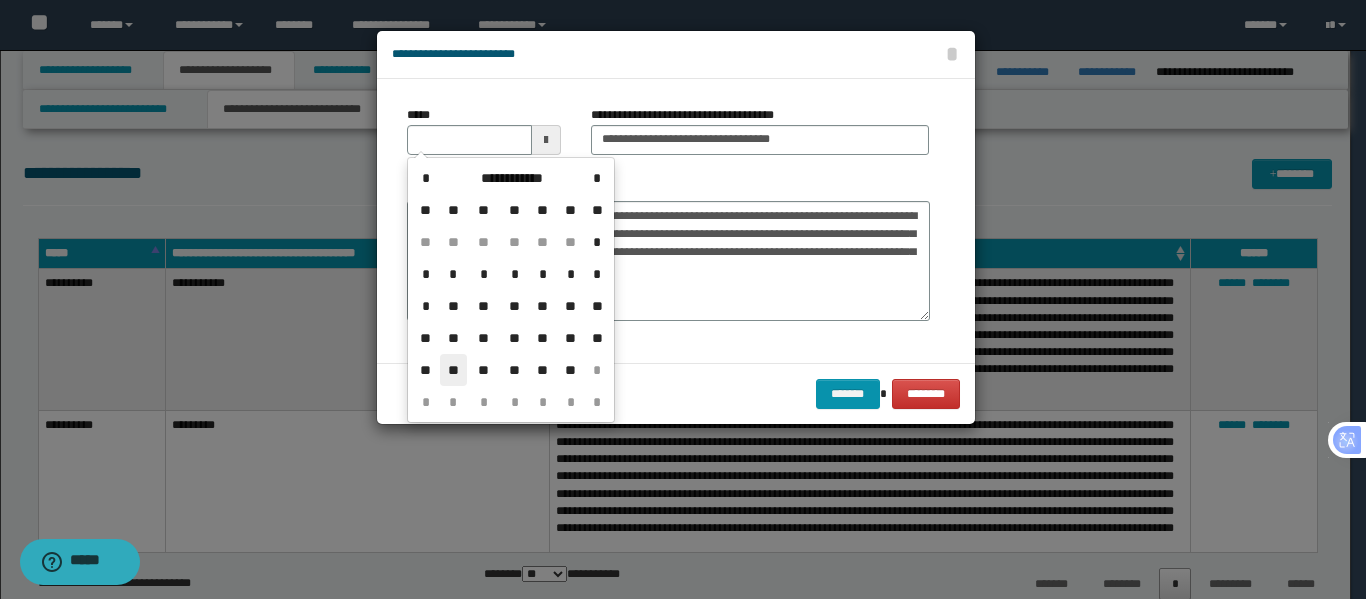 click on "**" at bounding box center [454, 370] 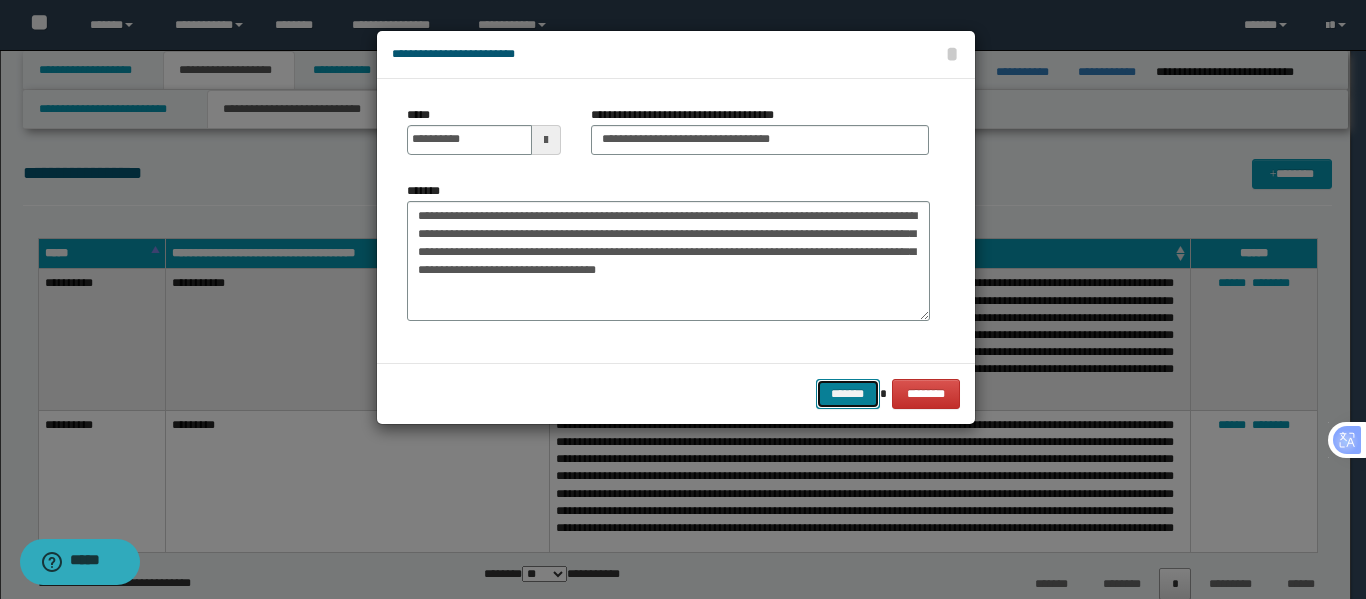 click on "*******" at bounding box center [848, 394] 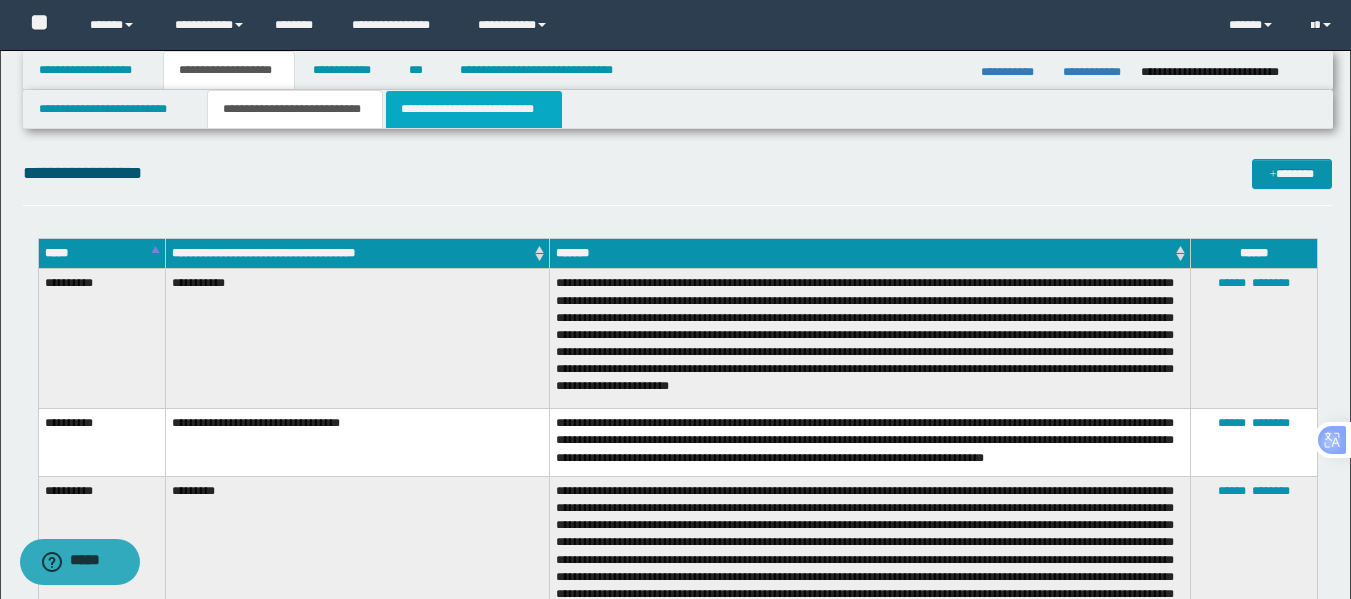 click on "**********" at bounding box center [474, 109] 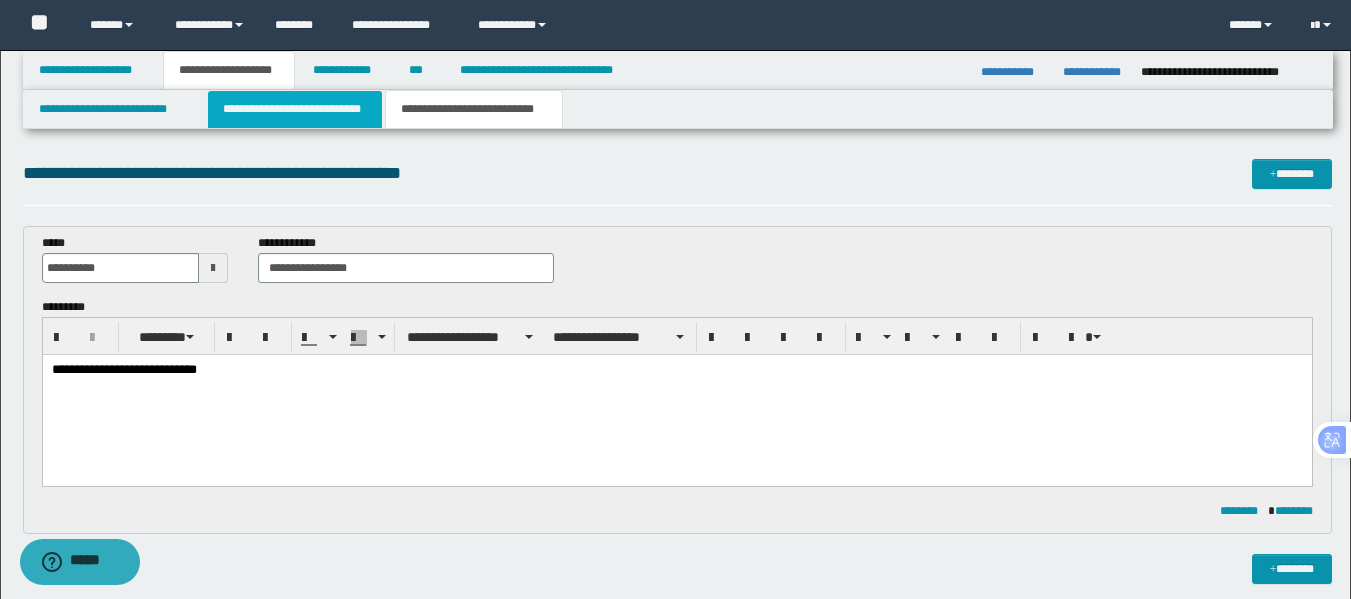 click on "**********" at bounding box center [295, 109] 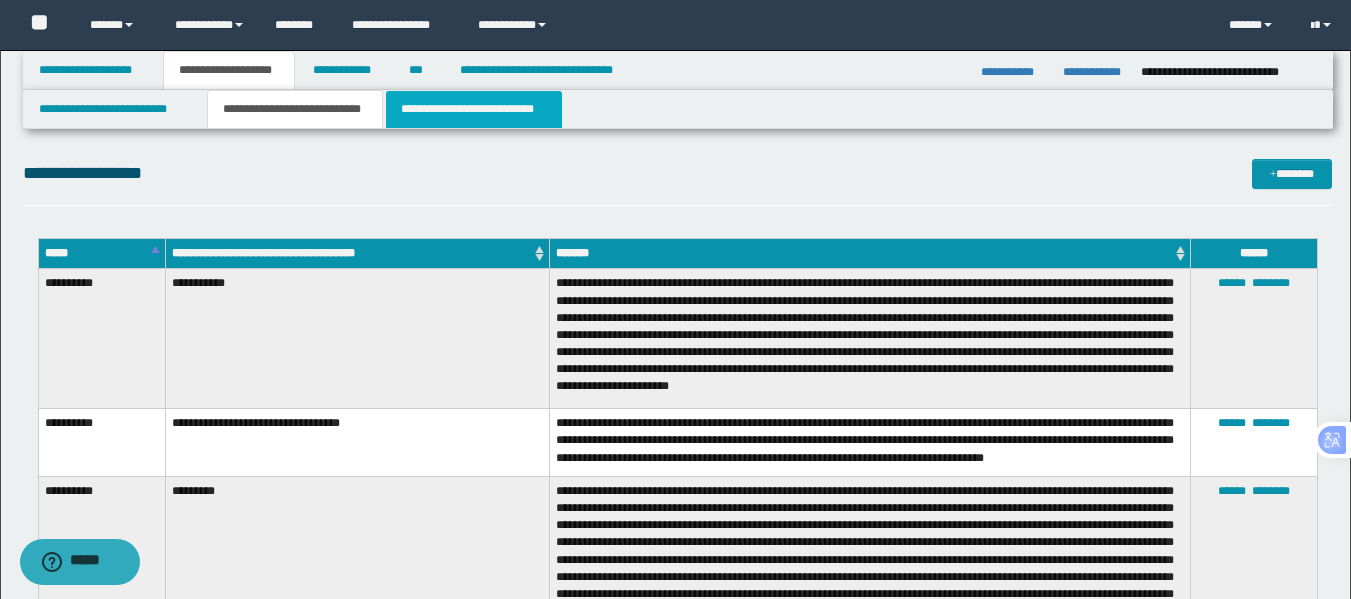 click on "**********" at bounding box center [474, 109] 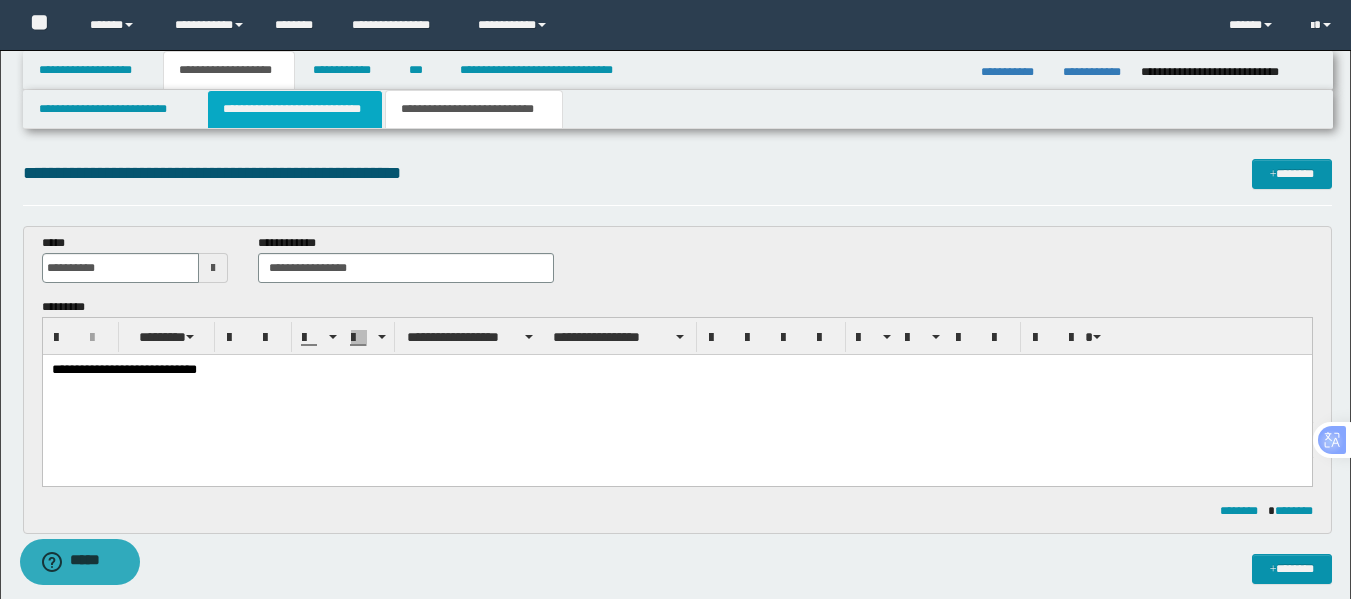 click on "**********" at bounding box center (295, 109) 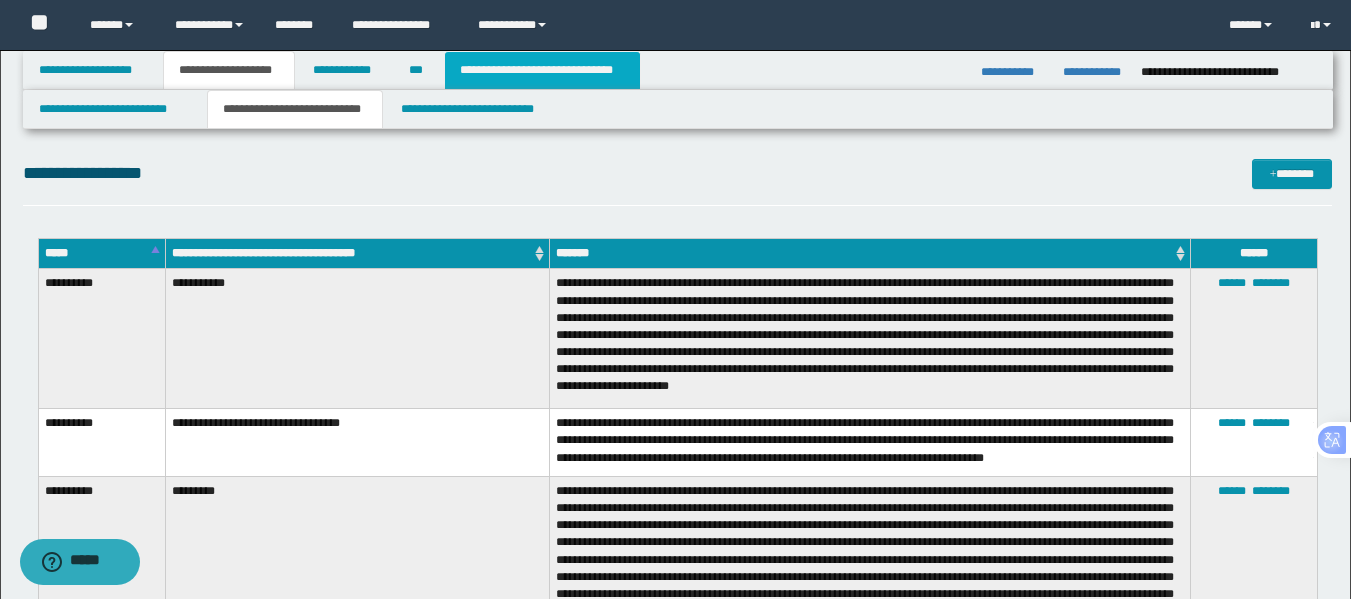 click on "**********" at bounding box center [542, 70] 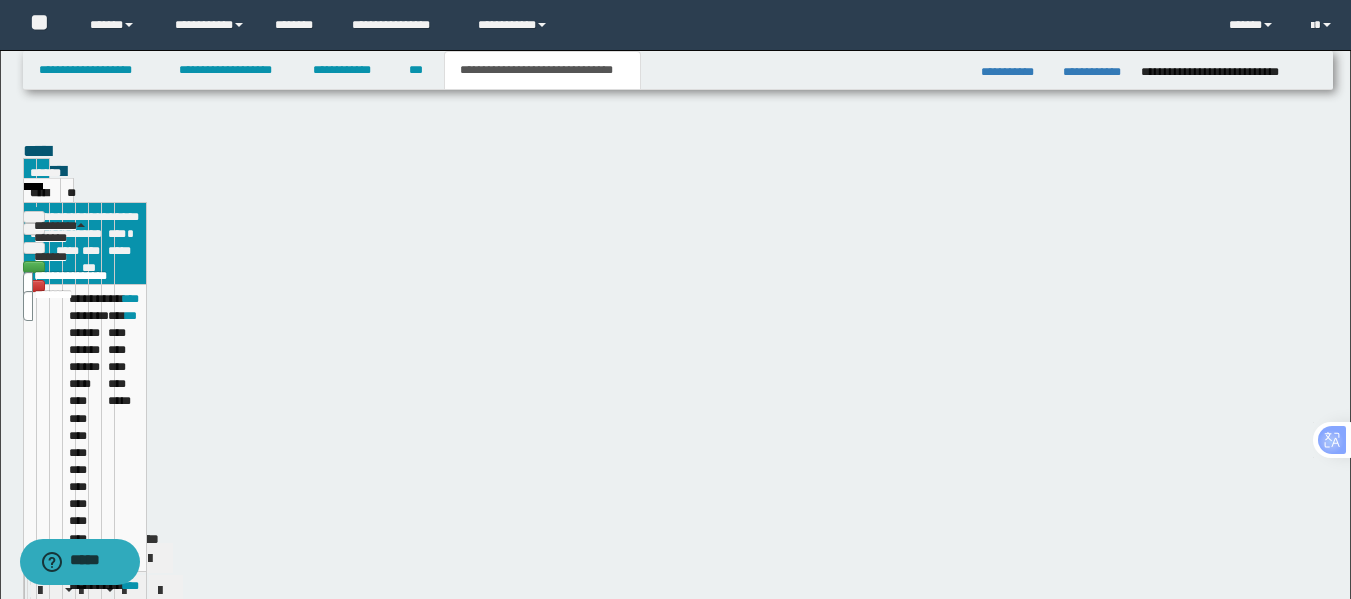 type 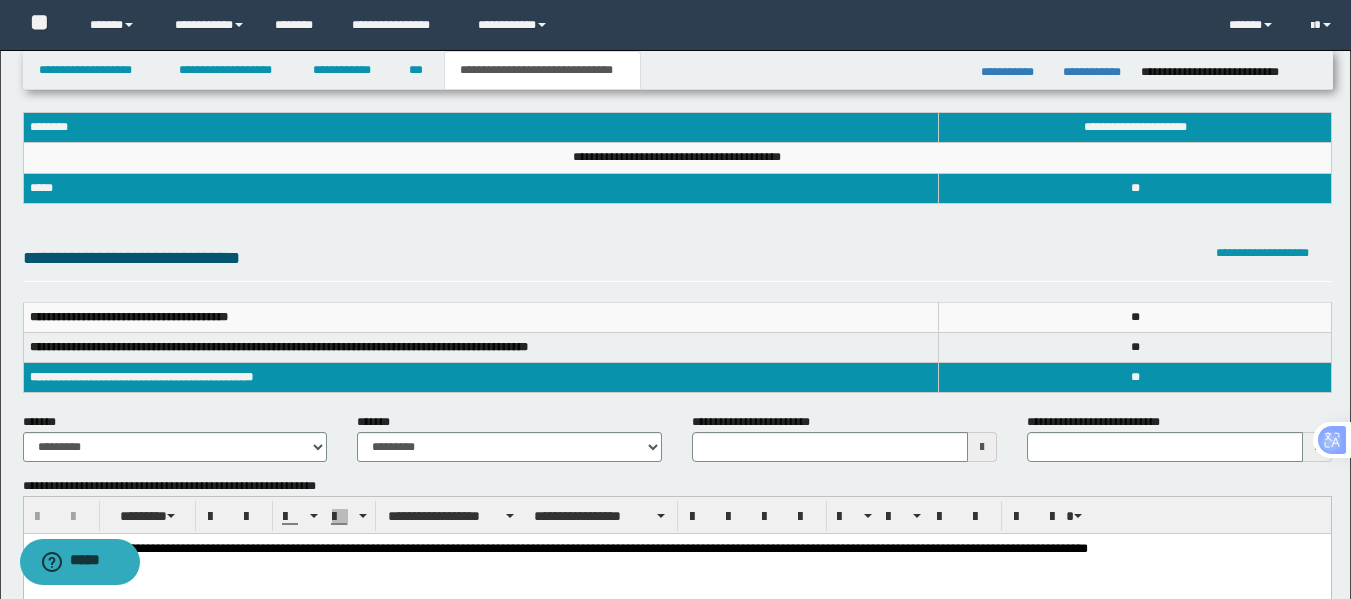 scroll, scrollTop: 30, scrollLeft: 0, axis: vertical 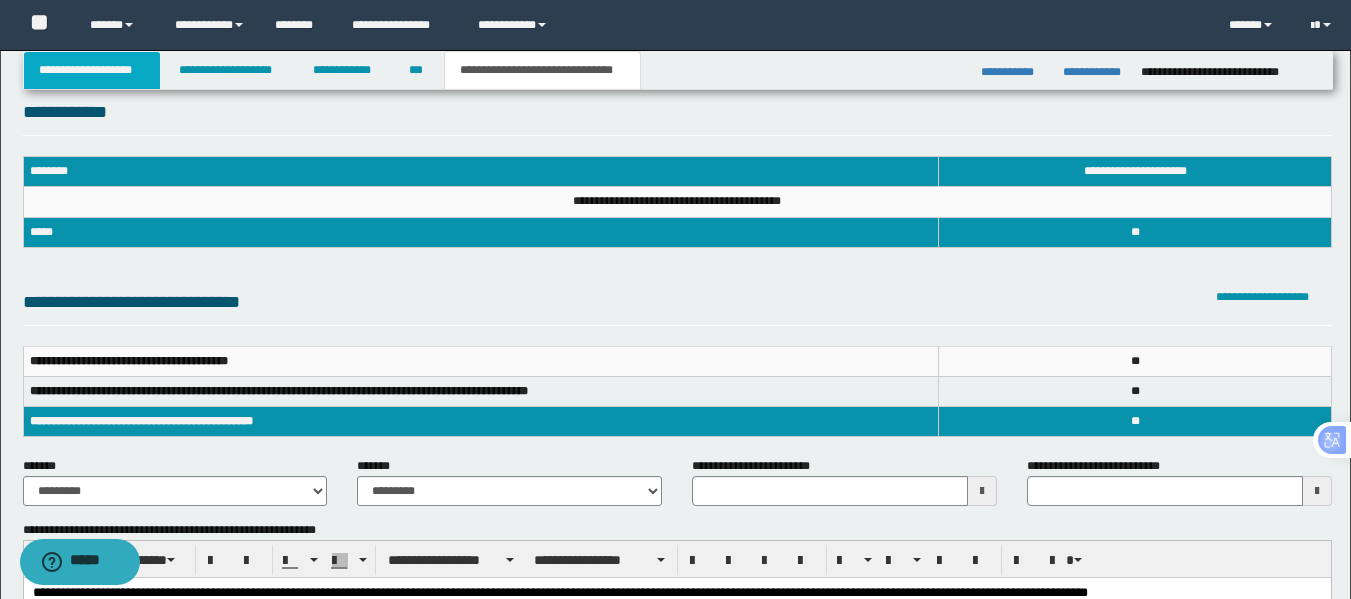 click on "**********" at bounding box center (92, 70) 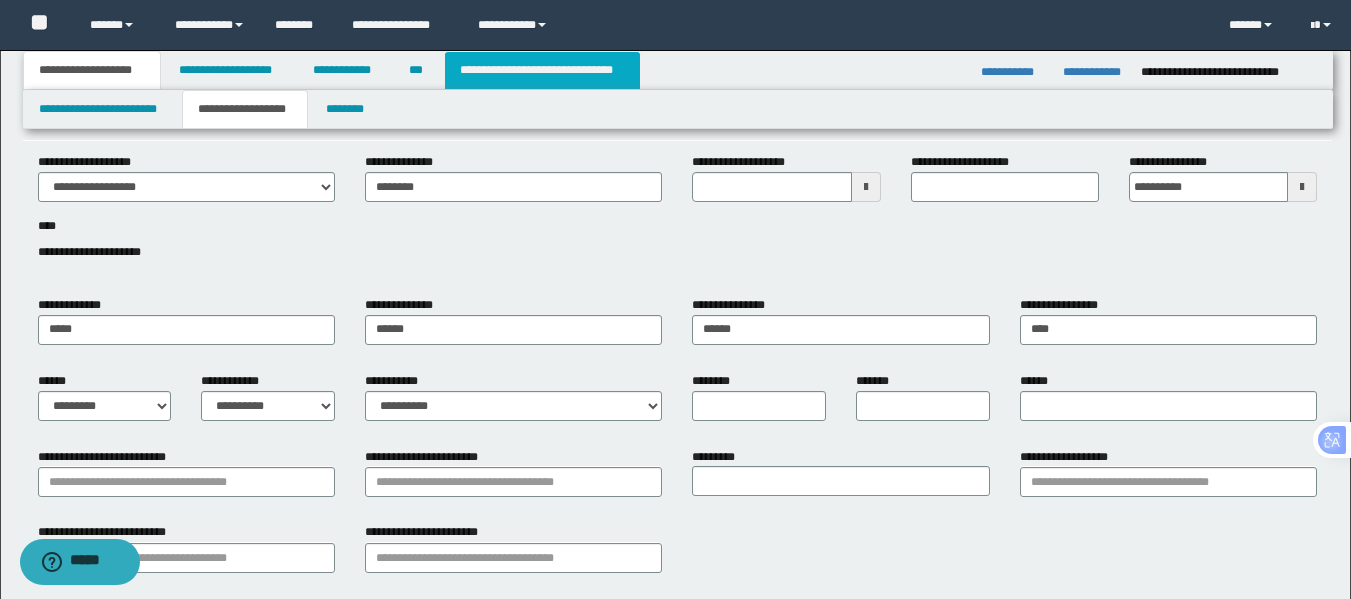 click on "**********" at bounding box center (542, 70) 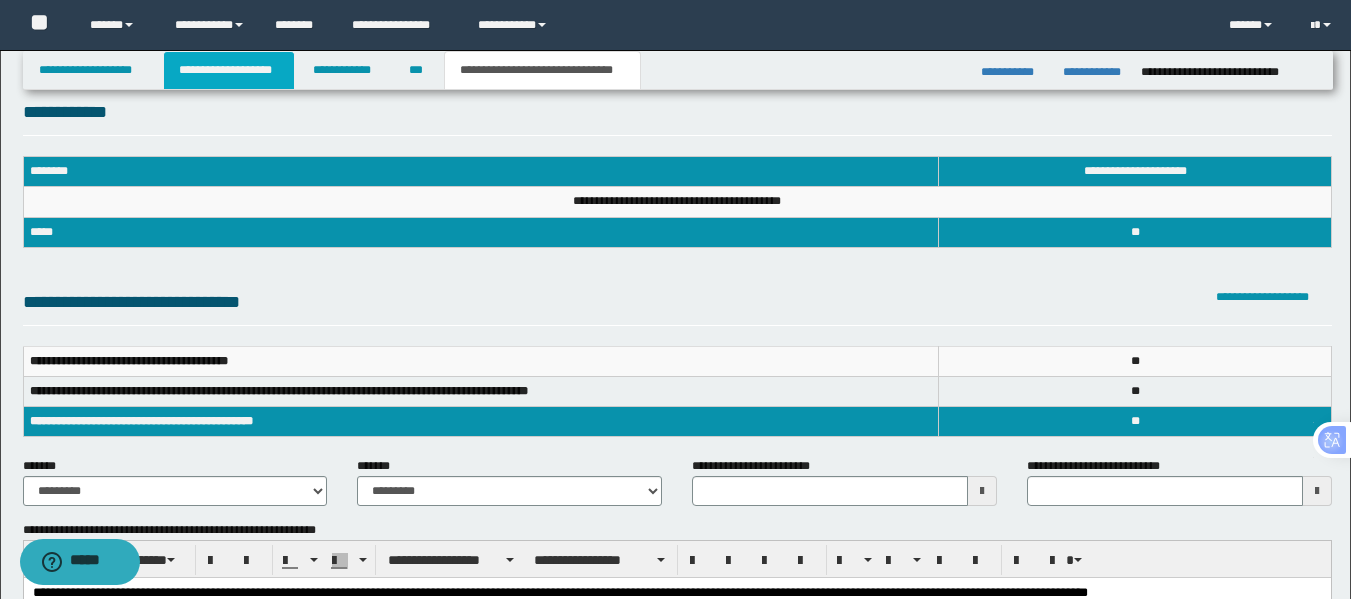 click on "**********" at bounding box center (229, 70) 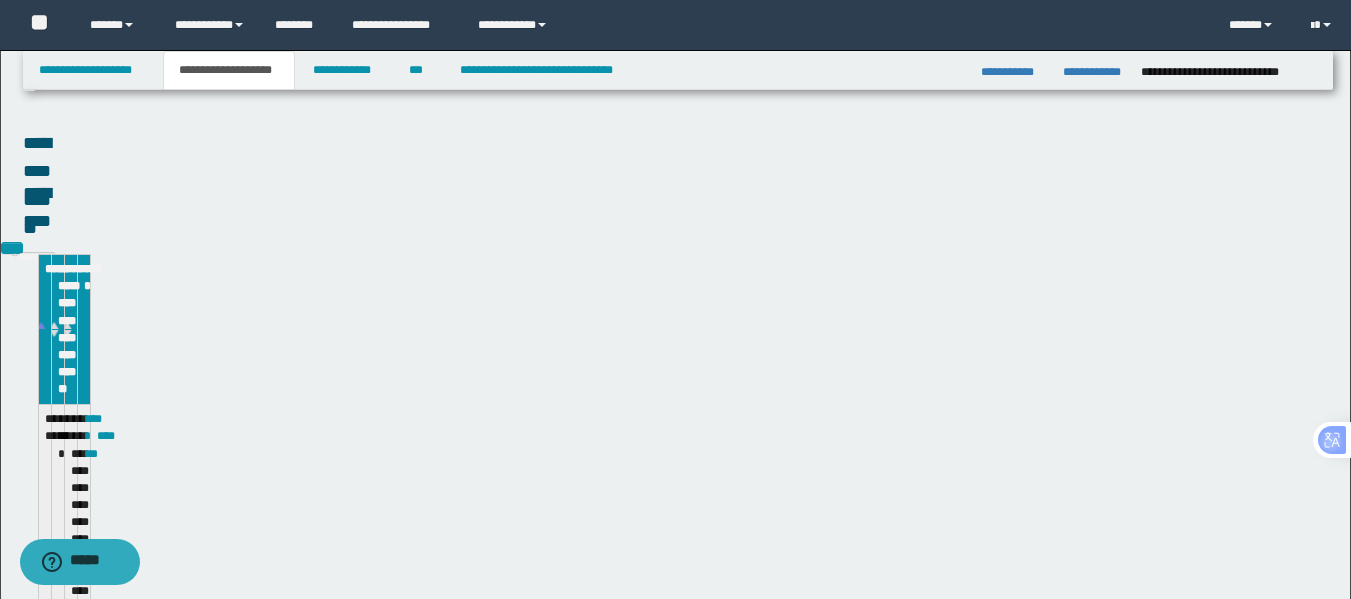 scroll, scrollTop: 61, scrollLeft: 0, axis: vertical 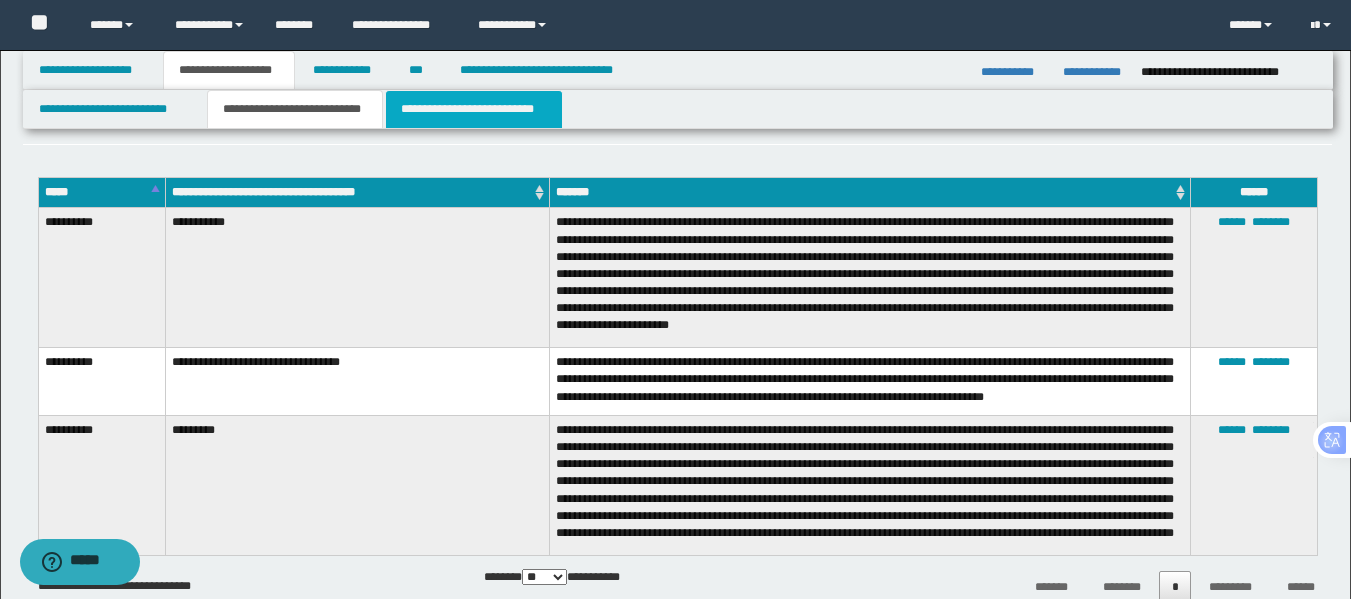 click on "**********" at bounding box center (474, 109) 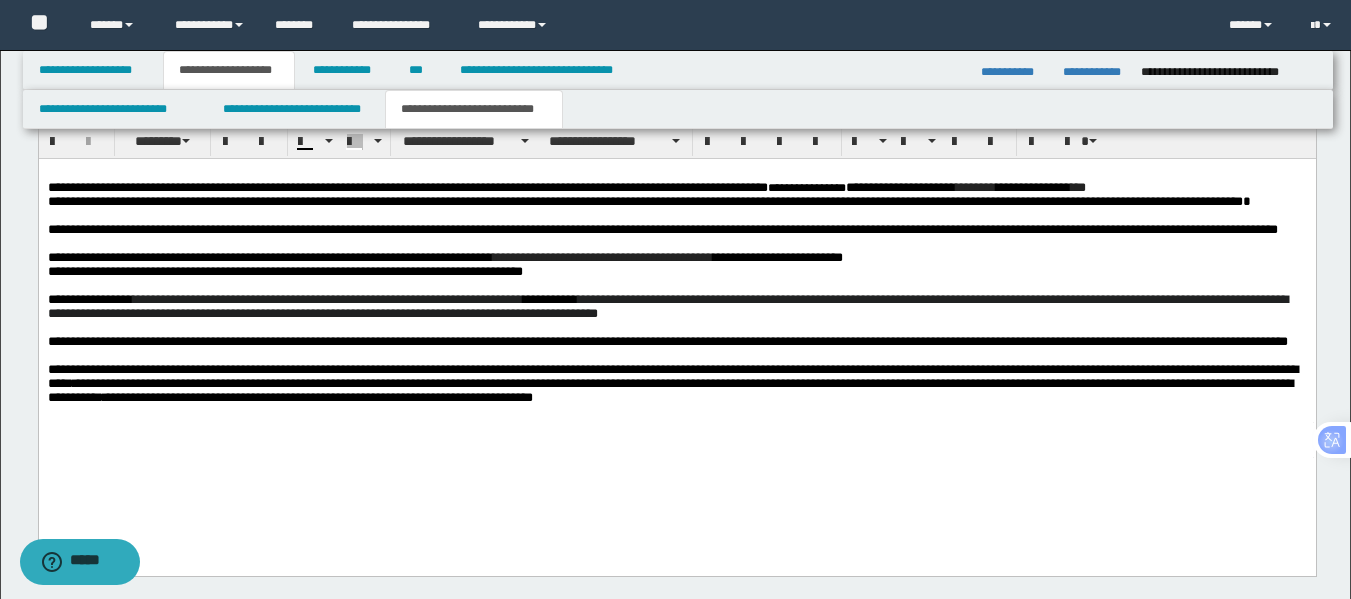 scroll, scrollTop: 677, scrollLeft: 0, axis: vertical 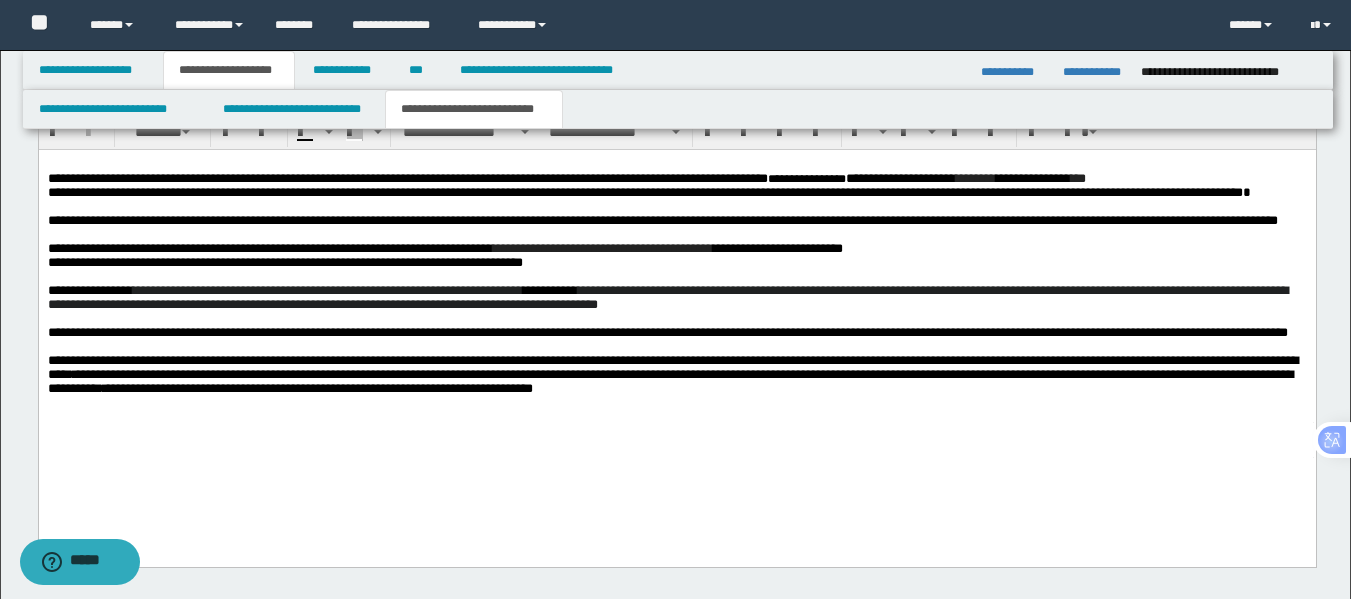 drag, startPoint x: 229, startPoint y: 284, endPoint x: 784, endPoint y: 405, distance: 568.037 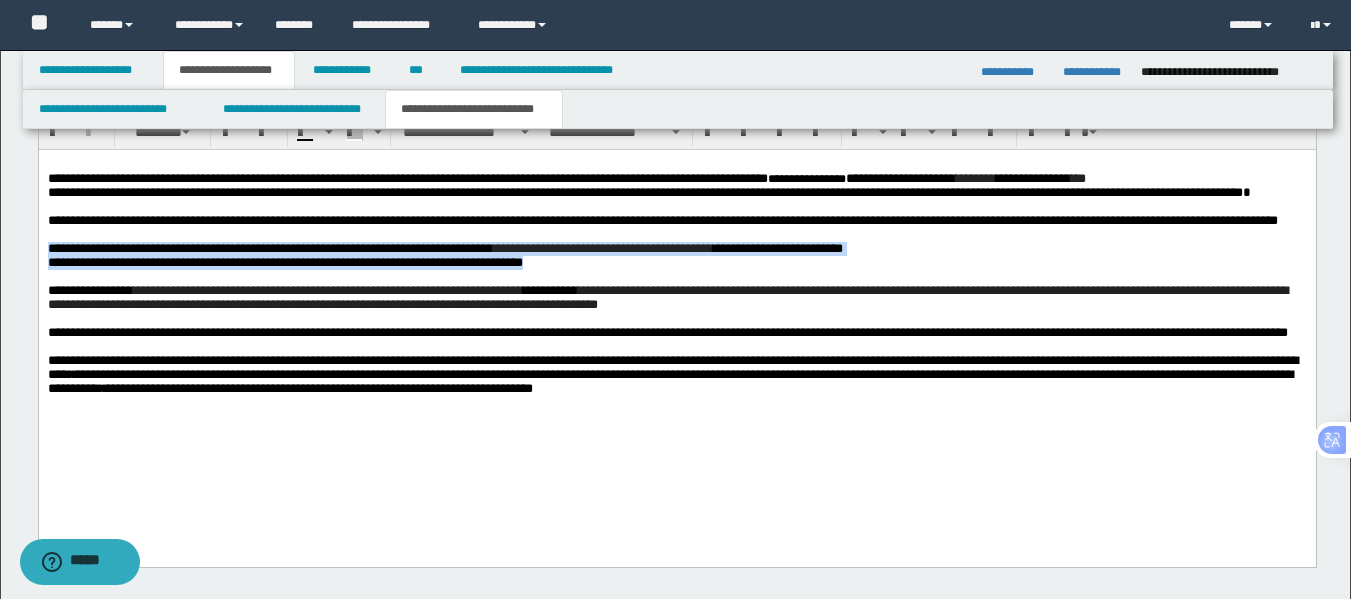drag, startPoint x: 653, startPoint y: 308, endPoint x: 6, endPoint y: 282, distance: 647.5222 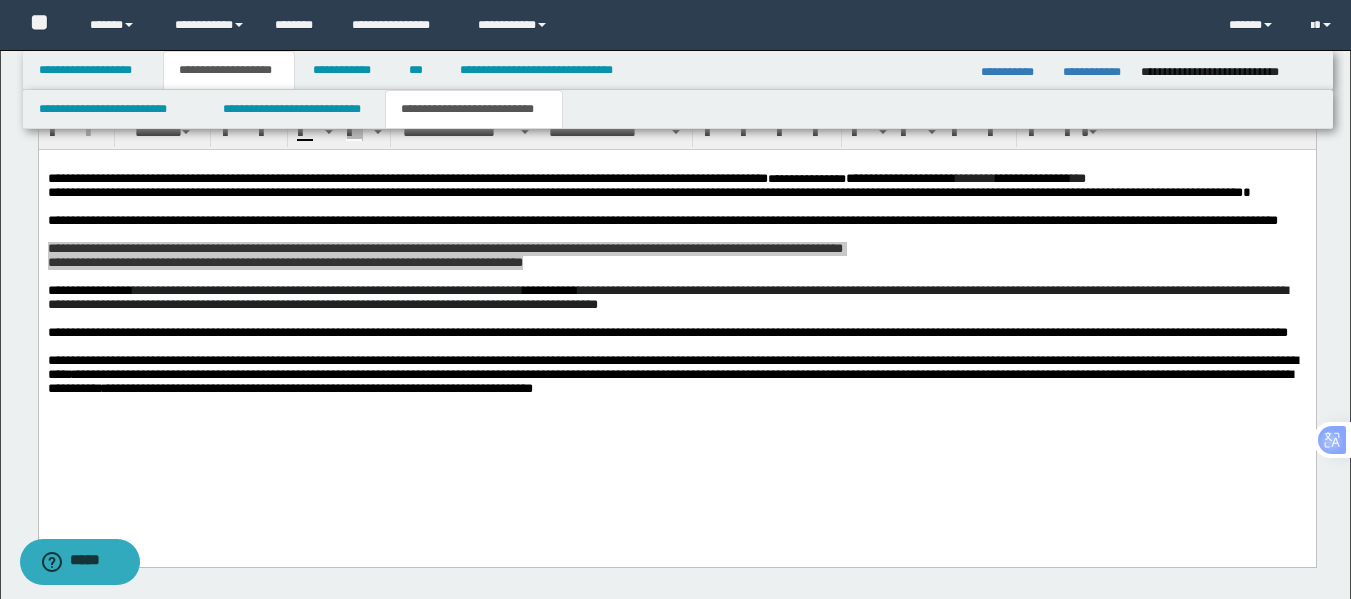 click on "**********" at bounding box center (675, 186) 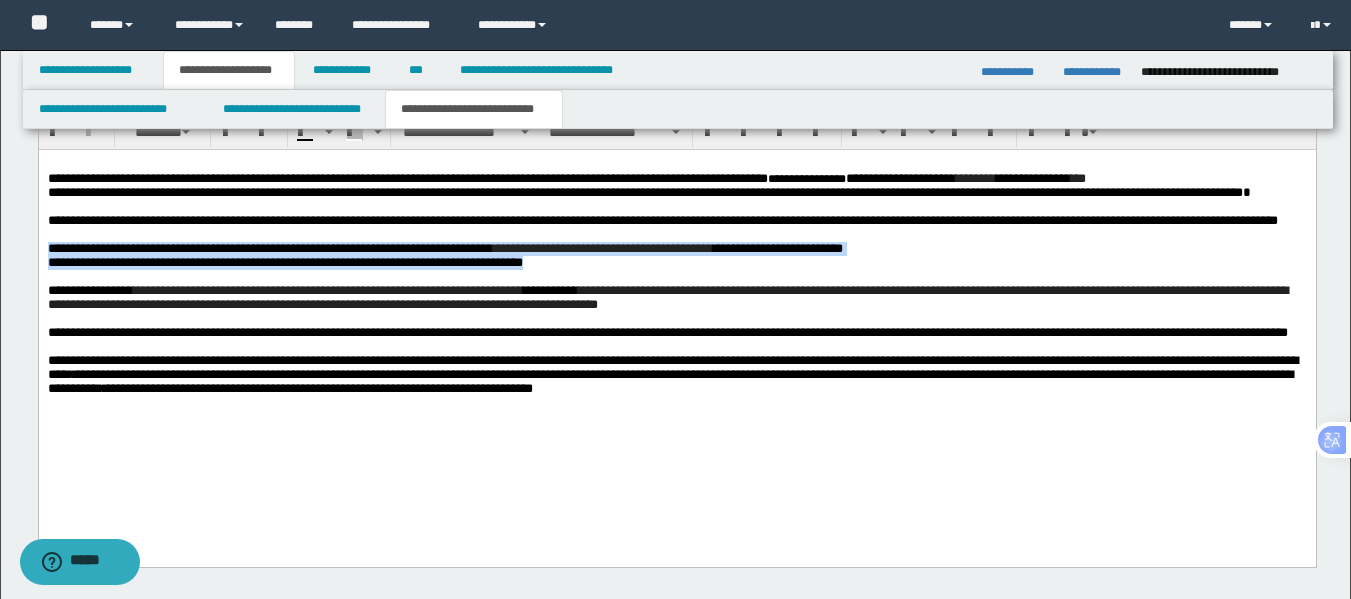 click on "**********" at bounding box center (362, 248) 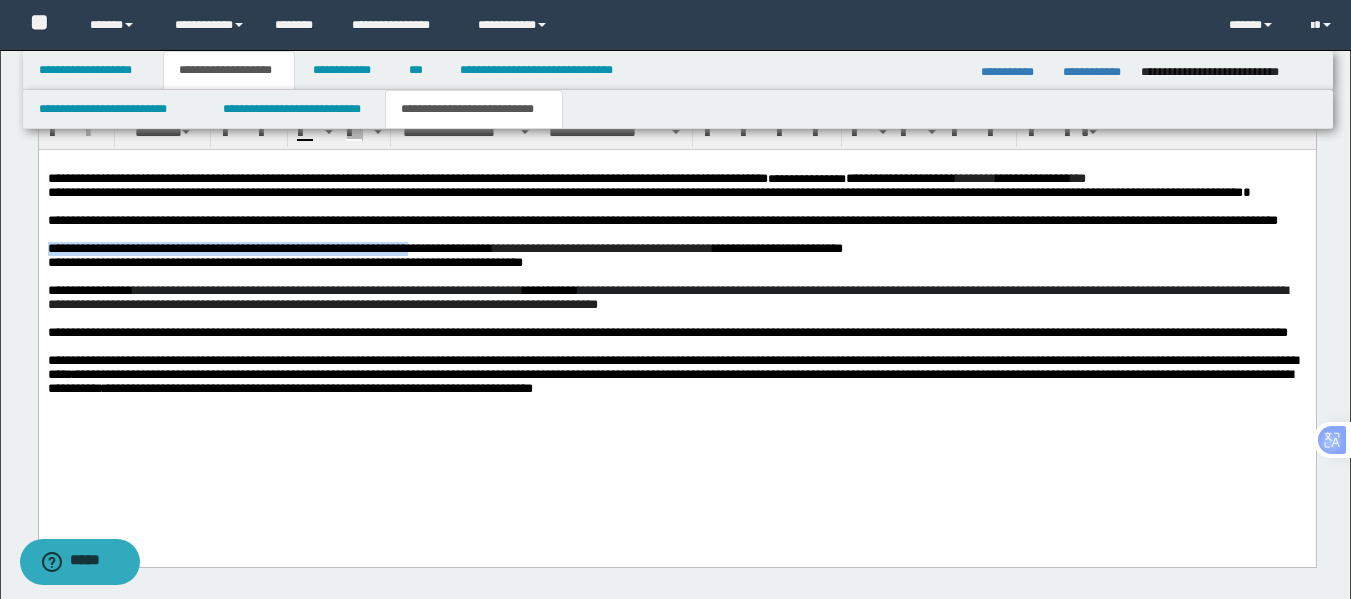 drag, startPoint x: 466, startPoint y: 283, endPoint x: 48, endPoint y: 430, distance: 443.0948 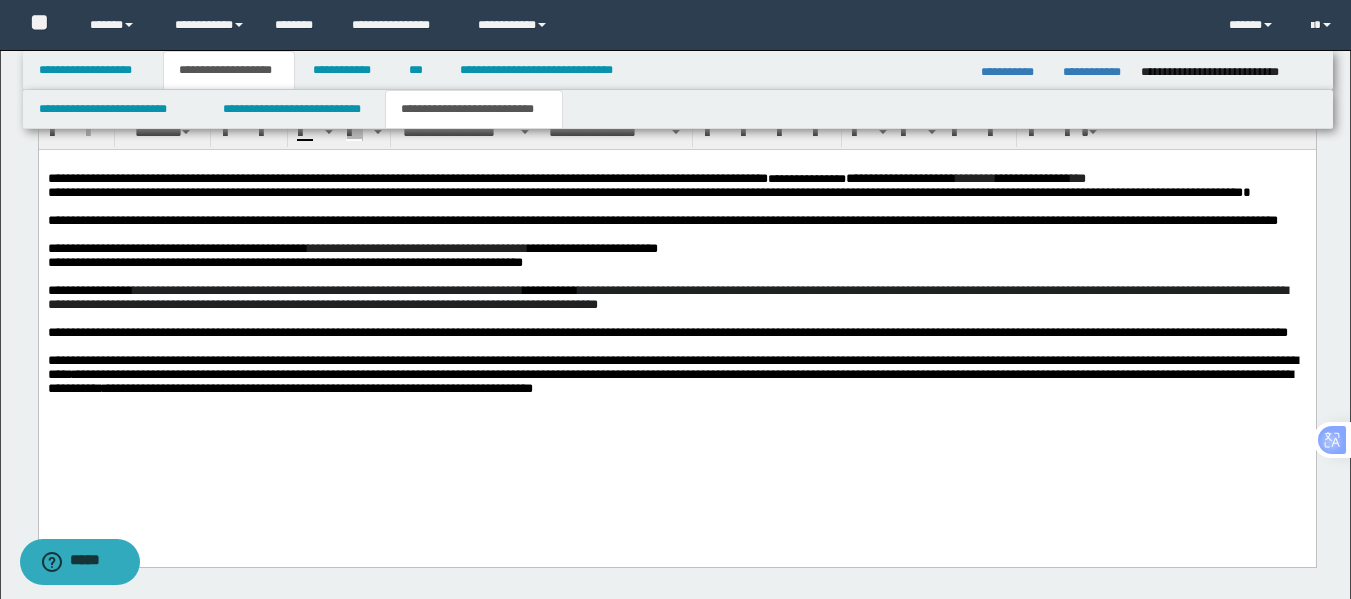 click on "**********" at bounding box center [142, 248] 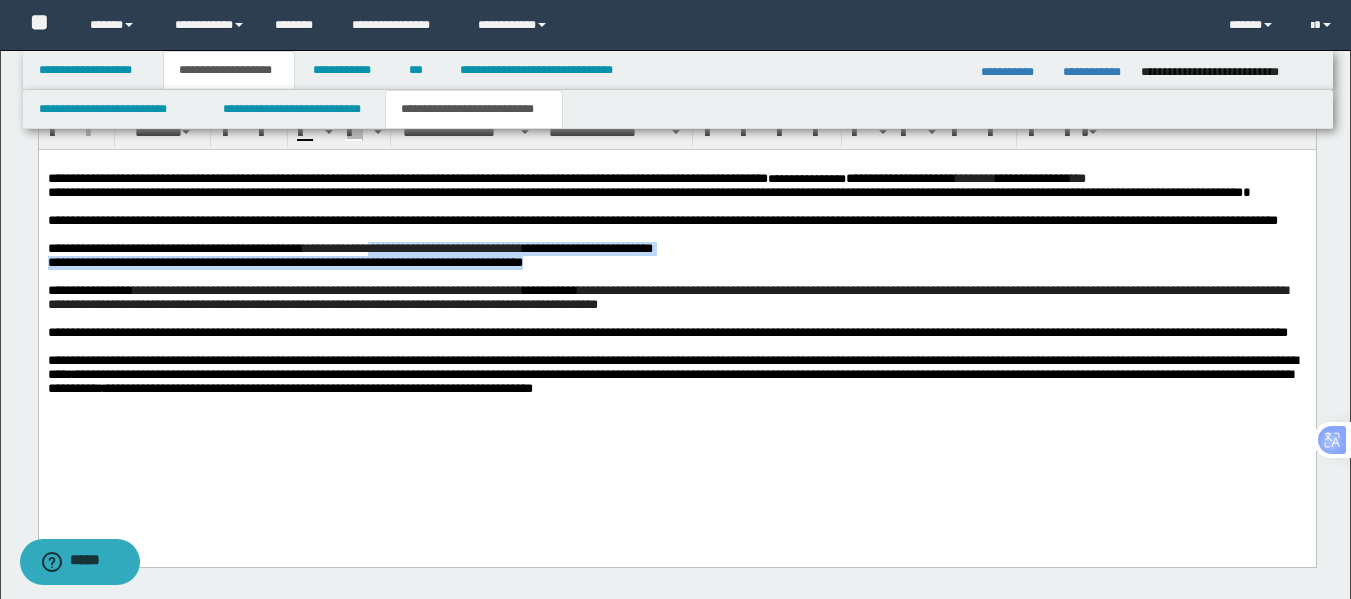 drag, startPoint x: 450, startPoint y: 289, endPoint x: 625, endPoint y: 304, distance: 175.64168 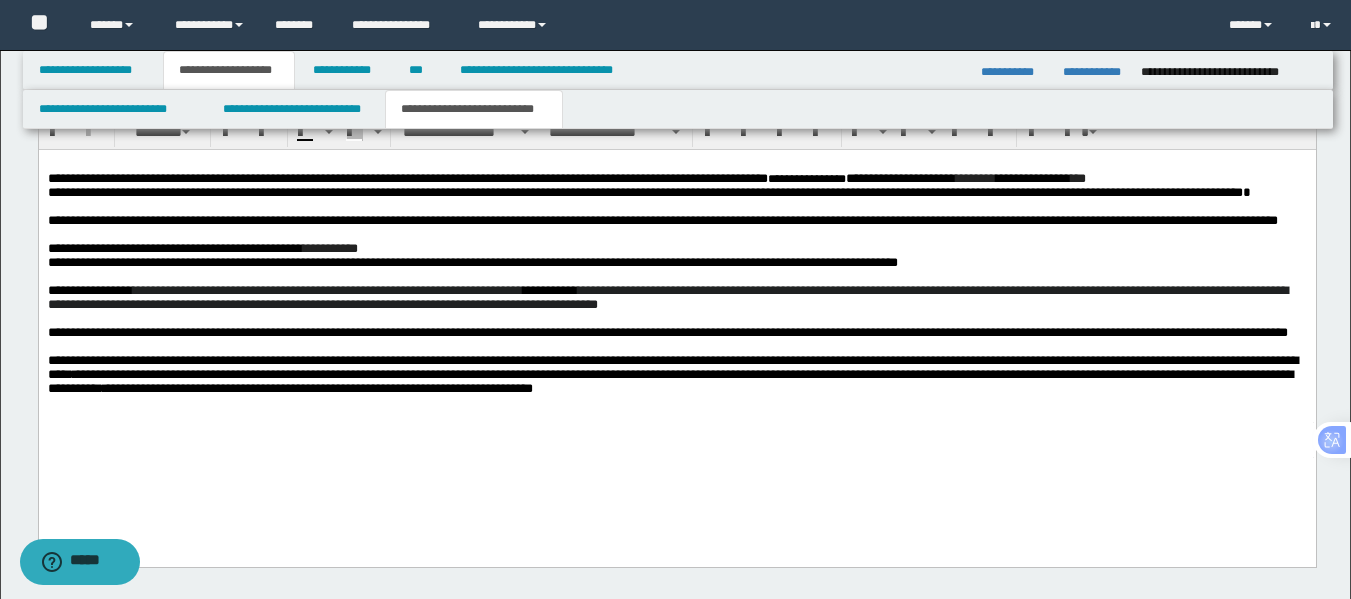 click on "**********" at bounding box center [676, 249] 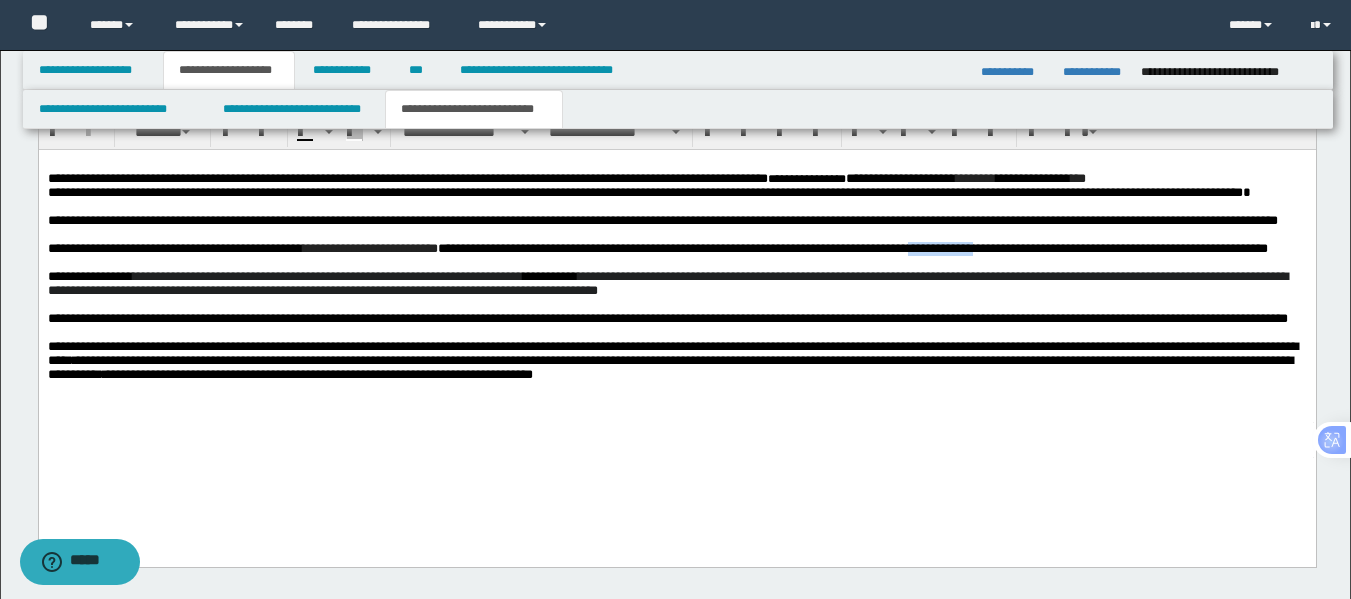 drag, startPoint x: 1179, startPoint y: 289, endPoint x: 1274, endPoint y: 293, distance: 95.084175 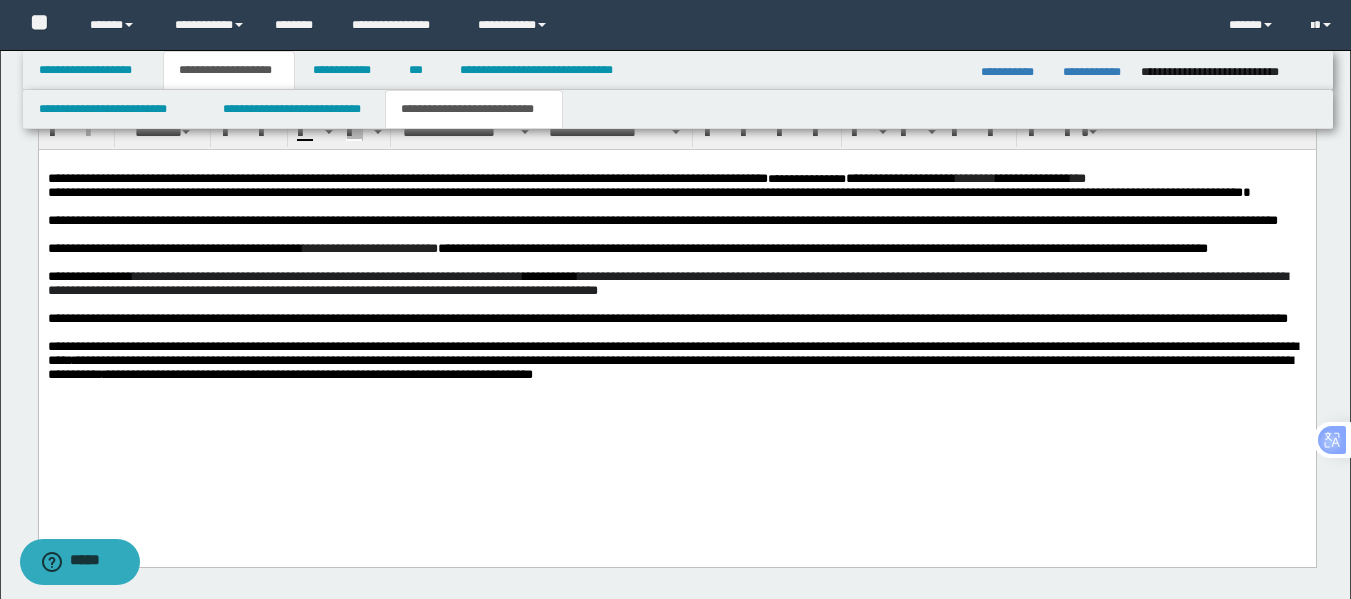 click on "**********" at bounding box center [822, 248] 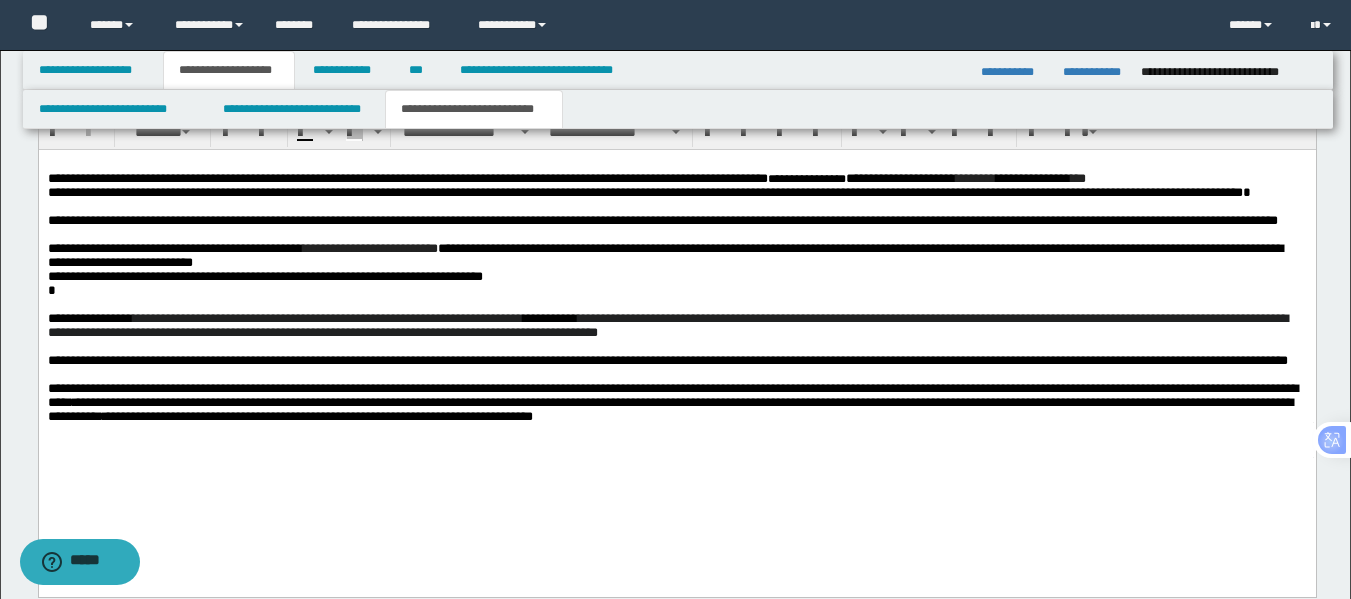 click on "**********" at bounding box center [664, 255] 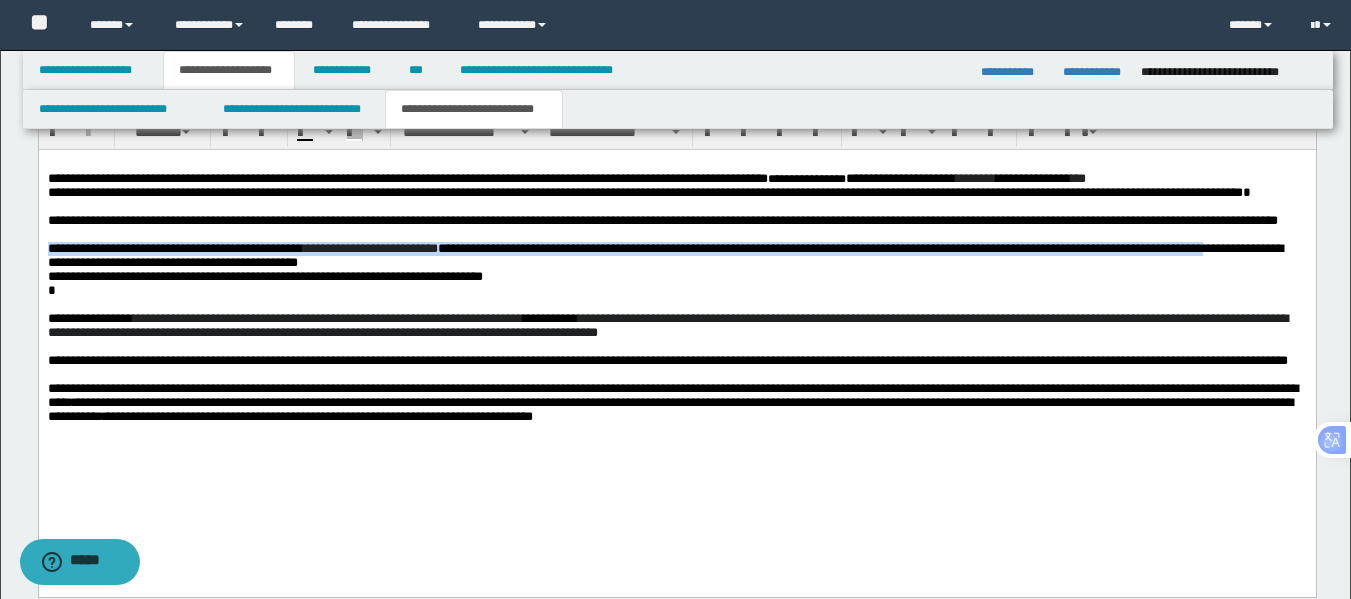 drag, startPoint x: 47, startPoint y: 282, endPoint x: 382, endPoint y: 305, distance: 335.78864 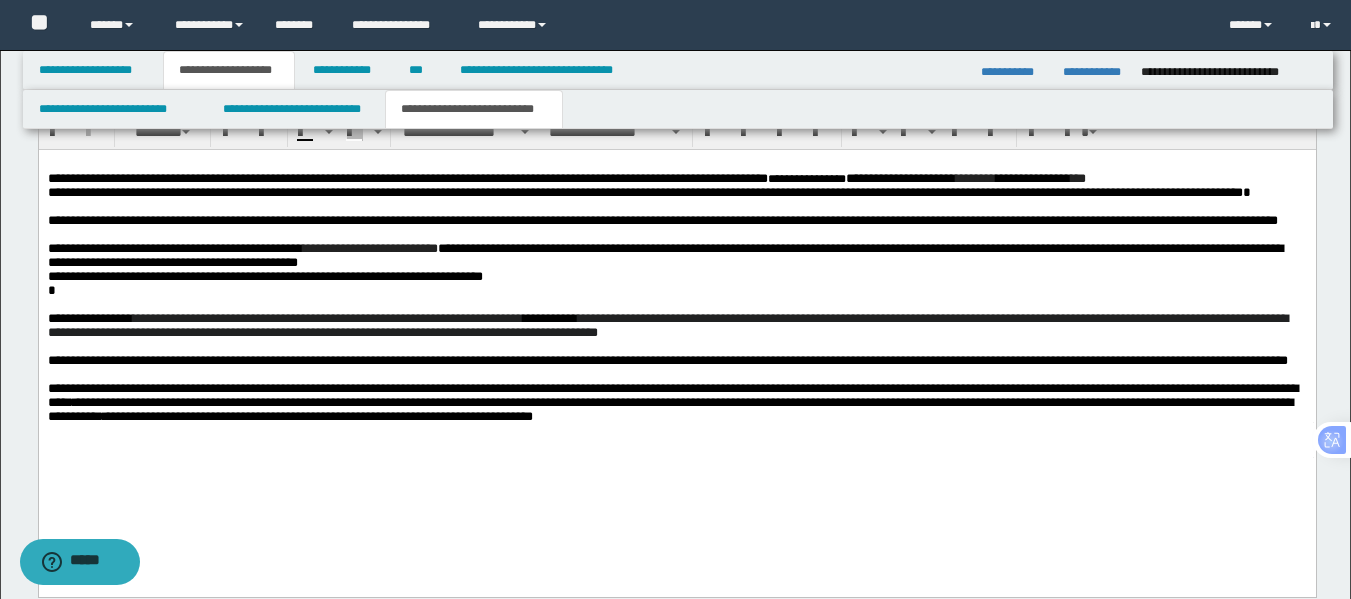 click on "**********" at bounding box center [676, 277] 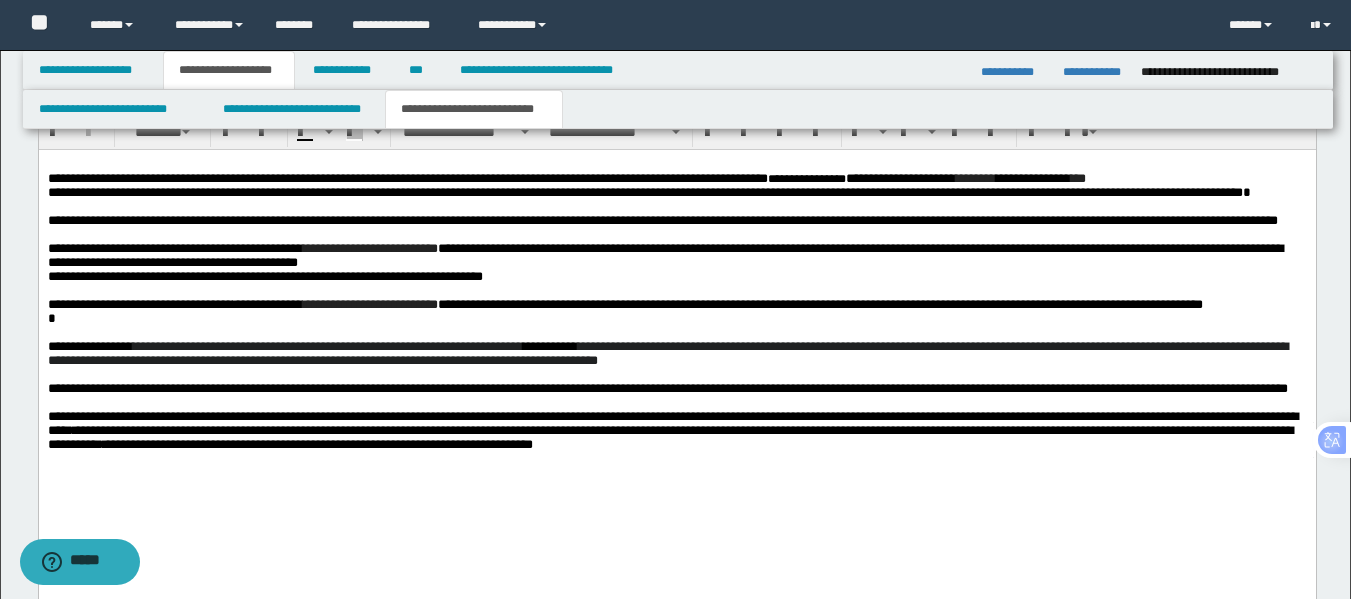 click on "**********" at bounding box center [369, 304] 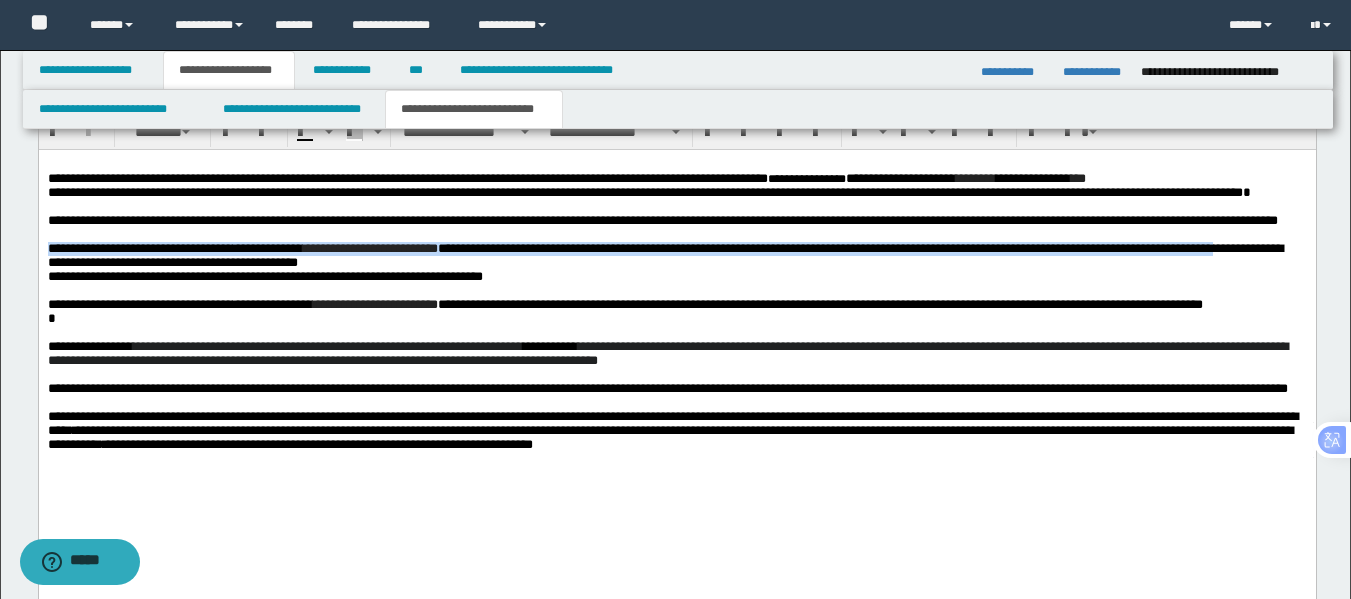 drag, startPoint x: 399, startPoint y: 301, endPoint x: 4, endPoint y: 289, distance: 395.18225 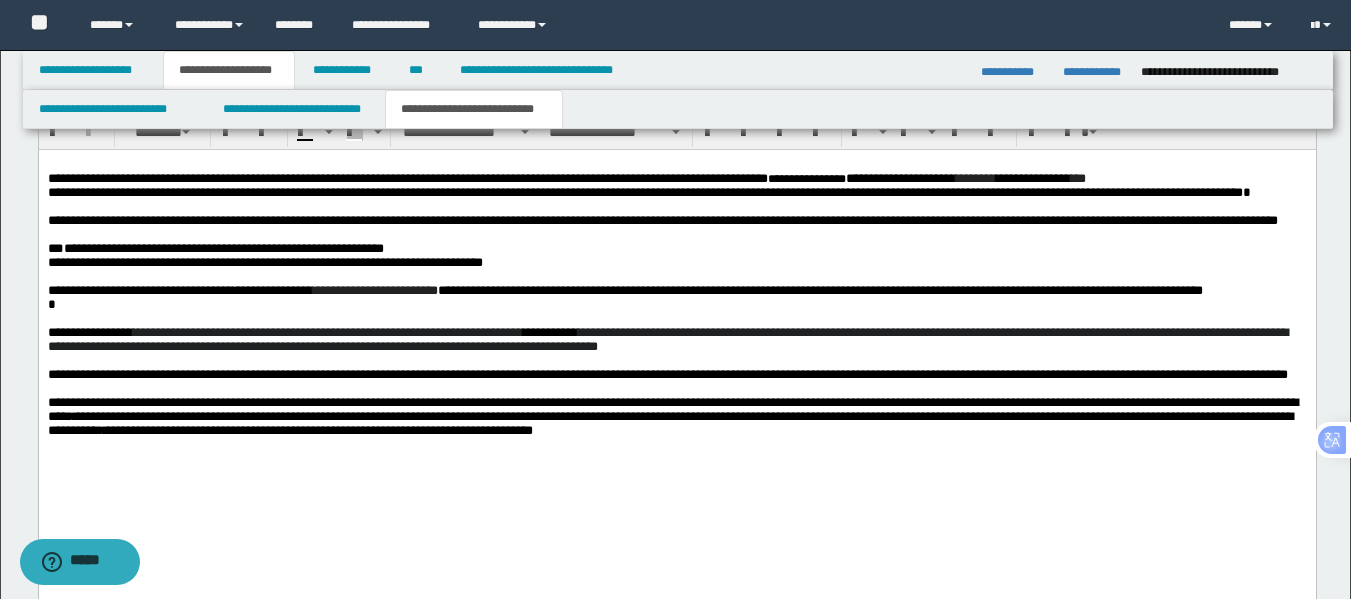 click on "**********" at bounding box center (676, 249) 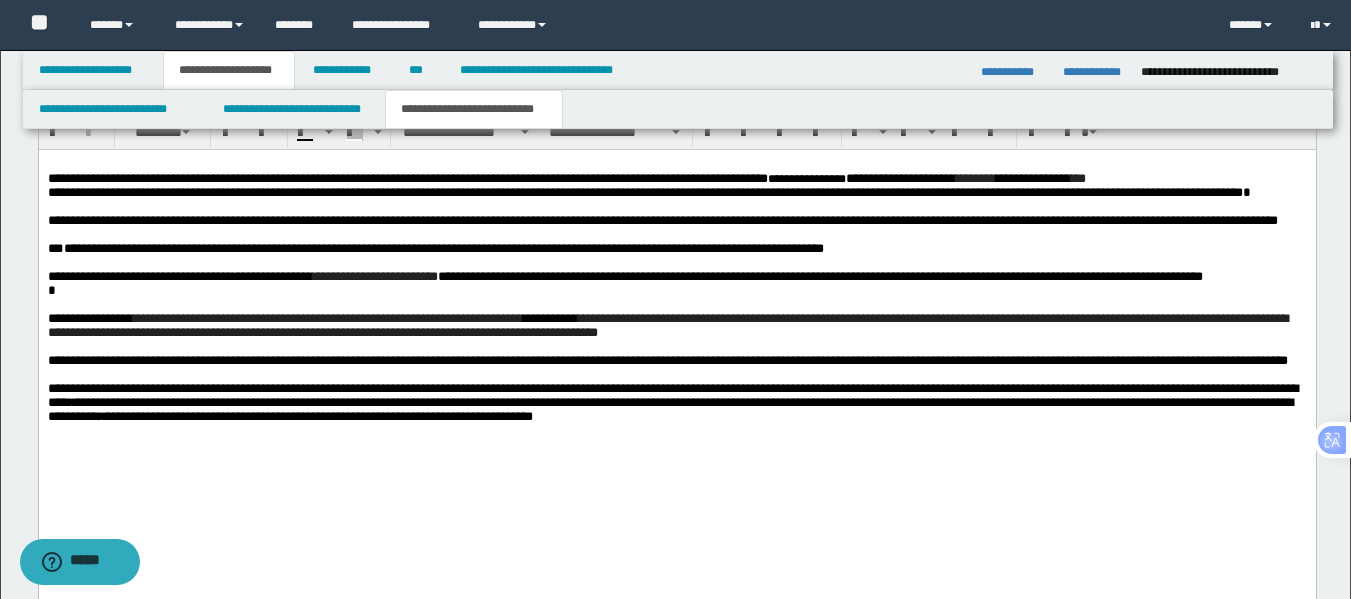 click at bounding box center [676, 305] 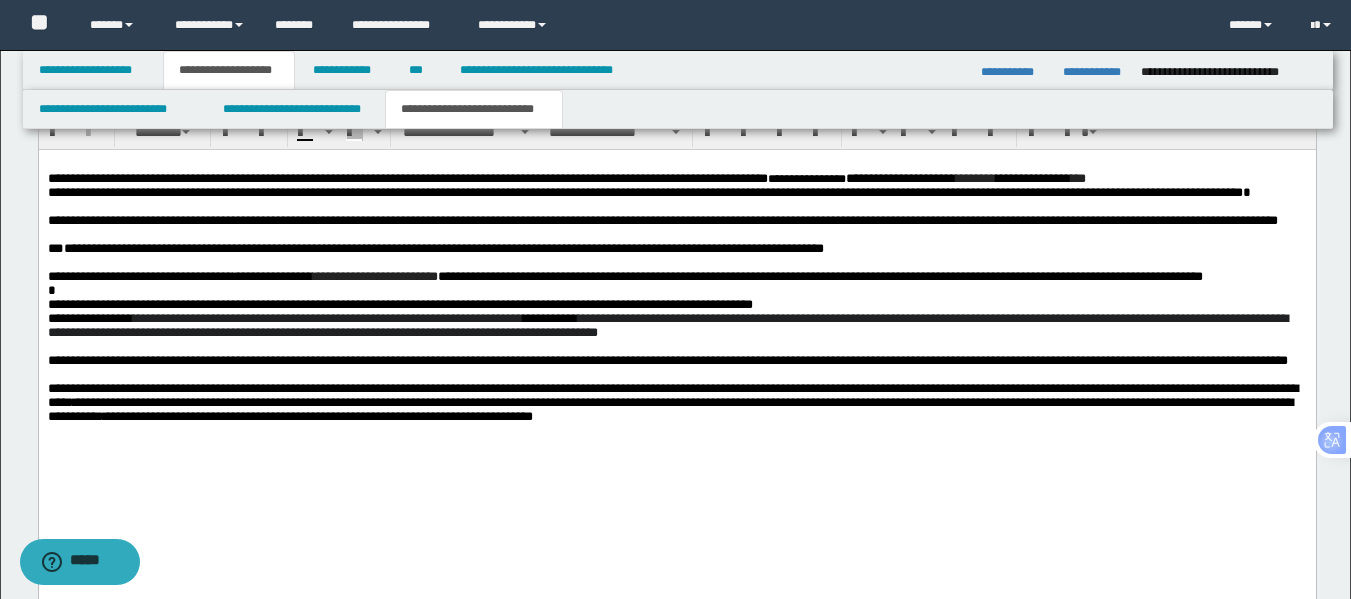 click on "**********" at bounding box center [399, 304] 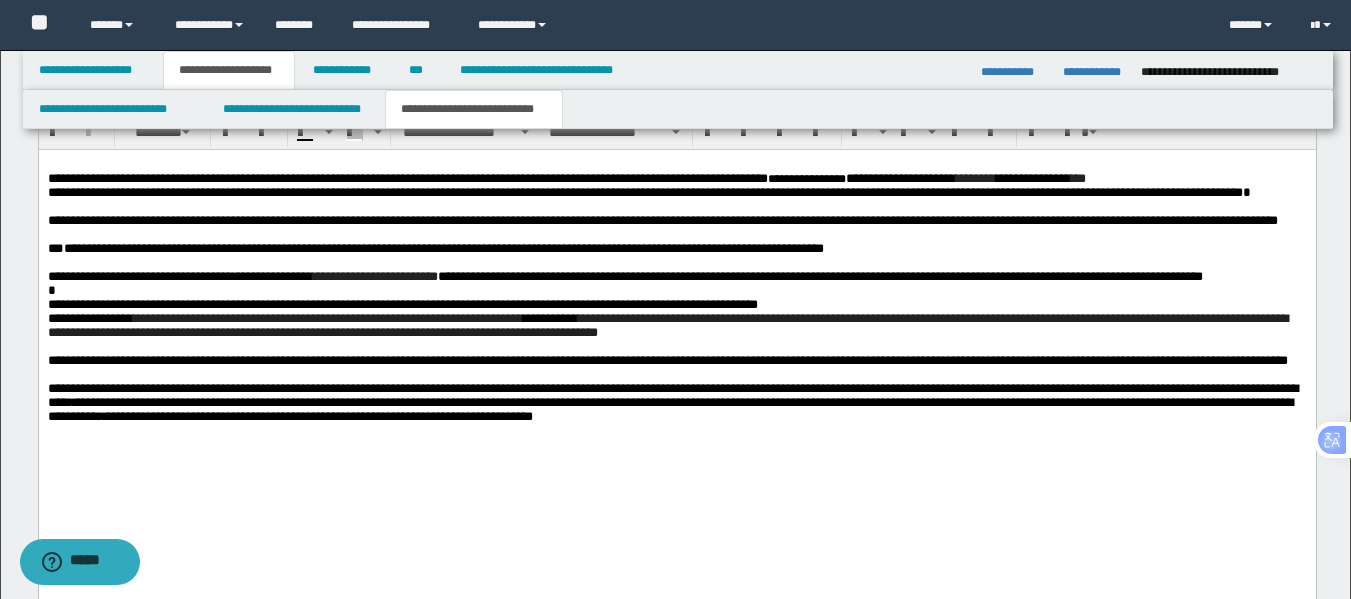 click on "**********" at bounding box center [402, 304] 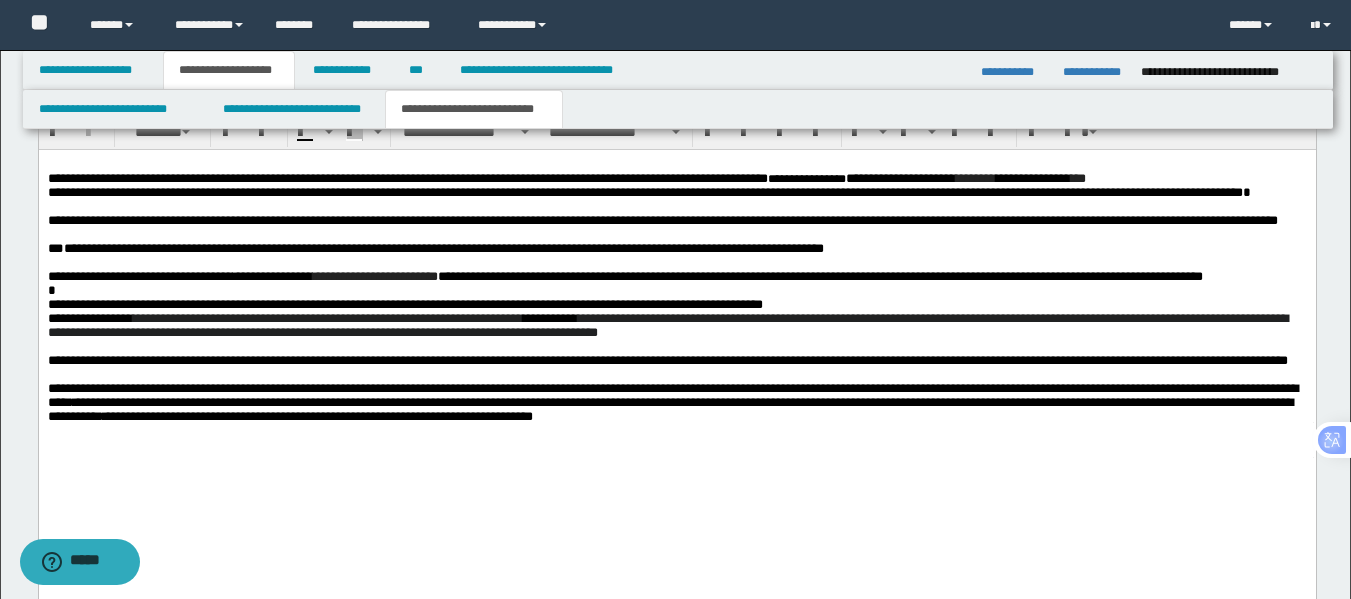 click on "**********" at bounding box center (676, 305) 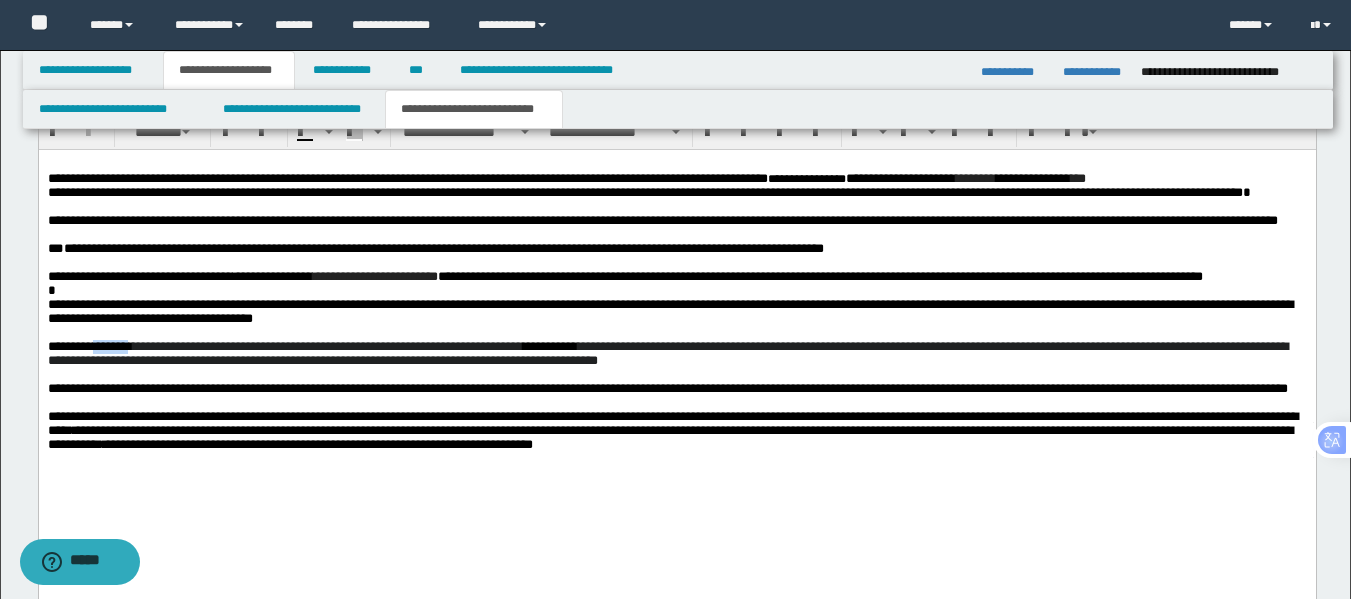 drag, startPoint x: 152, startPoint y: 407, endPoint x: 105, endPoint y: 412, distance: 47.26521 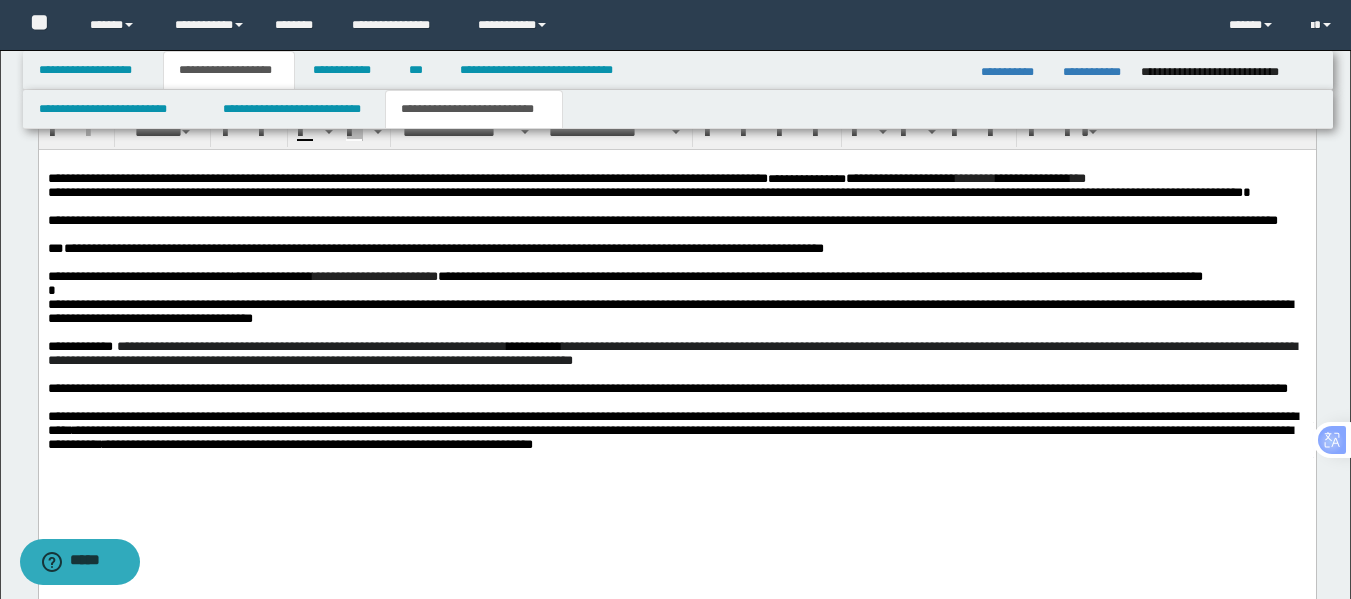 click on "********* ****" at bounding box center [81, 346] 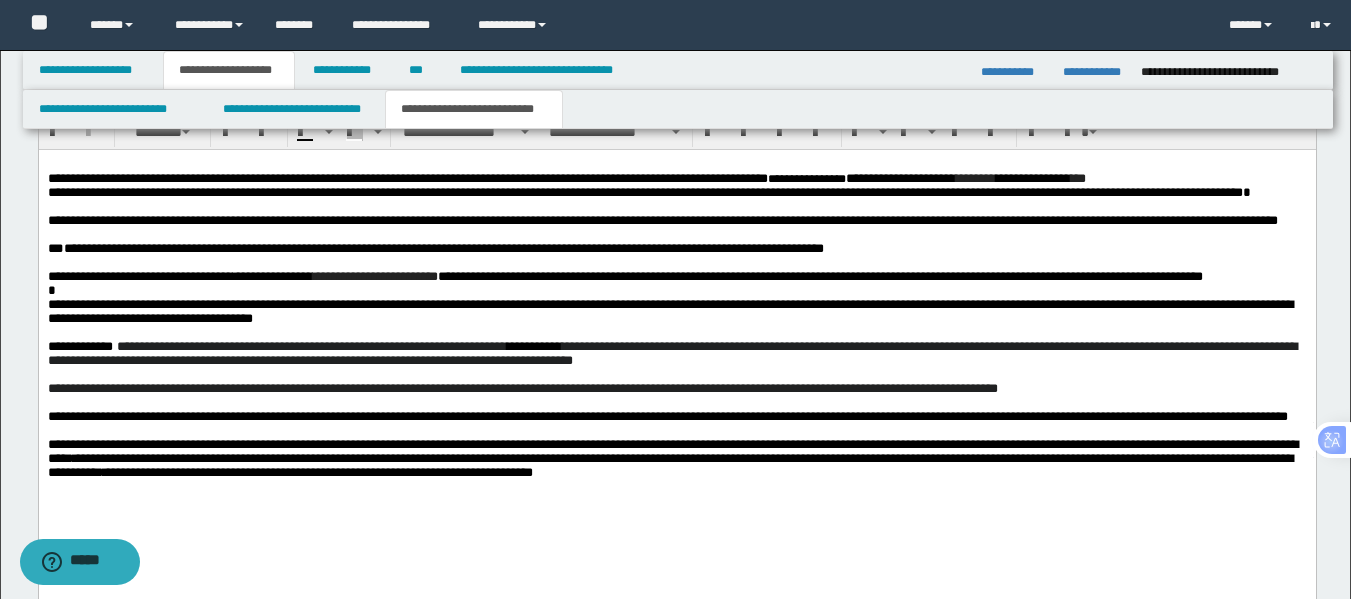 click on "**********" at bounding box center (522, 388) 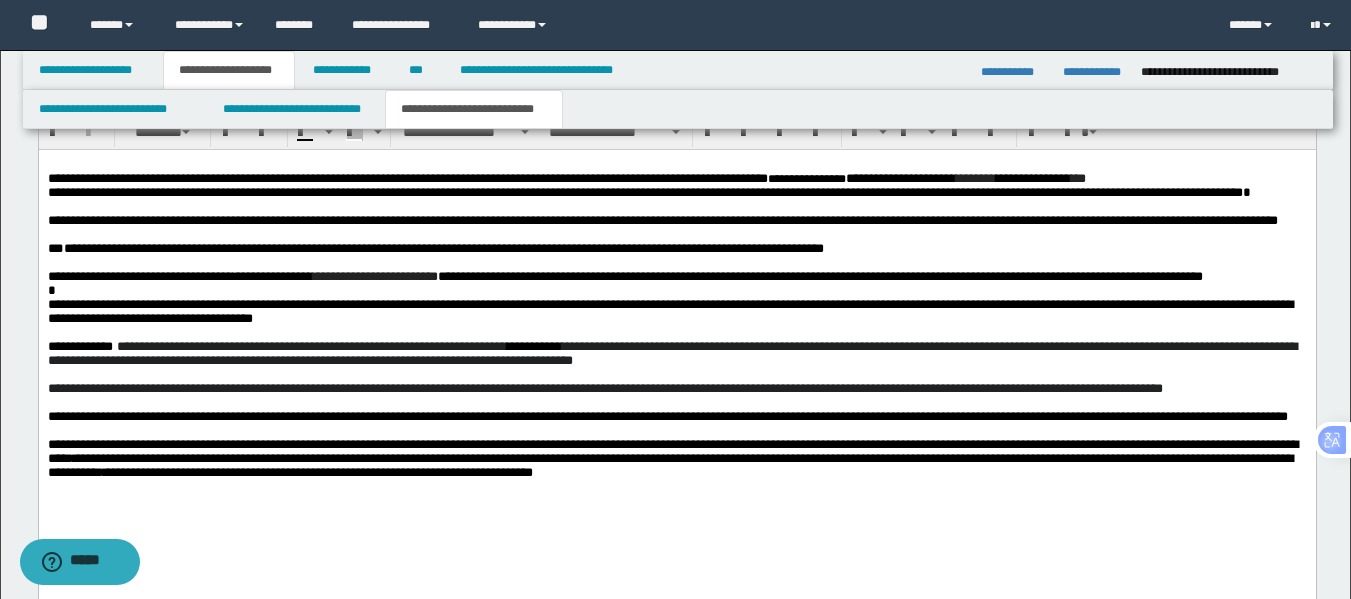 drag, startPoint x: 514, startPoint y: 447, endPoint x: 477, endPoint y: 442, distance: 37.336308 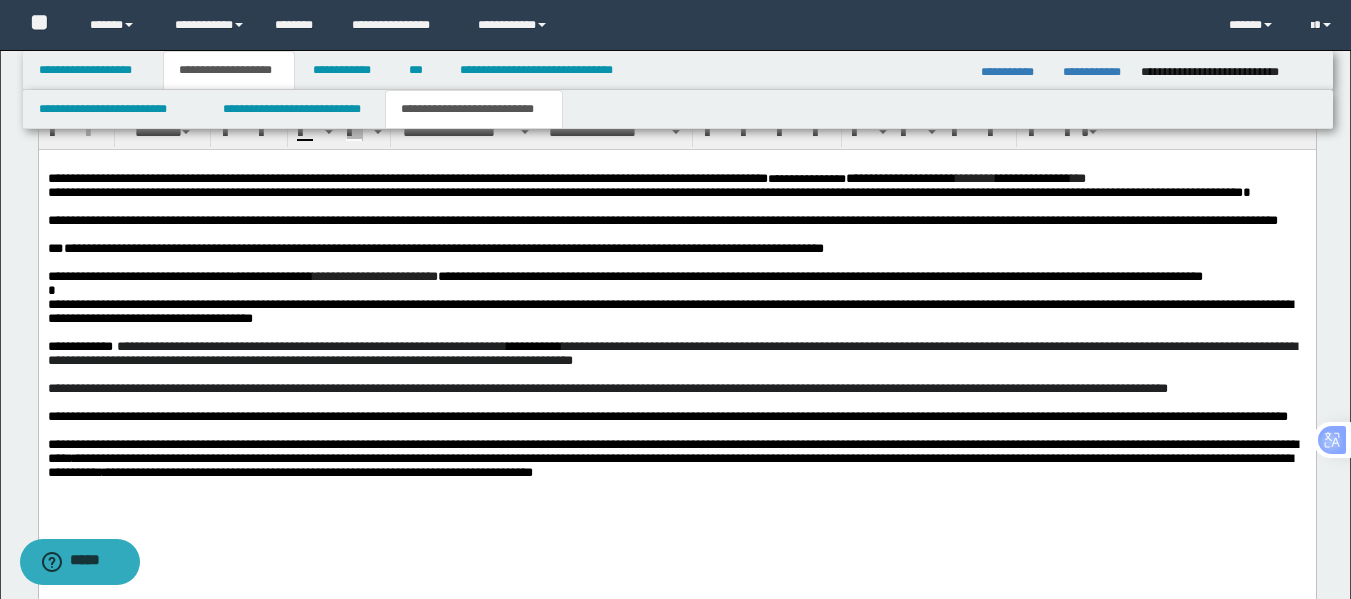 click on "**********" at bounding box center [311, 346] 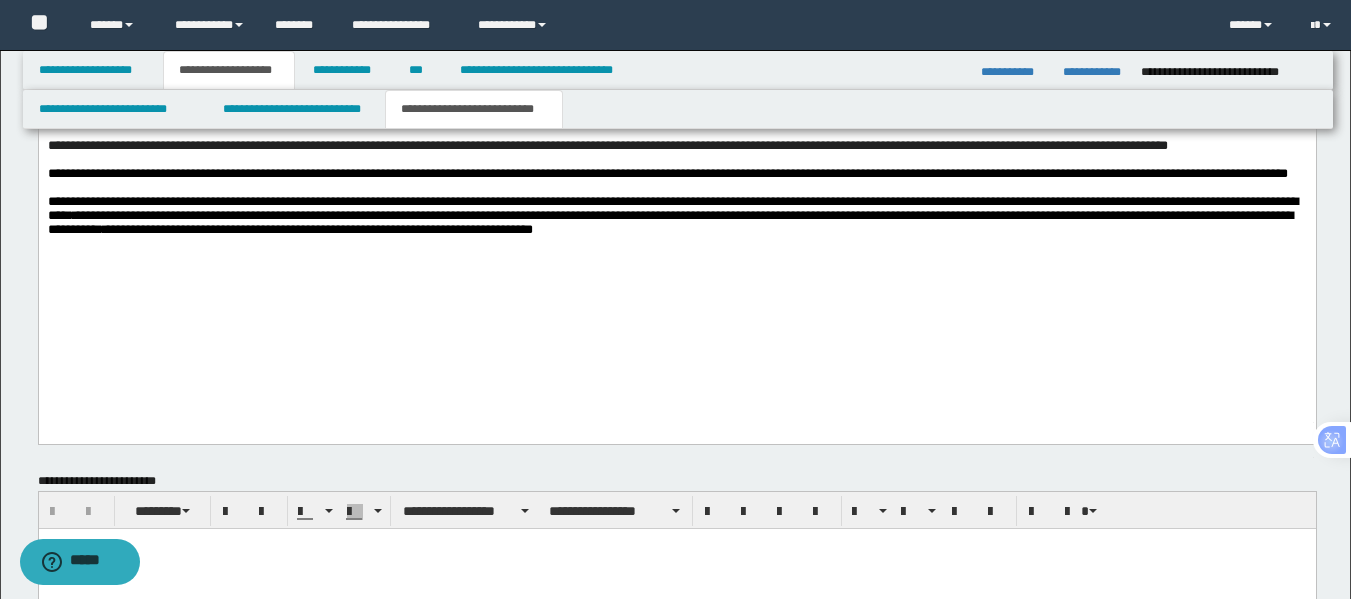 scroll, scrollTop: 887, scrollLeft: 0, axis: vertical 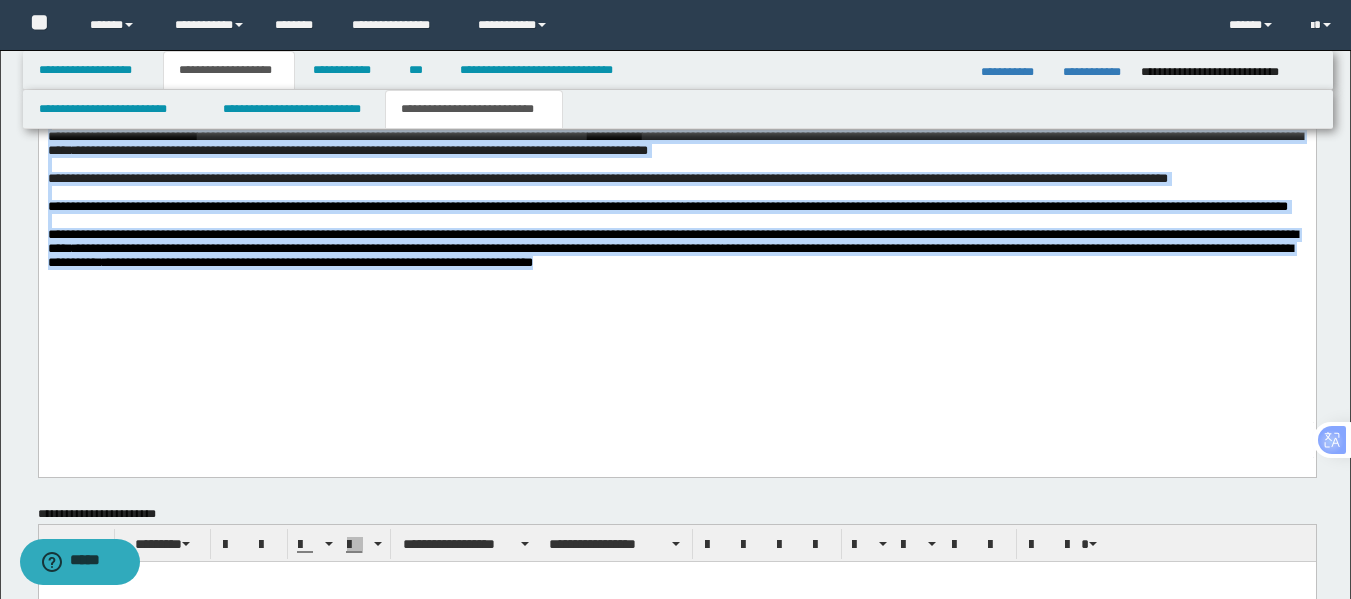 drag, startPoint x: 1036, startPoint y: 366, endPoint x: 0, endPoint y: 50, distance: 1083.1215 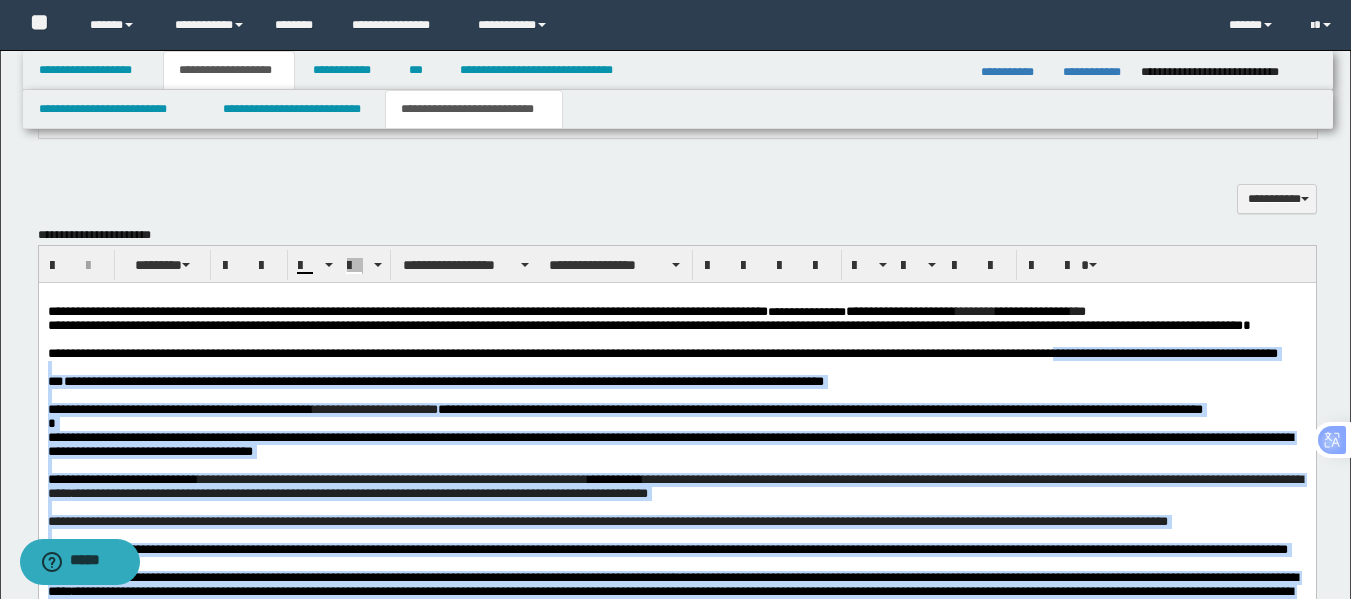 scroll, scrollTop: 531, scrollLeft: 0, axis: vertical 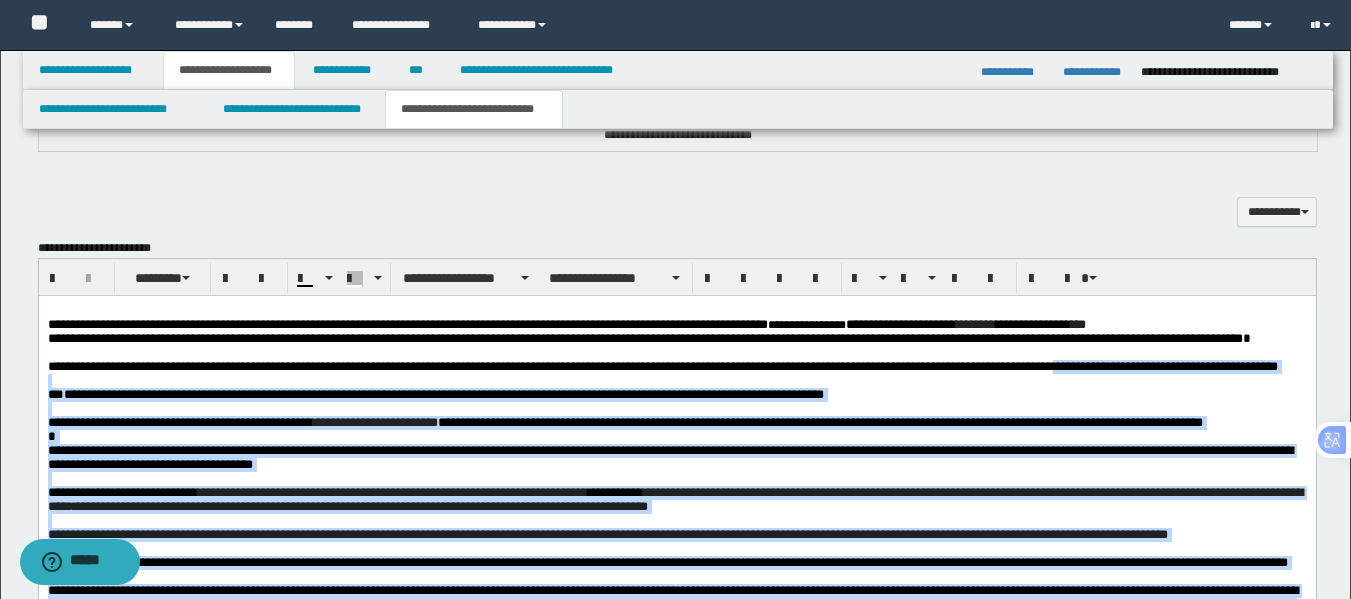 click on "**********" at bounding box center [669, 457] 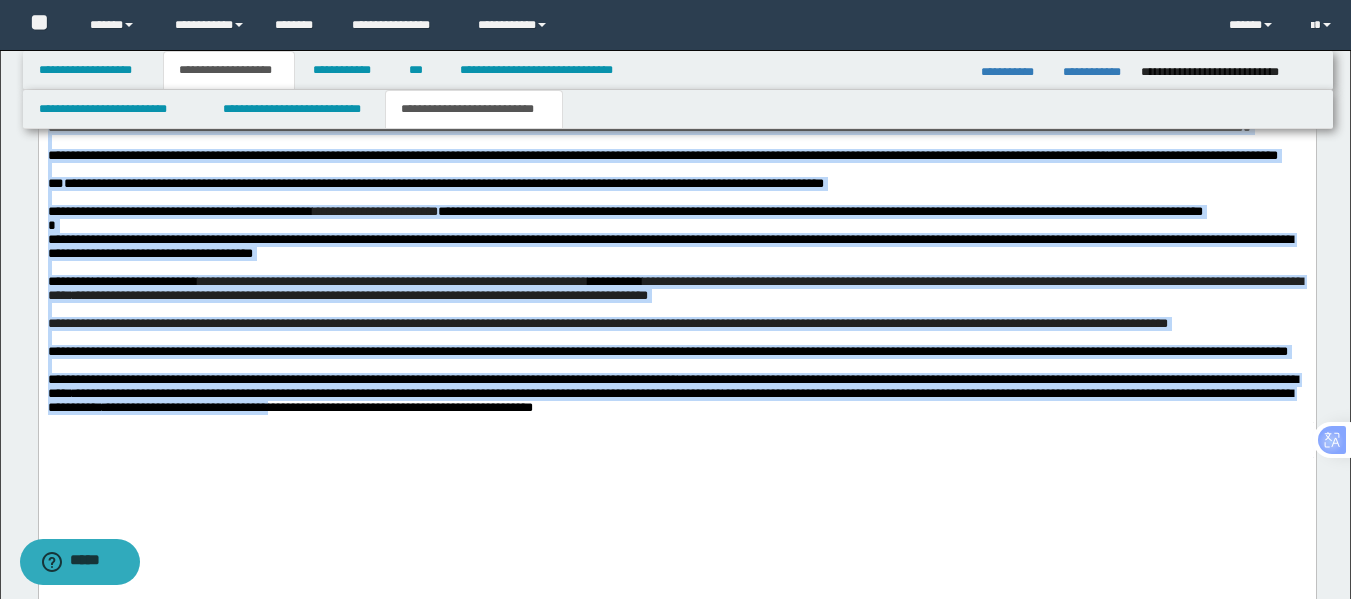 scroll, scrollTop: 811, scrollLeft: 0, axis: vertical 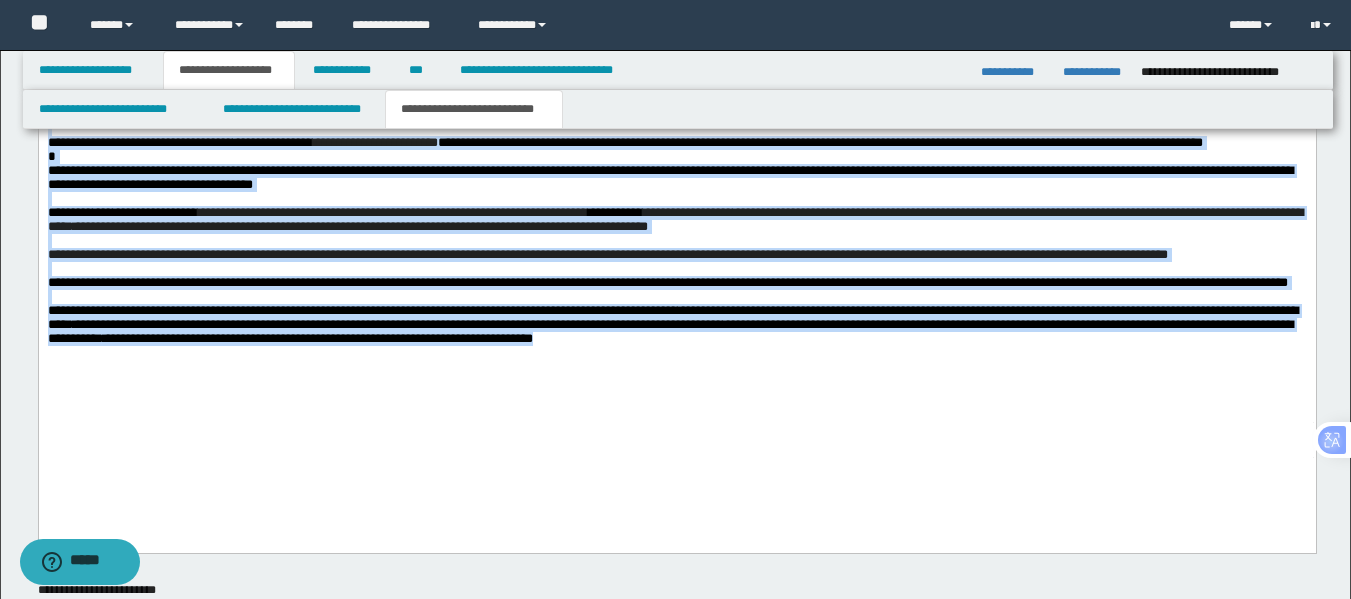 drag, startPoint x: 47, startPoint y: 41, endPoint x: 1212, endPoint y: 503, distance: 1253.2633 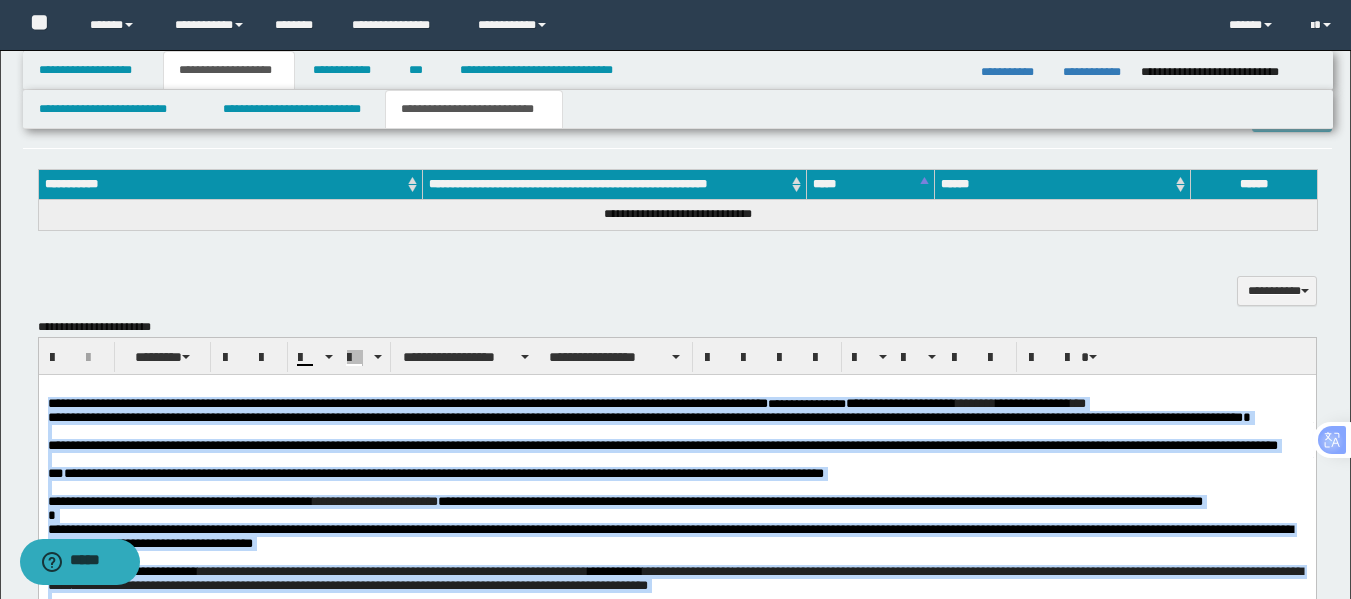 scroll, scrollTop: 458, scrollLeft: 0, axis: vertical 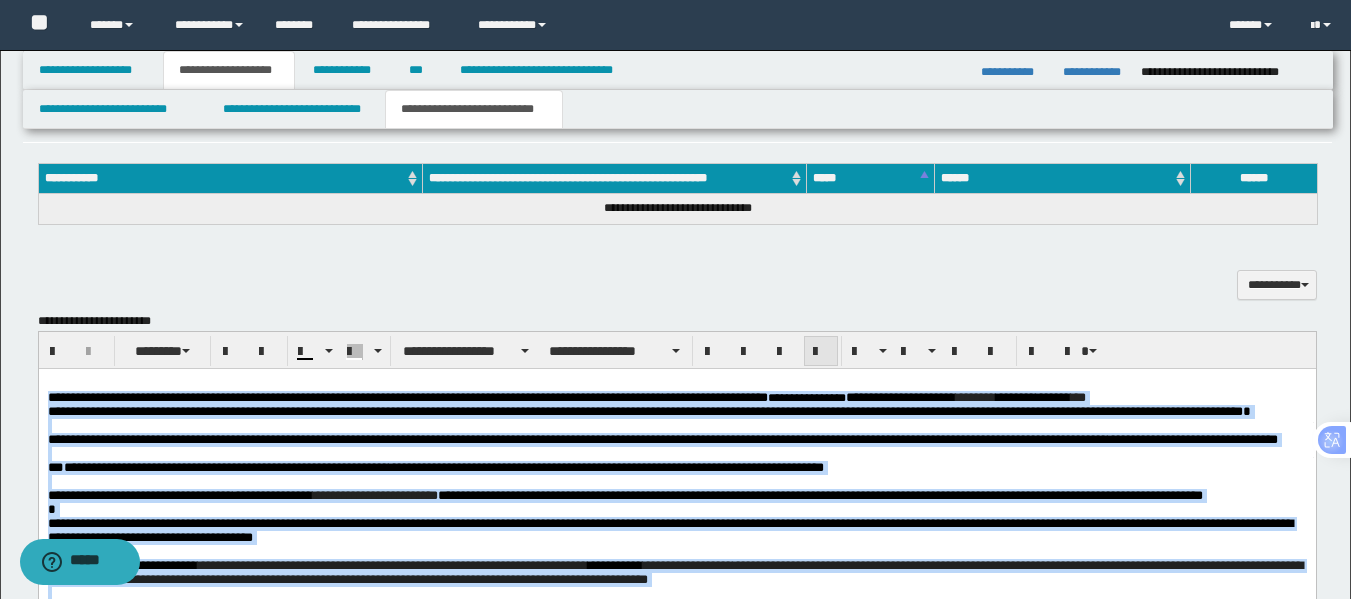 click at bounding box center (821, 352) 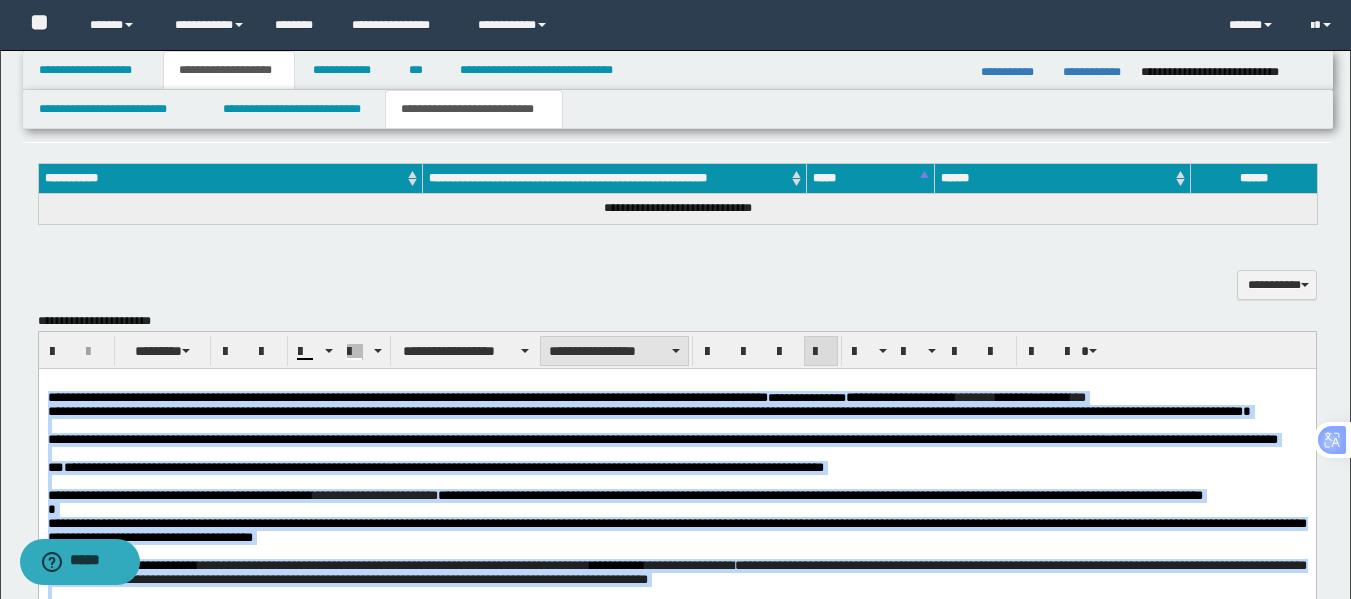 click on "**********" at bounding box center [614, 351] 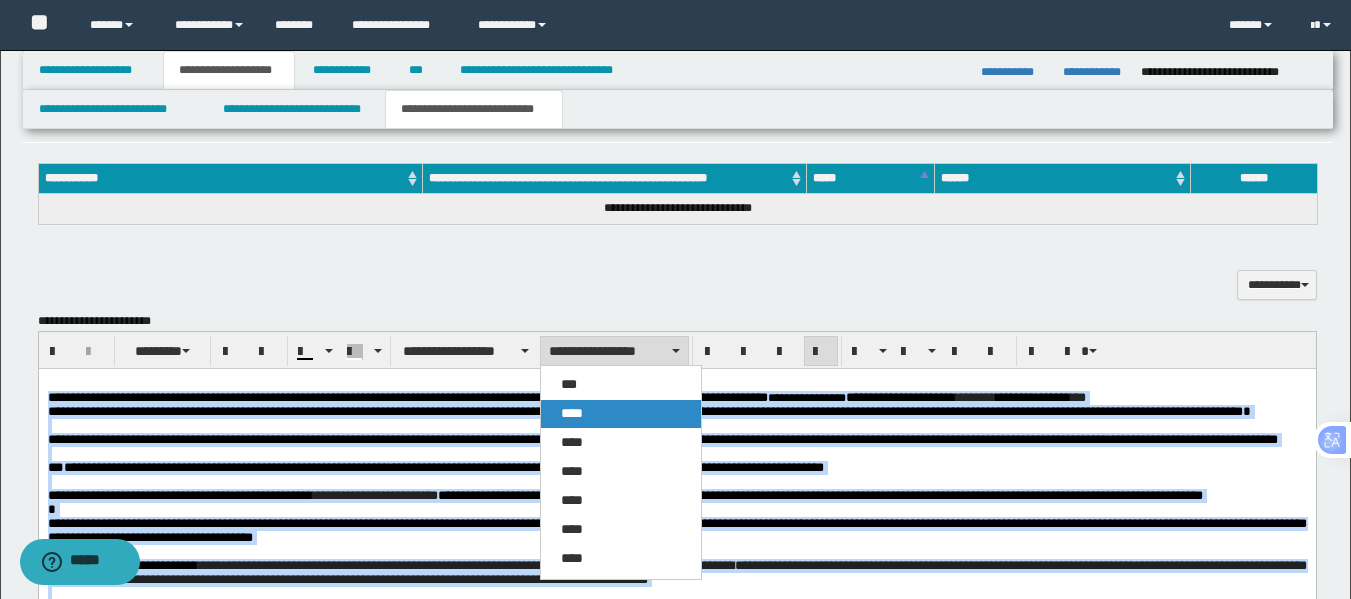 click on "****" at bounding box center [621, 414] 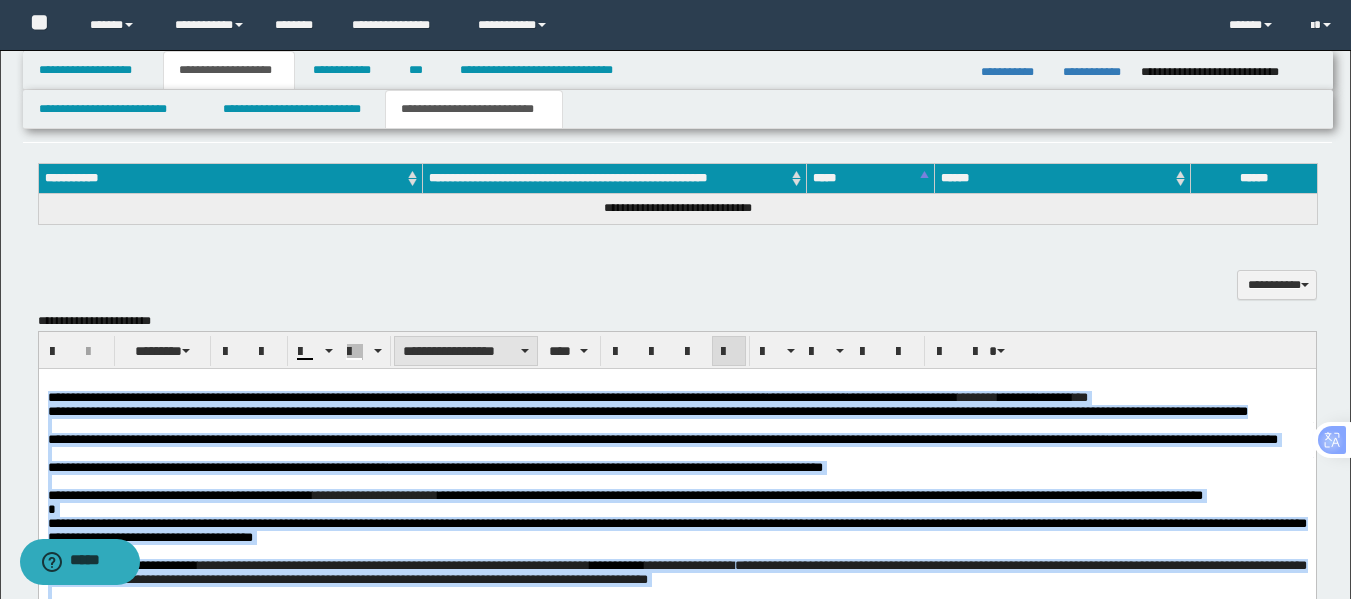 click on "**********" at bounding box center (466, 351) 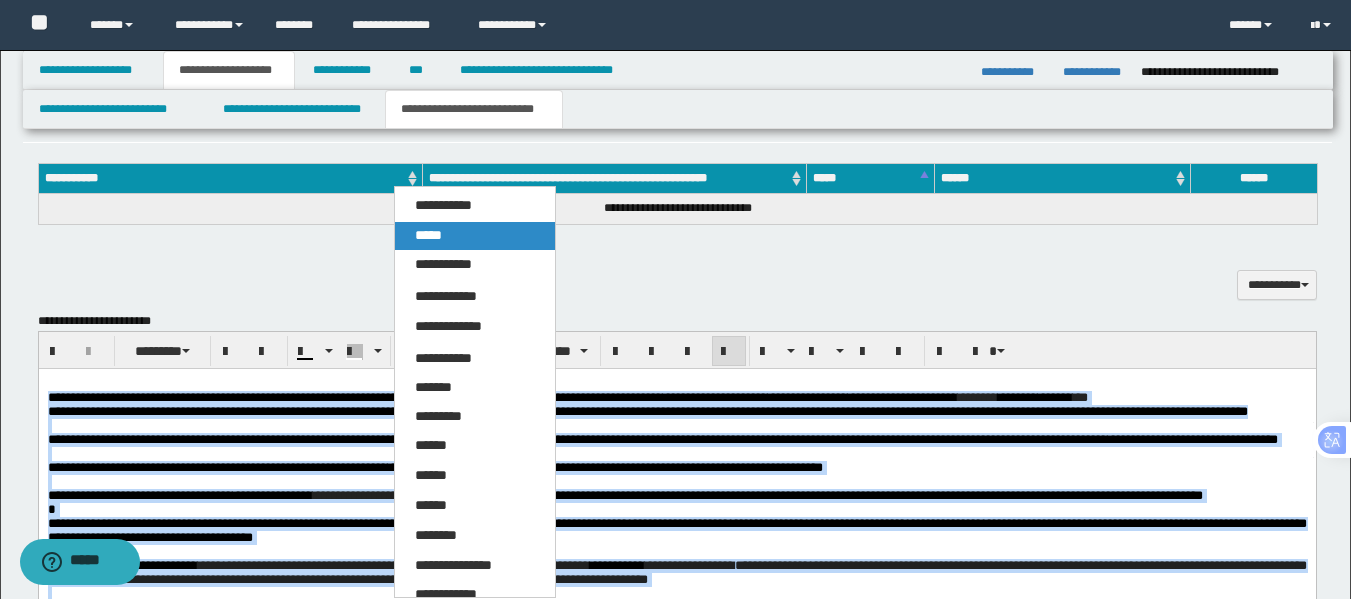 click on "*****" at bounding box center [475, 236] 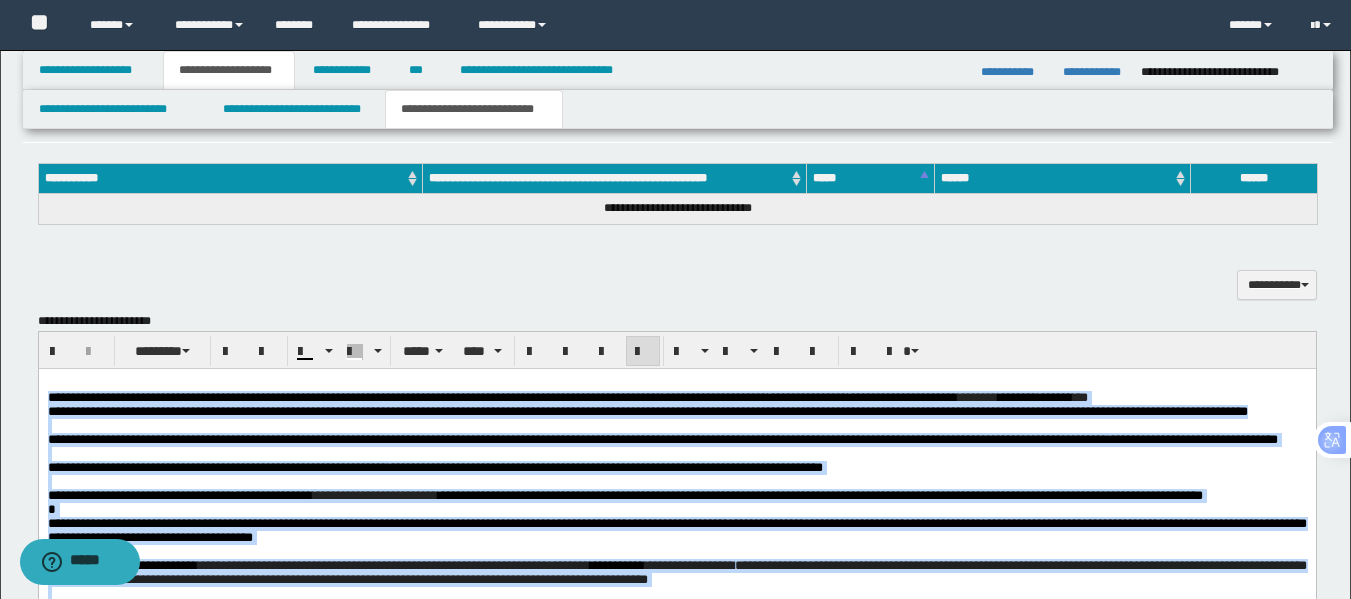 click on "**********" at bounding box center (676, 398) 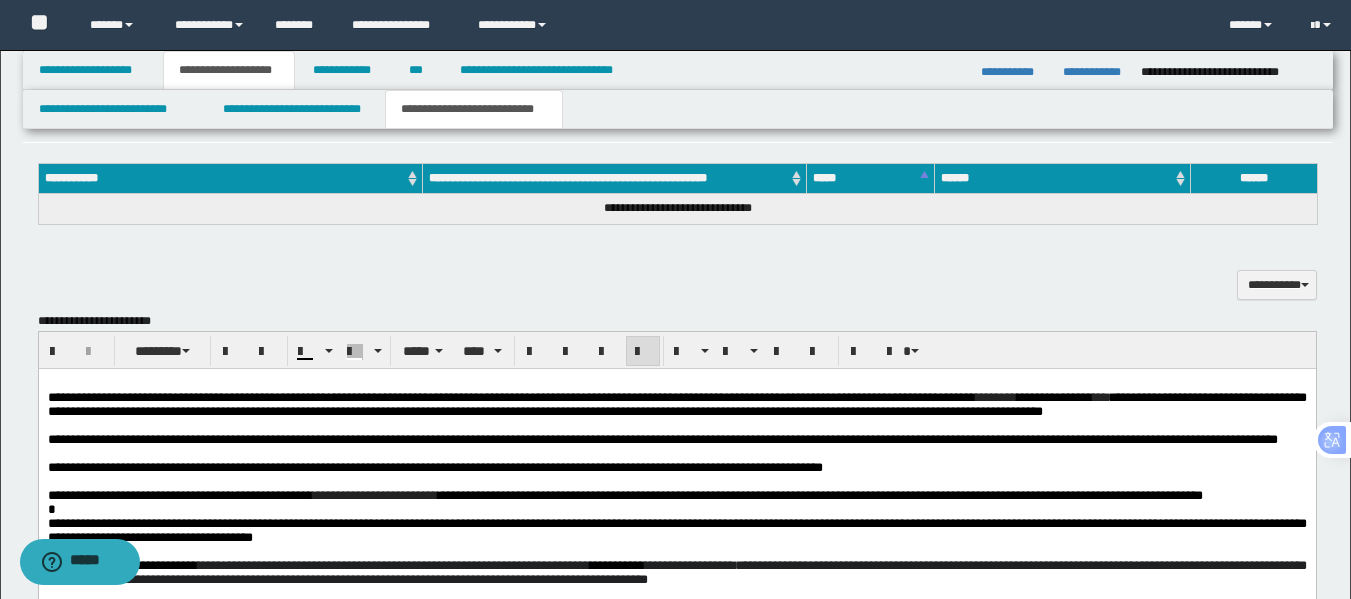 drag, startPoint x: 1047, startPoint y: 416, endPoint x: 1007, endPoint y: 450, distance: 52.49762 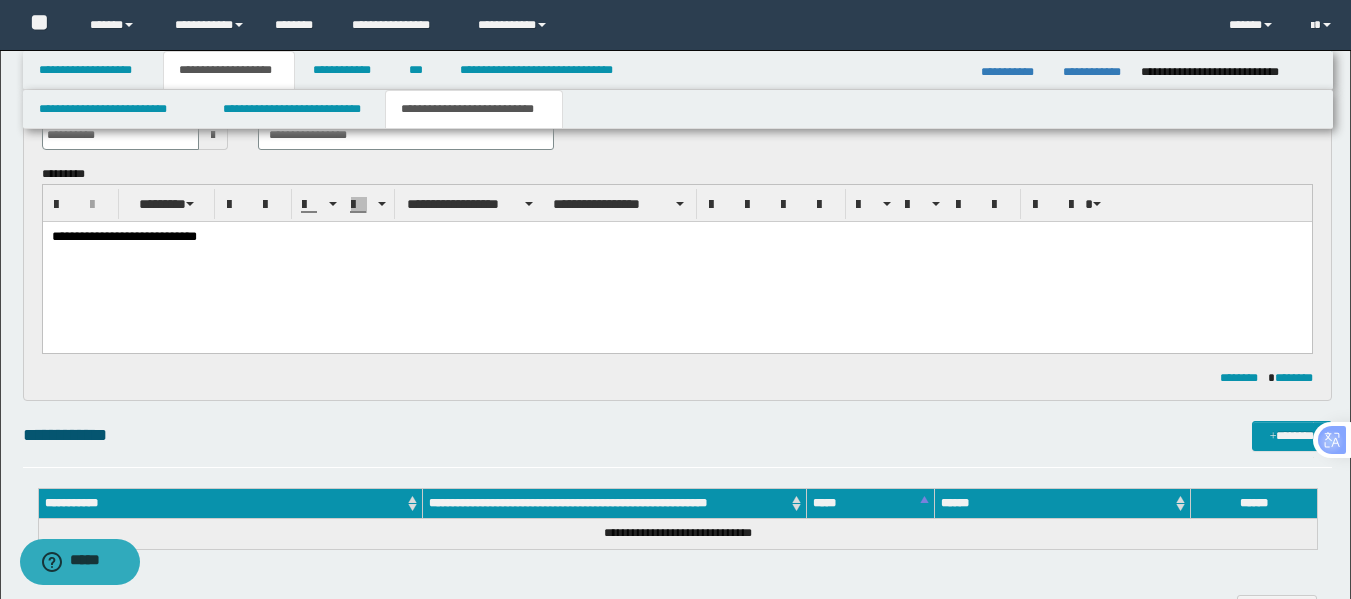 scroll, scrollTop: 129, scrollLeft: 0, axis: vertical 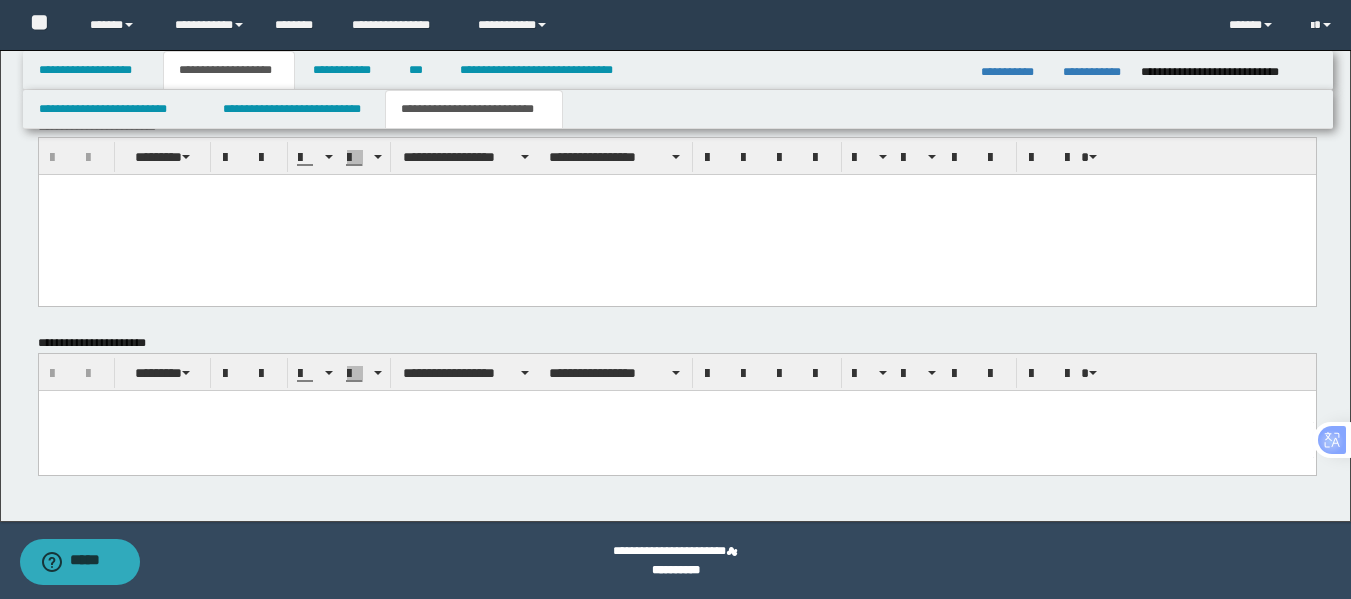 click at bounding box center (676, 430) 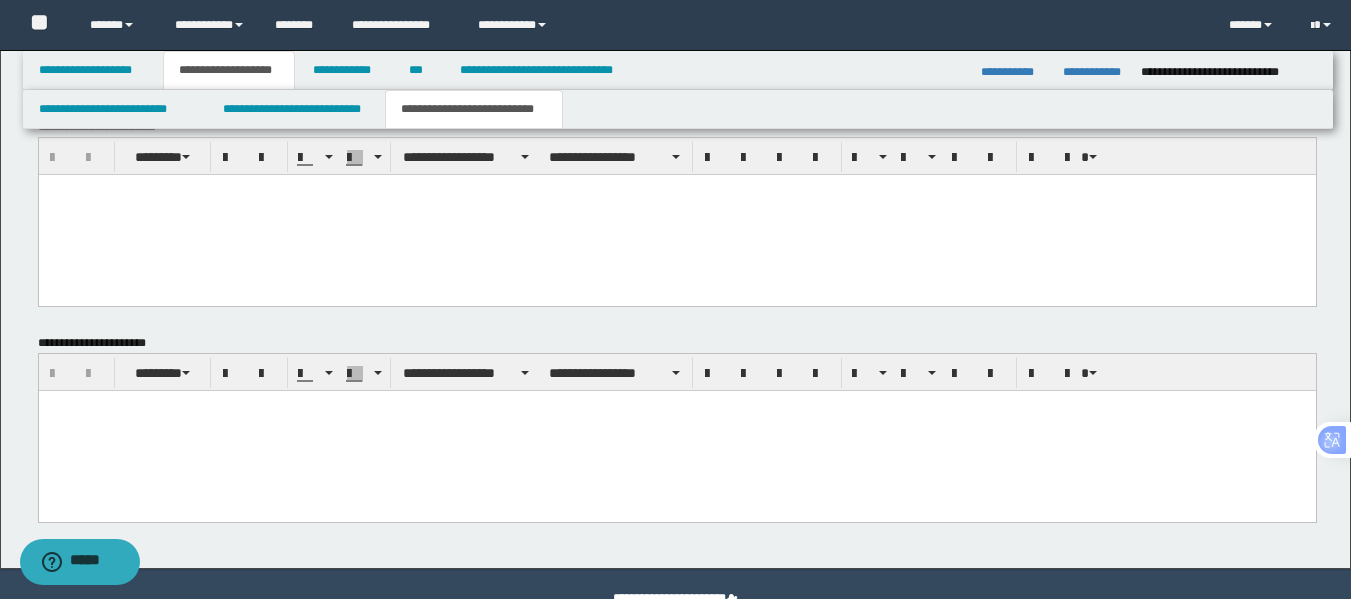paste 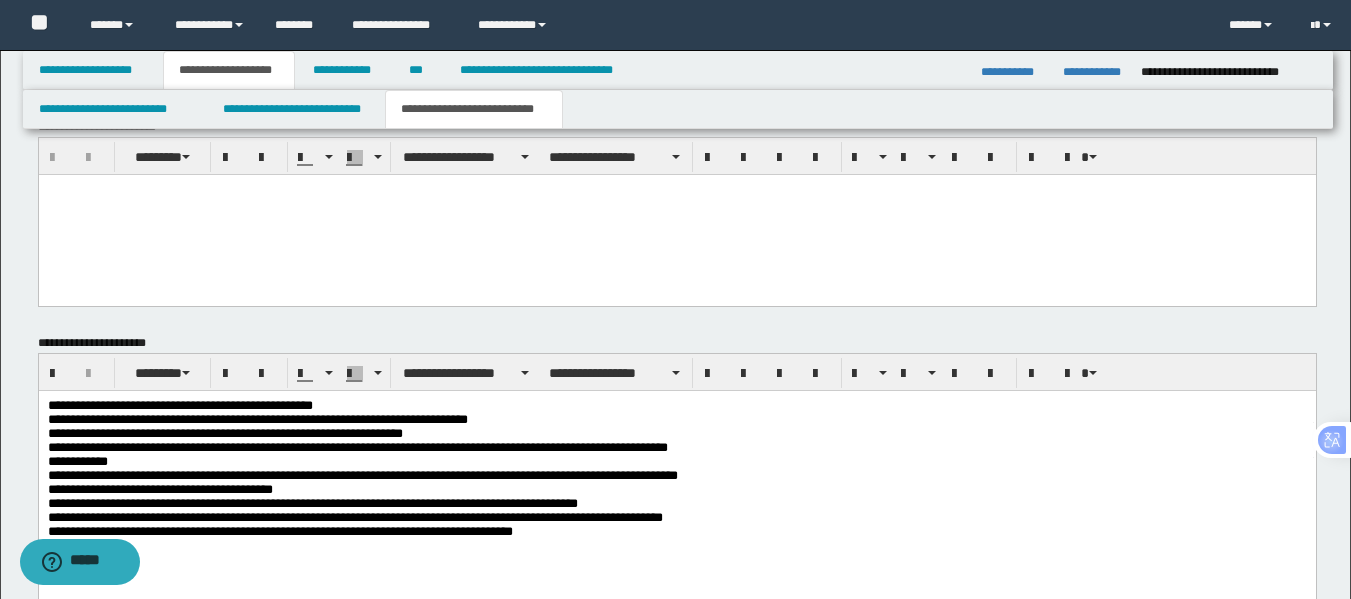 click on "**********" at bounding box center [676, 461] 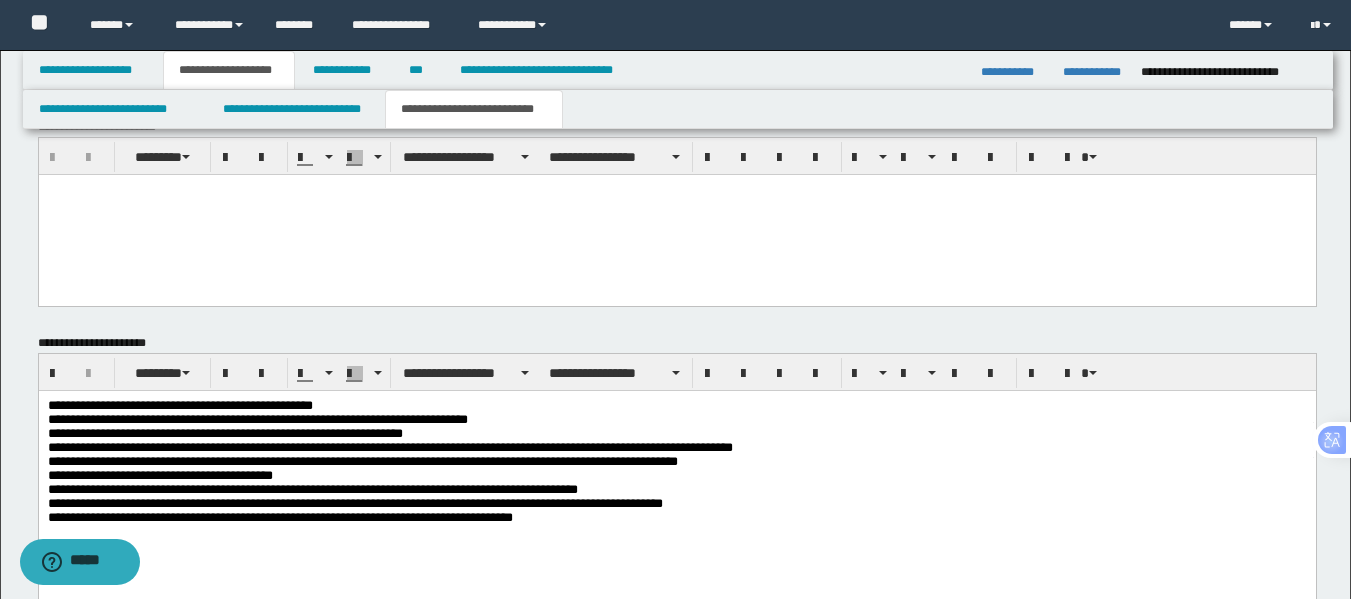 click on "**********" at bounding box center [676, 461] 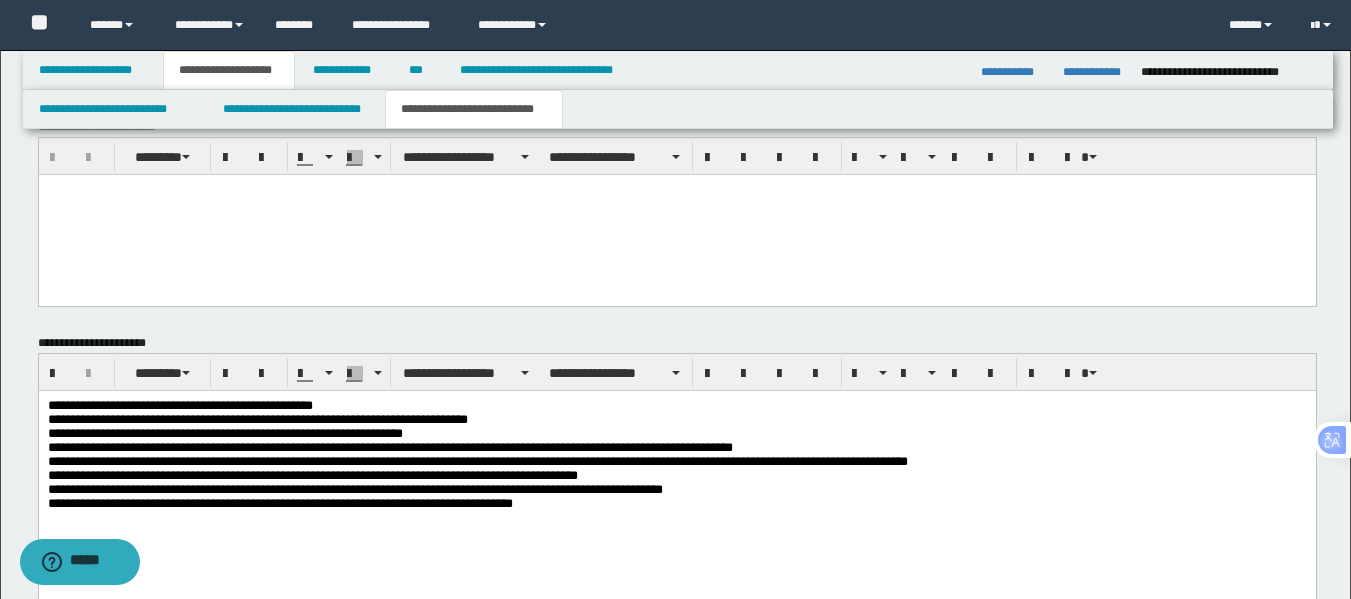 click on "**********" at bounding box center [676, 503] 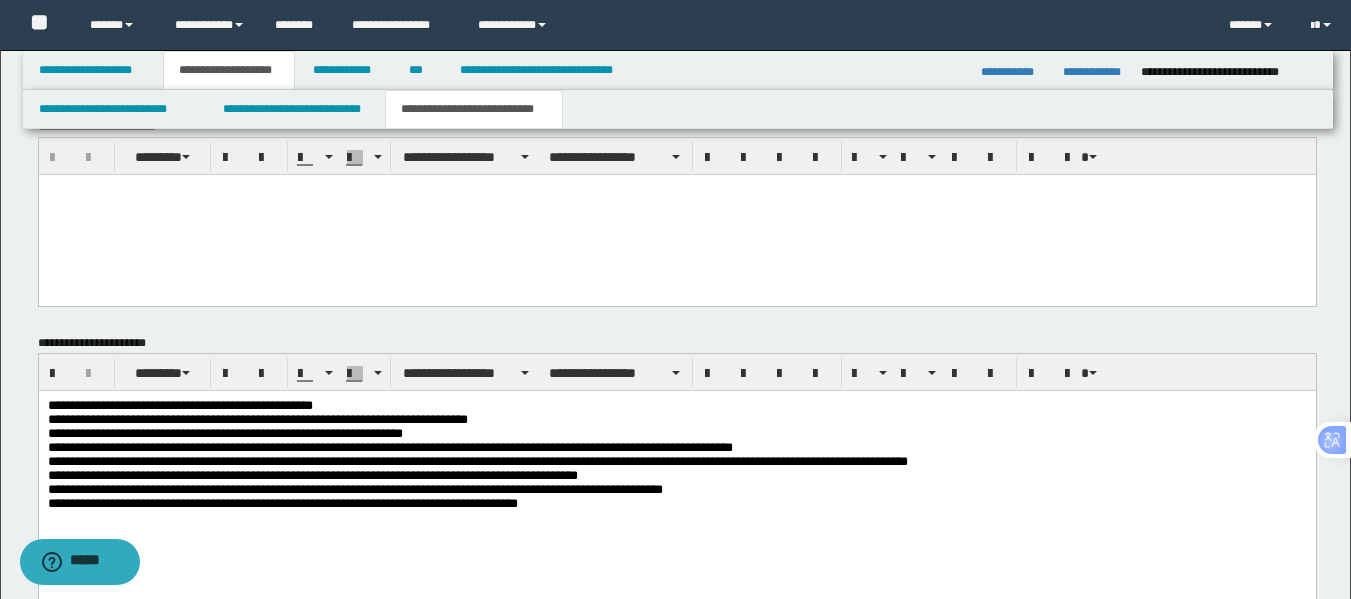 click on "**********" at bounding box center (676, 489) 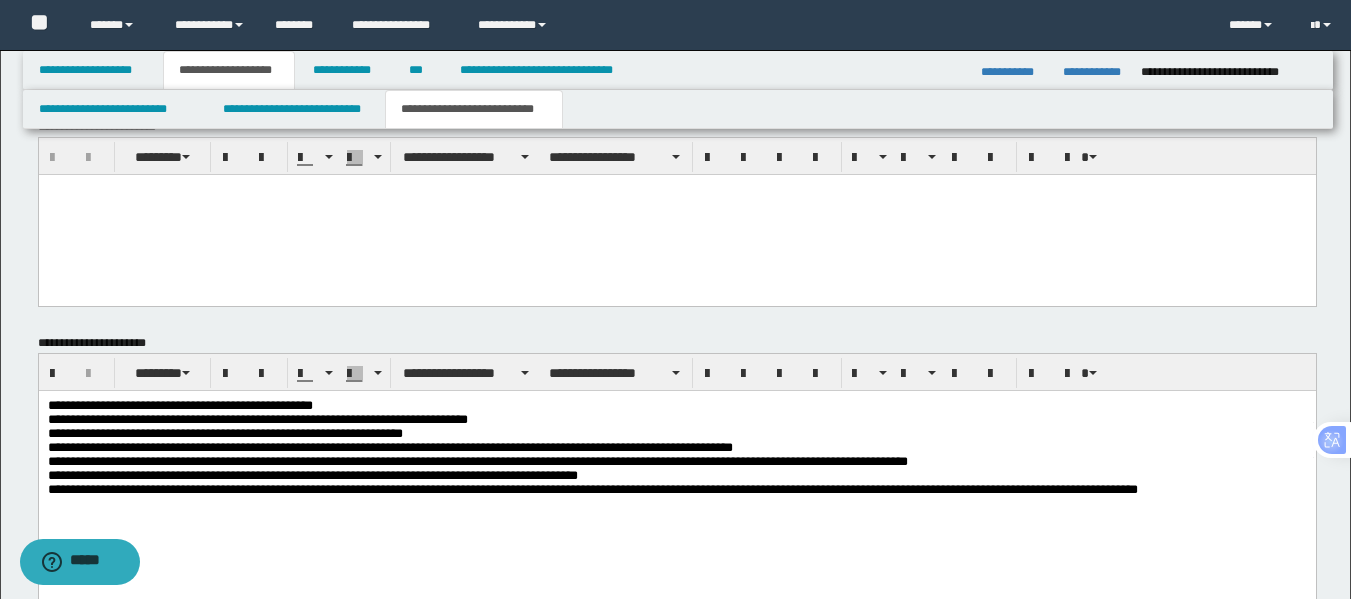 click on "**********" at bounding box center [179, 404] 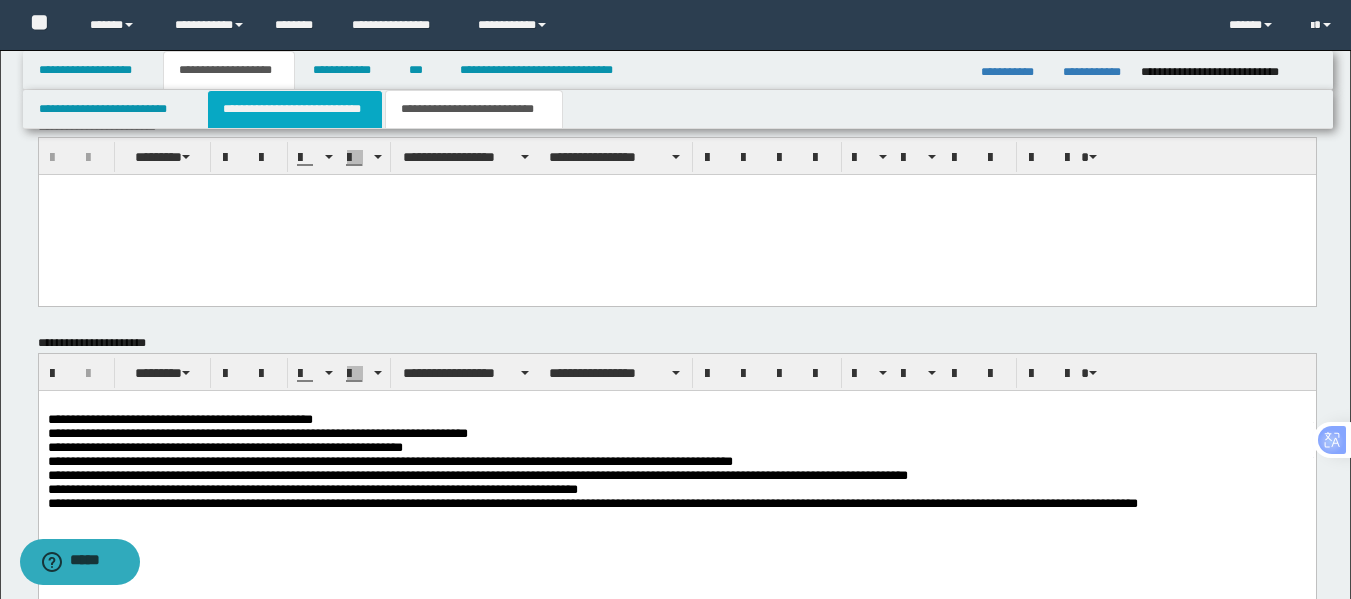 click on "**********" at bounding box center [295, 109] 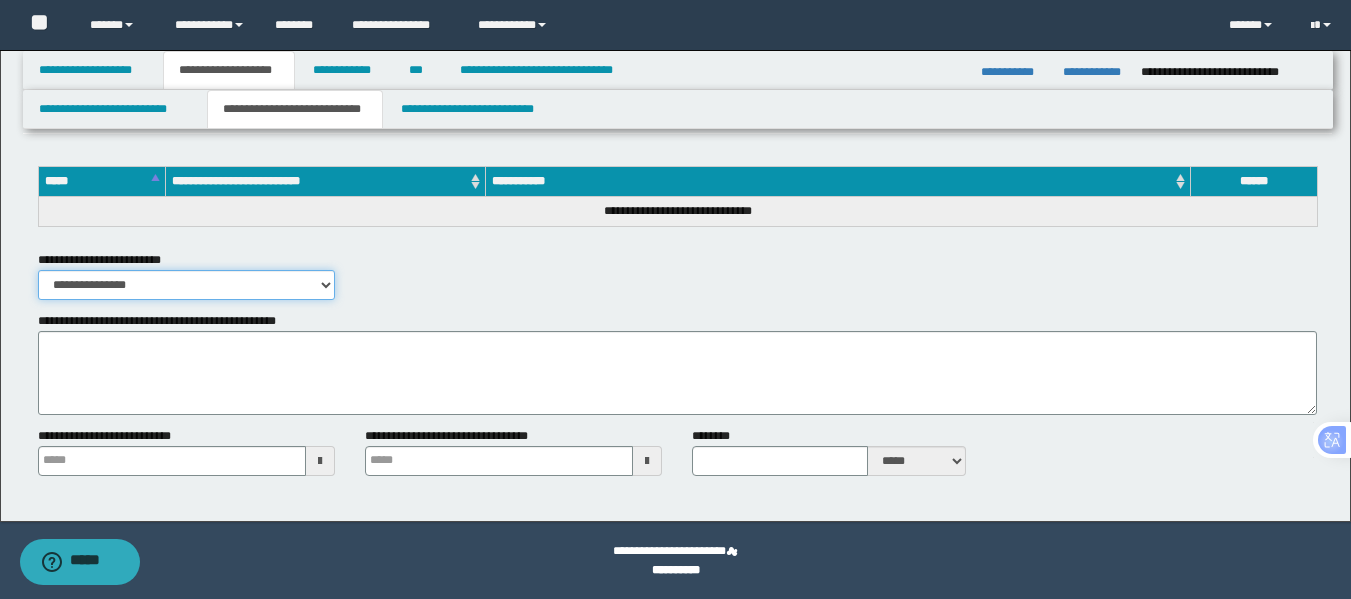 click on "**********" at bounding box center (186, 285) 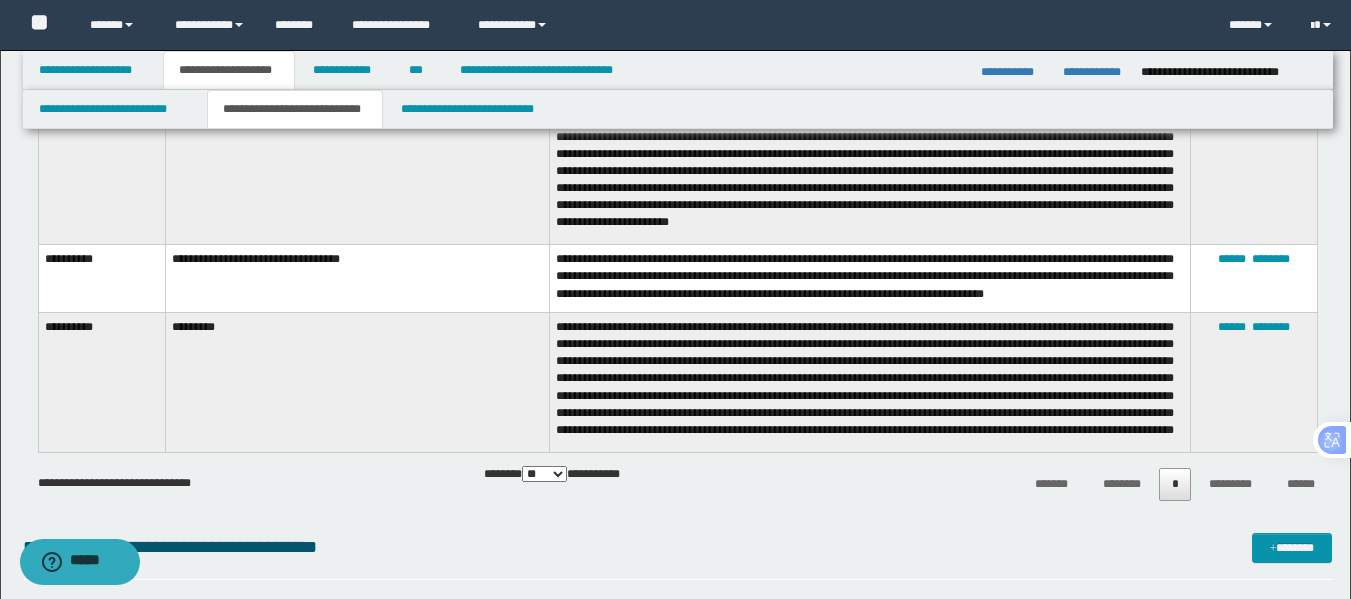 scroll, scrollTop: 1174, scrollLeft: 0, axis: vertical 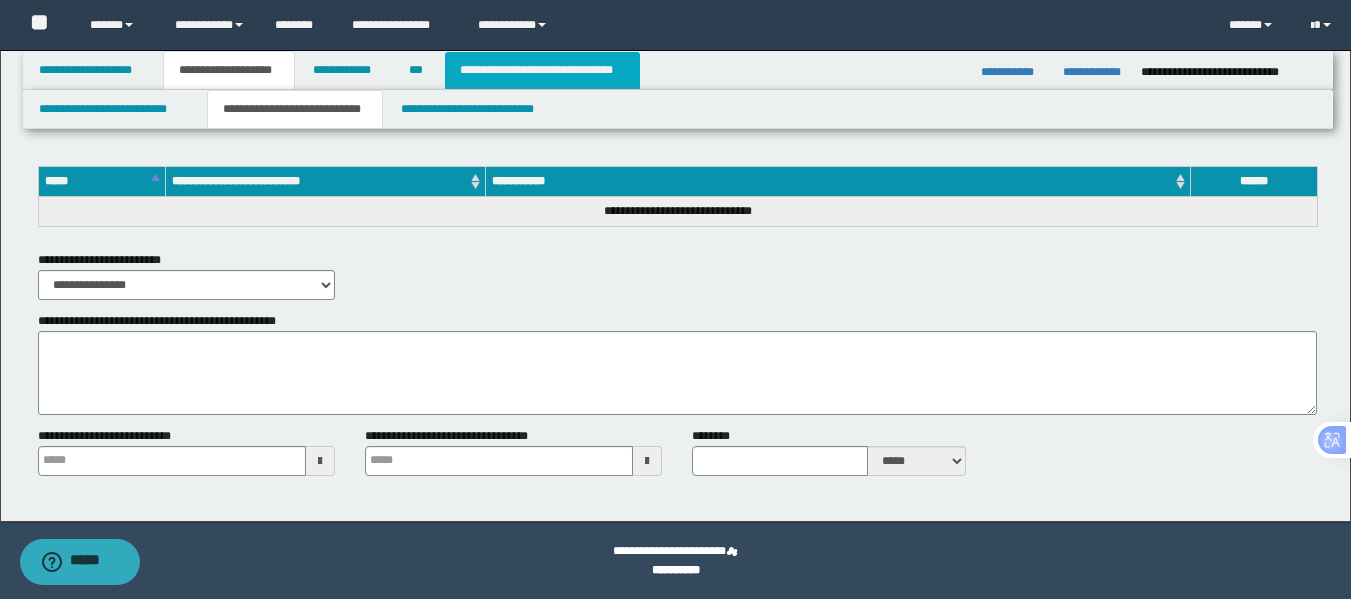 click on "**********" at bounding box center (542, 70) 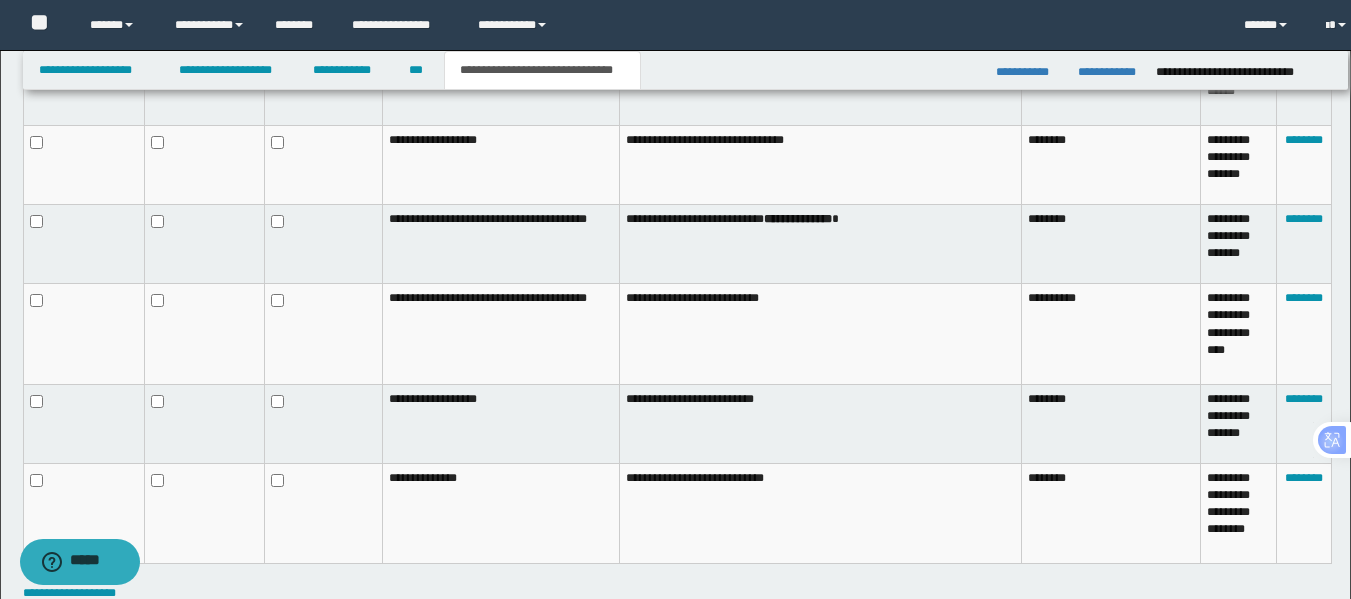 scroll, scrollTop: 1143, scrollLeft: 0, axis: vertical 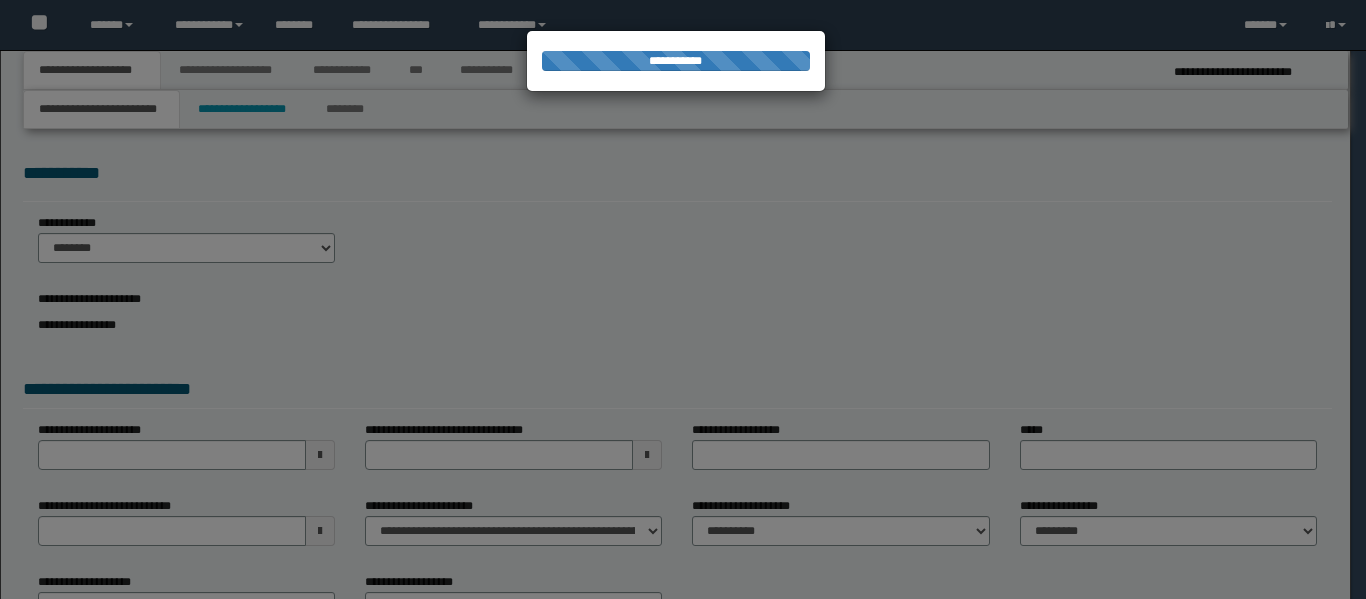 select on "*" 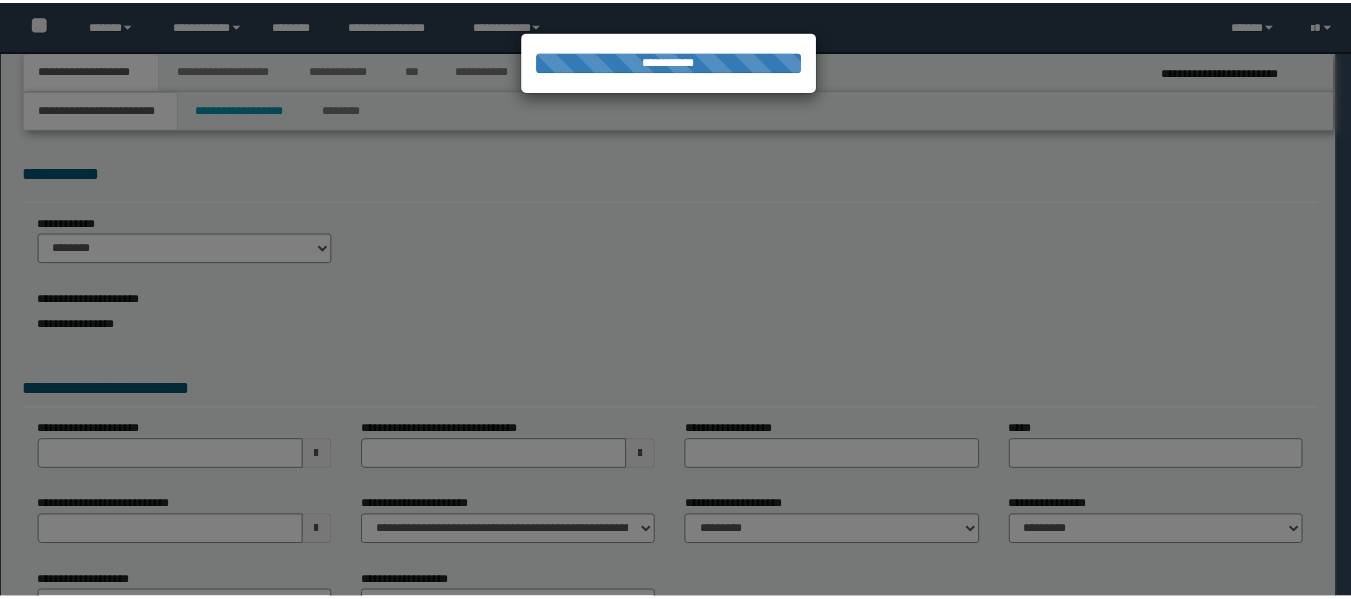 scroll, scrollTop: 0, scrollLeft: 0, axis: both 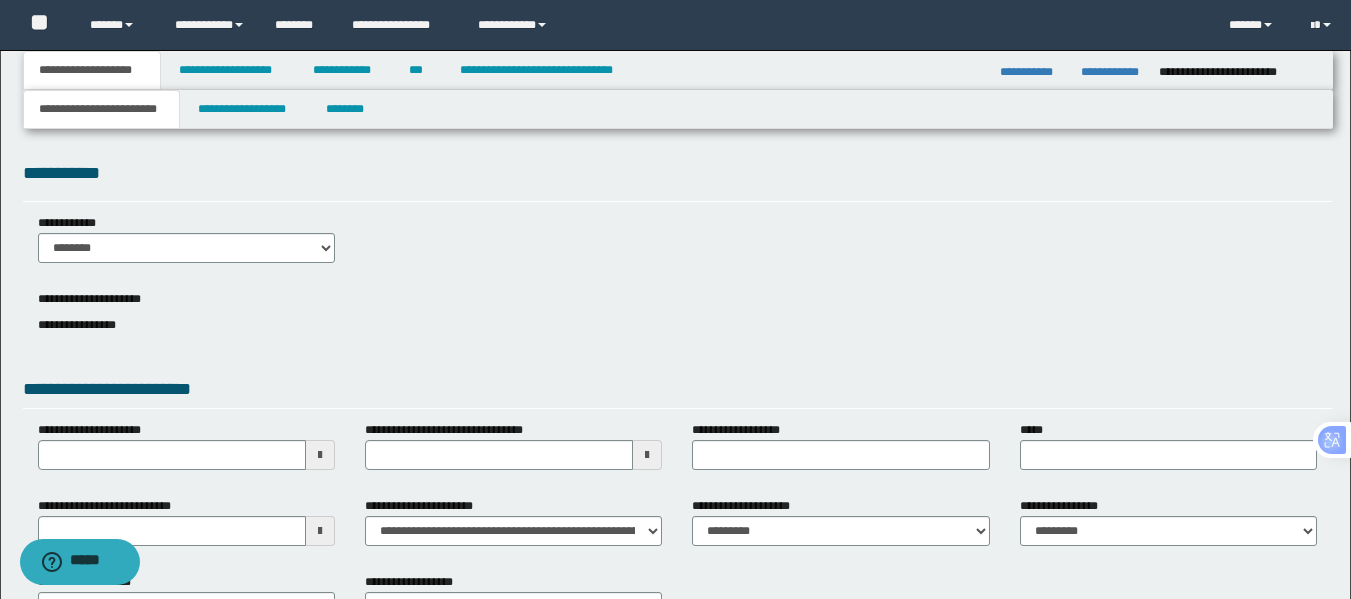 click on "**********" at bounding box center [1033, 72] 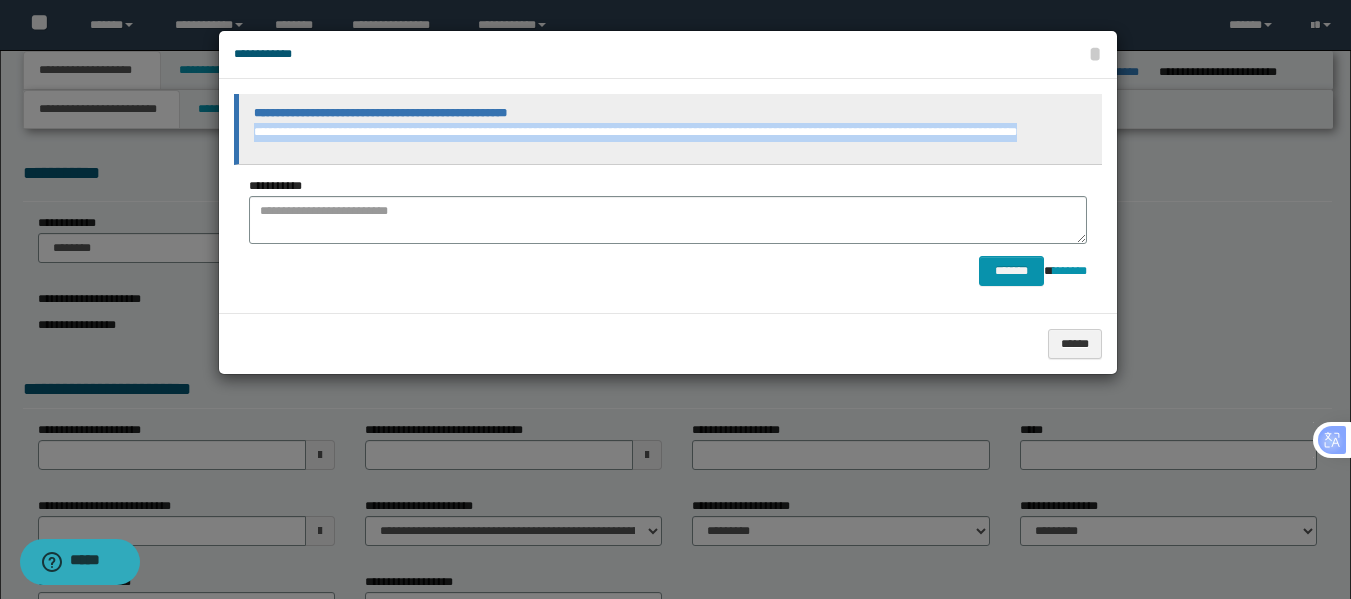 drag, startPoint x: 1074, startPoint y: 135, endPoint x: 243, endPoint y: 154, distance: 831.21716 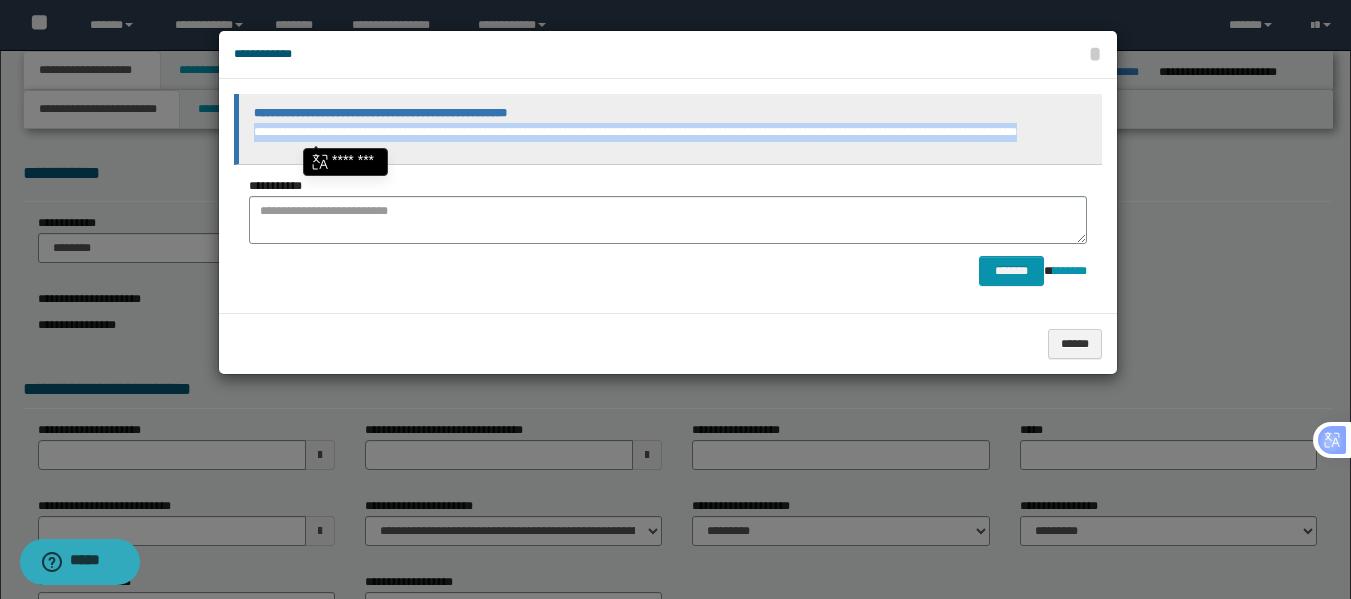 copy on "**********" 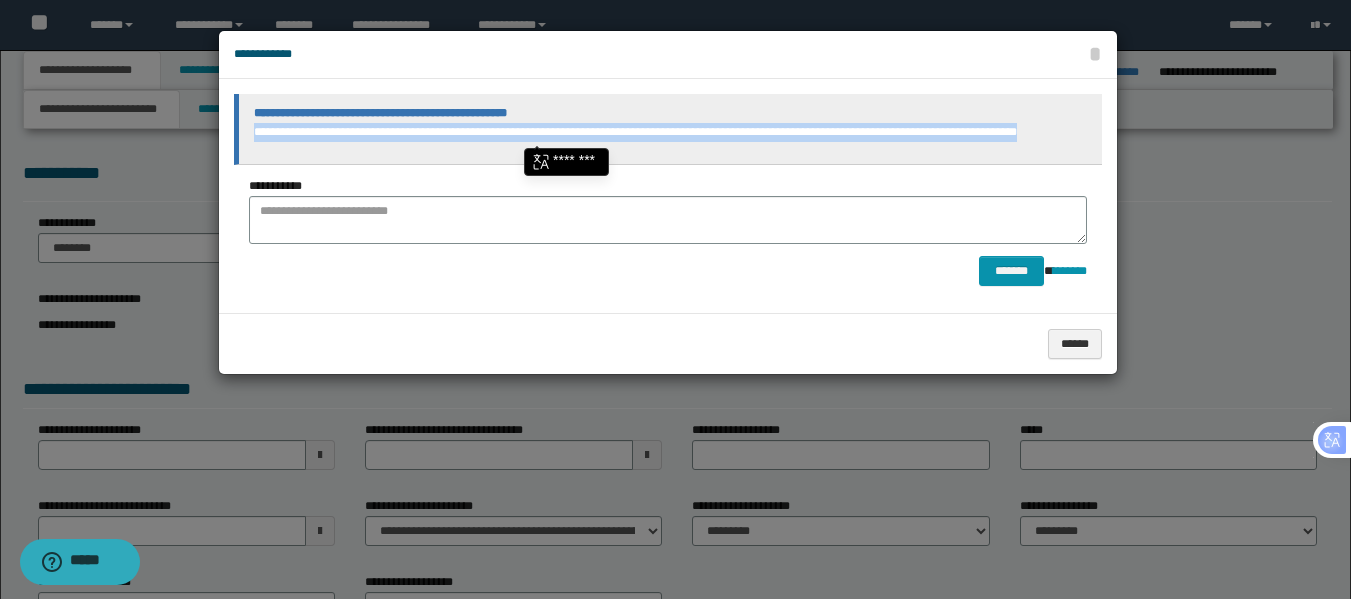 copy on "**********" 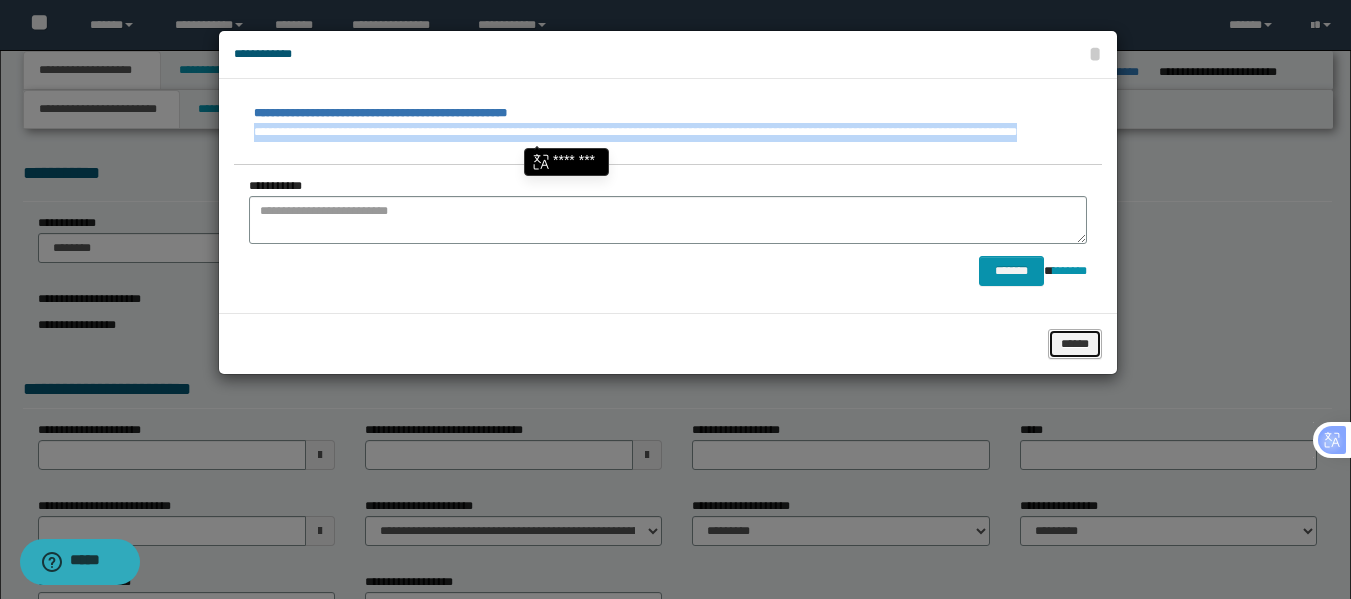 click on "******" at bounding box center (1075, 344) 